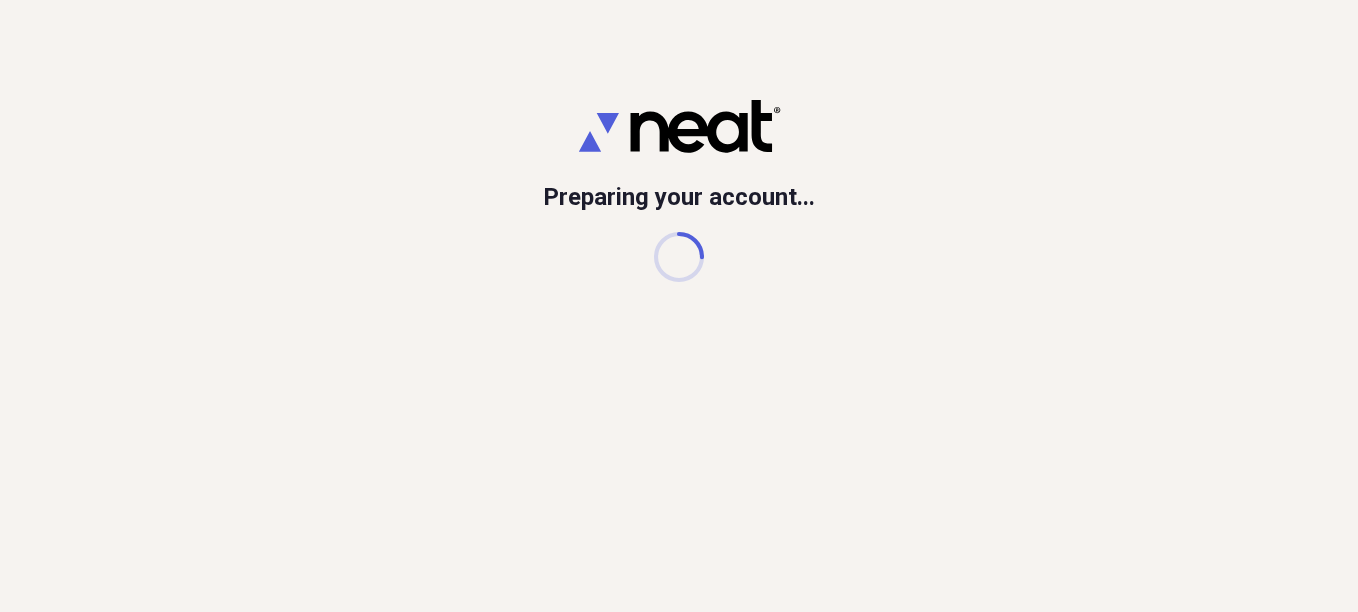 scroll, scrollTop: 0, scrollLeft: 0, axis: both 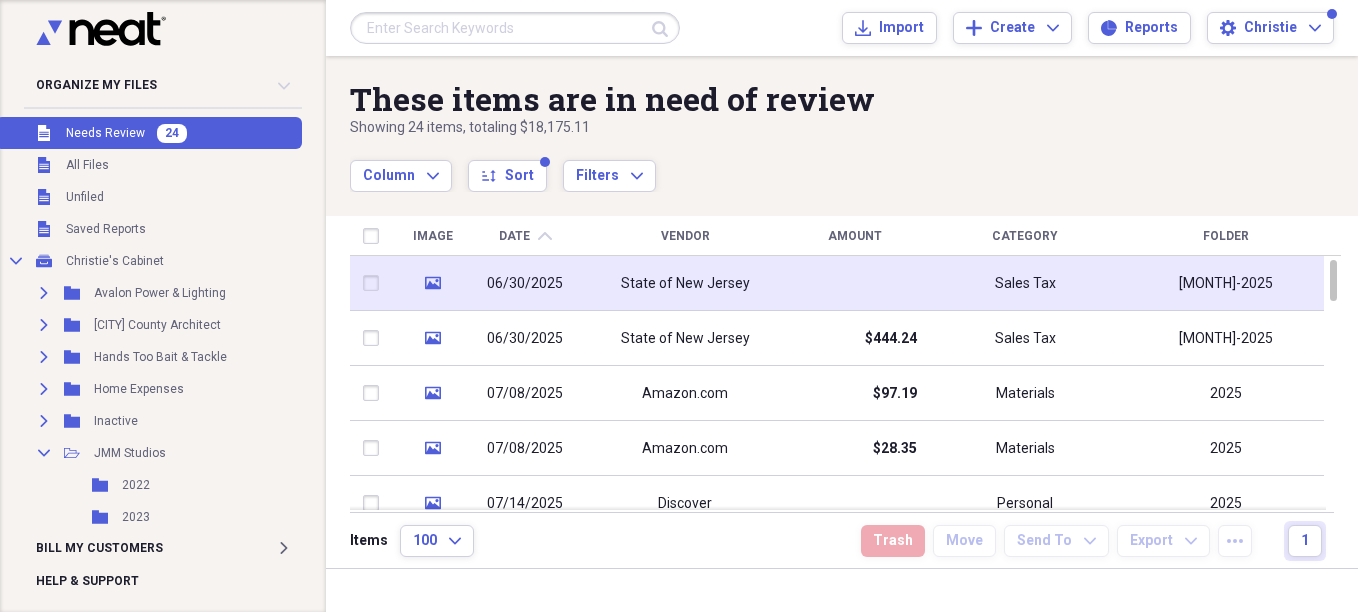 click at bounding box center [855, 283] 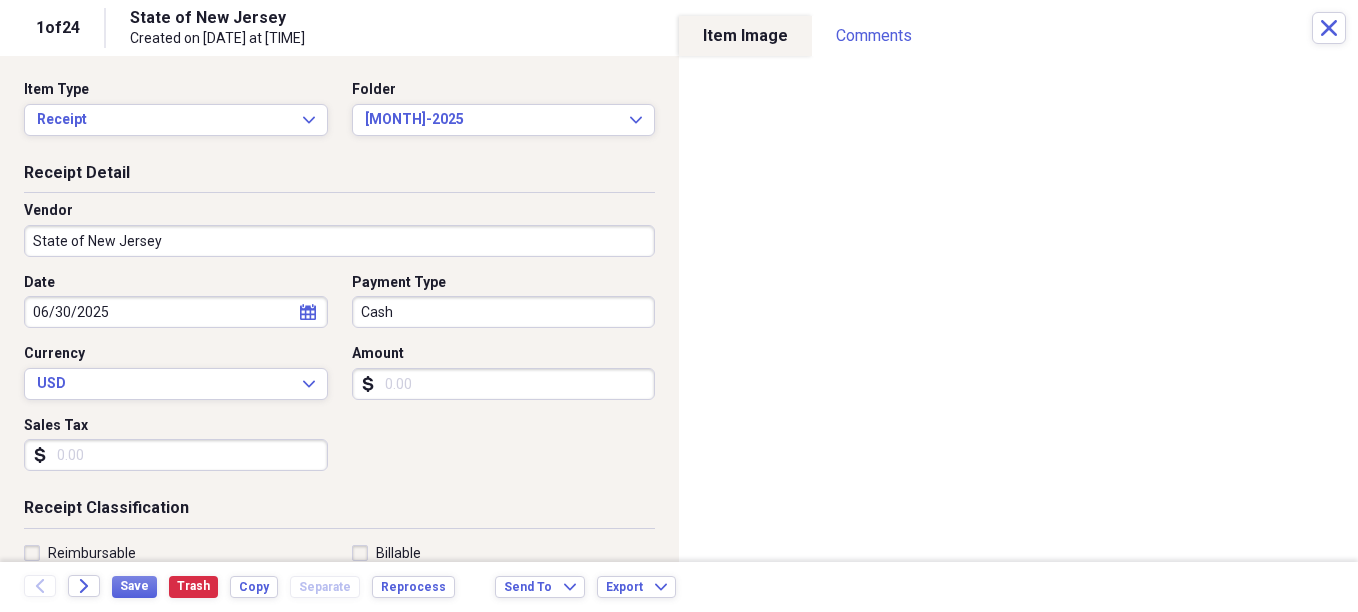 click on "Amount" at bounding box center [504, 384] 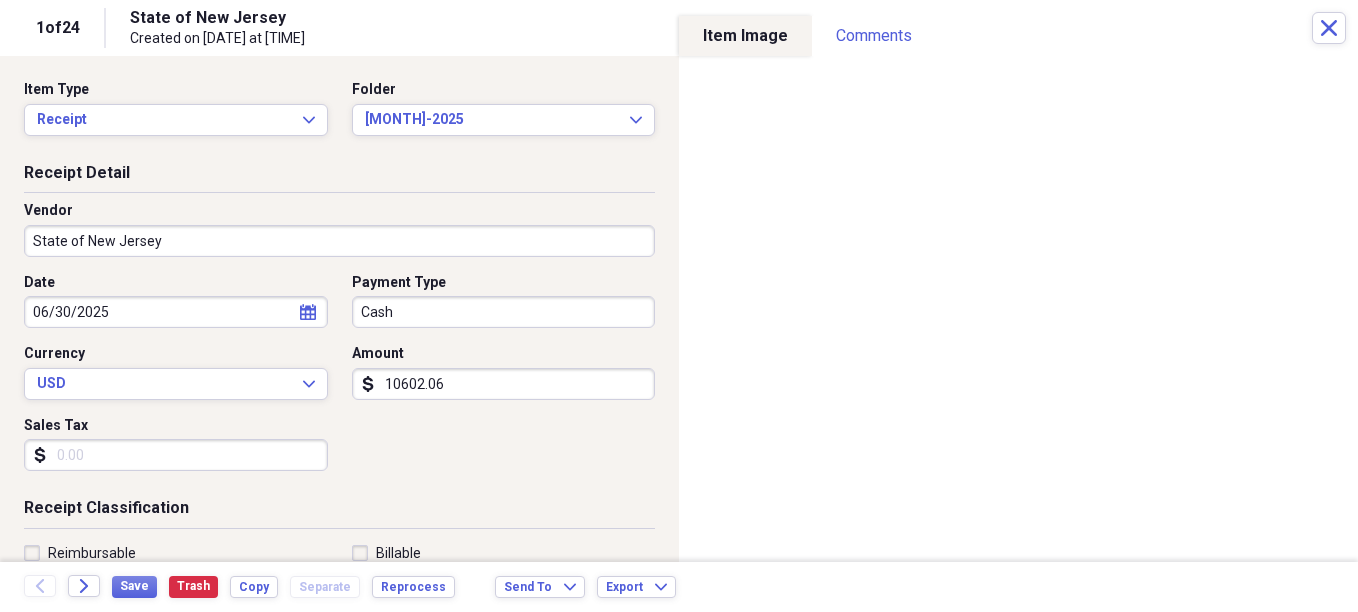 type on "10602.06" 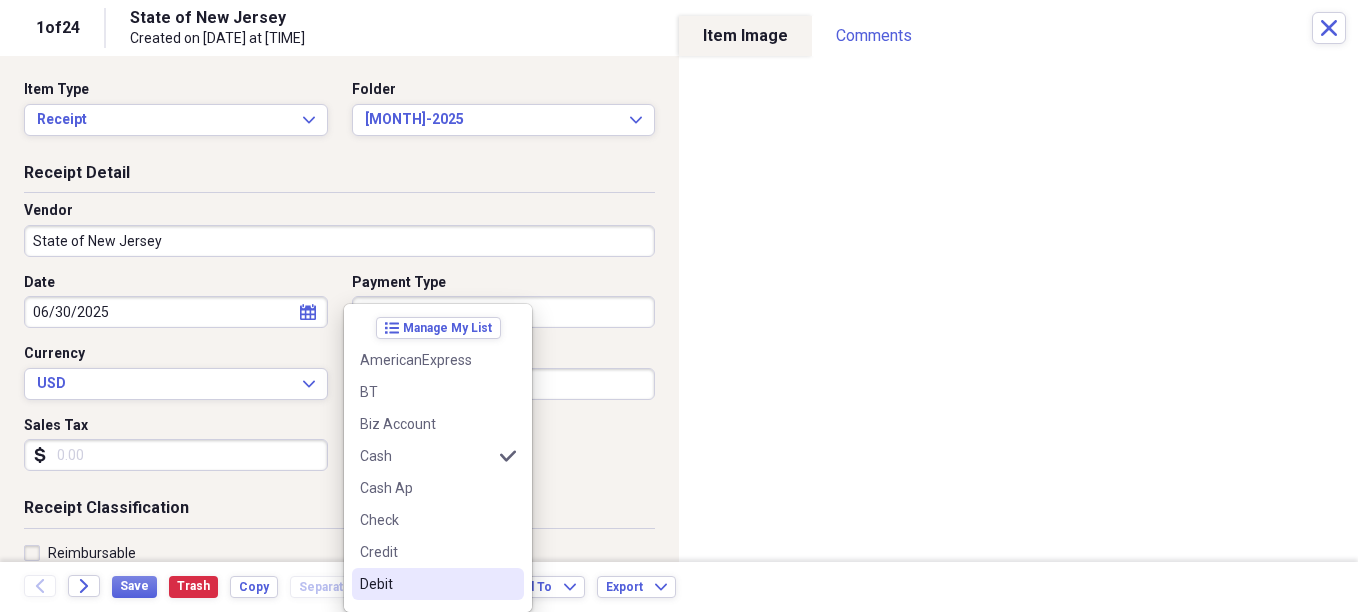 click on "Debit" at bounding box center (426, 584) 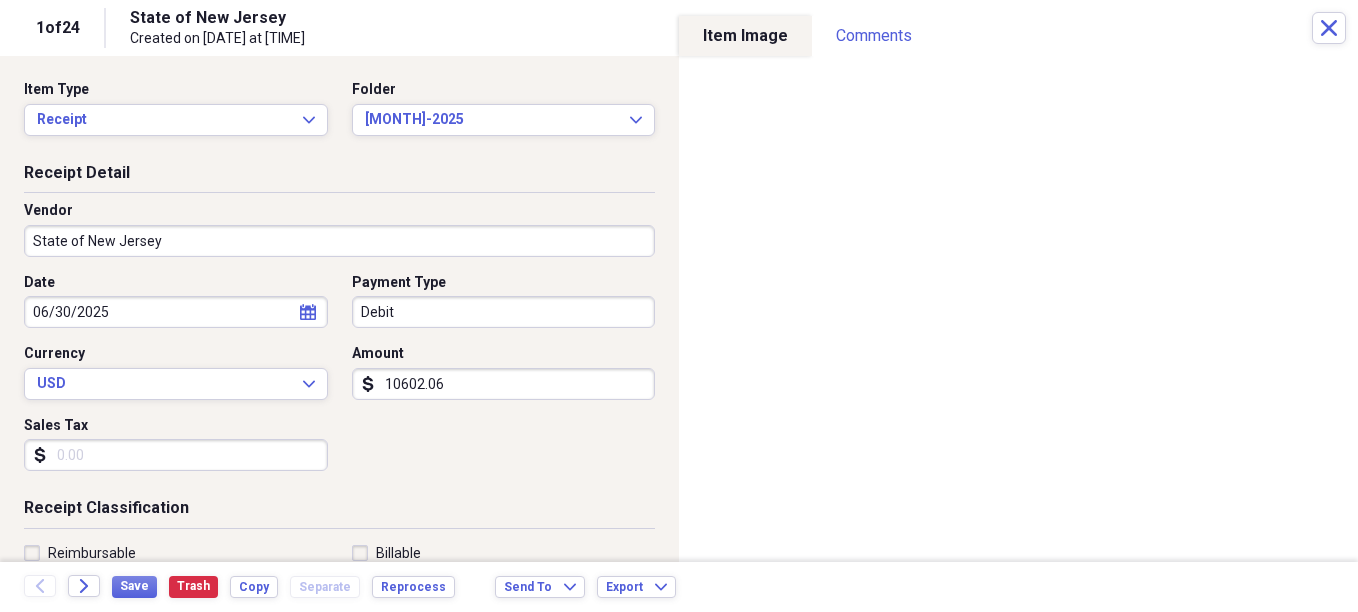 select on "5" 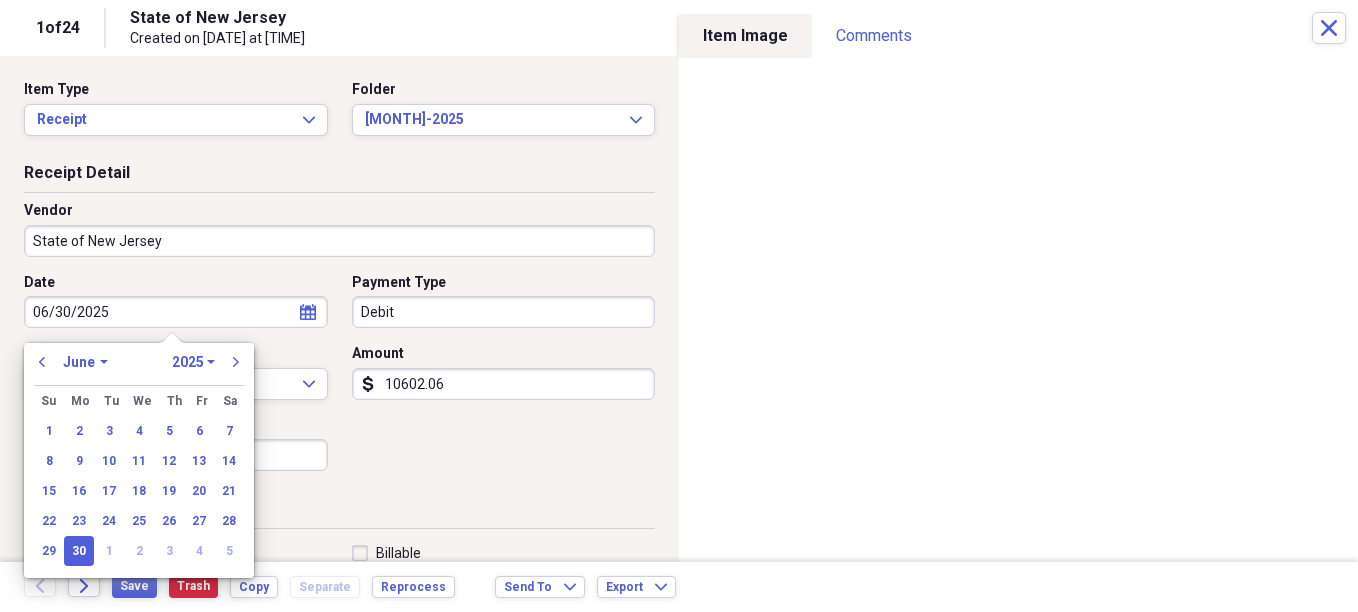drag, startPoint x: 167, startPoint y: 313, endPoint x: -4, endPoint y: 285, distance: 173.27724 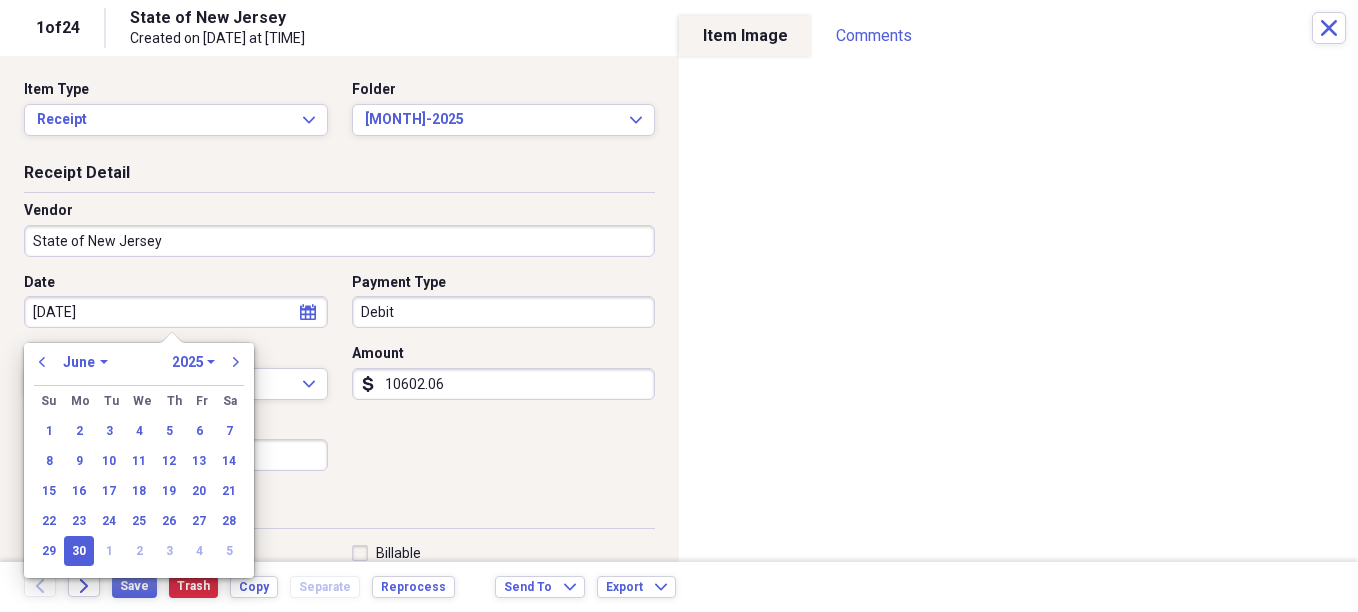 type on "7/17/25" 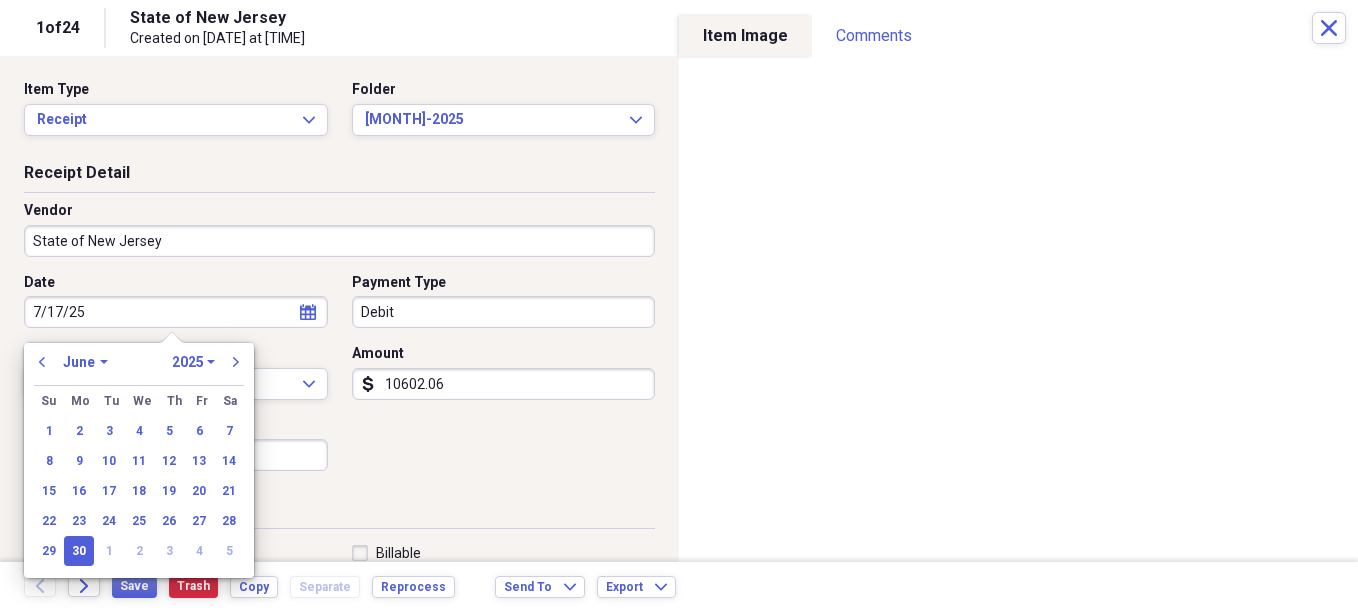 select on "6" 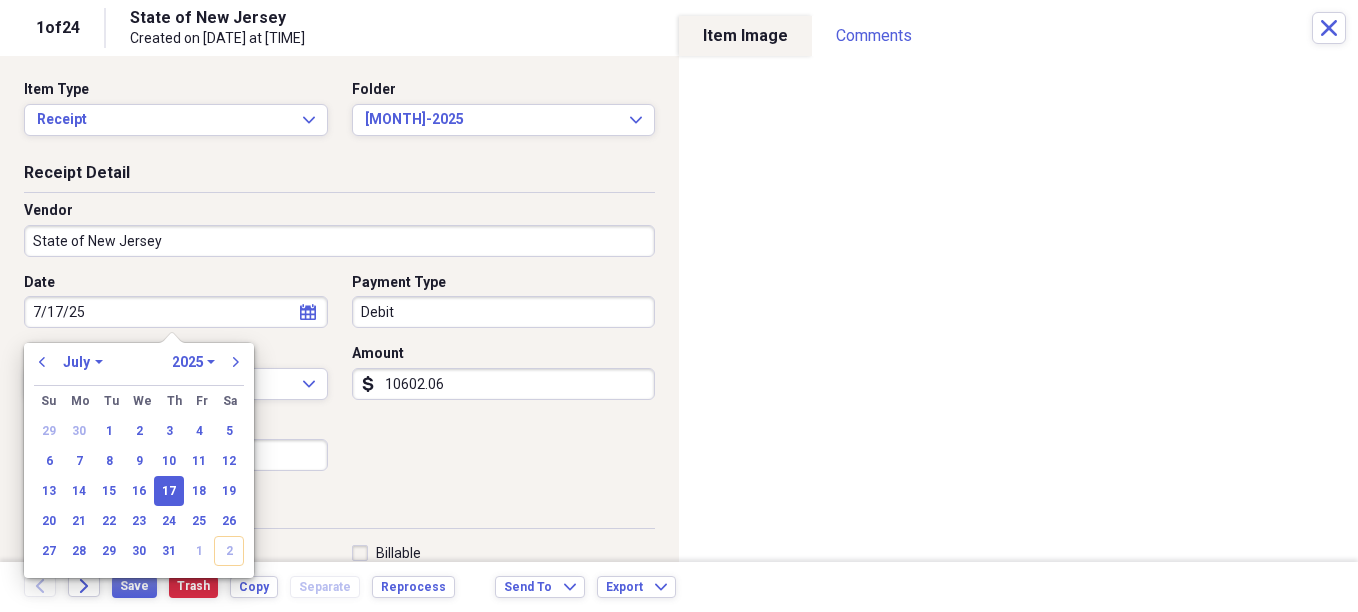 type on "07/17/2025" 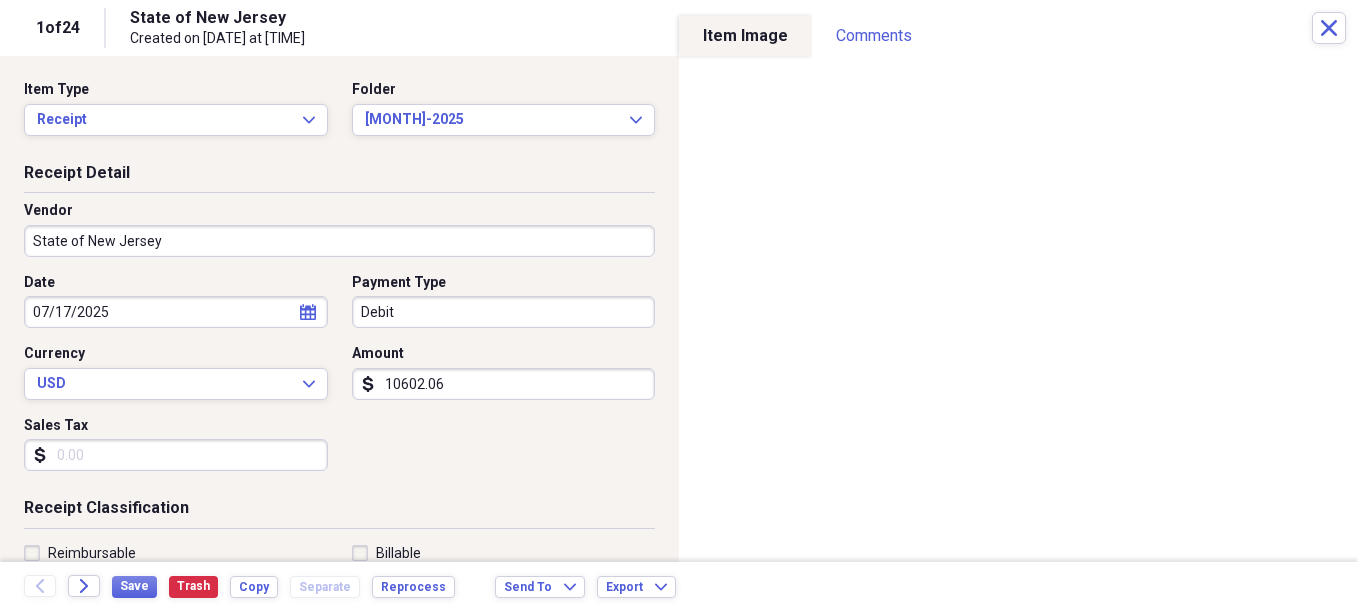 click on "Receipt Detail Vendor State of New Jersey Date [DATE] calendar Calendar Payment Type Debit Currency USD Expand Amount dollar-sign [AMOUNT] Sales Tax dollar-sign" at bounding box center [339, 330] 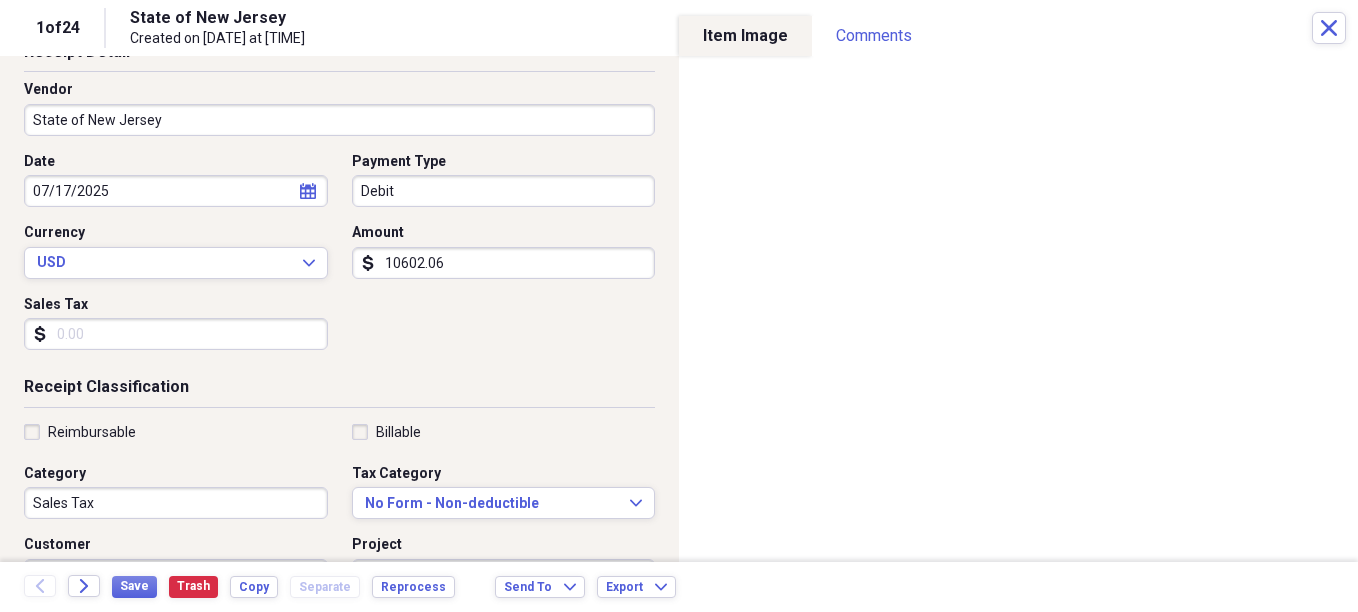 scroll, scrollTop: 300, scrollLeft: 0, axis: vertical 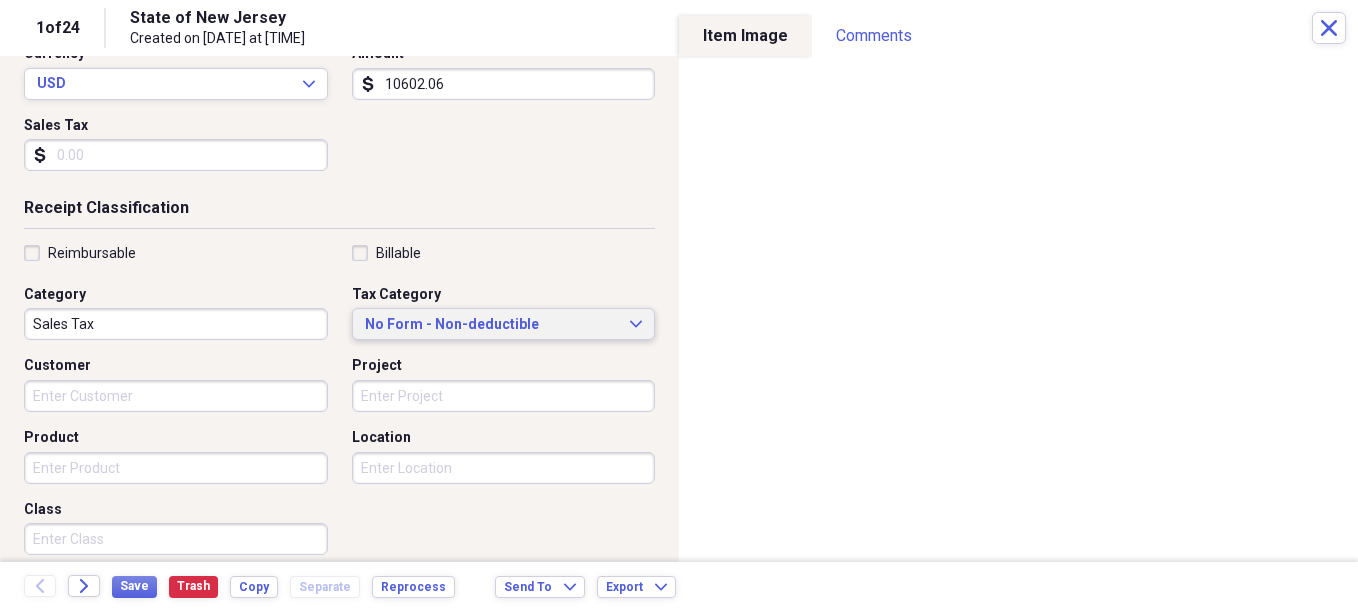 click on "No Form - Non-deductible" at bounding box center [492, 325] 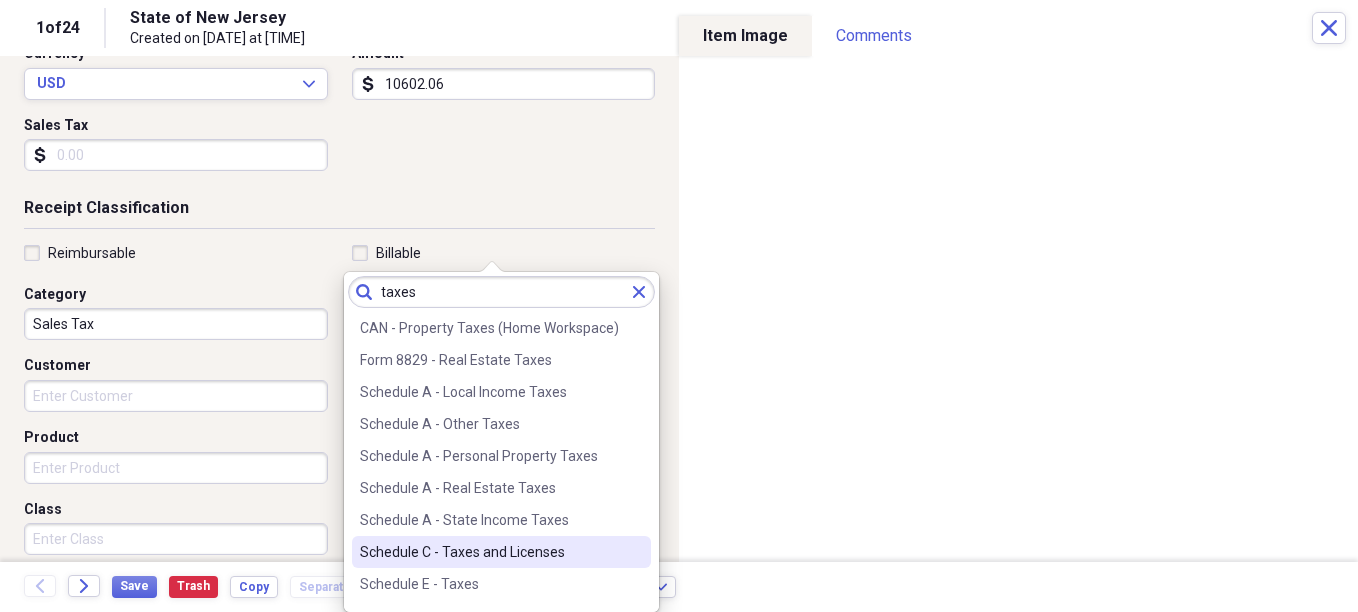 type on "taxes" 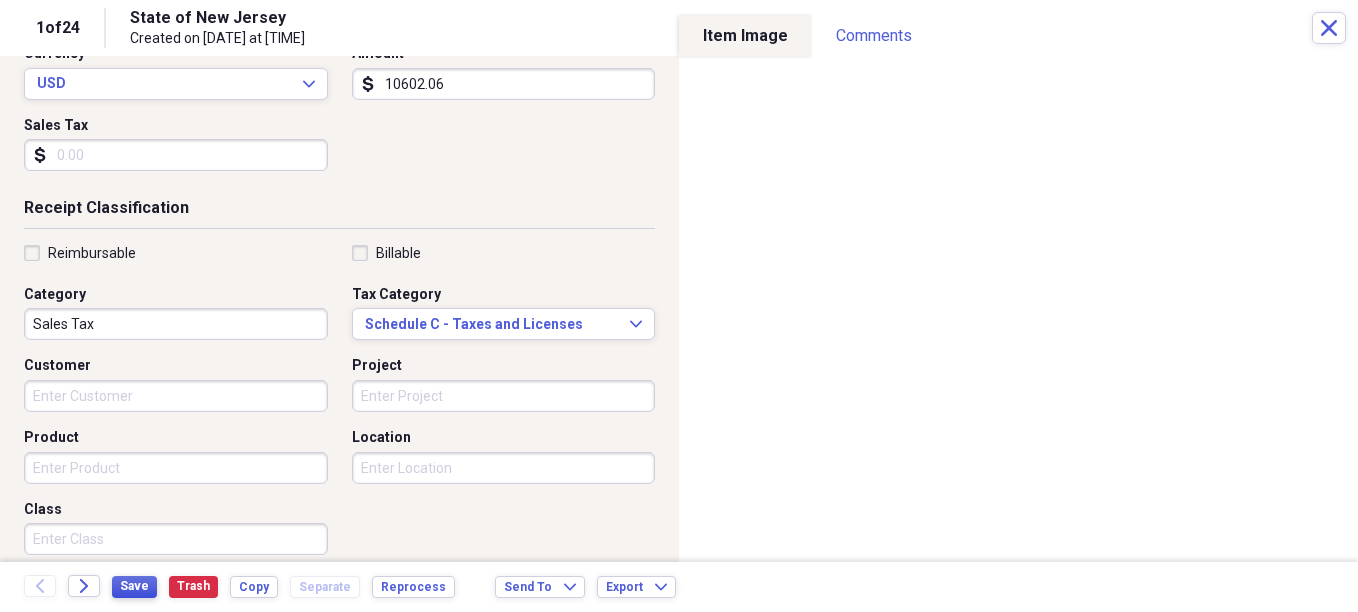 click on "Save" at bounding box center [134, 586] 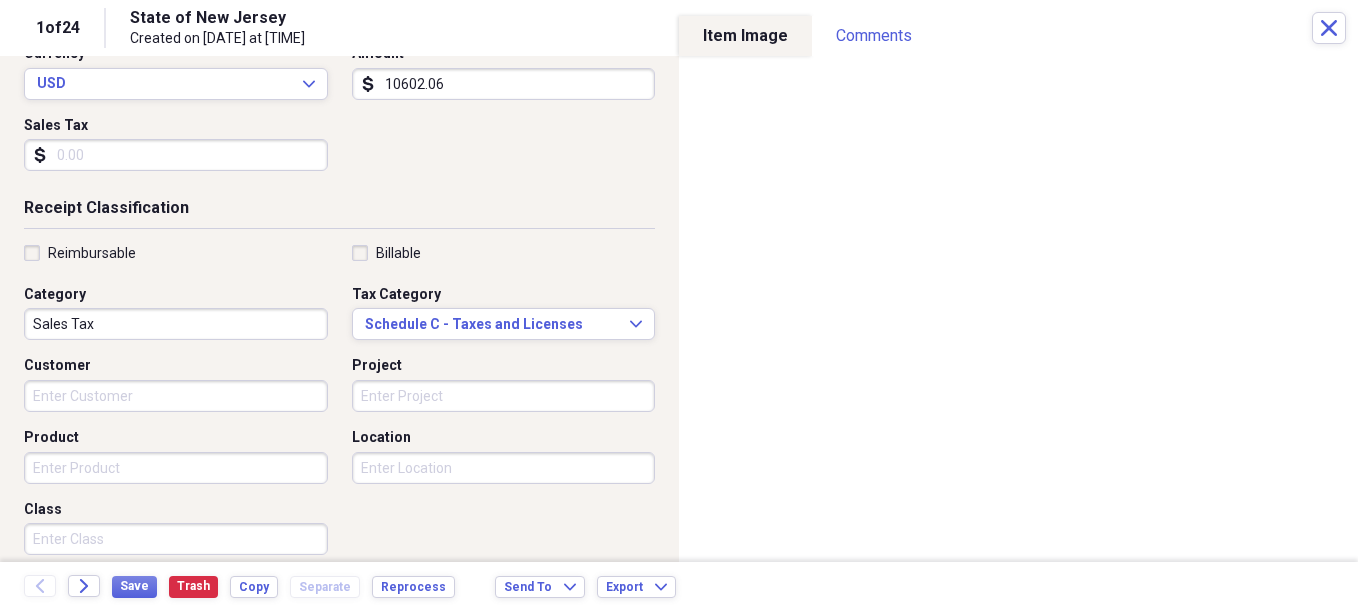 click on "Back Forward Save Trash Copy Separate Reprocess Send To Expand Export Expand" at bounding box center (679, 587) 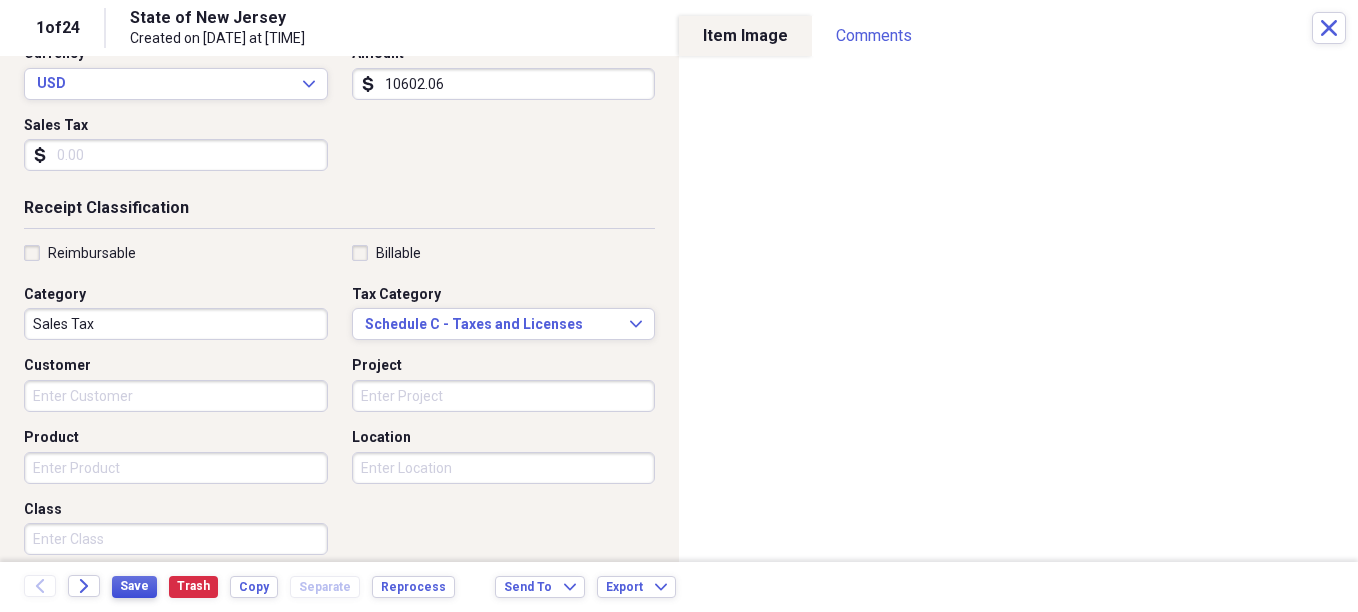 click on "Save" at bounding box center [134, 587] 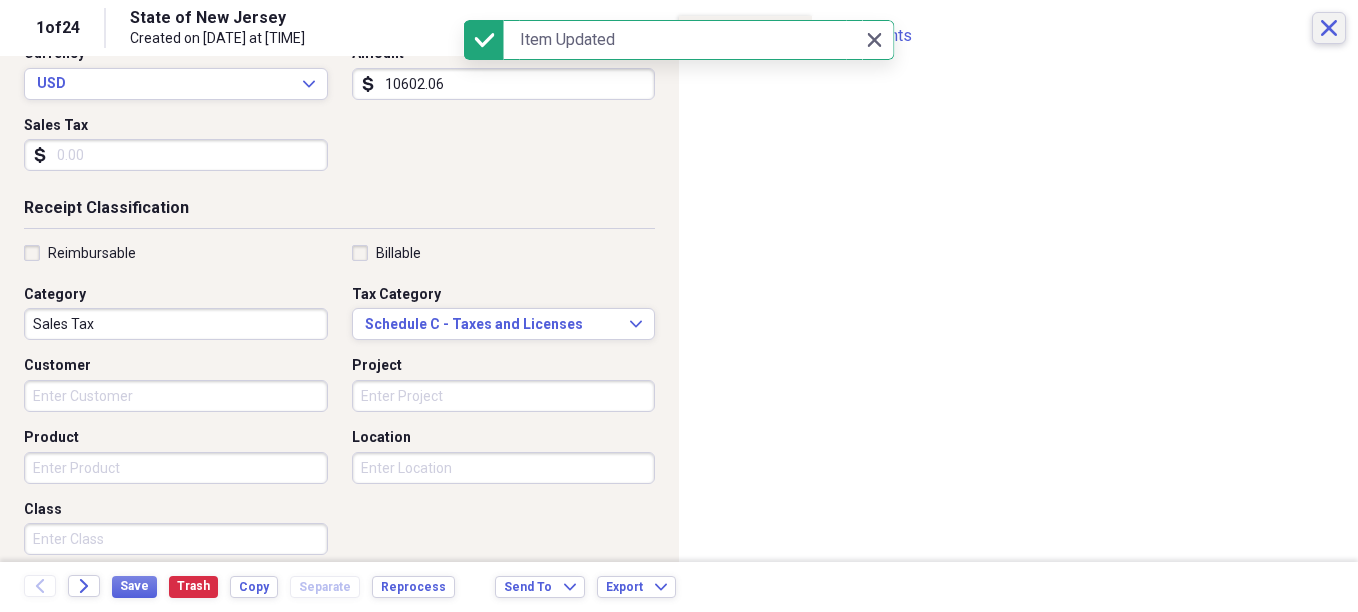 click on "Close" at bounding box center (1329, 28) 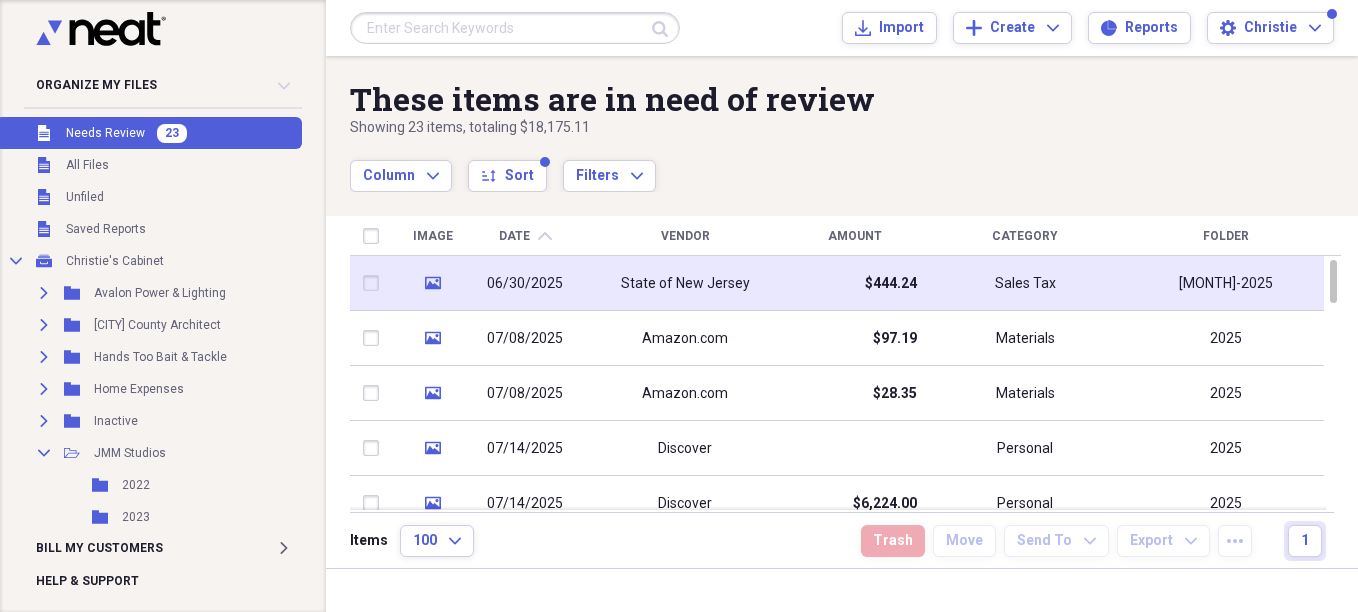 click on "State of New Jersey" at bounding box center [685, 283] 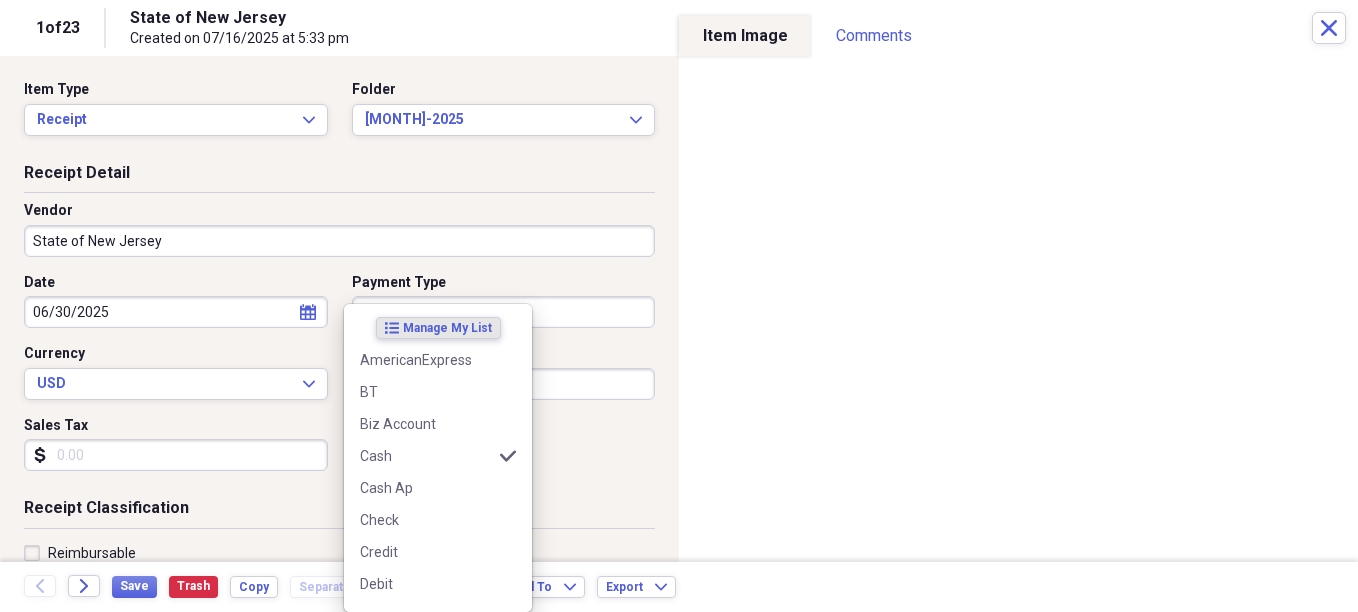 click on "Organize My Files [NUMBER] Collapse Unfiled Needs Review [NUMBER] Unfiled All Files Unfiled Unfiled Unfiled Saved Reports Collapse My Cabinet Christie's Cabinet Add Folder Expand Folder Avalon Power & Lighting Add Folder Expand Folder Cape May County Architect Add Folder Expand Folder Hands Too Bait & Tackle Add Folder Expand Folder Home Expenses Add Folder Expand Folder Inactive Add Folder Collapse Open Folder JMM Studios Add Folder Folder [YEAR] Add Folder Folder [YEAR] Add Folder Folder [YEAR] Add Folder Collapse Open Folder [YEAR] Add Folder Folder [NUMBER]-[YEAR] Add Folder Folder [NUMBER]-[YEAR] Add Folder Folder [NUMBER]-[YEAR] Add Folder Folder [NUMBER]-[YEAR] Add Folder Folder [NUMBER]-[YEAR] Add Folder Folder [NUMBER]-[YEAR] Add Folder Folder [NUMBER]-[YEAR] Add Folder Folder [NUMBER]-[YEAR] Add Folder Folder Kevin Clifford [YEAR] Add Folder Expand Folder Pandemonium Fiberglass Add Folder Trash Trash Bill My Customers Expand Help & Support Submit Import Import Add Create Expand Reports sort" at bounding box center (679, 306) 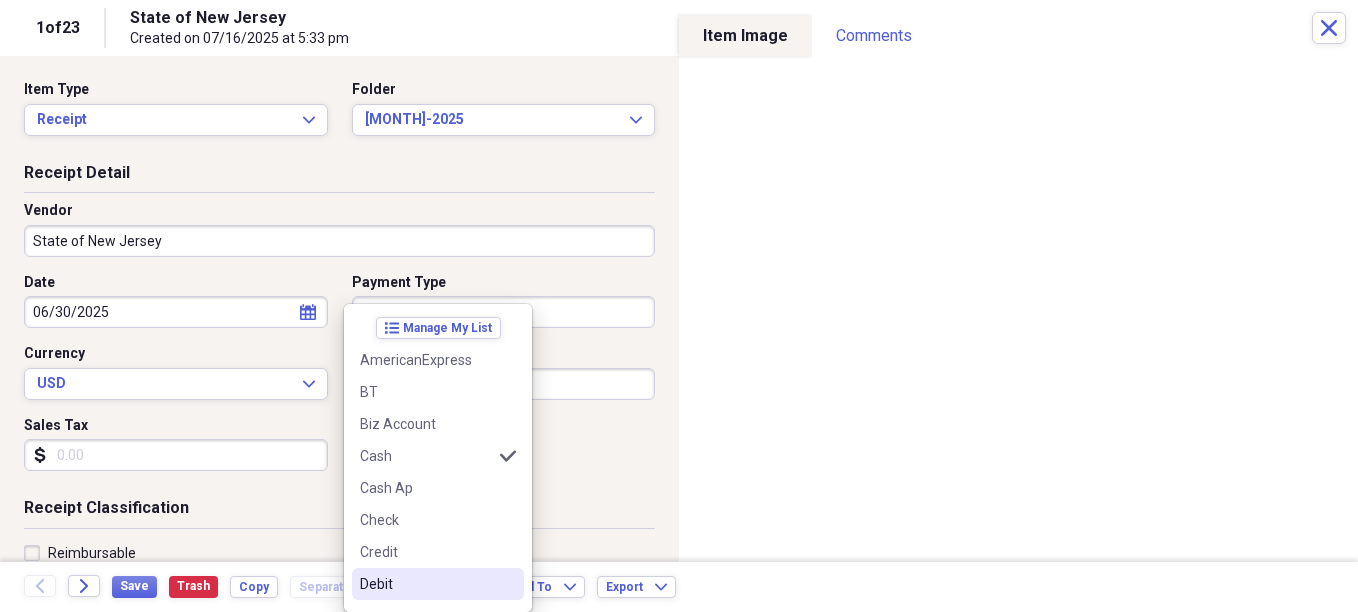 click on "Debit" at bounding box center (426, 584) 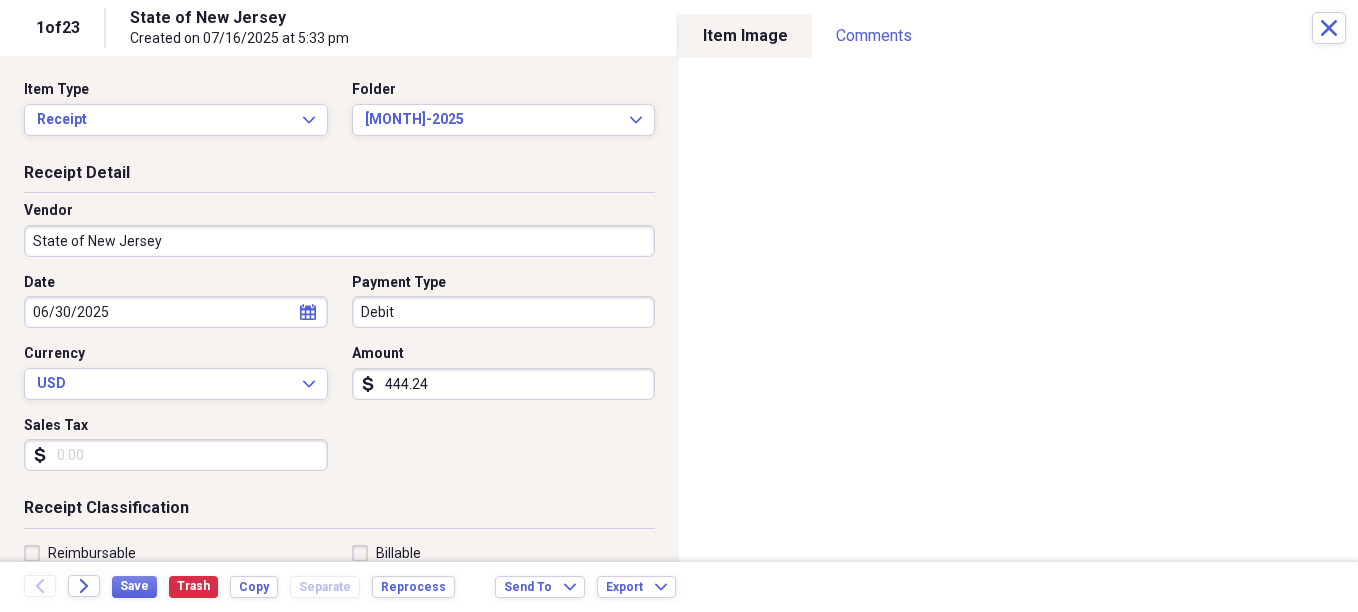 select on "5" 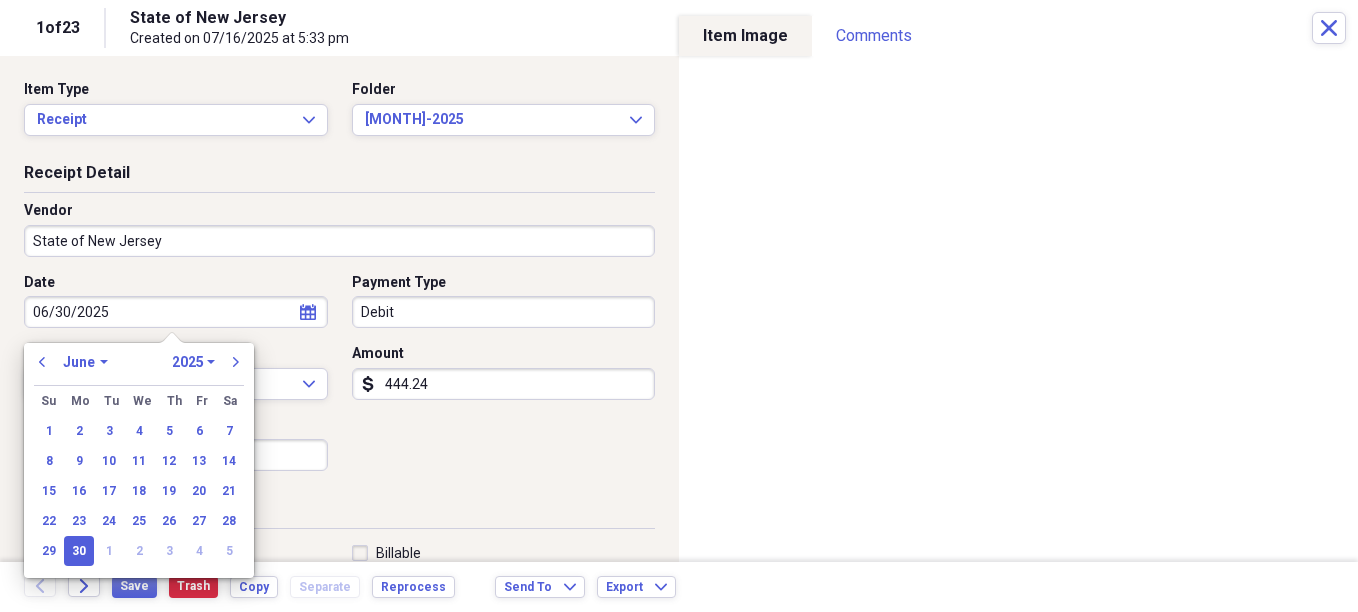 click on "Organize My Files [NUMBER] Collapse Unfiled Needs Review [NUMBER] Unfiled All Files Unfiled Unfiled Unfiled Saved Reports Collapse My Cabinet Christie's Cabinet Add Folder Expand Folder Avalon Power & Lighting Add Folder Expand Folder Cape May County Architect Add Folder Expand Folder Hands Too Bait & Tackle Add Folder Expand Folder Home Expenses Add Folder Expand Folder Inactive Add Folder Collapse Open Folder JMM Studios Add Folder Folder [YEAR] Add Folder Folder [YEAR] Add Folder Folder [YEAR] Add Folder Collapse Open Folder [YEAR] Add Folder Folder [NUMBER]-[YEAR] Add Folder Folder [NUMBER]-[YEAR] Add Folder Folder [NUMBER]-[YEAR] Add Folder Folder [NUMBER]-[YEAR] Add Folder Folder [NUMBER]-[YEAR] Add Folder Folder [NUMBER]-[YEAR] Add Folder Folder [NUMBER]-[YEAR] Add Folder Folder [NUMBER]-[YEAR] Add Folder Folder Kevin Clifford [YEAR] Add Folder Expand Folder Pandemonium Fiberglass Add Folder Trash Trash Bill My Customers Expand Help & Support Submit Import Import Add Create Expand Reports sort" at bounding box center (679, 306) 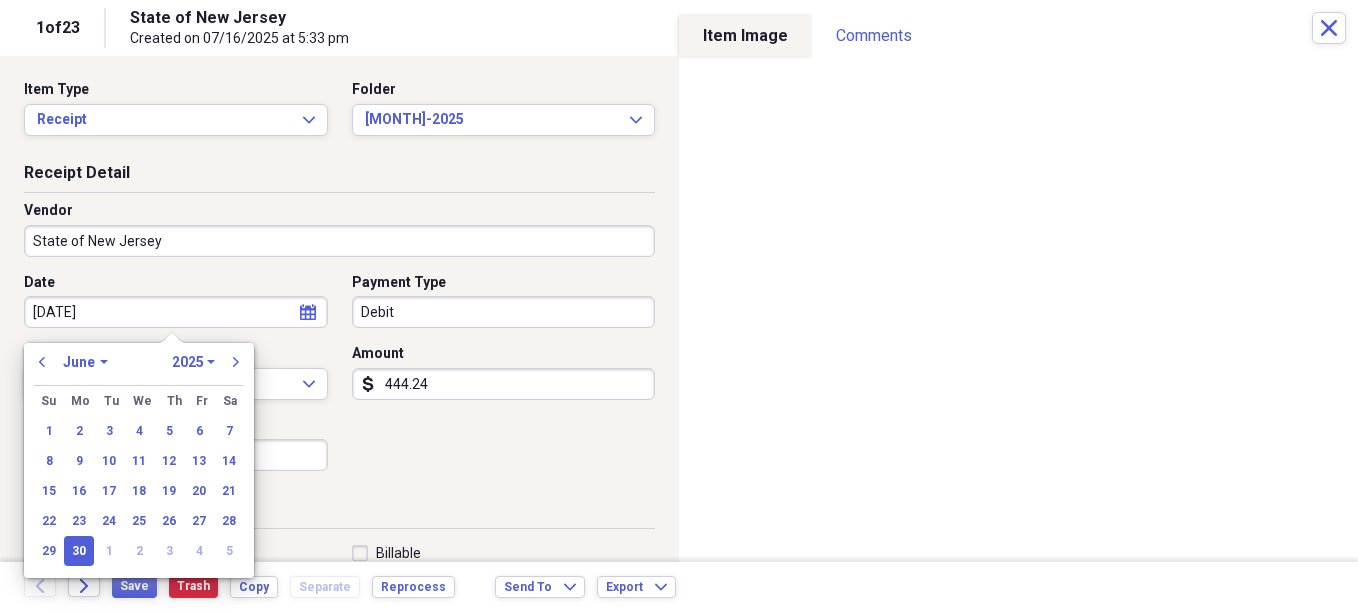 type on "7/17/25" 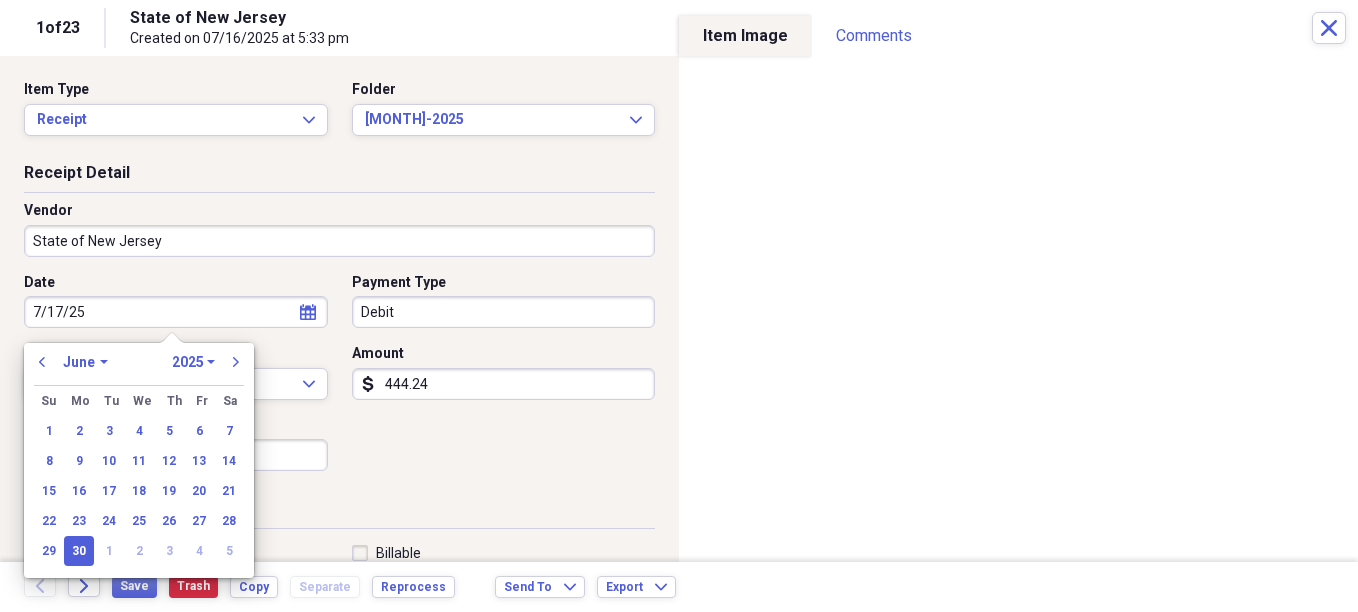 select on "6" 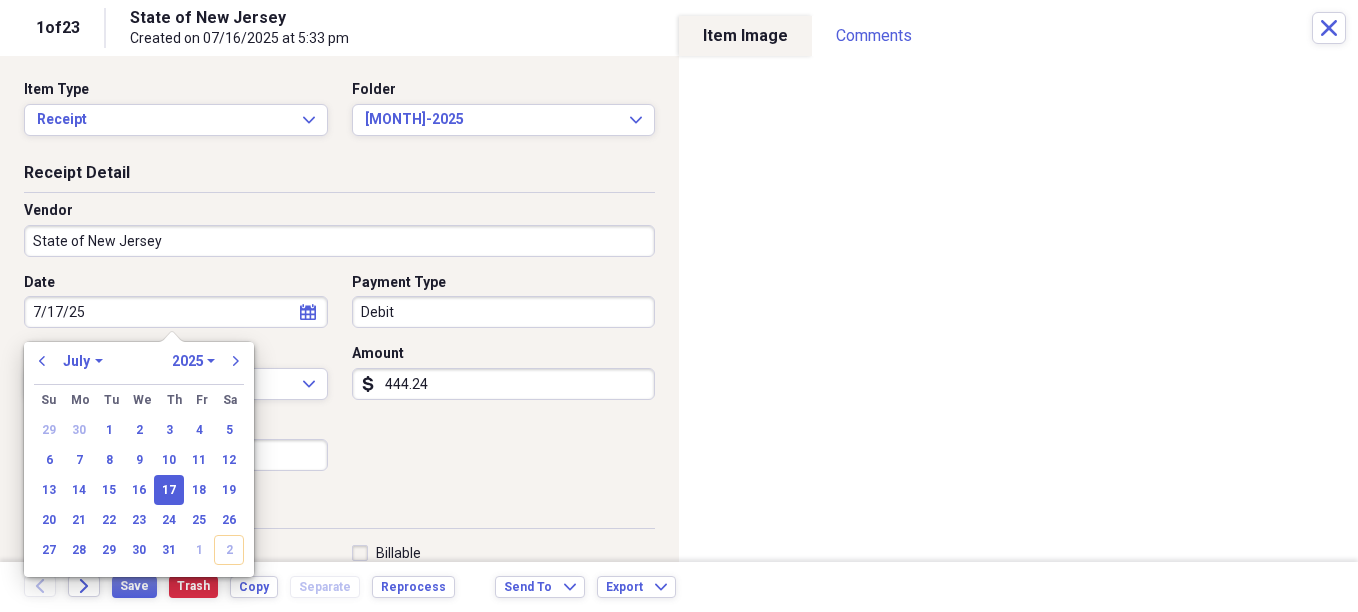 scroll, scrollTop: 200, scrollLeft: 0, axis: vertical 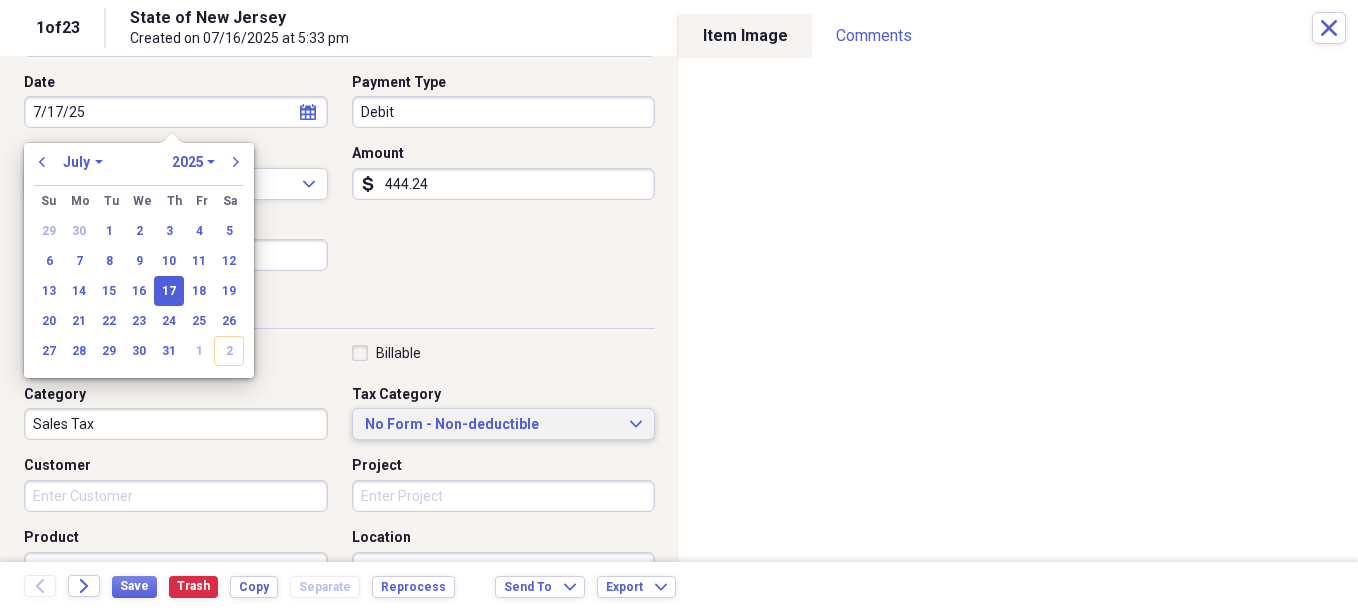 type on "07/17/2025" 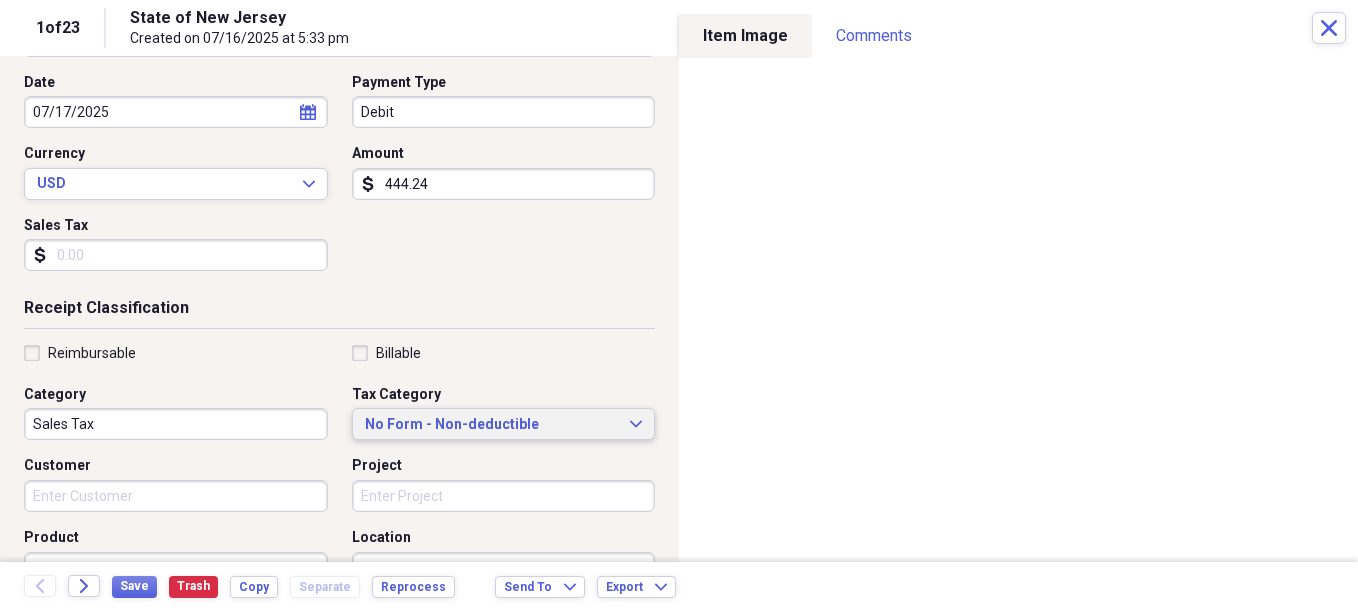 click on "No Form - Non-deductible" at bounding box center (492, 425) 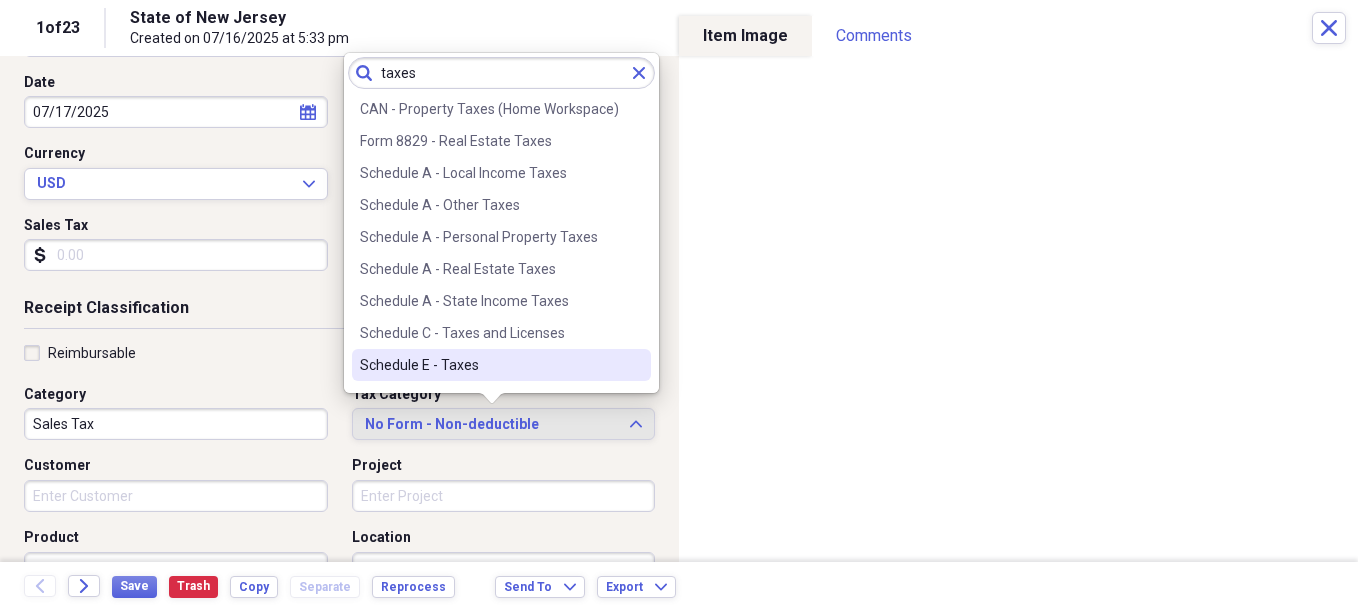 type on "taxes" 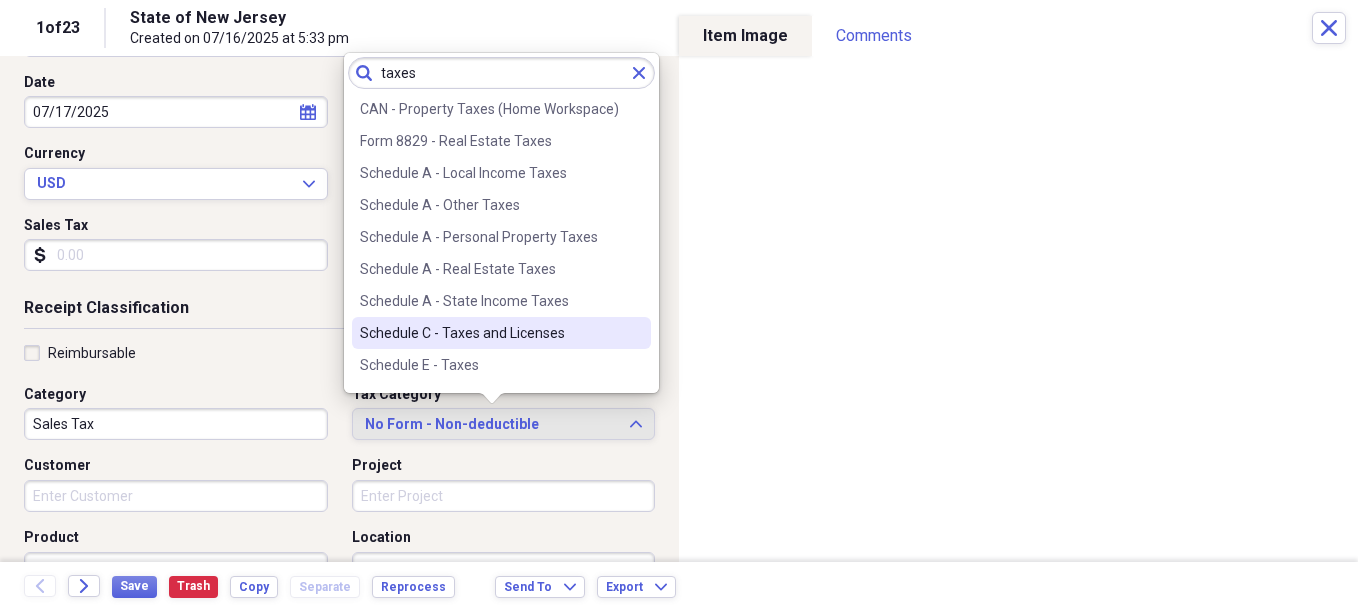 click on "Schedule C - Taxes and Licenses" at bounding box center [489, 333] 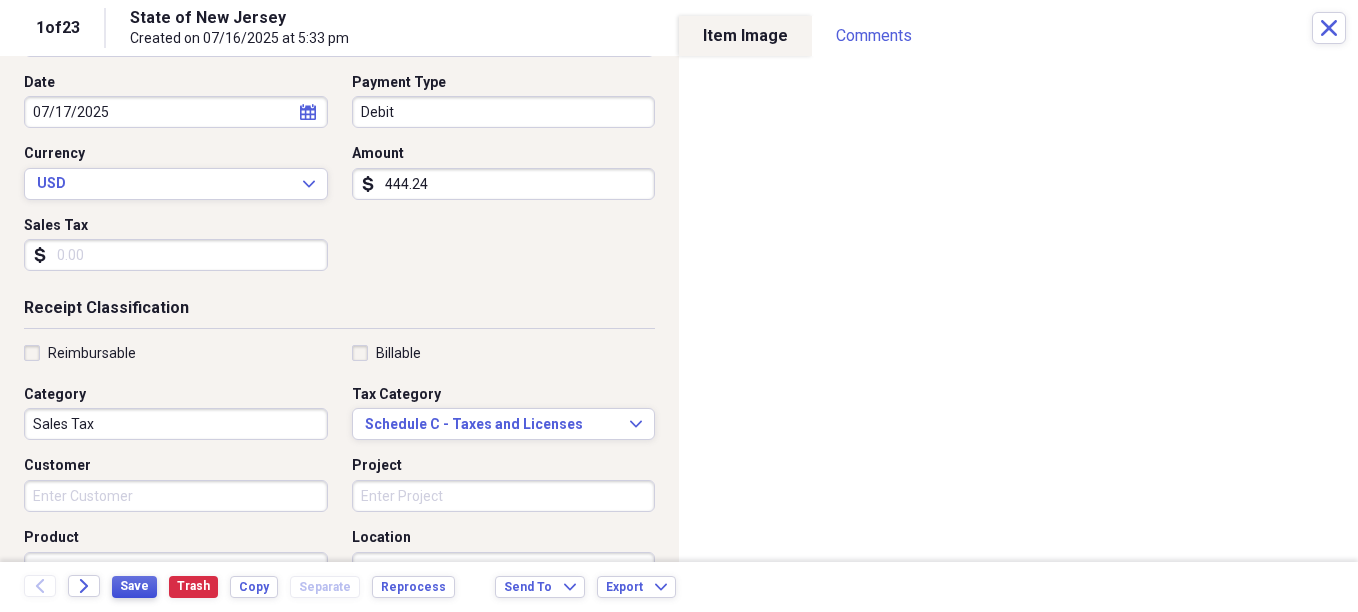 click on "Save" at bounding box center [134, 586] 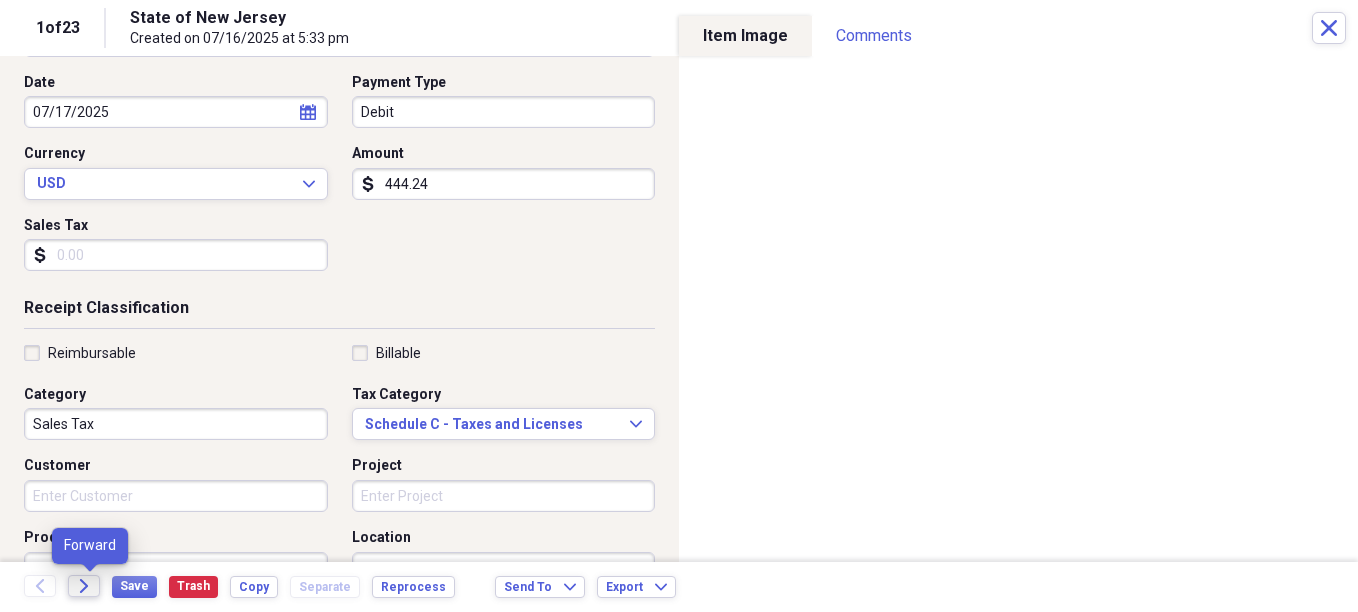 click on "Forward" at bounding box center [84, 586] 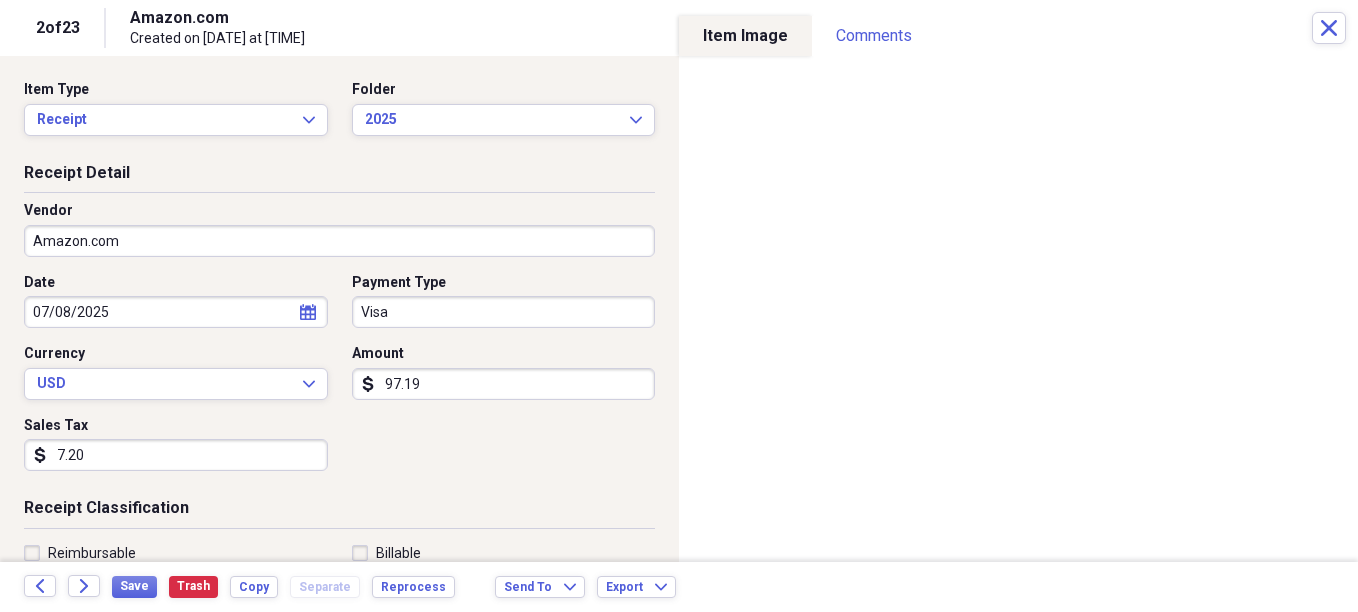 click on "Visa" at bounding box center [504, 312] 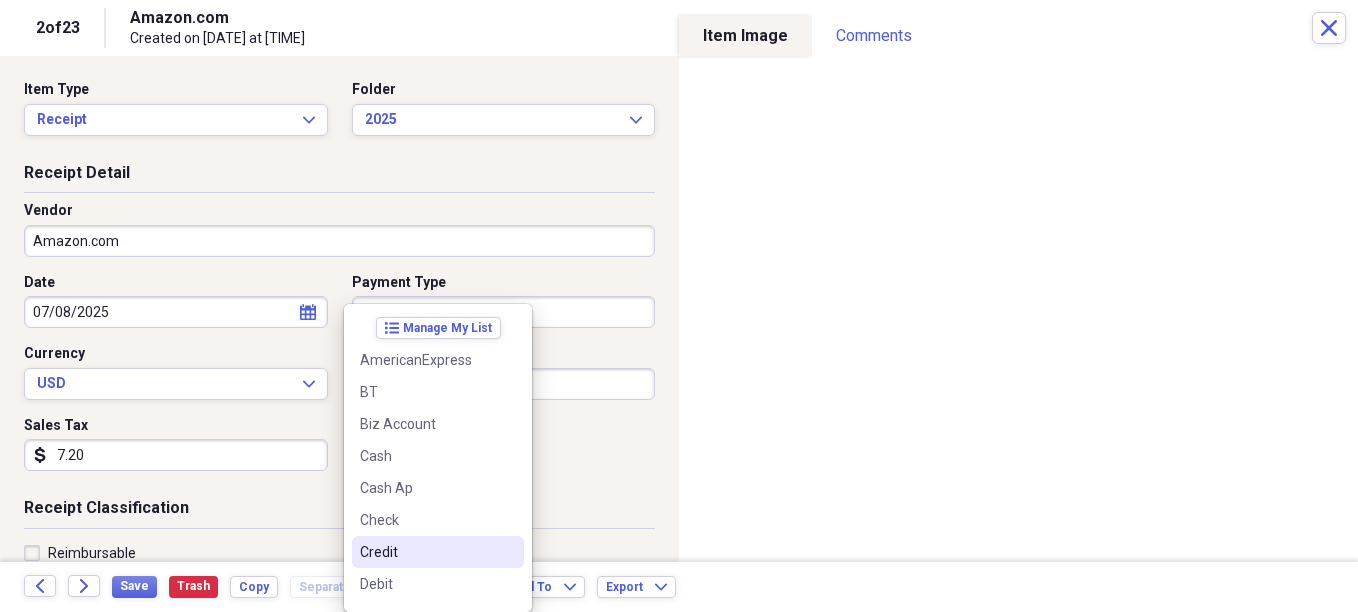 click on "Credit" at bounding box center [426, 552] 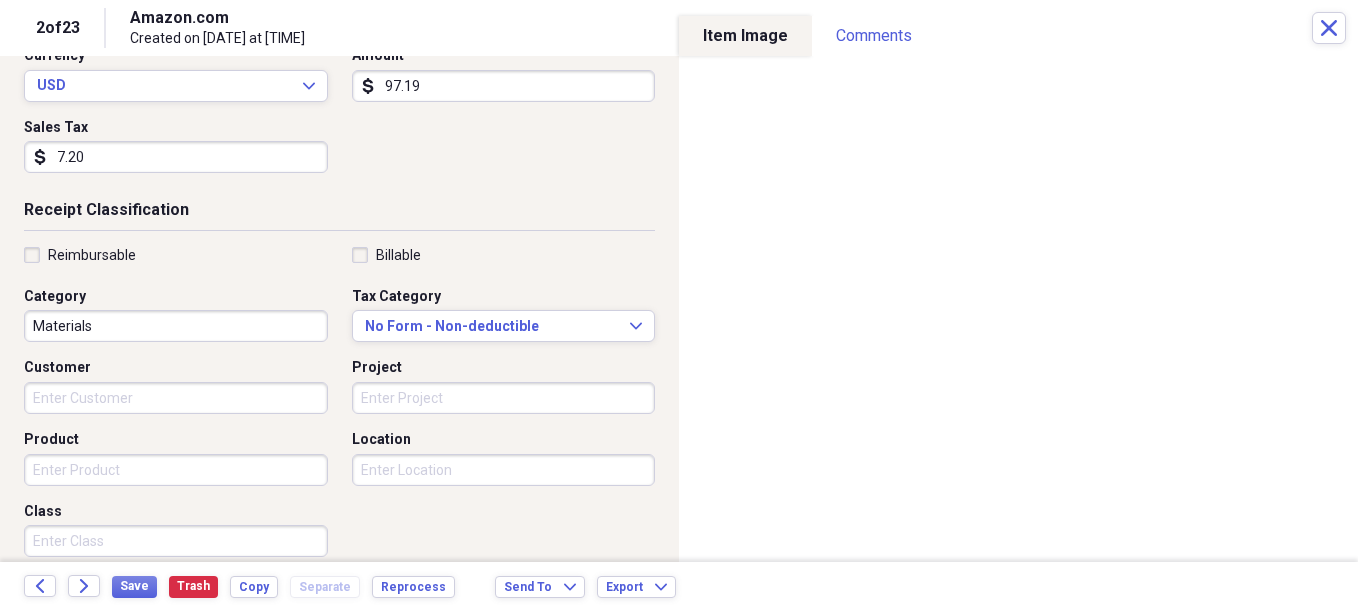 scroll, scrollTop: 300, scrollLeft: 0, axis: vertical 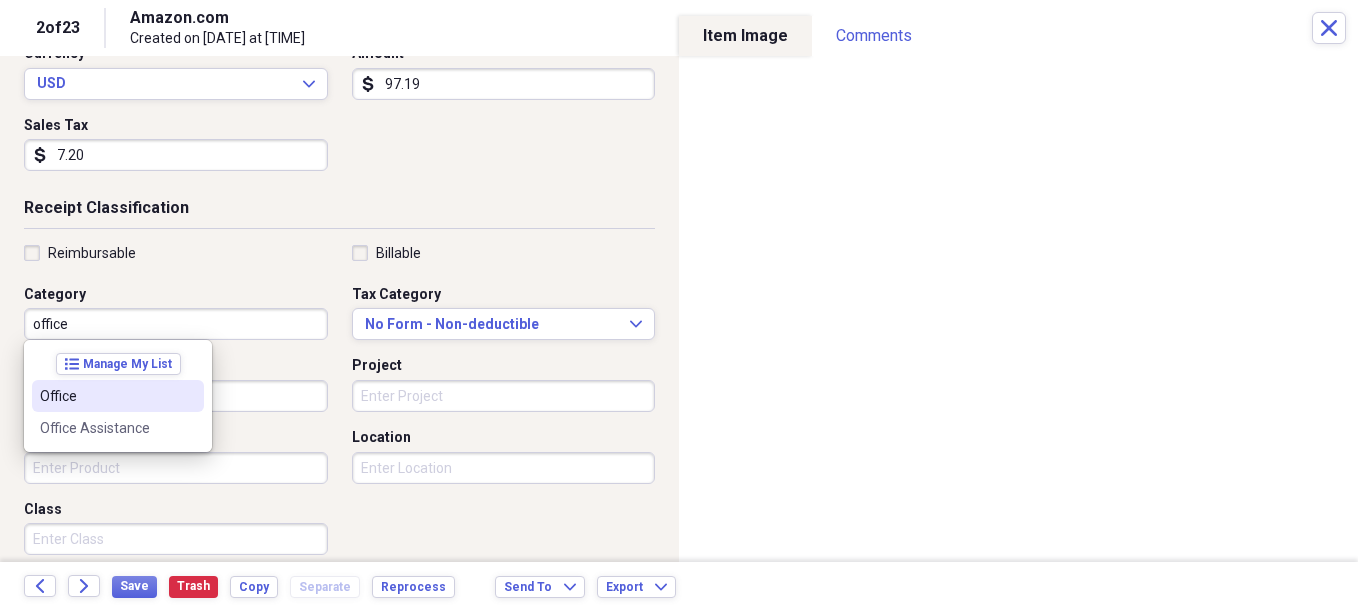 click on "Office" at bounding box center (106, 396) 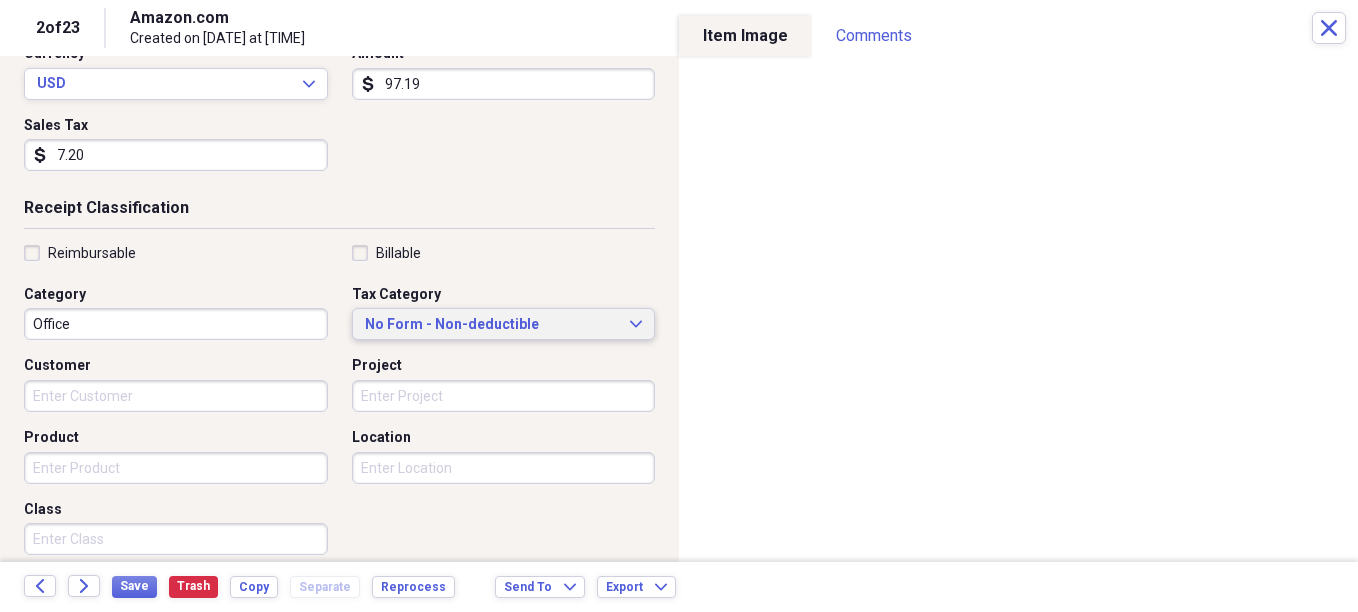 click on "No Form - Non-deductible" at bounding box center [492, 325] 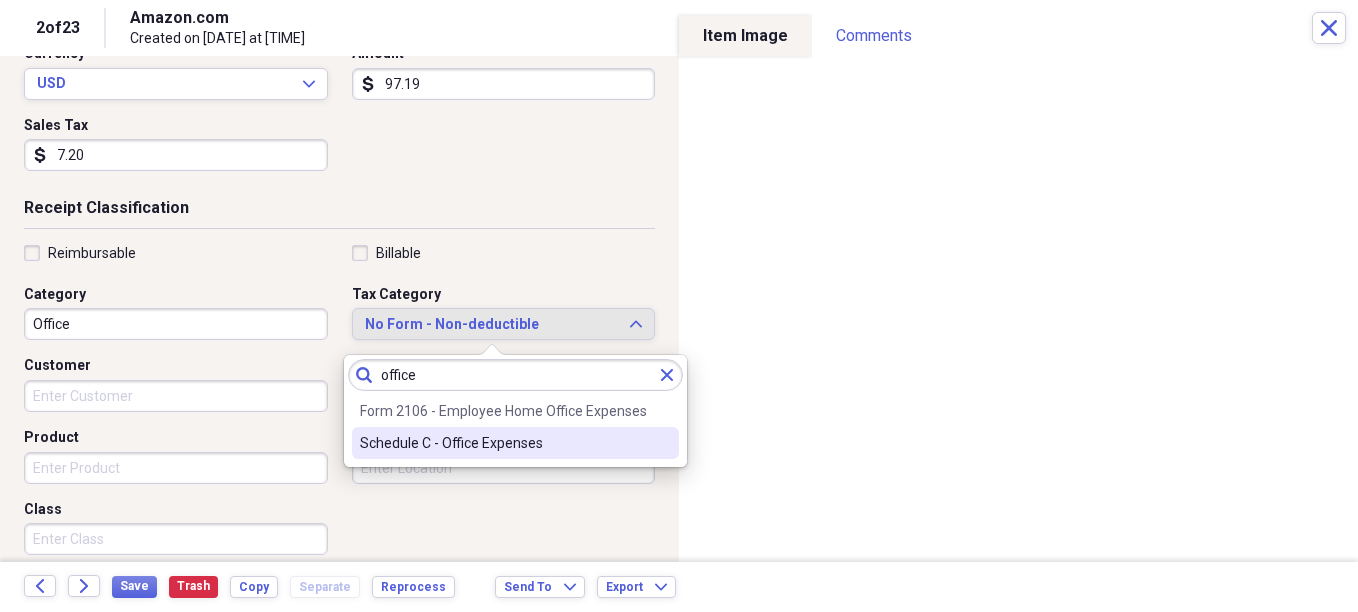 type on "office" 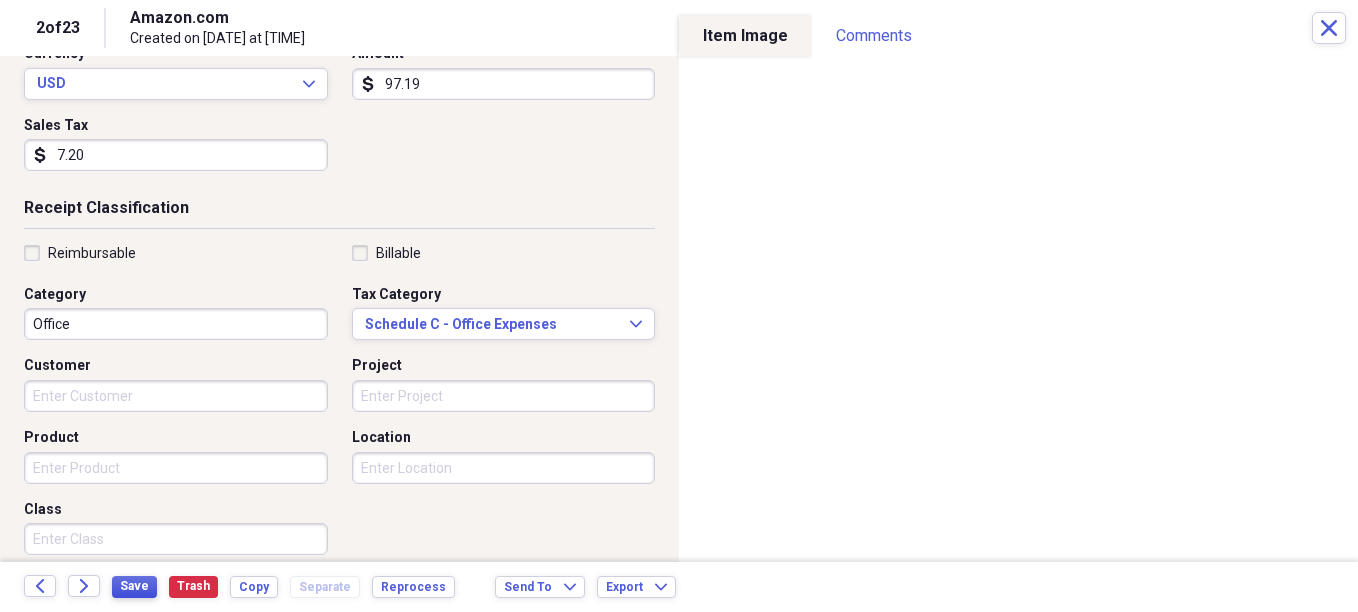 click on "Save" at bounding box center [134, 586] 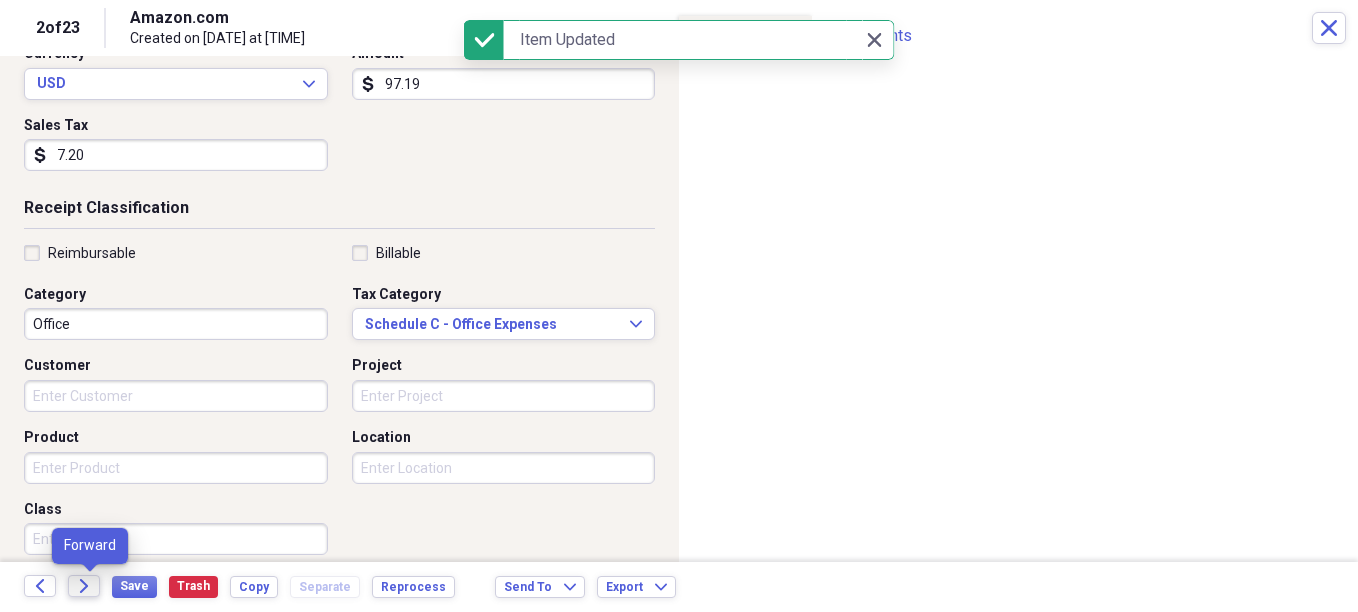 click on "Forward" 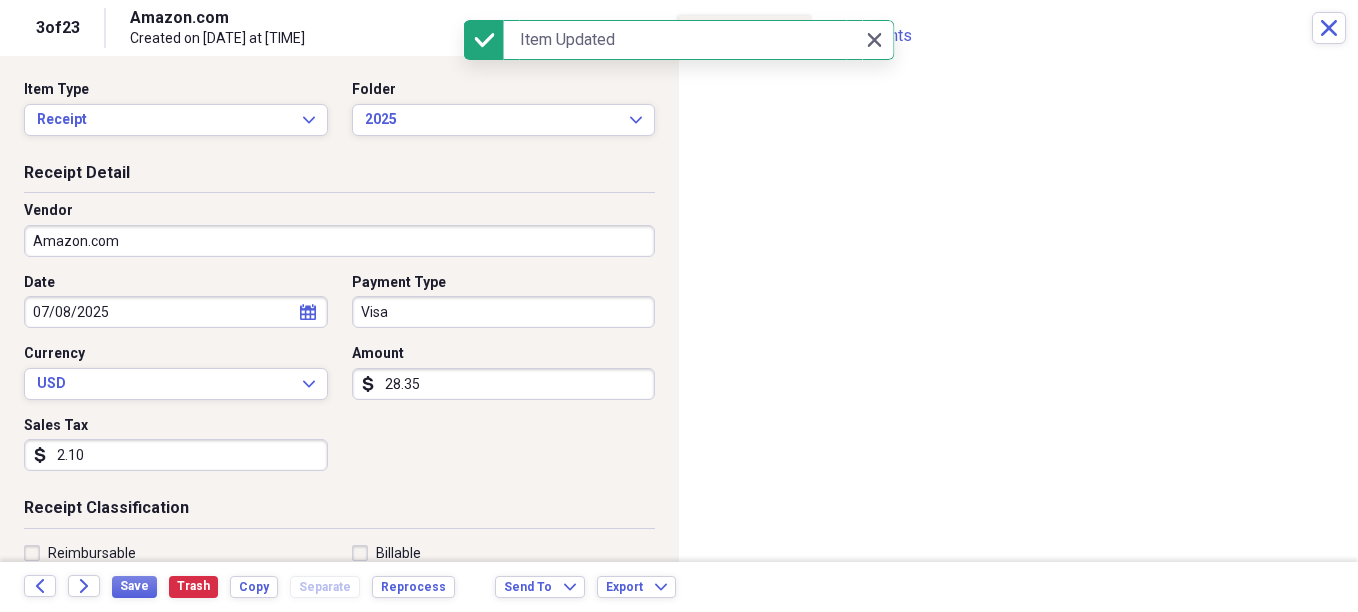 click on "Organize My Files 20 Collapse Unfiled Needs Review 20 Unfiled All Files Unfiled Unfiled Unfiled Saved Reports Collapse My Cabinet Christie's Cabinet Add Folder Expand Folder Avalon Power & Lighting Add Folder Expand Folder Cape May County Architect Add Folder Expand Folder Hands Too Bait & Tackle Add Folder Expand Folder Home Expenses Add Folder Expand Folder Inactive Add Folder Collapse Open Folder JMM Studios Add Folder Folder 2022 Add Folder Folder 2023 Add Folder Folder 2024 Add Folder Collapse Open Folder 2025 Add Folder Folder 1-2025 Add Folder Folder 10-2025 Add Folder Folder 11-2025 Add Folder Folder 12-2025 Add Folder Folder 2-2025 Add Folder Folder 3-2025 Add Folder Folder 4-2025 Add Folder Folder 5-2025 Add Folder Folder 6-2025 Add Folder Folder 7-2025 Add Folder Folder 8-2025 Add Folder Folder 9-2025 Add Folder Folder Kevin Clifford 2024 Add Folder Expand Folder Pandemonium Fiberglass Add Folder Trash Trash Bill My Customers Expand Help & Support Submit Import Import Add Create Expand Reports sort" at bounding box center [679, 306] 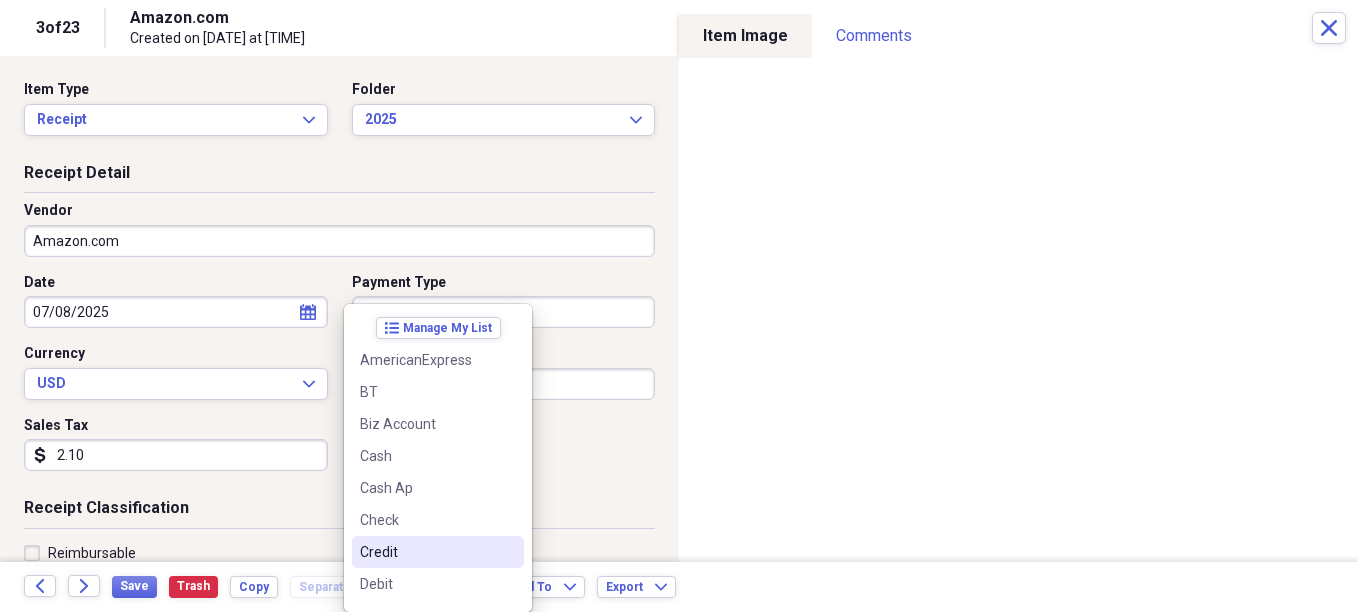 click on "Credit" at bounding box center [426, 552] 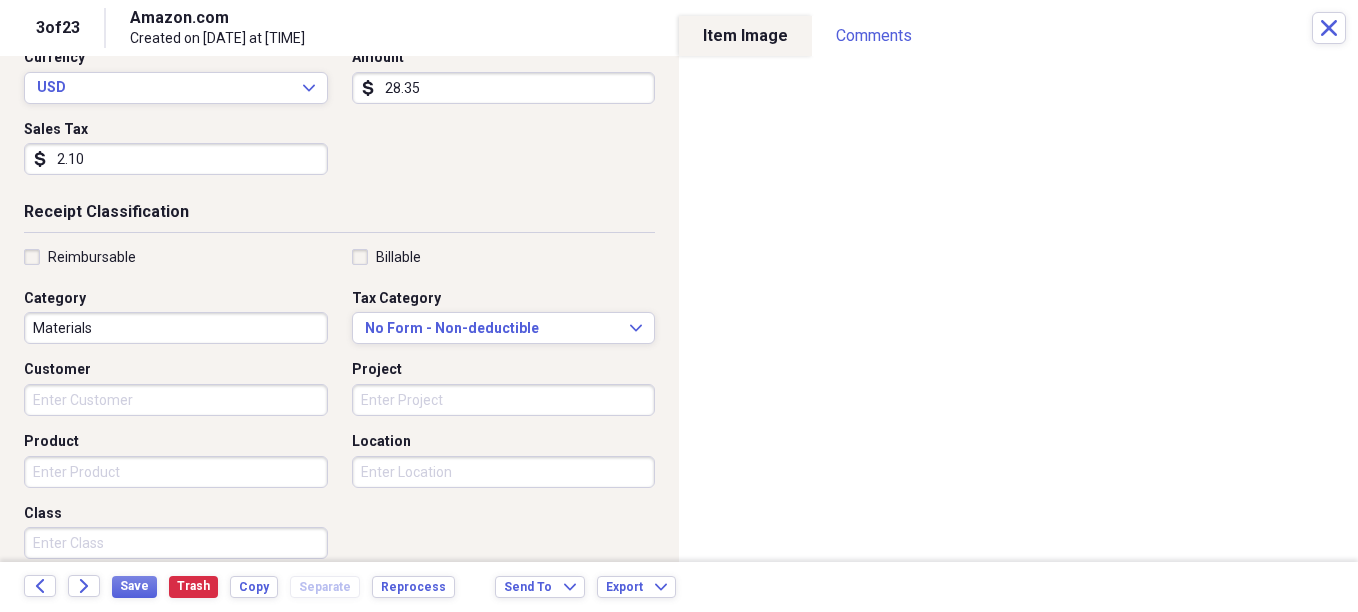 scroll, scrollTop: 300, scrollLeft: 0, axis: vertical 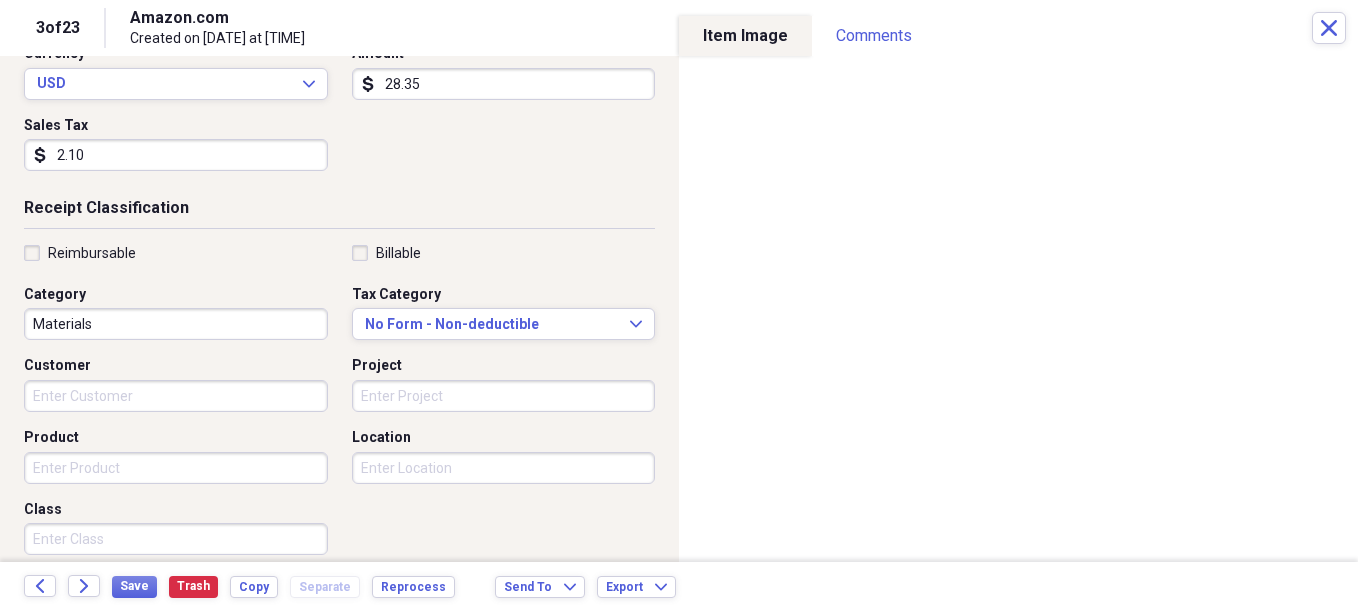 click on "Materials" at bounding box center (176, 324) 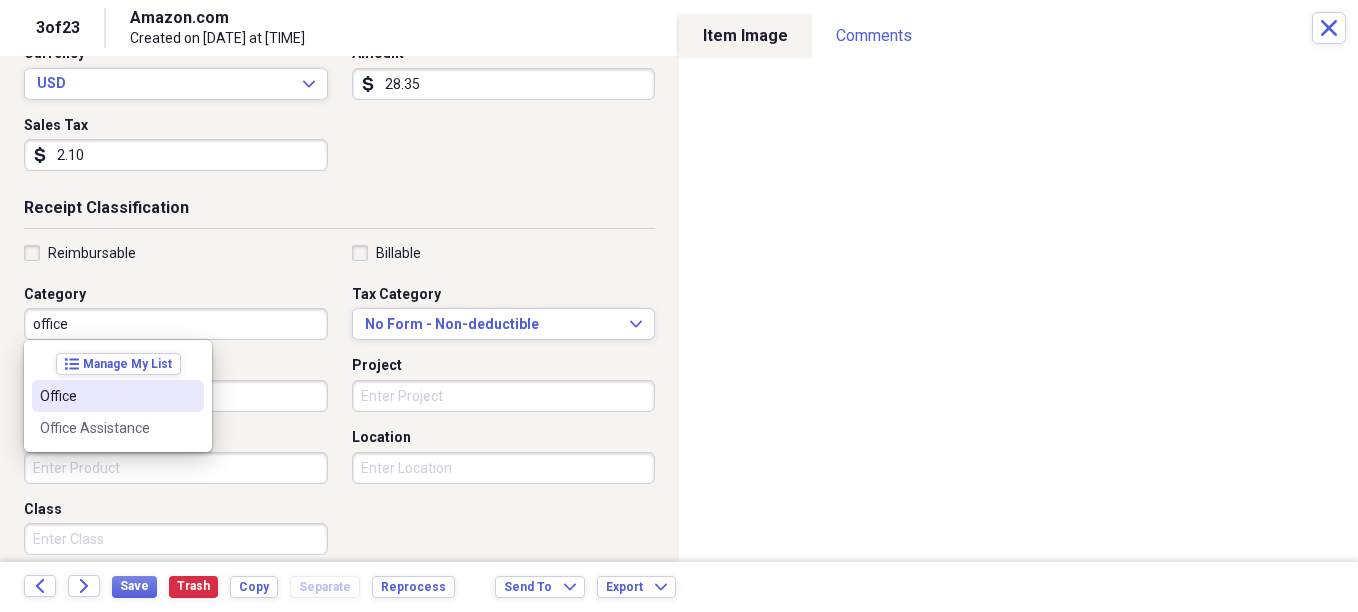 click on "Office" at bounding box center (118, 396) 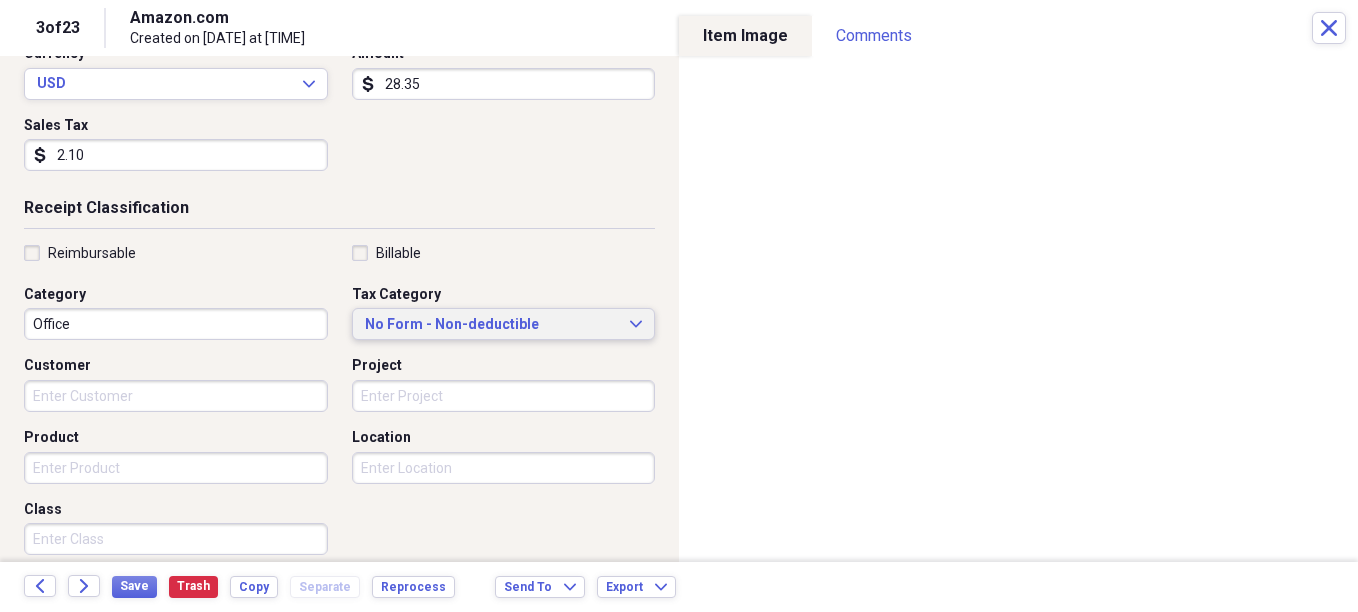 click on "No Form - Non-deductible" at bounding box center (492, 325) 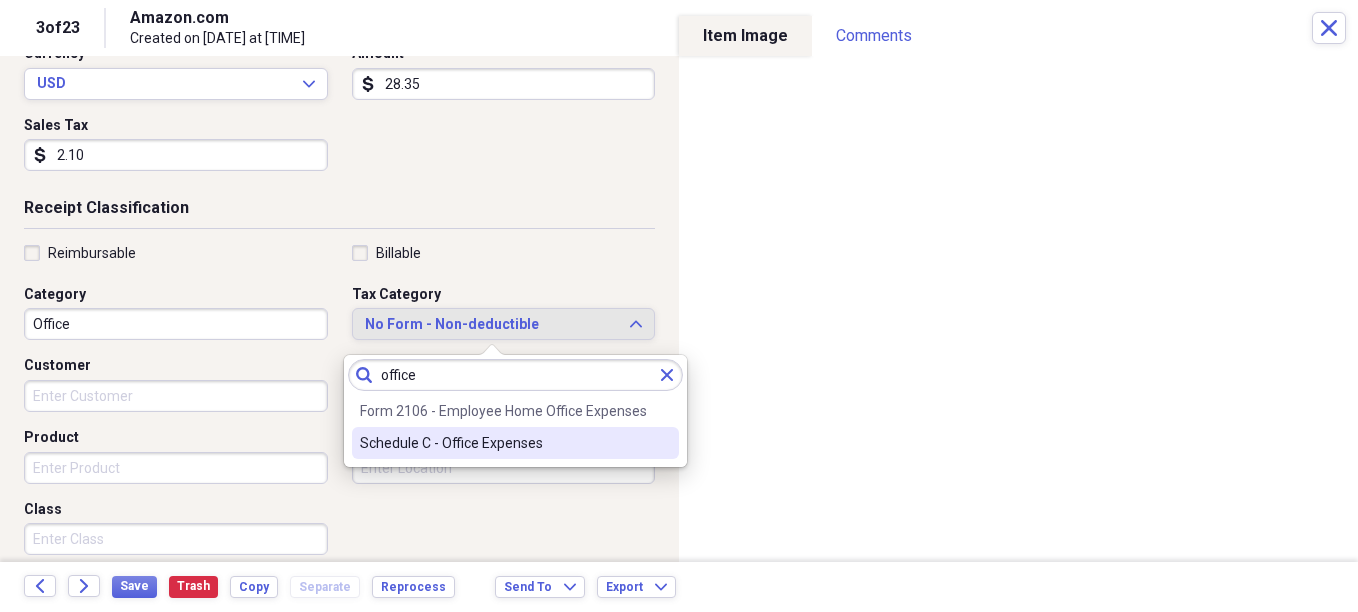 type on "office" 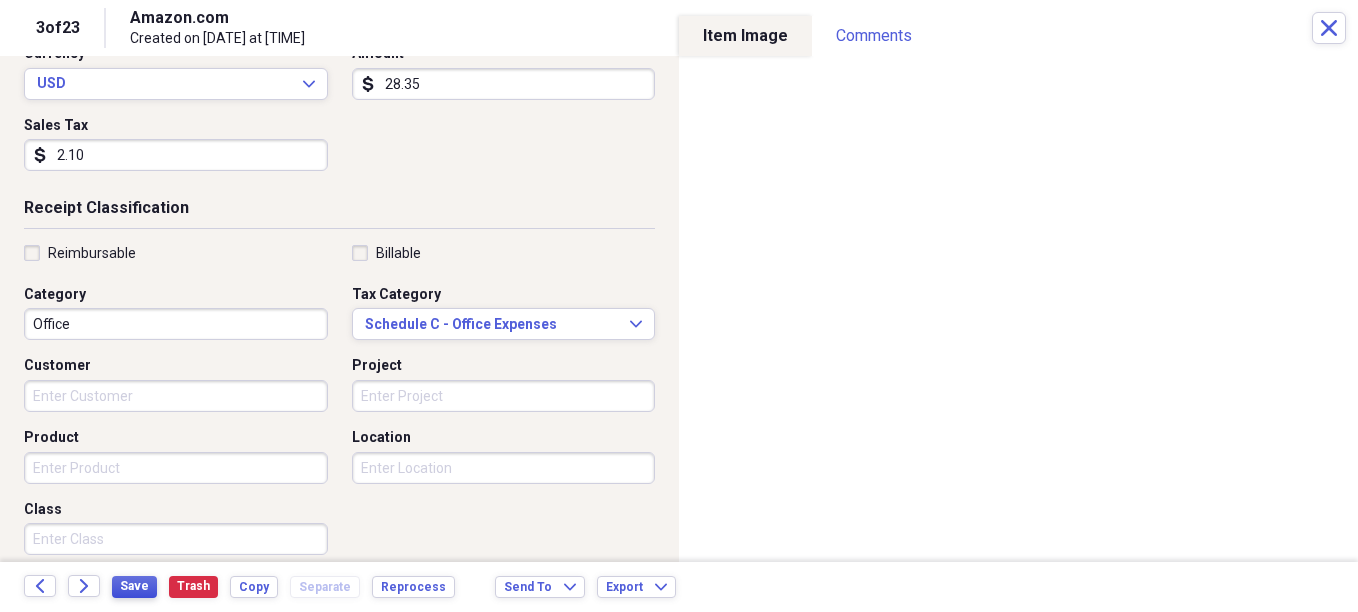 click on "Save" at bounding box center (134, 586) 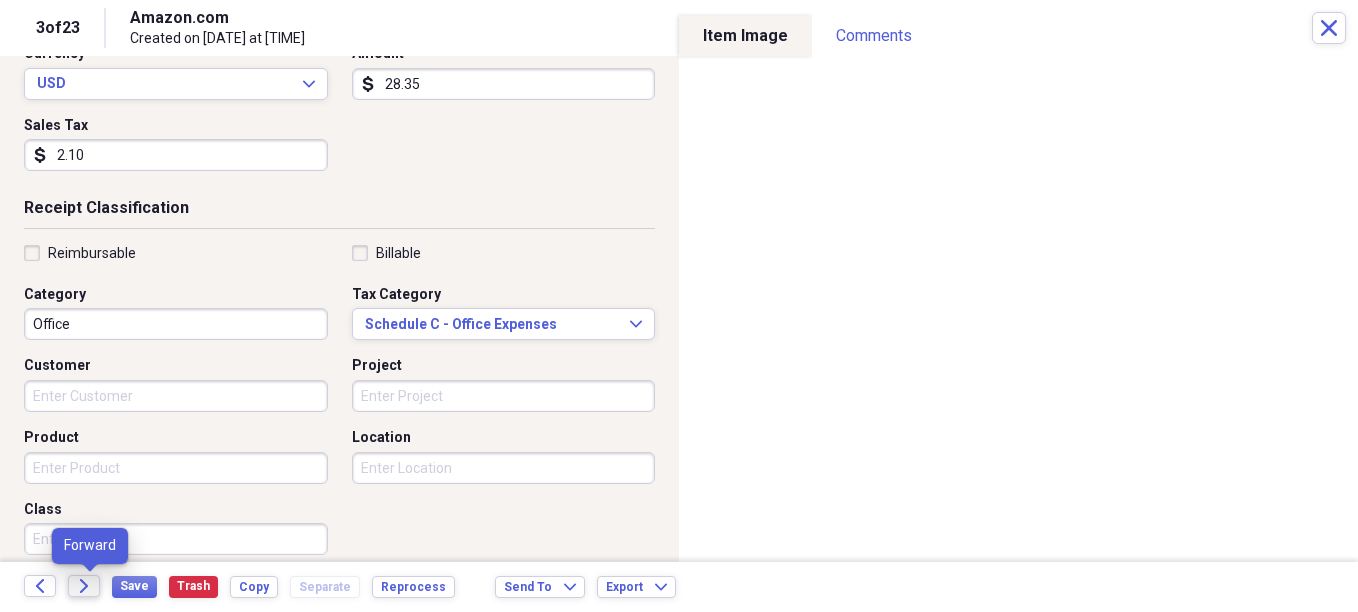 click on "Forward" at bounding box center [84, 586] 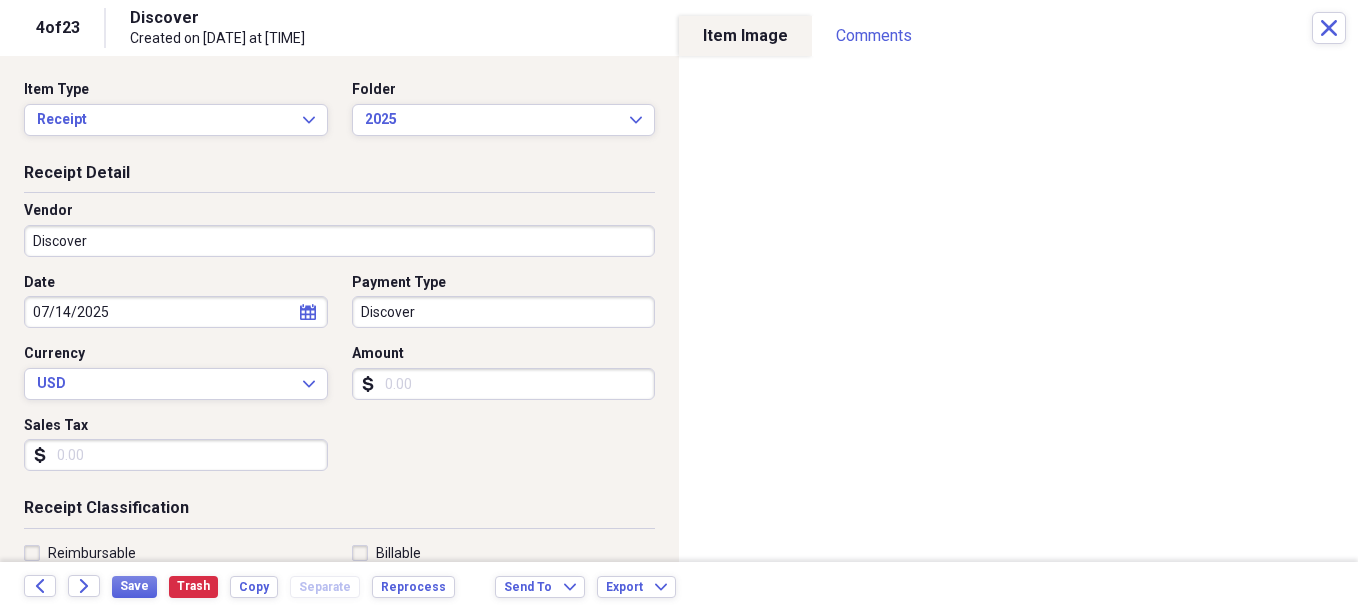 click on "Discover" at bounding box center [339, 241] 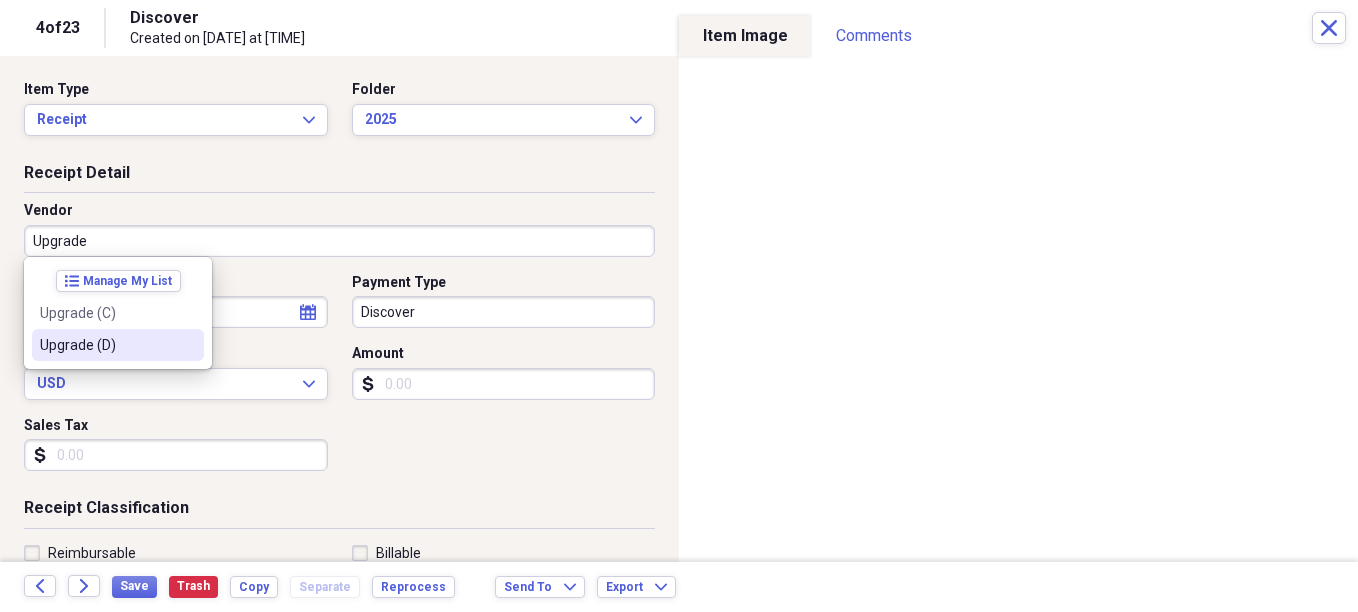 click on "Upgrade (D)" at bounding box center (118, 345) 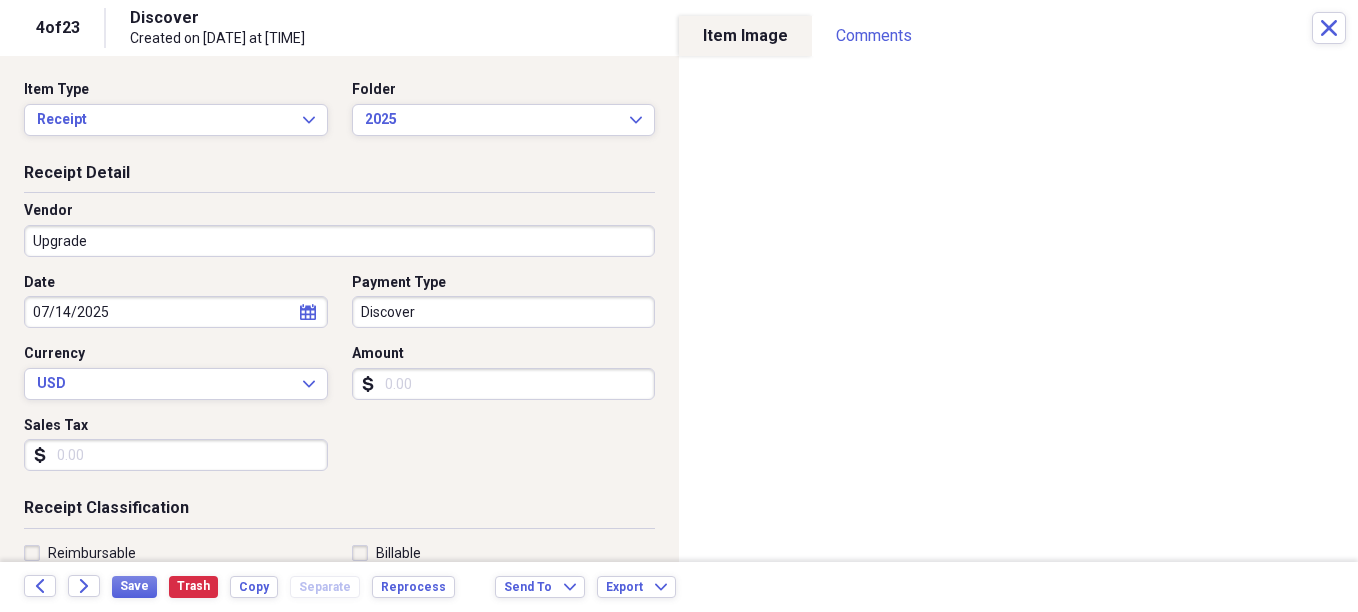 type on "Upgrade (D)" 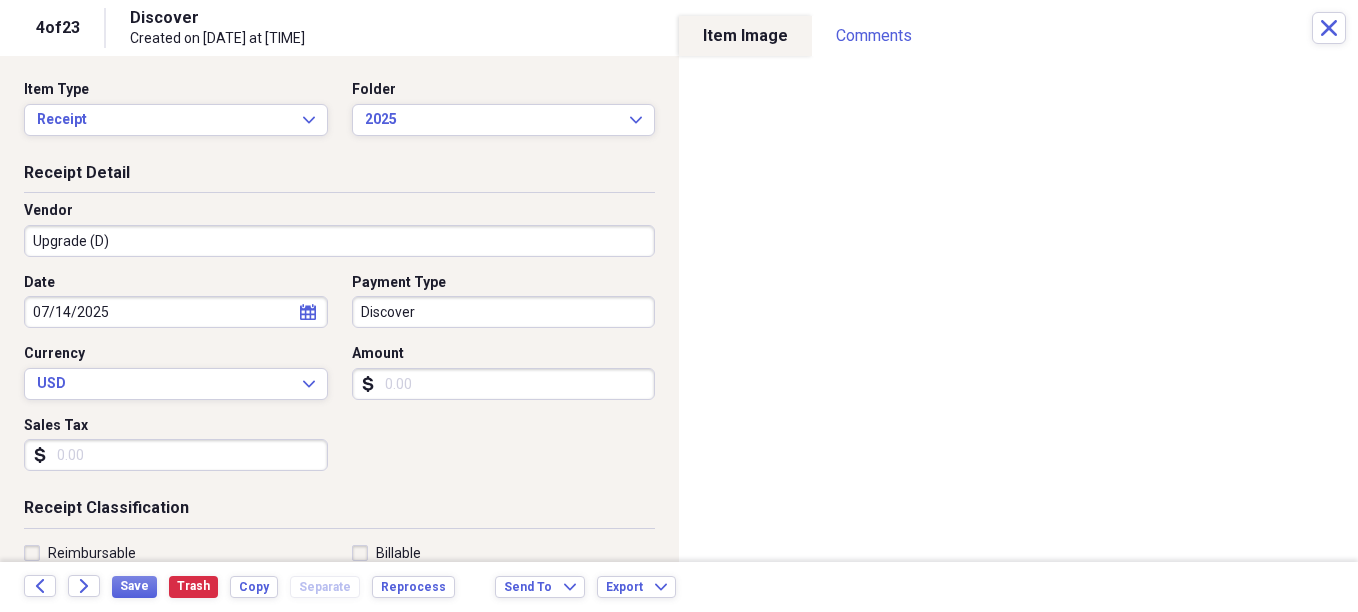 click on "Amount" at bounding box center (504, 384) 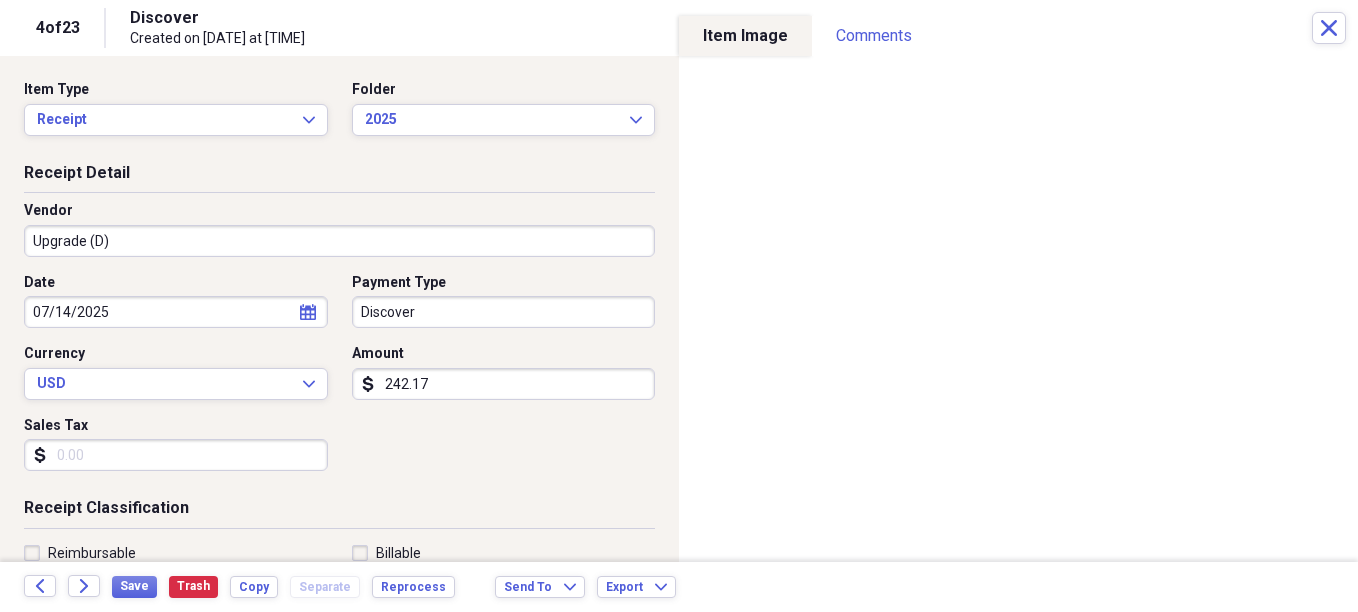 type on "242.17" 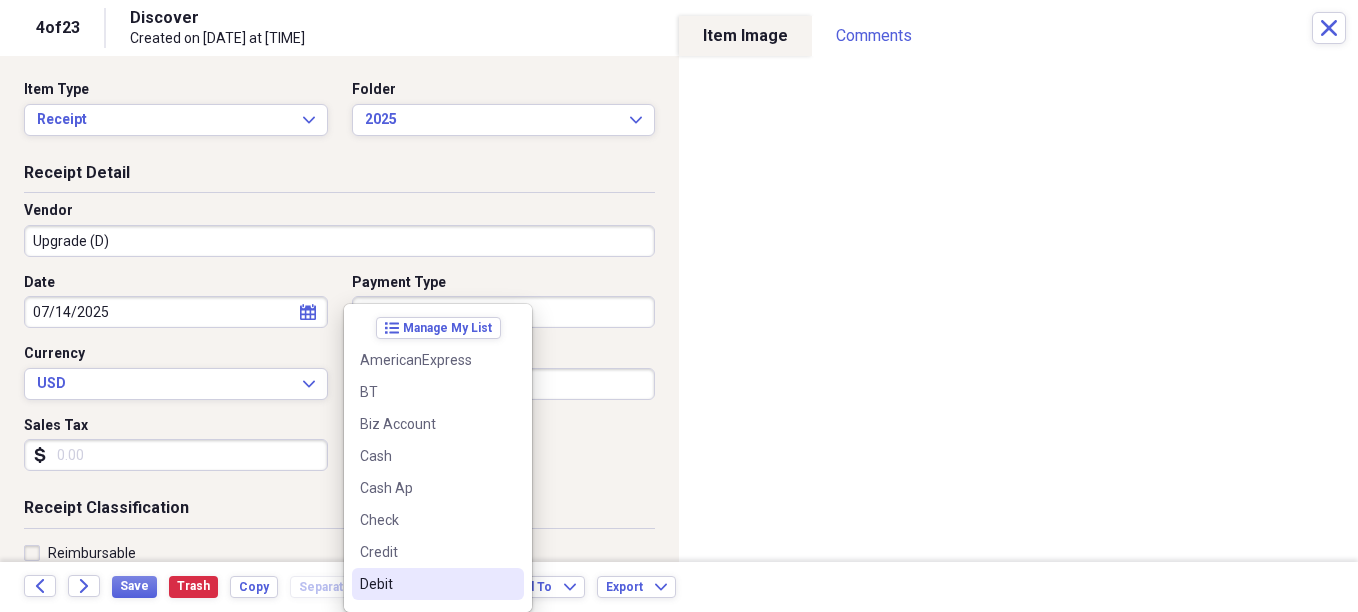 click on "Debit" at bounding box center (438, 584) 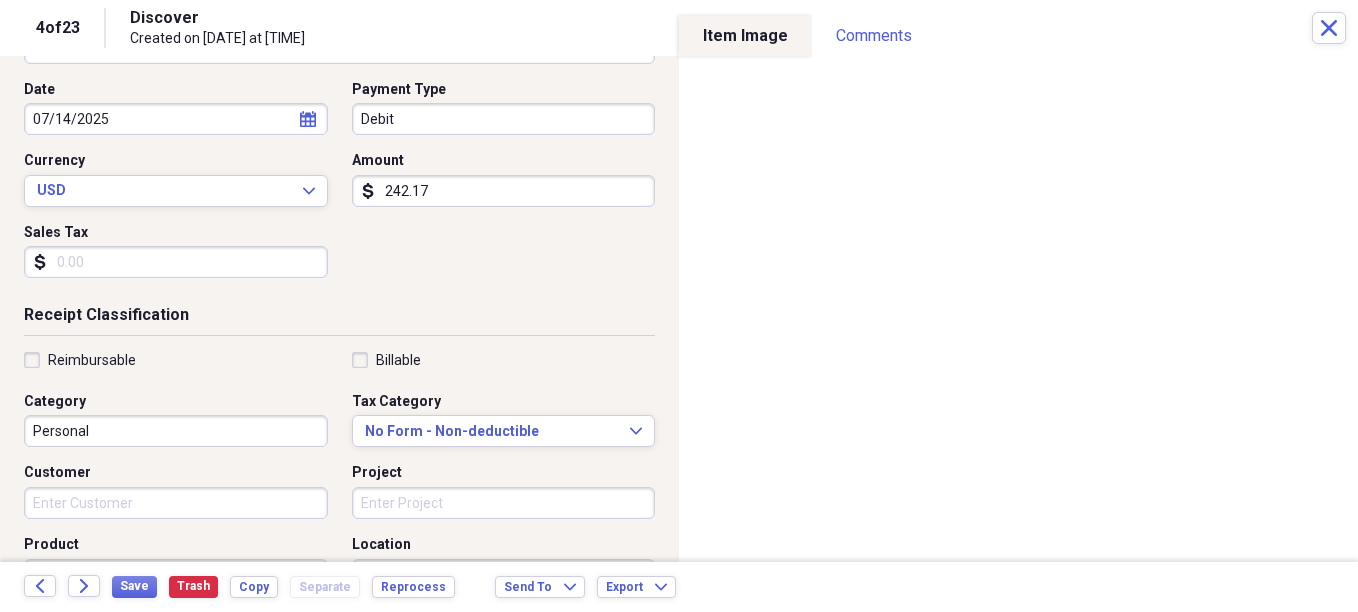 scroll, scrollTop: 200, scrollLeft: 0, axis: vertical 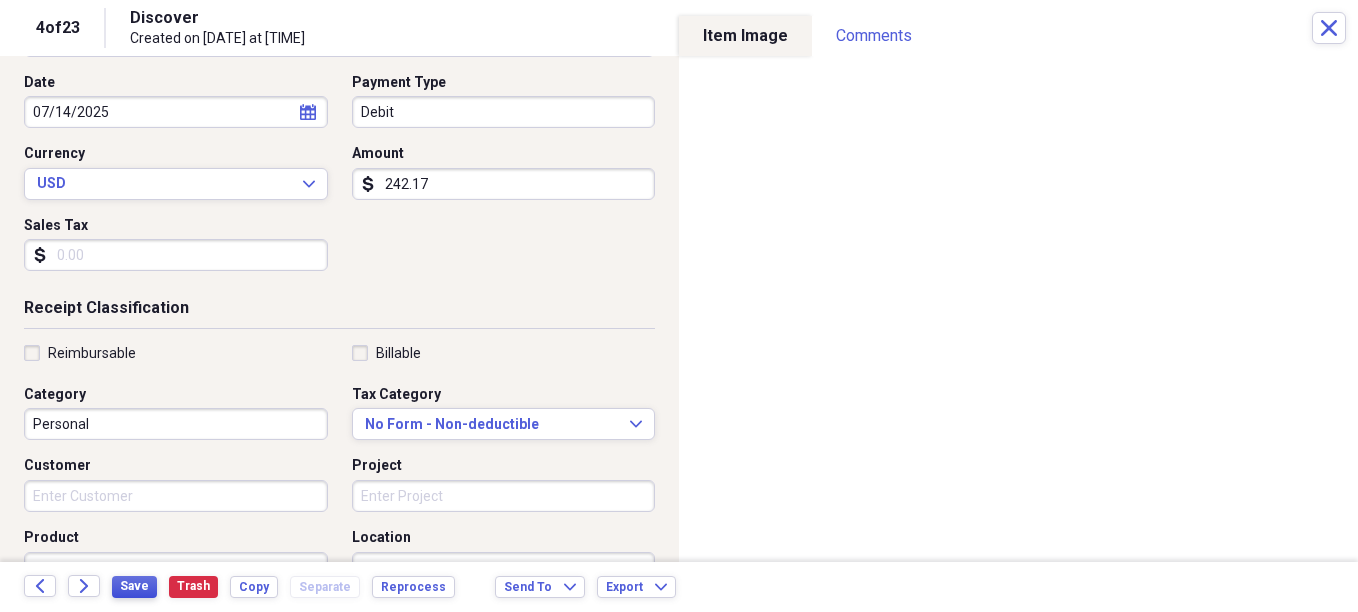 click on "Save" at bounding box center [134, 586] 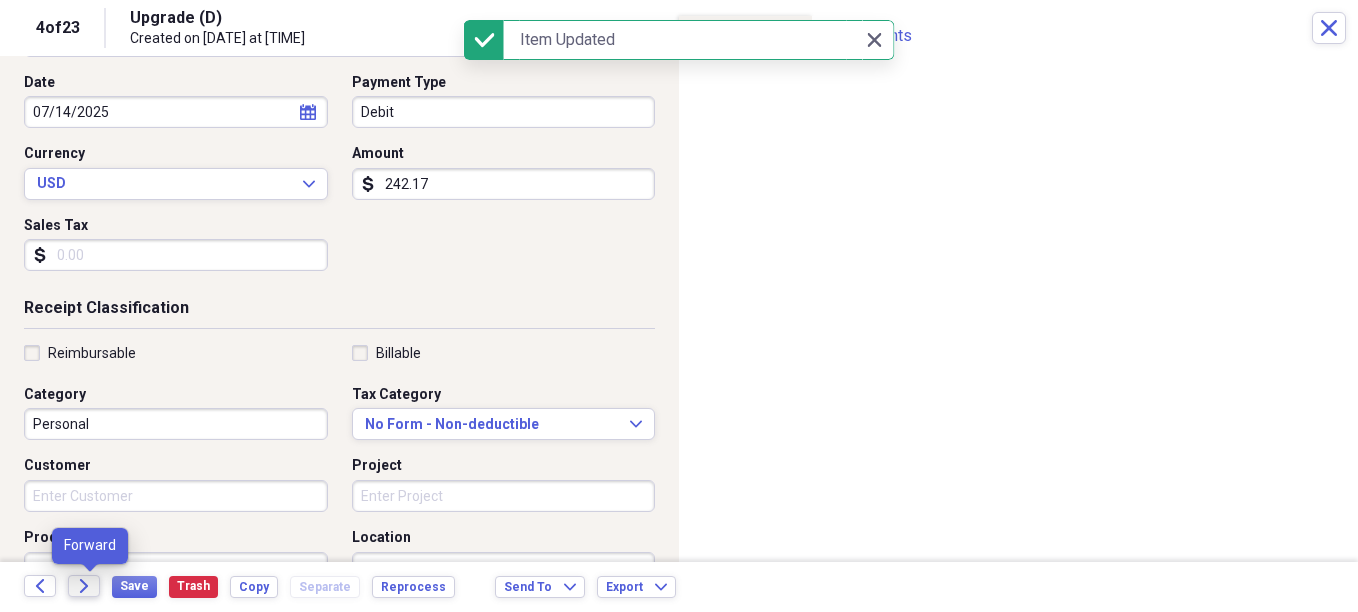 click on "Forward" at bounding box center [84, 586] 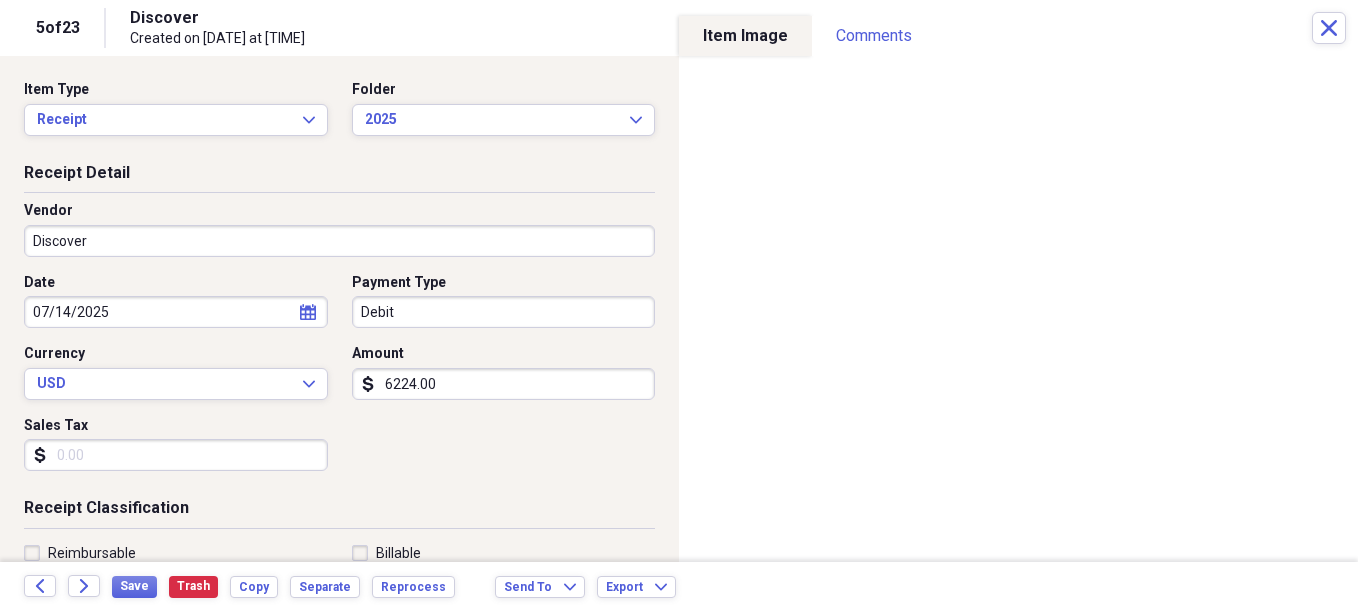 click on "Discover" at bounding box center [339, 241] 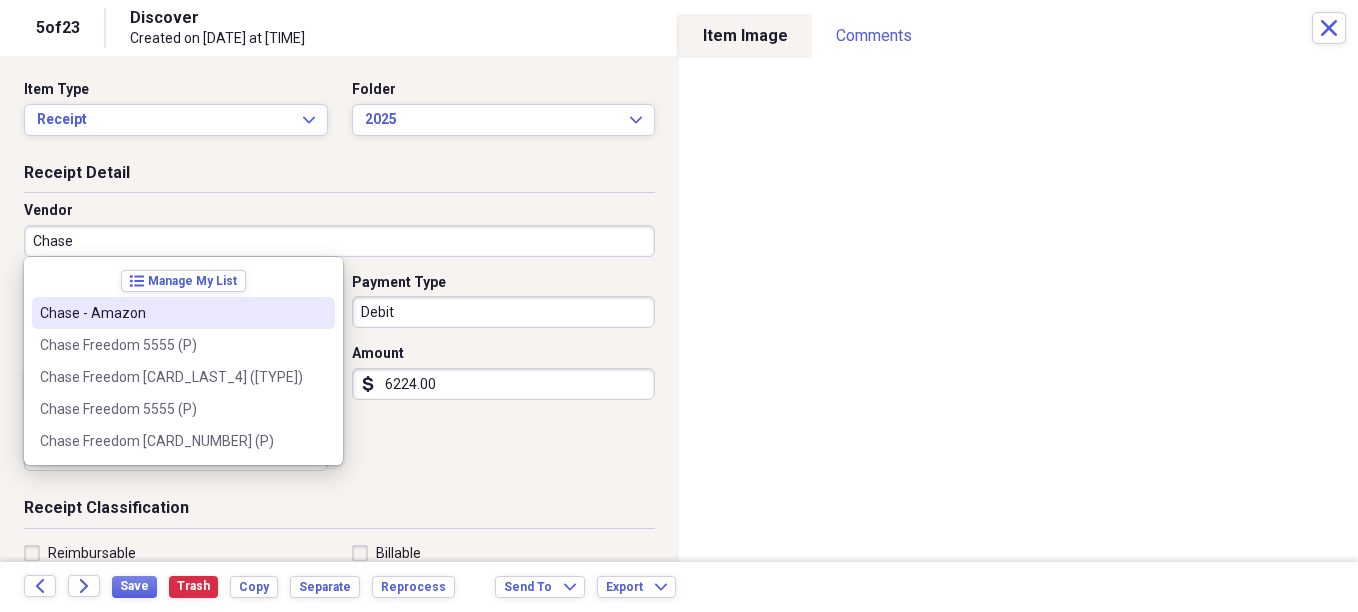 click on "Chase - Amazon" at bounding box center [183, 313] 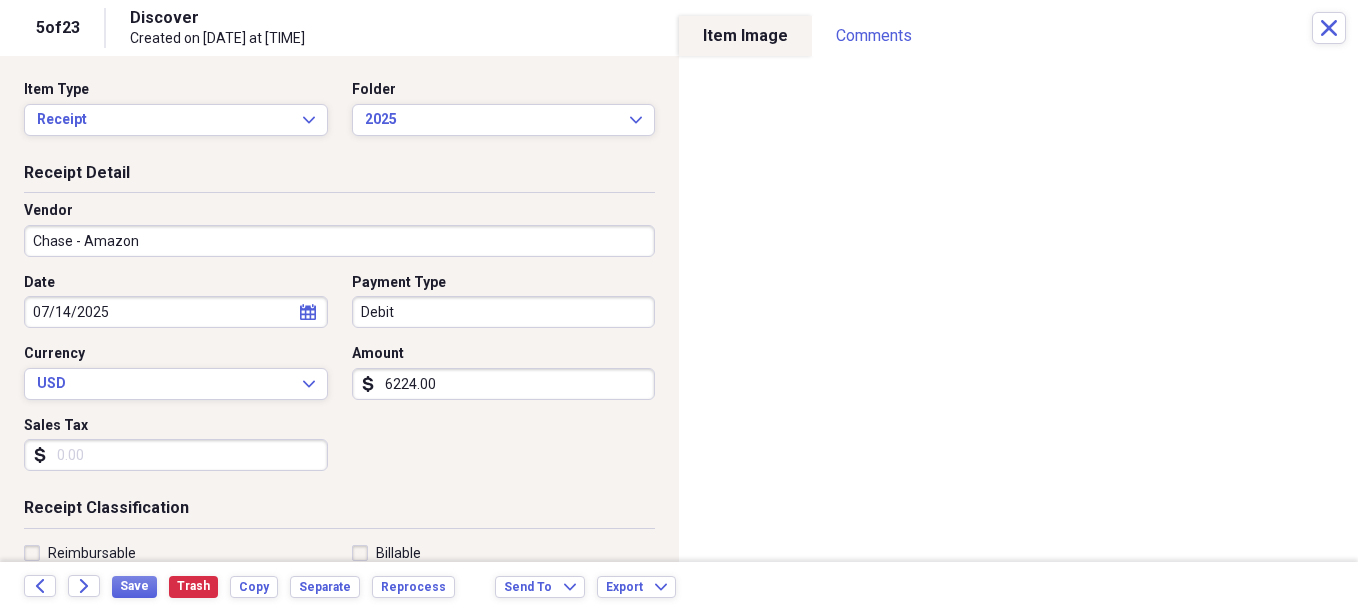 click on "6224.00" at bounding box center [504, 384] 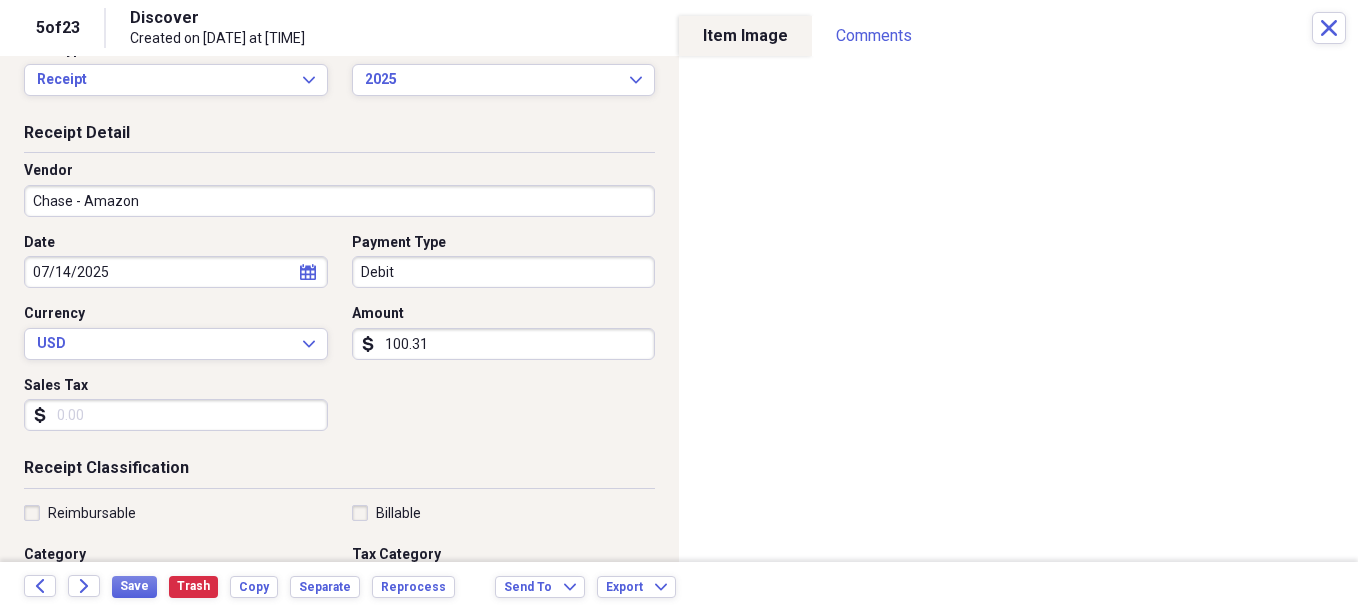 scroll, scrollTop: 100, scrollLeft: 0, axis: vertical 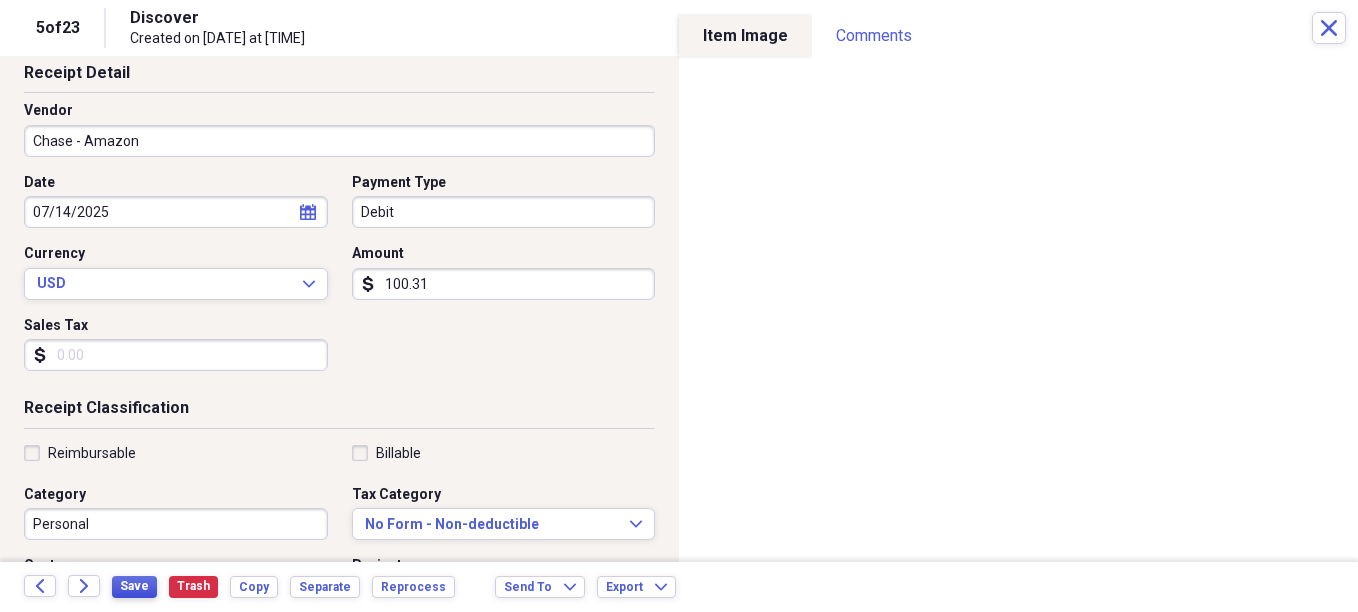 type on "100.31" 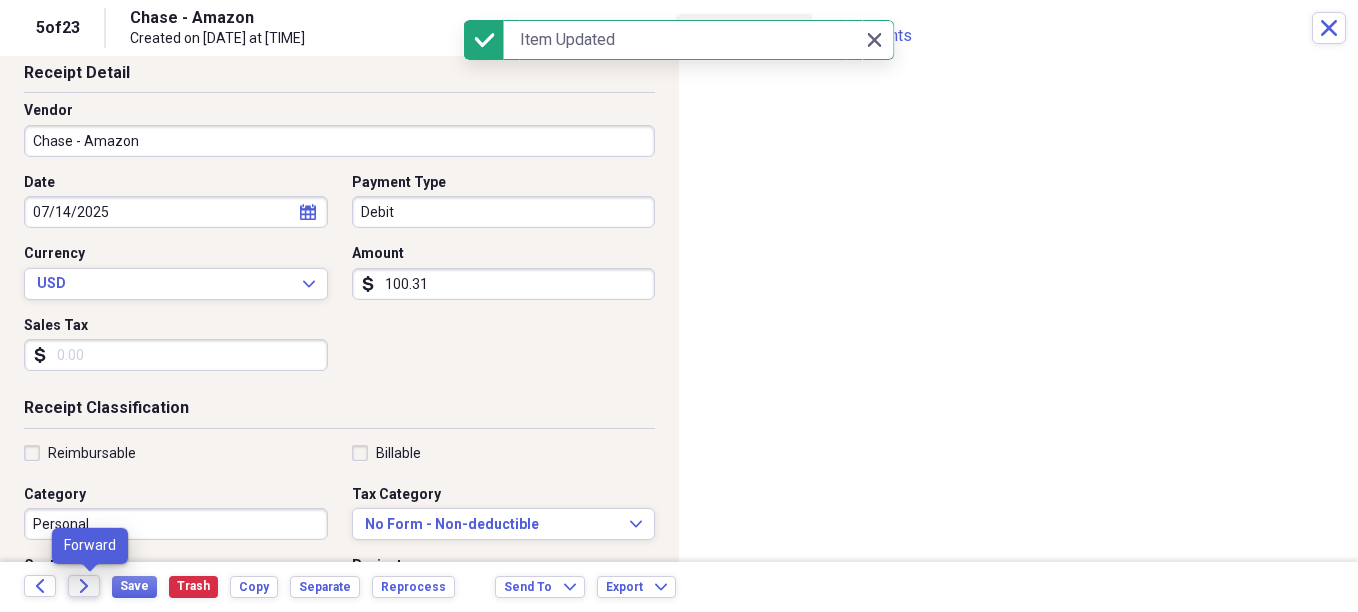 click on "Forward" 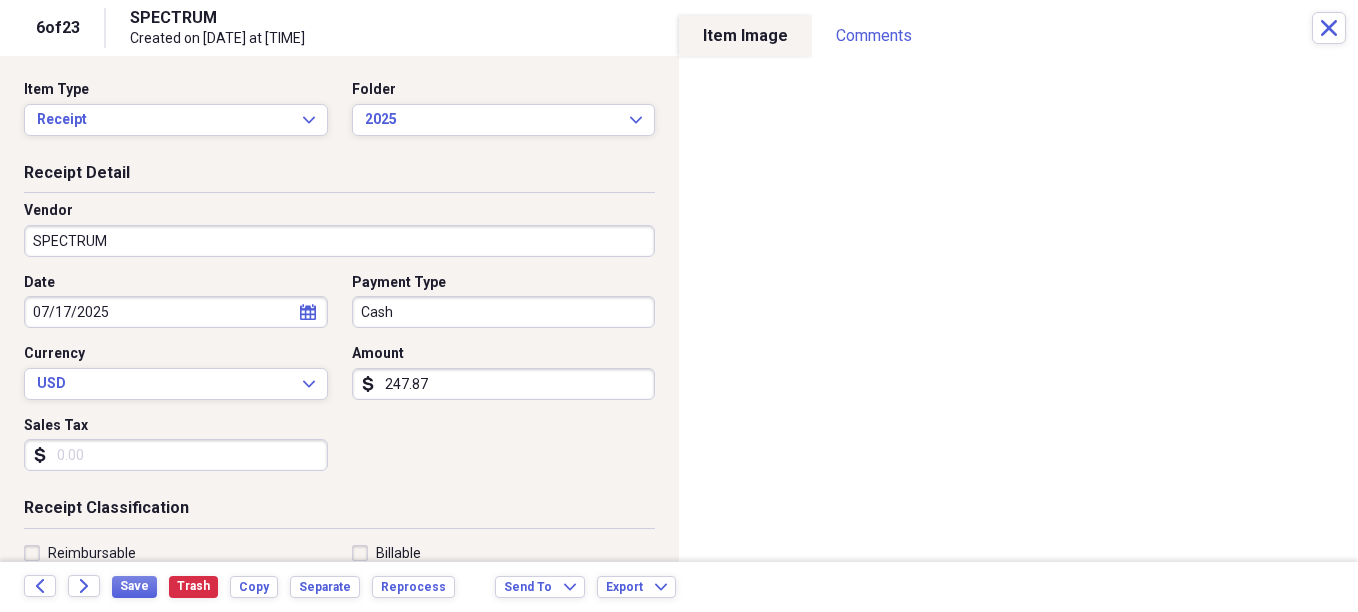click on "Organize My Files [NUMBER] Collapse Unfiled Needs Review [NUMBER] Unfiled All Files Unfiled Unfiled Unfiled Saved Reports Collapse My Cabinet Christie's Cabinet Add Folder Expand Folder Avalon Power & Lighting Add Folder Expand Folder Cape May County Architect Add Folder Expand Folder Hands Too Bait & Tackle Add Folder Expand Folder Home Expenses Add Folder Expand Folder Inactive Add Folder Collapse Open Folder JMM Studios Add Folder Folder [YEAR] Add Folder Folder [YEAR] Add Folder Folder [YEAR] Add Folder Collapse Open Folder [YEAR] Add Folder Folder [NUMBER]-[YEAR] Add Folder Folder [NUMBER]-[YEAR] Add Folder Folder [NUMBER]-[YEAR] Add Folder Folder [NUMBER]-[YEAR] Add Folder Folder [NUMBER]-[YEAR] Add Folder Folder [NUMBER]-[YEAR] Add Folder Folder [NUMBER]-[YEAR] Add Folder Folder [NUMBER]-[YEAR] Add Folder Folder Kevin Clifford [YEAR] Add Folder Expand Folder Pandemonium Fiberglass Add Folder Trash Trash Bill My Customers Expand Help & Support Submit Import Import Add Create Expand Reports sort" at bounding box center (679, 306) 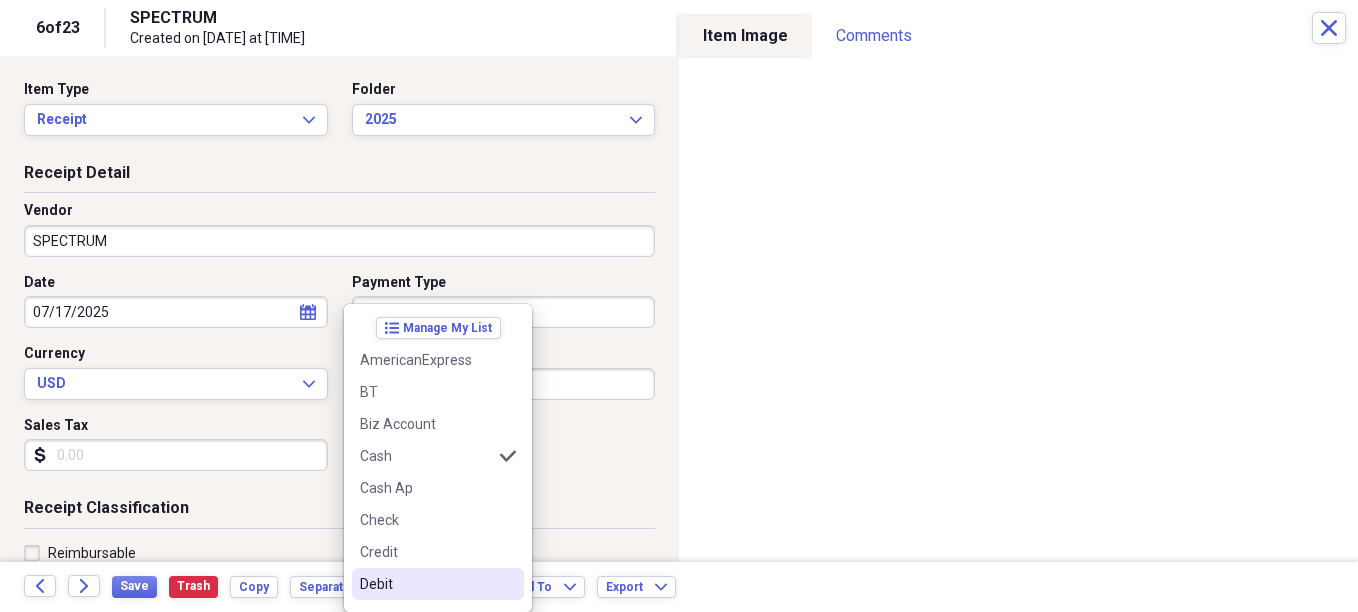 click on "Debit" at bounding box center [426, 584] 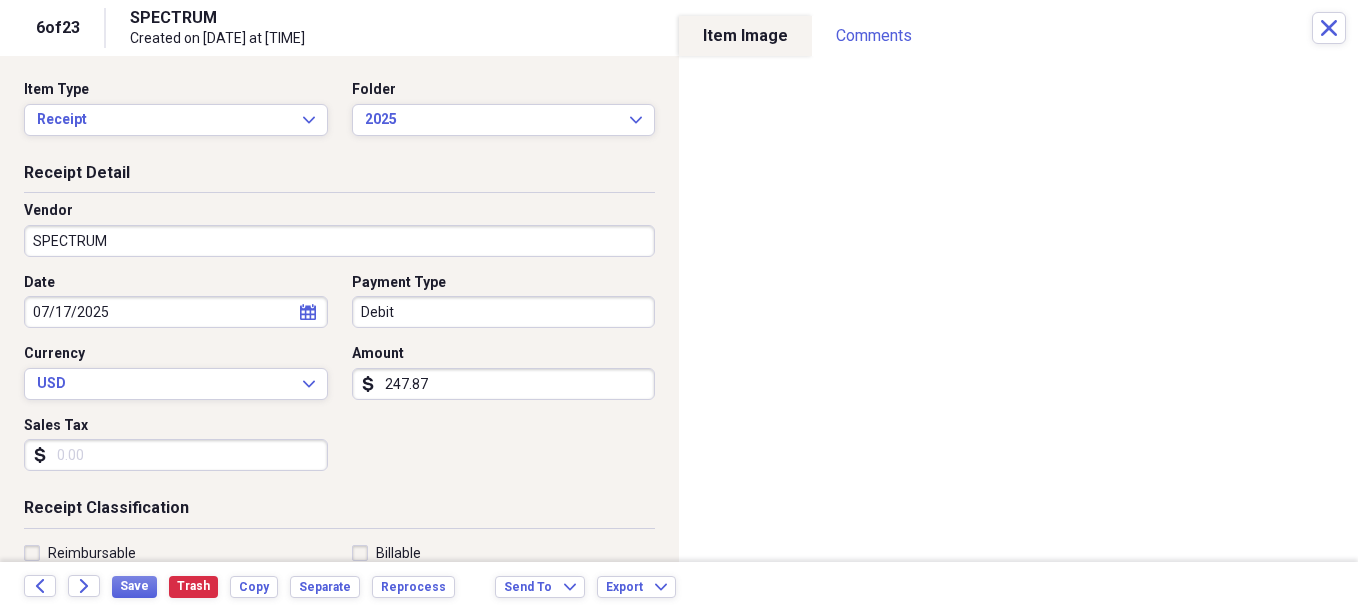 click on "07/17/2025" at bounding box center (176, 312) 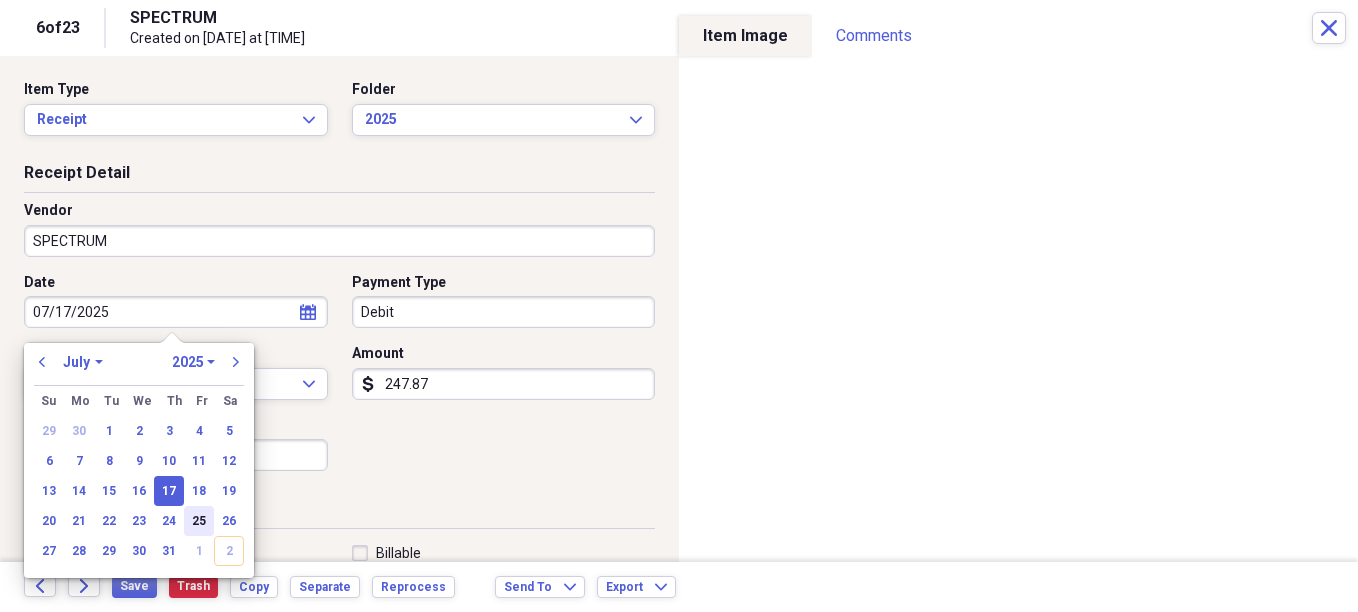 click on "25" at bounding box center (199, 521) 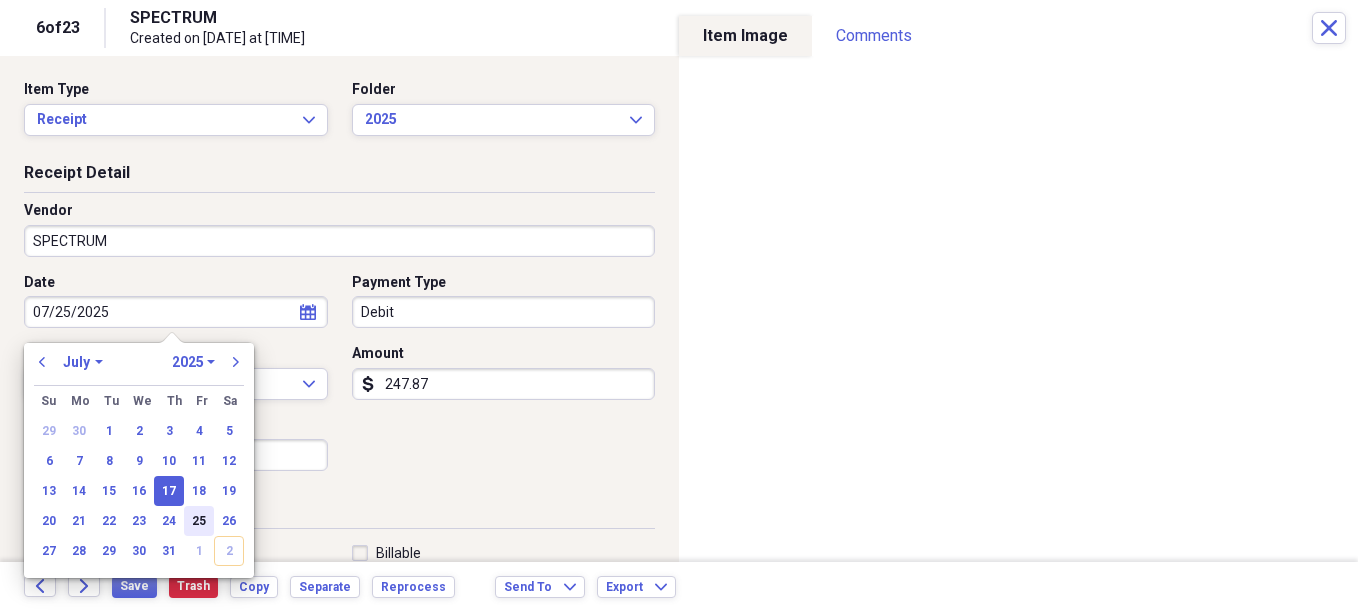 type on "07/25/2025" 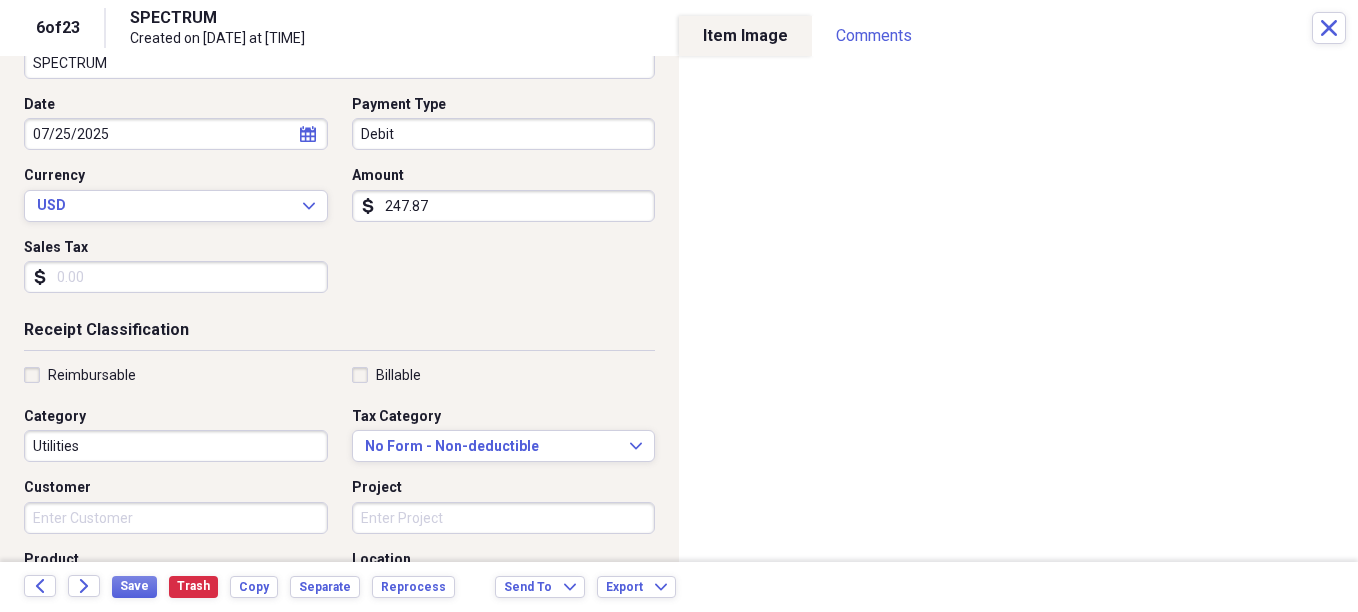 scroll, scrollTop: 200, scrollLeft: 0, axis: vertical 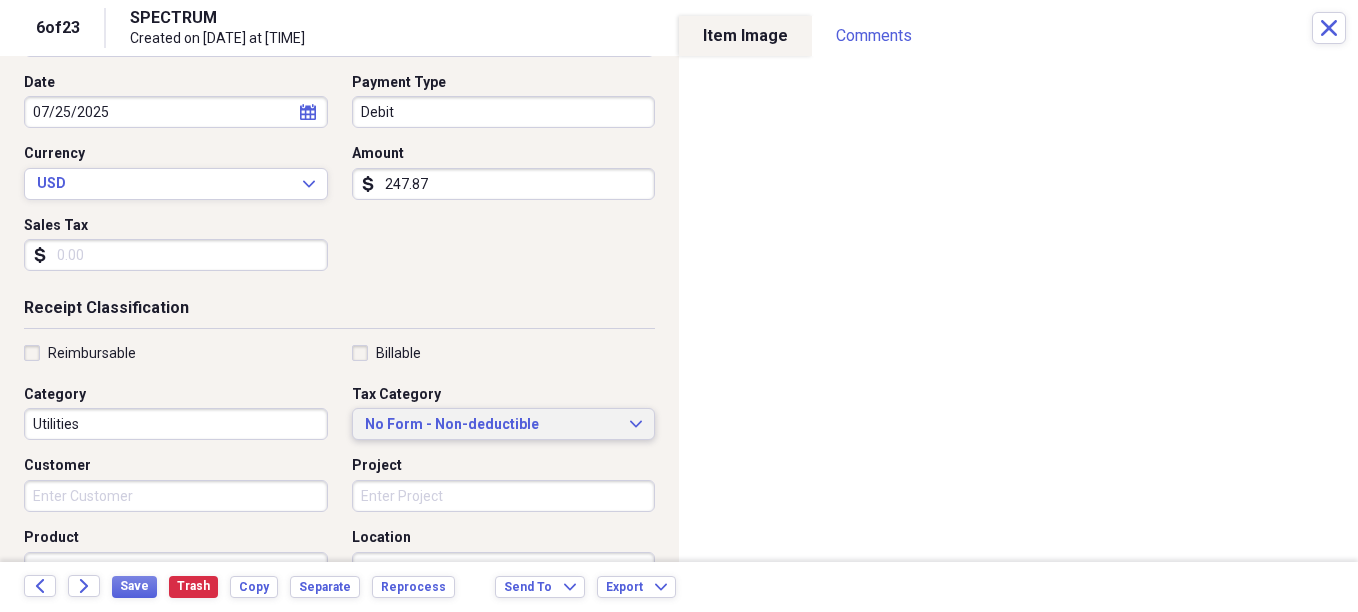 click on "No Form - Non-deductible" at bounding box center (492, 425) 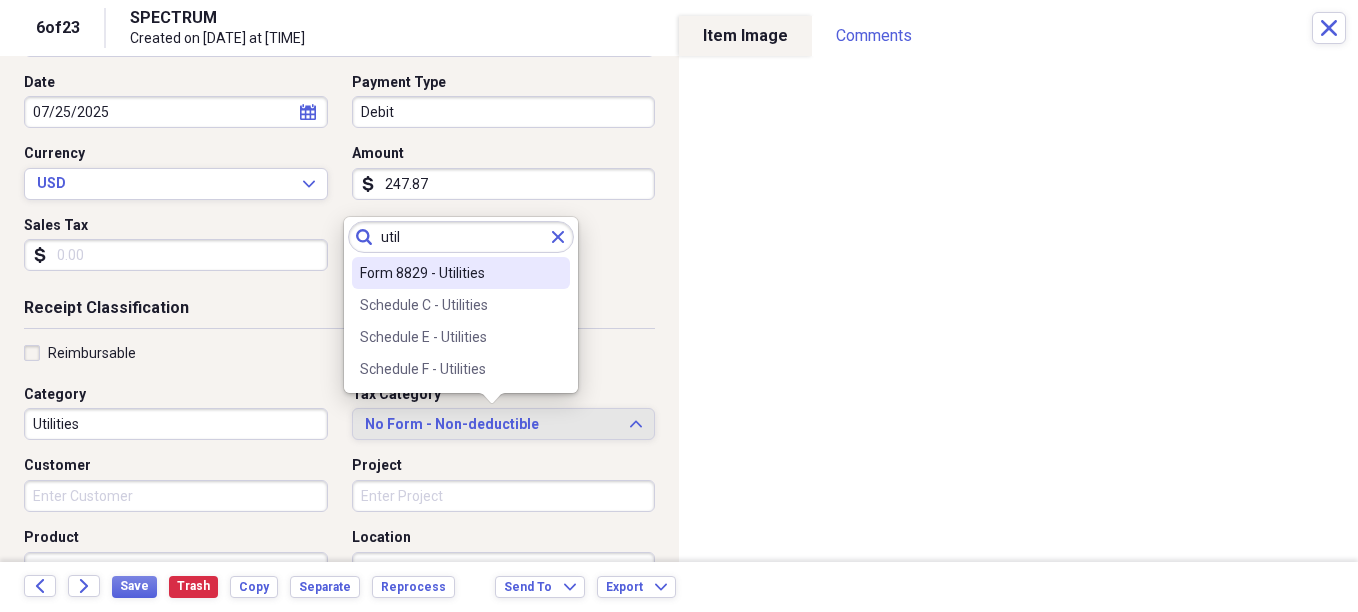 type on "util" 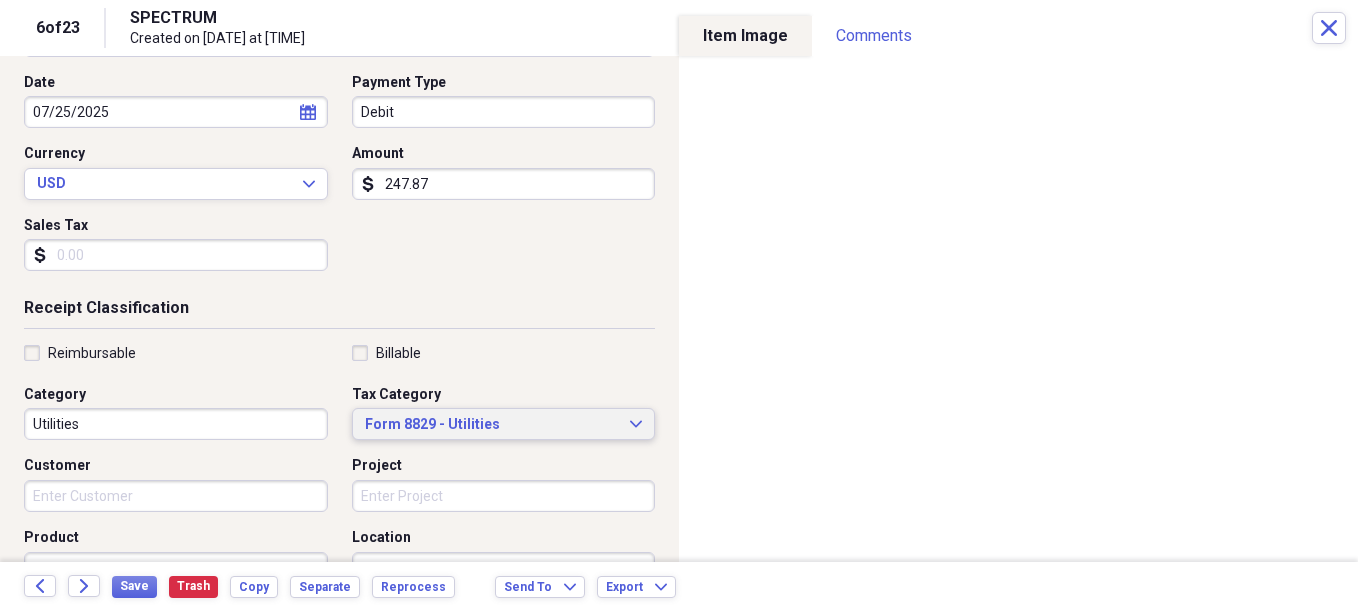 click on "Form 8829 - Utilities" at bounding box center (492, 425) 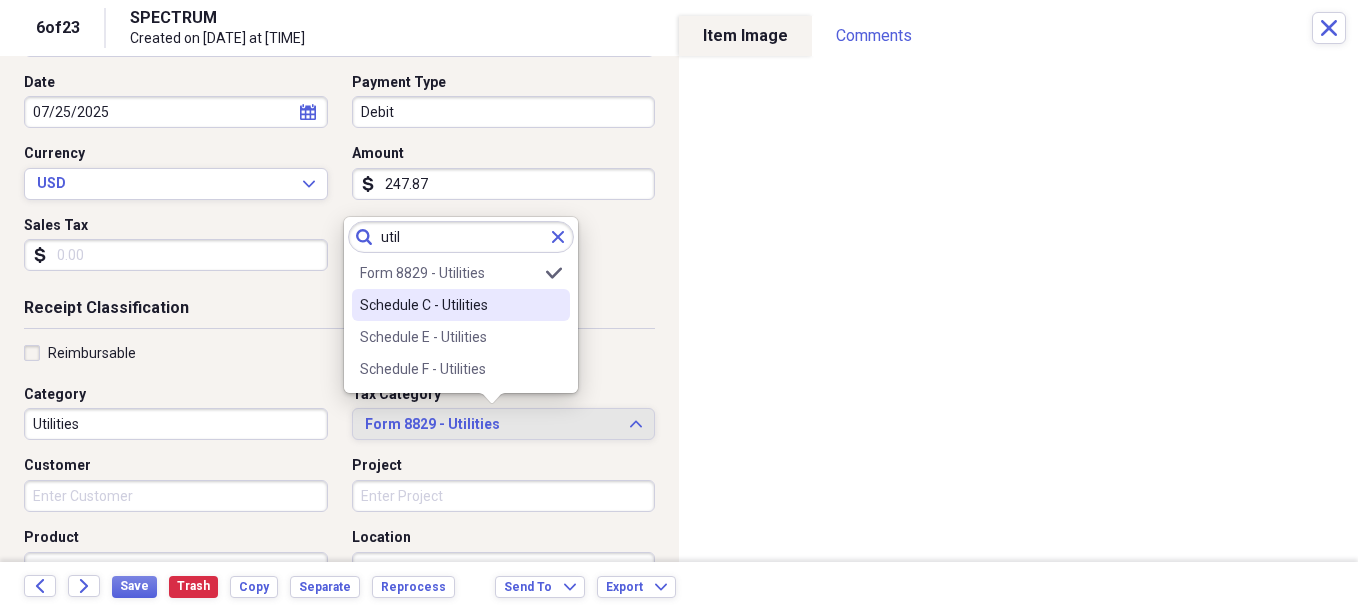 click on "Schedule C - Utilities" at bounding box center (449, 305) 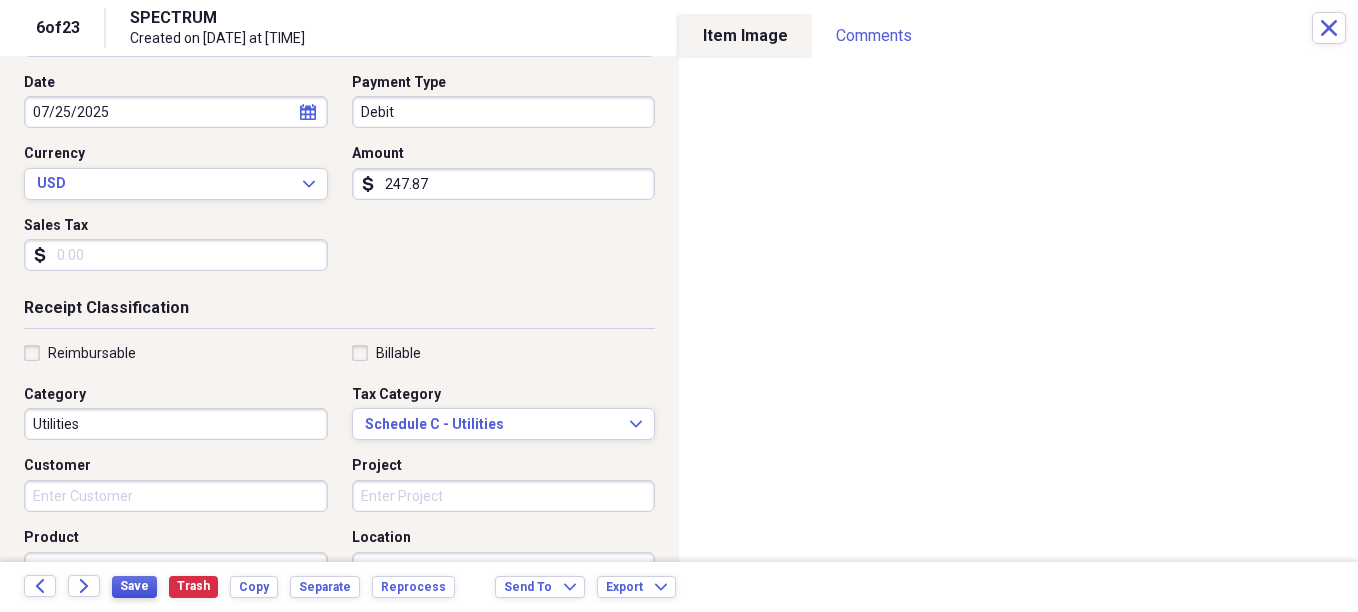 click on "Save" at bounding box center (134, 586) 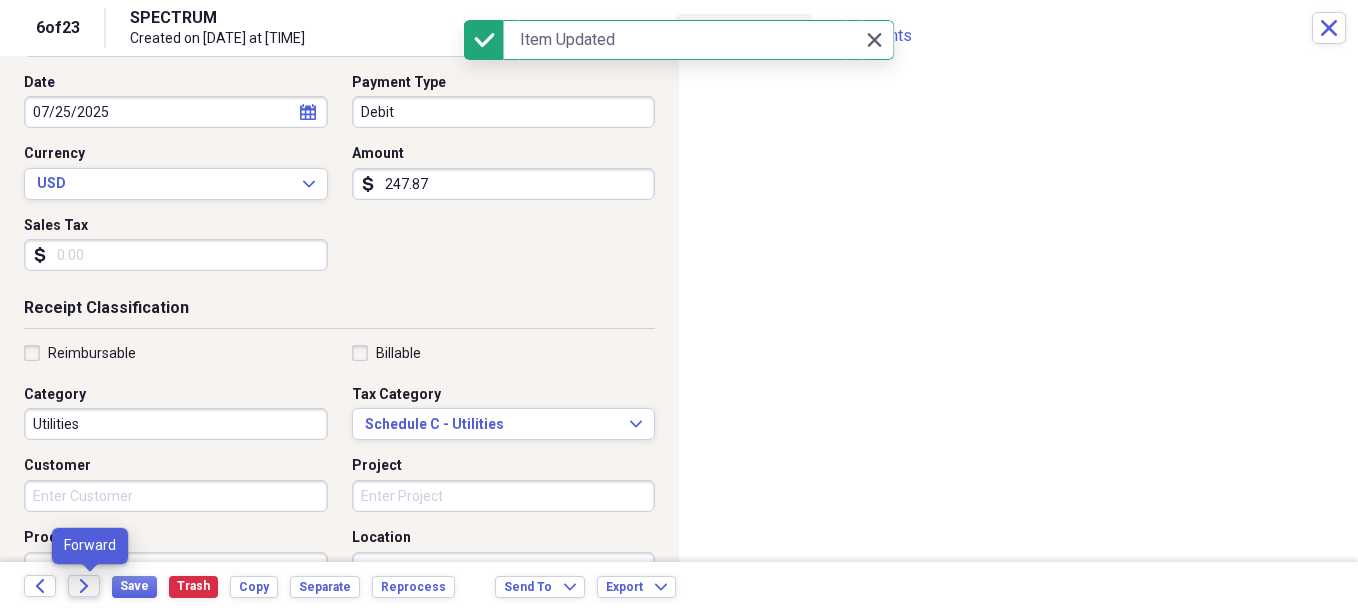 click on "Forward" 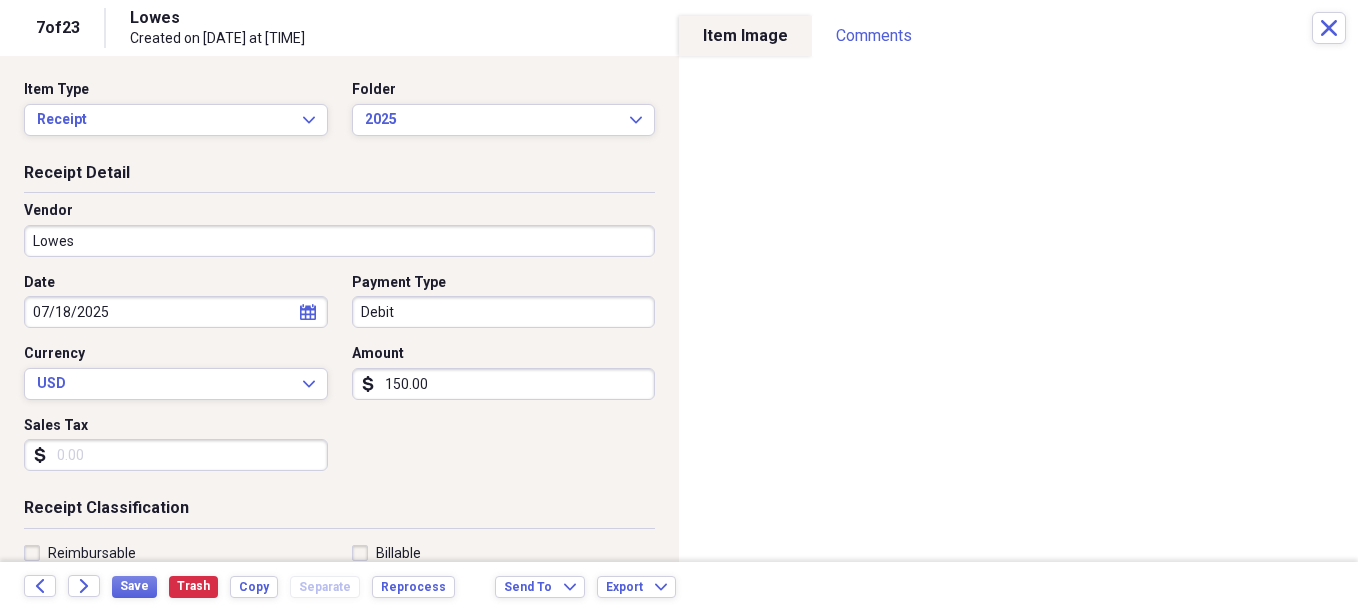 scroll, scrollTop: 100, scrollLeft: 0, axis: vertical 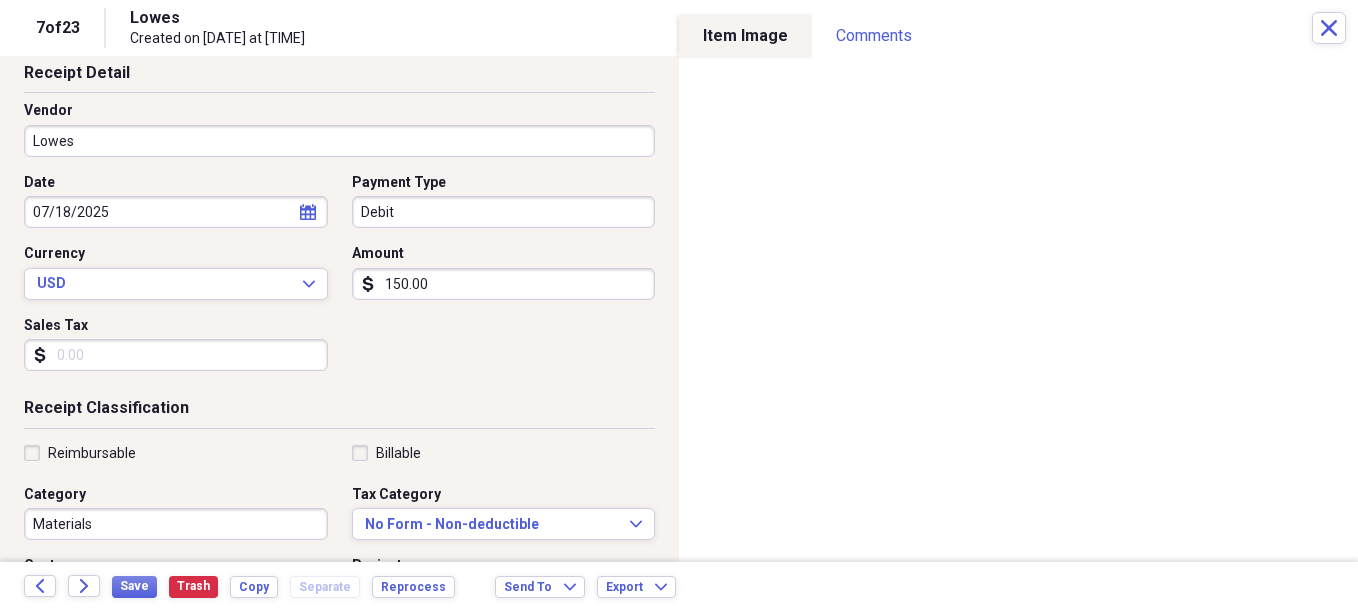 click on "Materials" at bounding box center (176, 524) 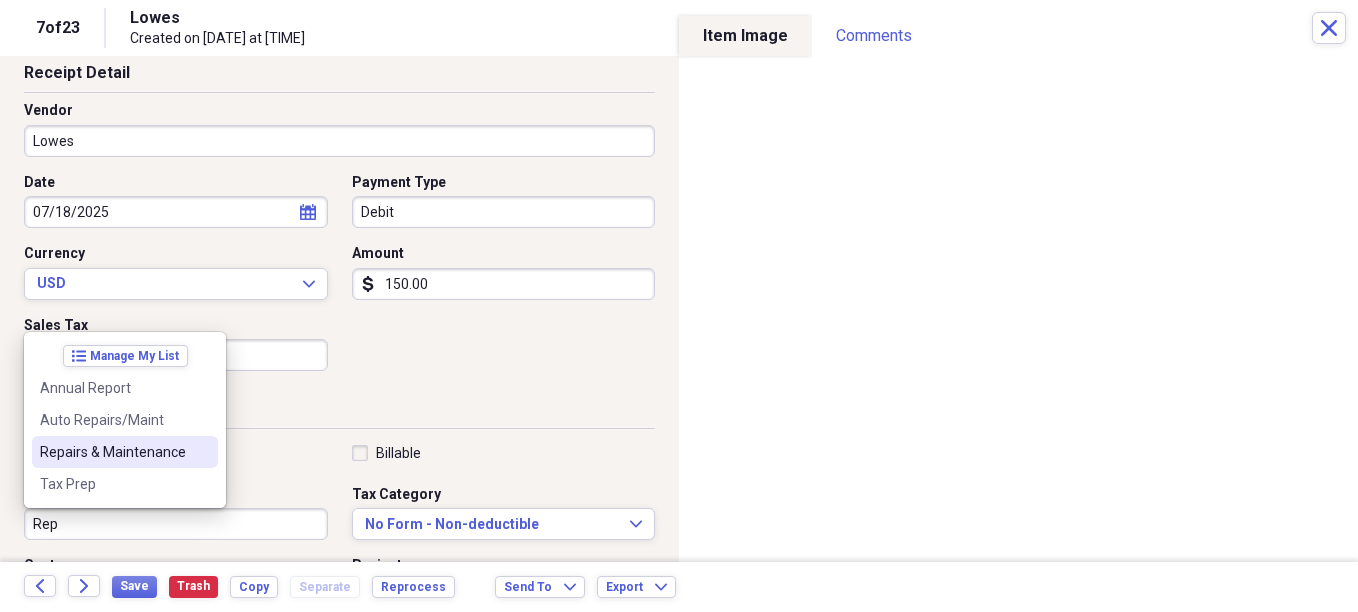 click on "Repairs & Maintenance" at bounding box center (113, 452) 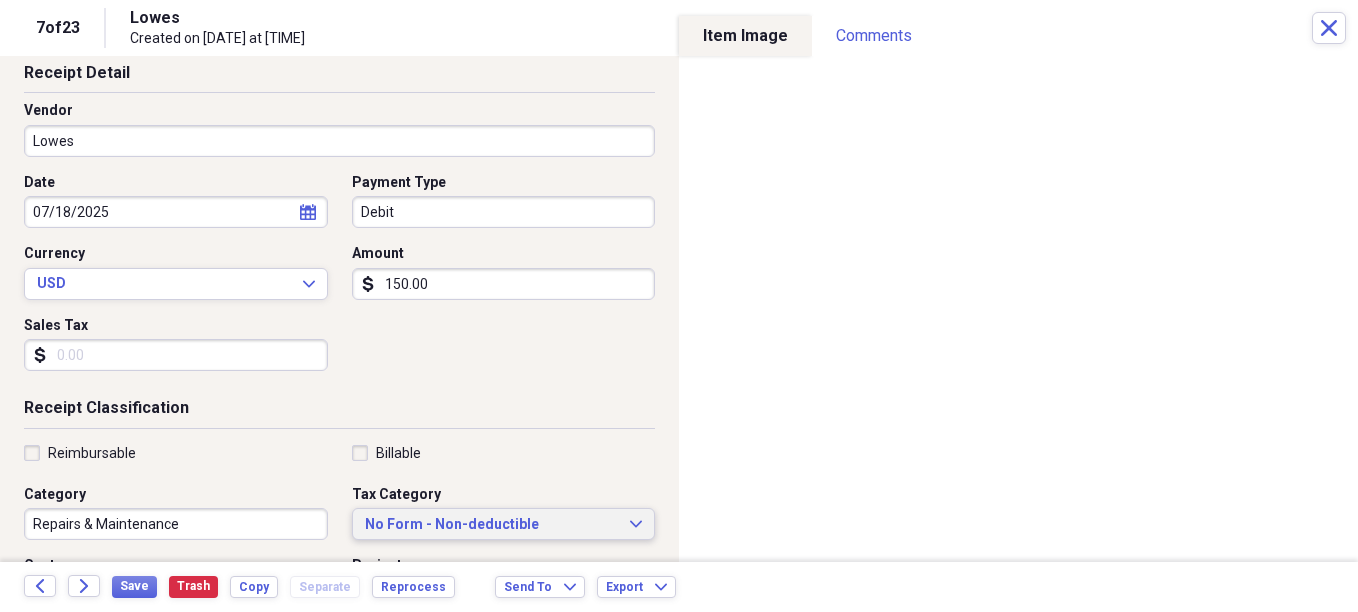 click on "No Form - Non-deductible" at bounding box center [492, 525] 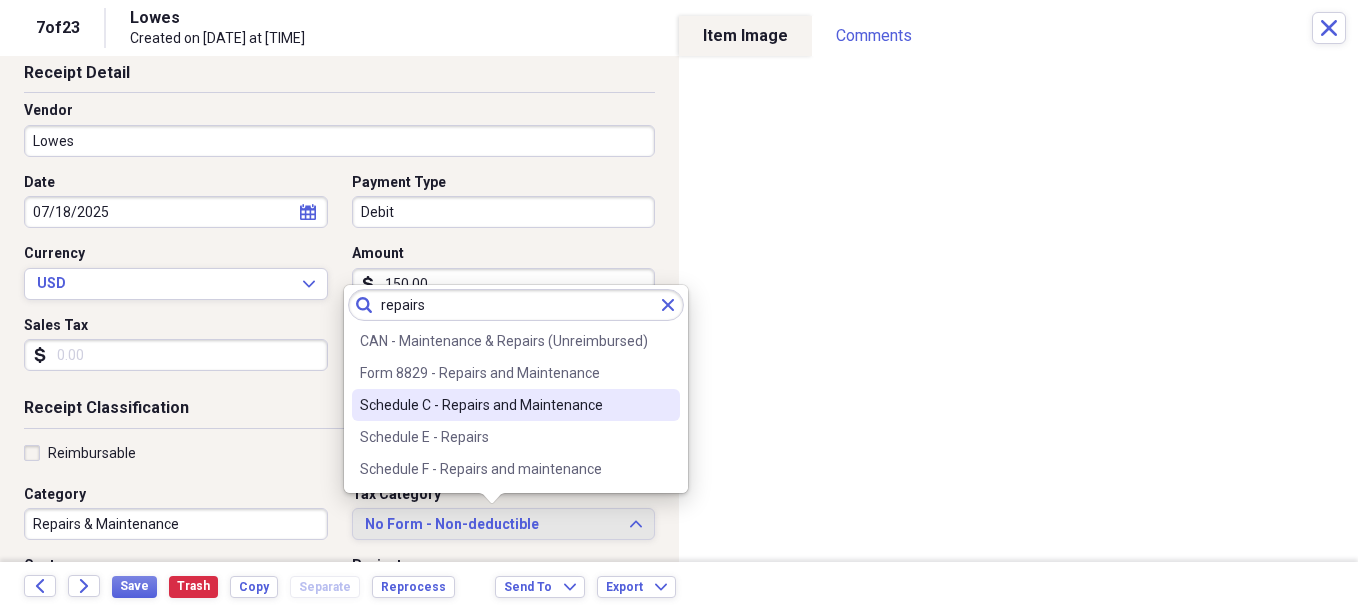 type on "repairs" 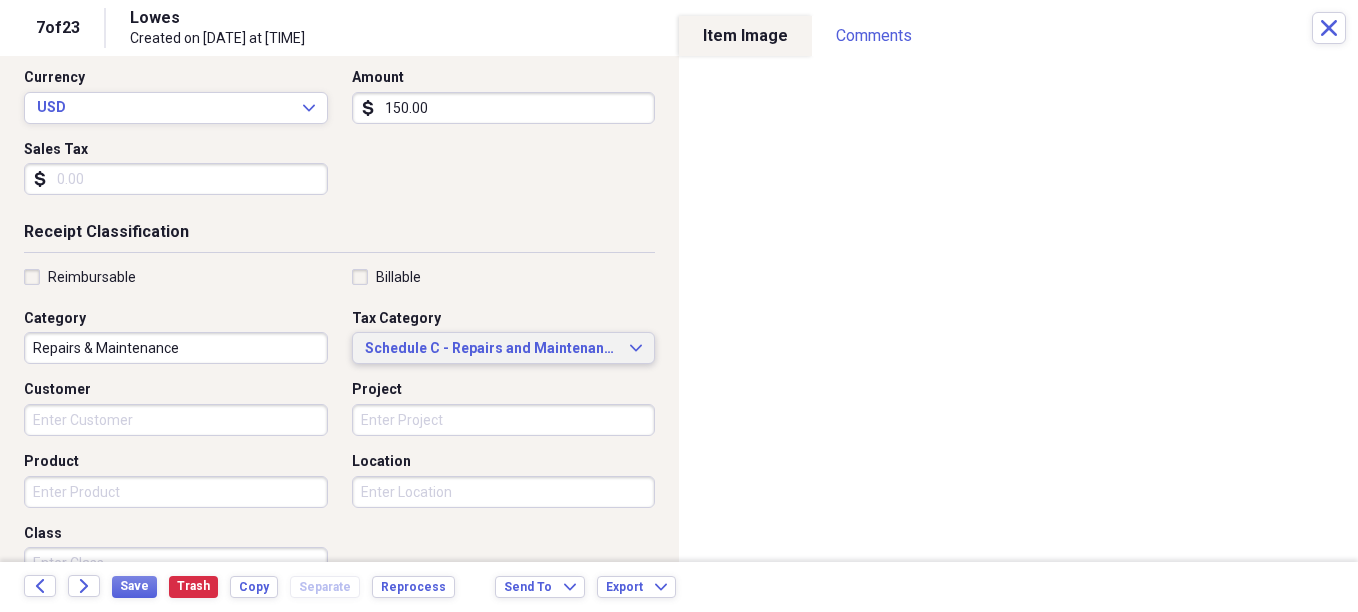 scroll, scrollTop: 300, scrollLeft: 0, axis: vertical 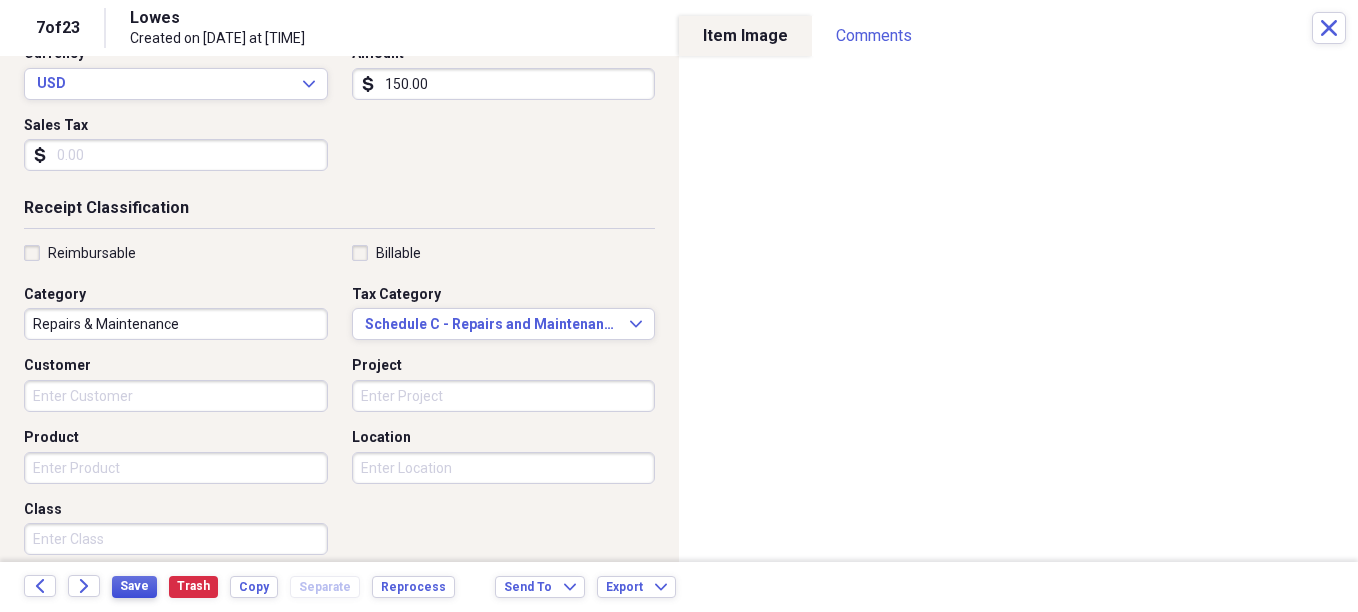 click on "Save" at bounding box center [134, 586] 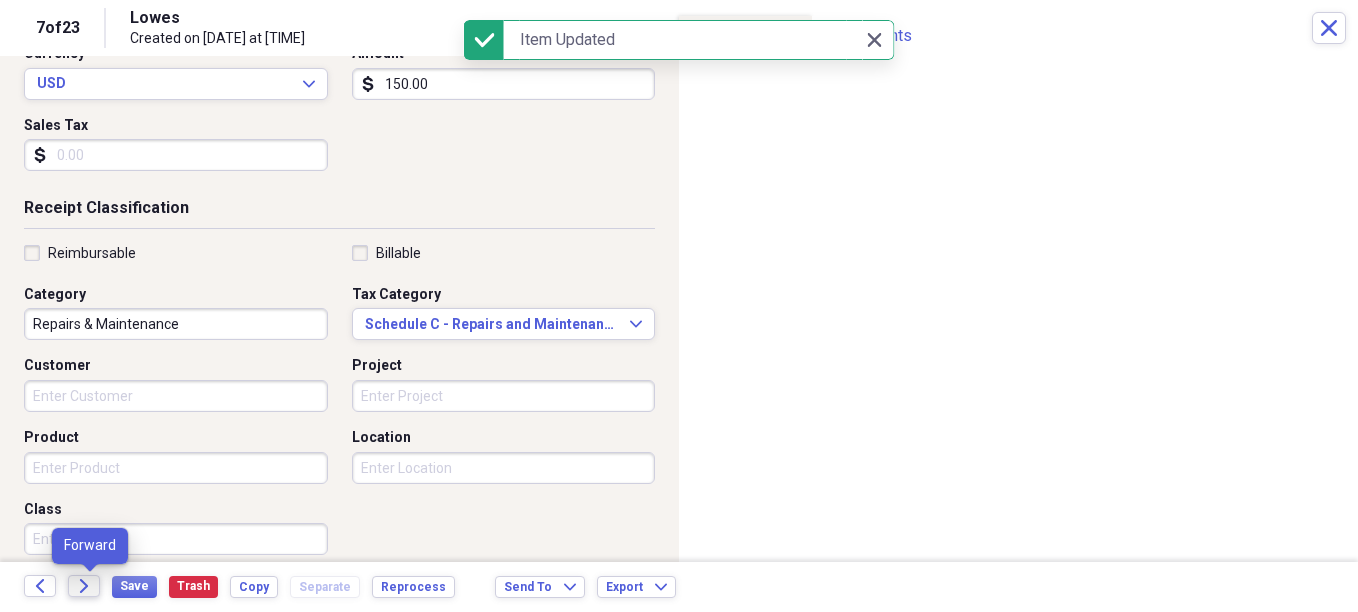 click on "Forward" at bounding box center [84, 586] 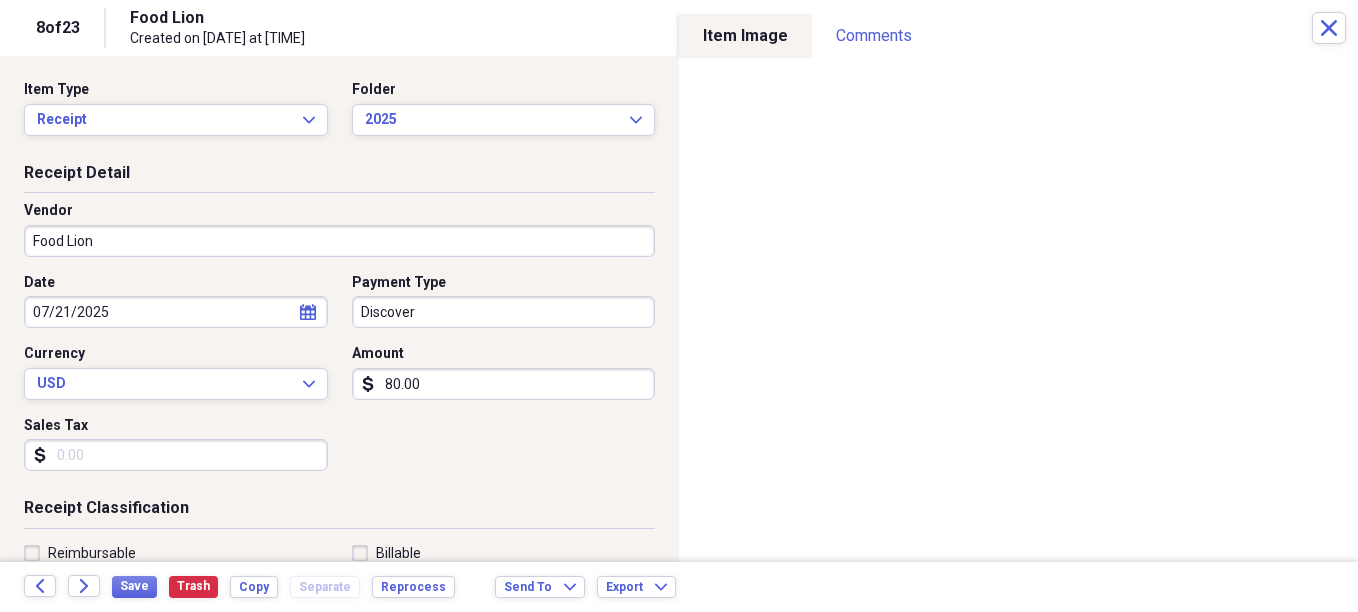 click on "Food Lion" at bounding box center [339, 241] 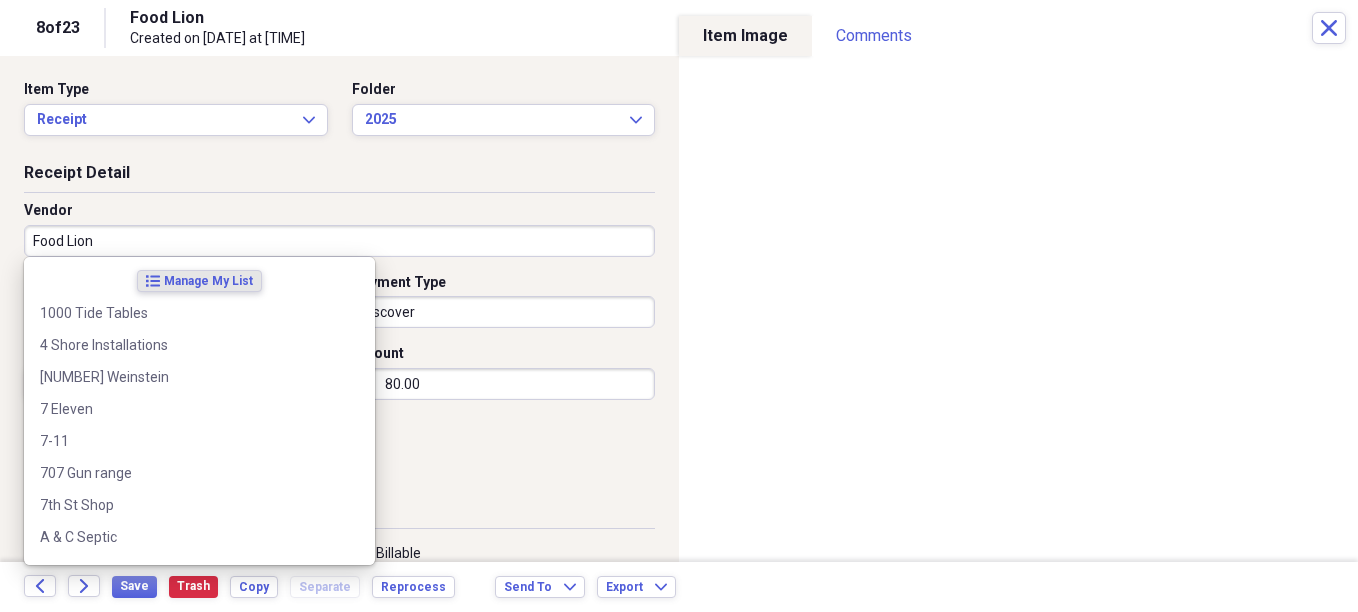 click on "Food Lion" at bounding box center (339, 241) 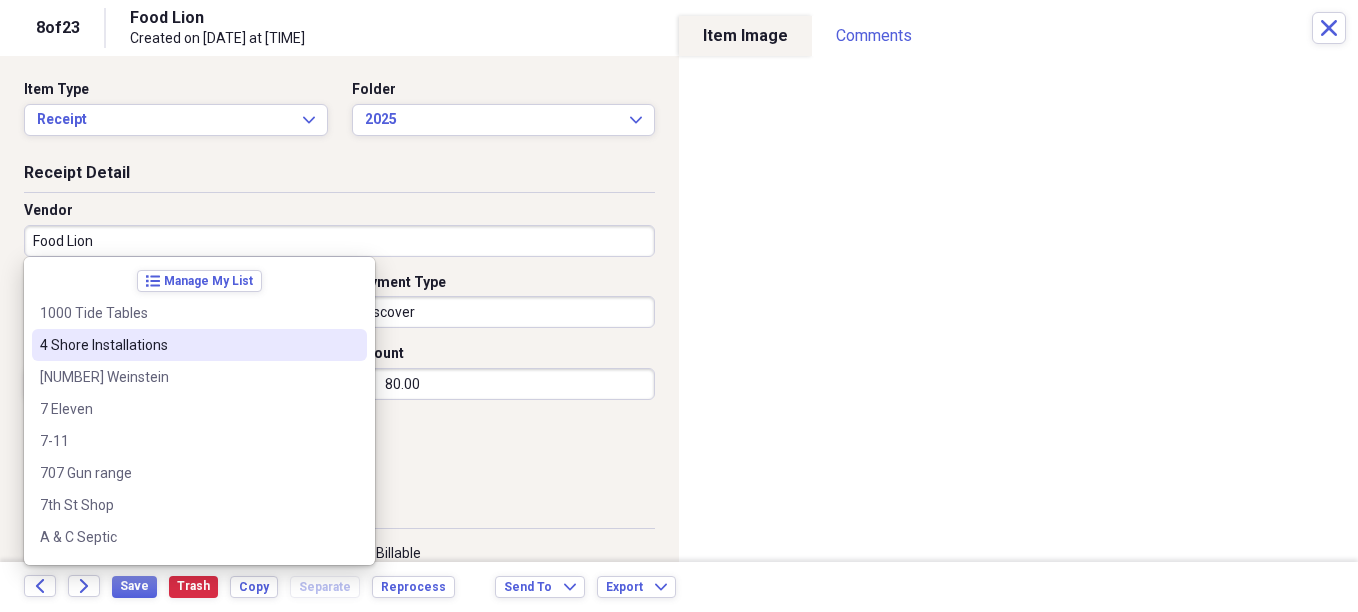 click on "Date [DATE] calendar Calendar Payment Type Discover Currency USD Expand Amount dollar-sign 80.00 Sales Tax dollar-sign" at bounding box center (339, 380) 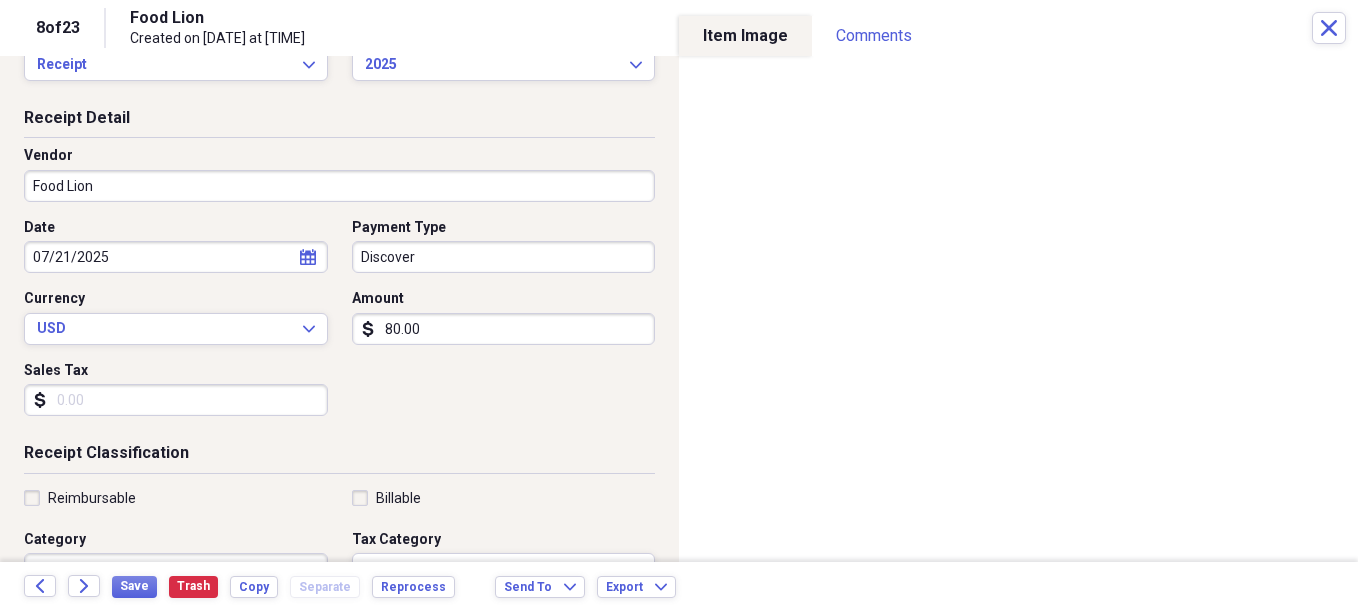 scroll, scrollTop: 100, scrollLeft: 0, axis: vertical 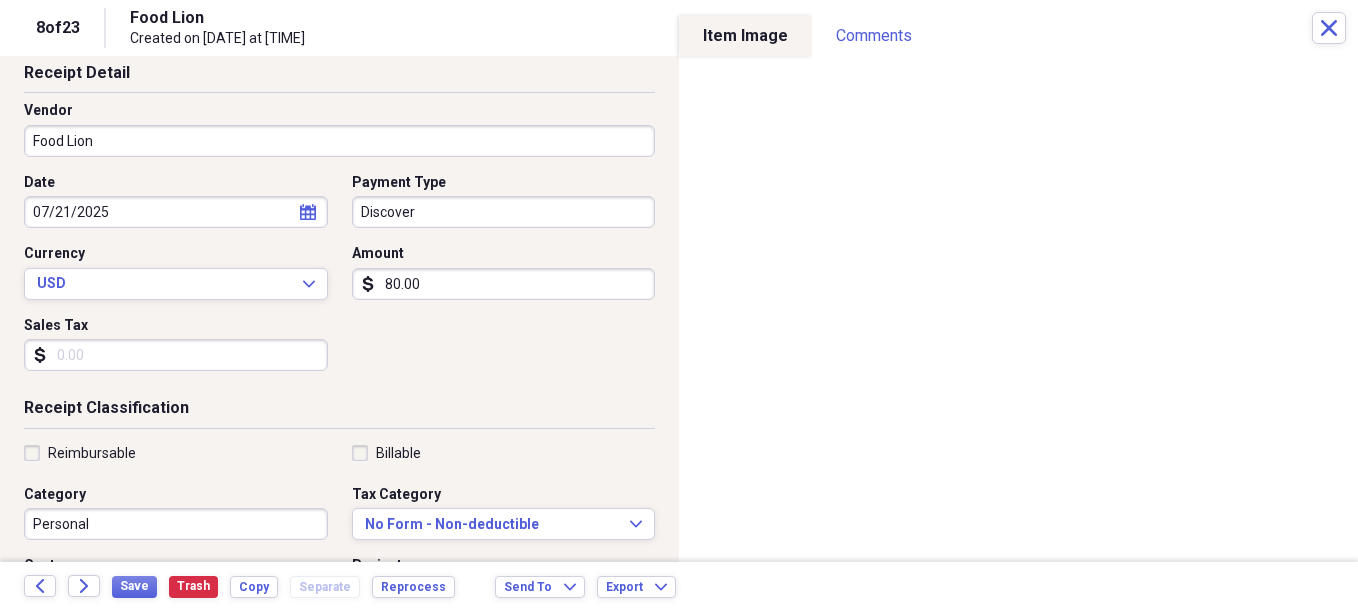 click on "Discover" at bounding box center (504, 212) 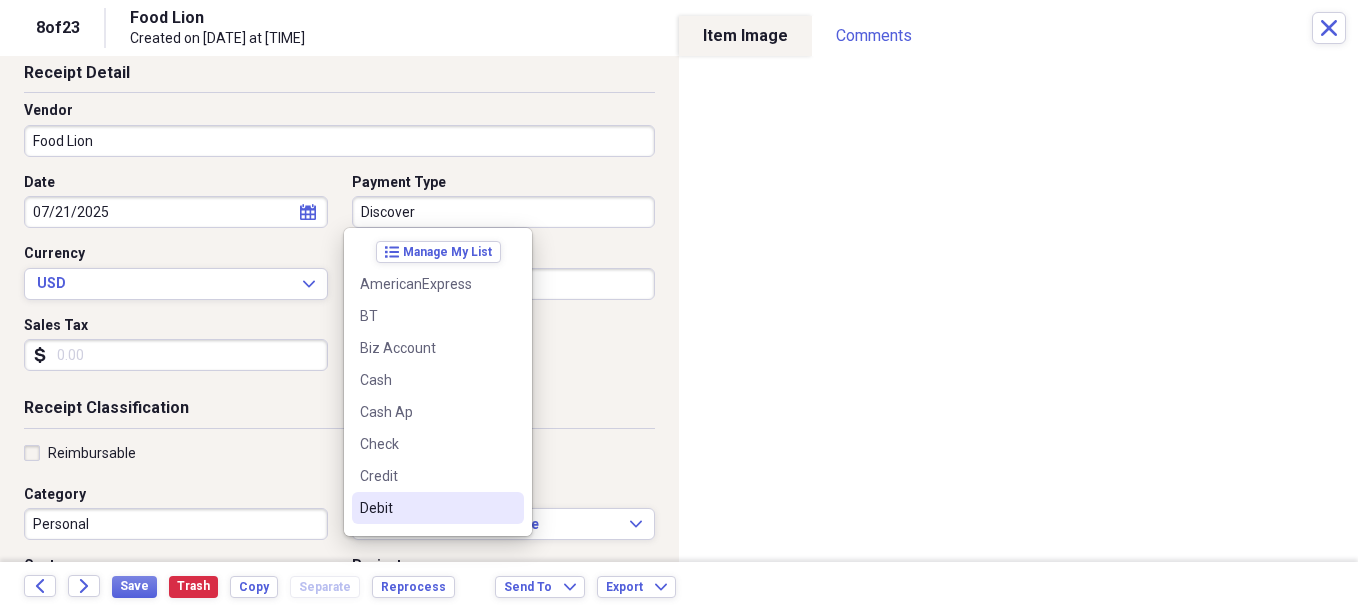 click on "Debit" at bounding box center (426, 508) 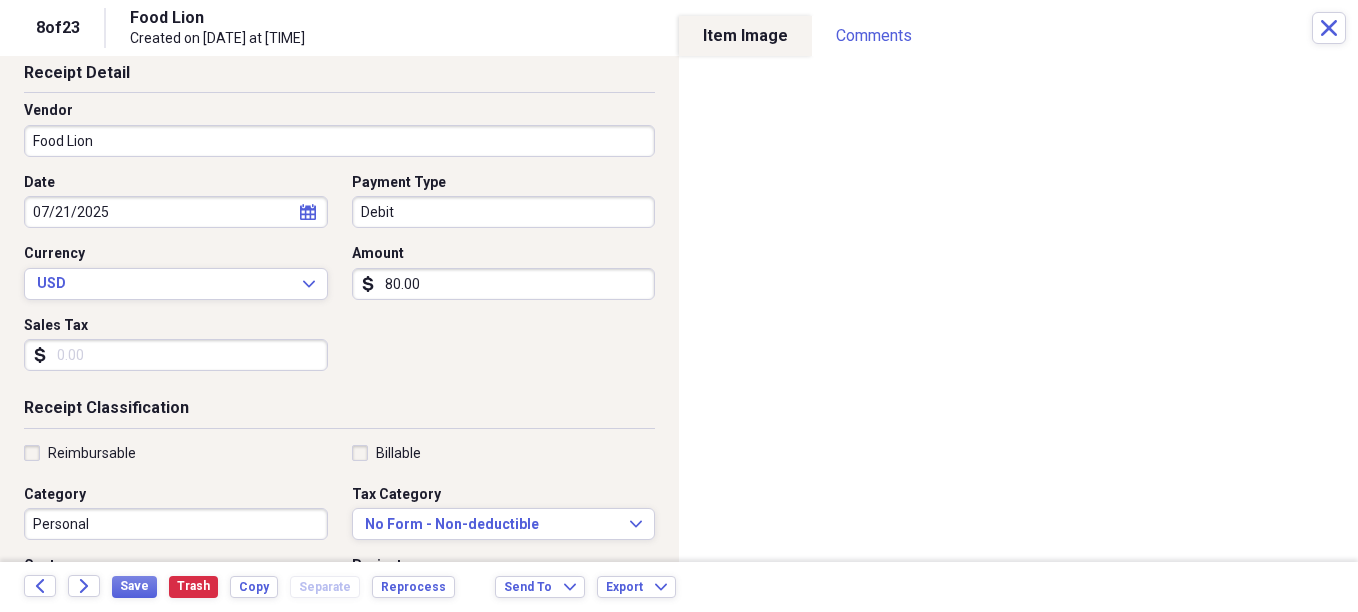 click on "Receipt Detail Vendor Food Lion Date 07/21/2025 calendar Calendar Payment Type Debit Currency USD Expand Amount dollar-sign 80.00 Sales Tax dollar-sign" at bounding box center [339, 230] 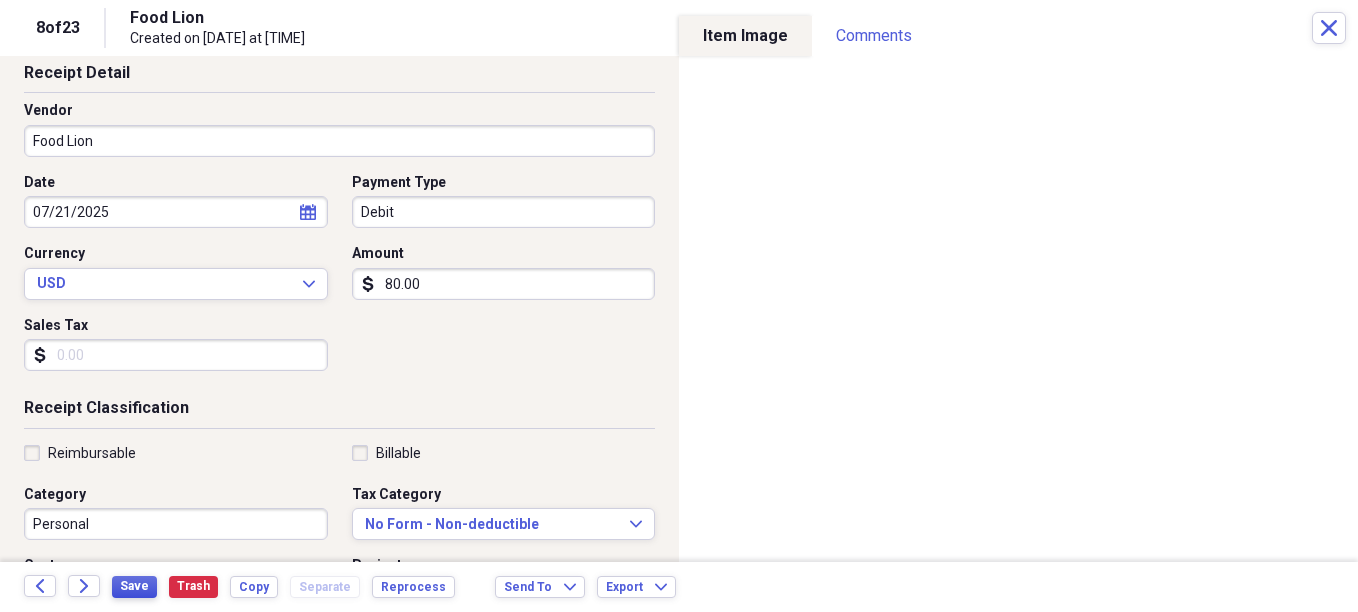 click on "Save" at bounding box center (134, 586) 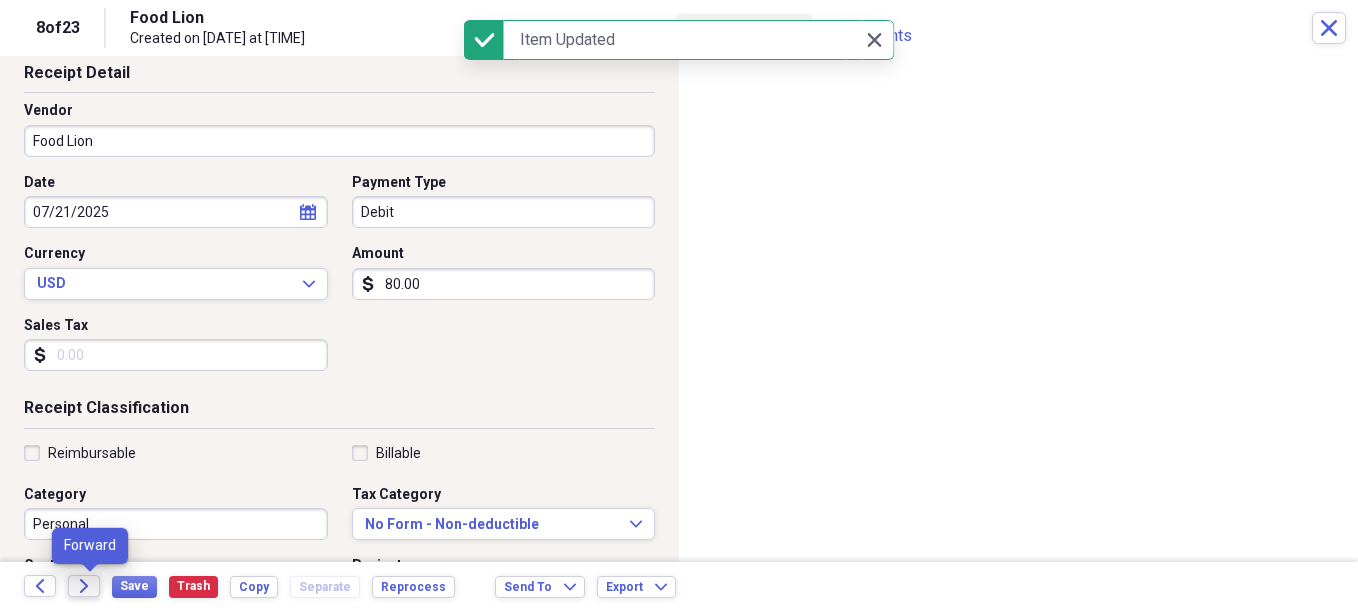 click on "Forward" at bounding box center (84, 586) 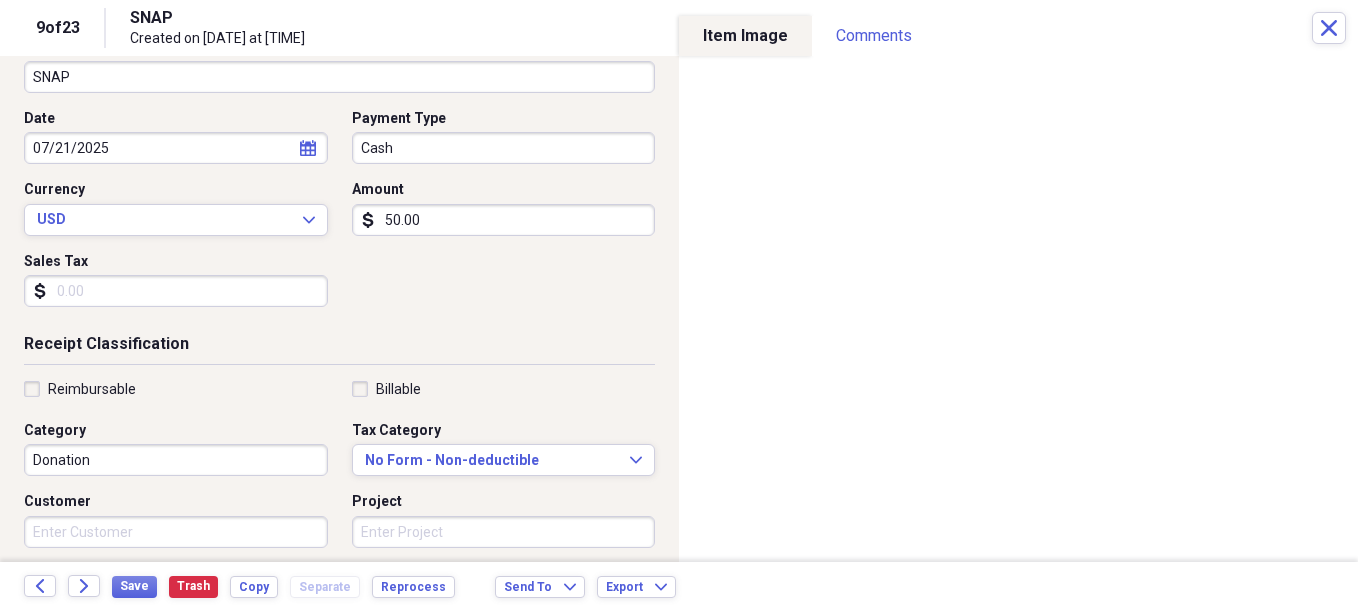scroll, scrollTop: 200, scrollLeft: 0, axis: vertical 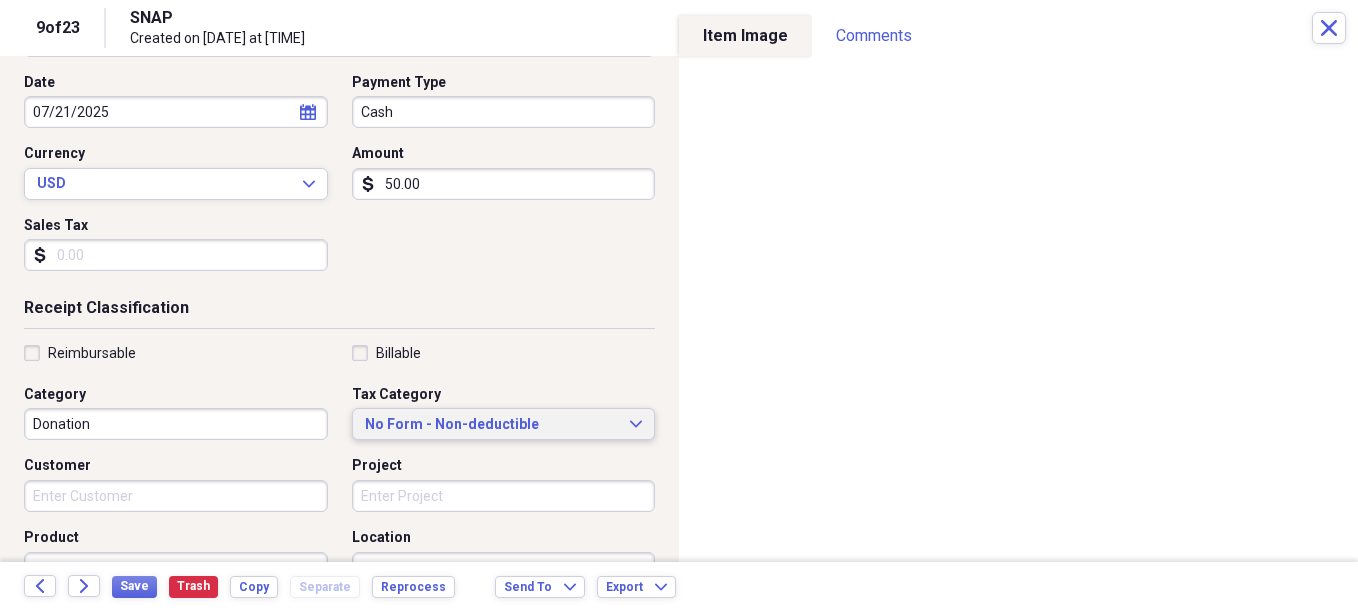 click on "No Form - Non-deductible" at bounding box center (492, 425) 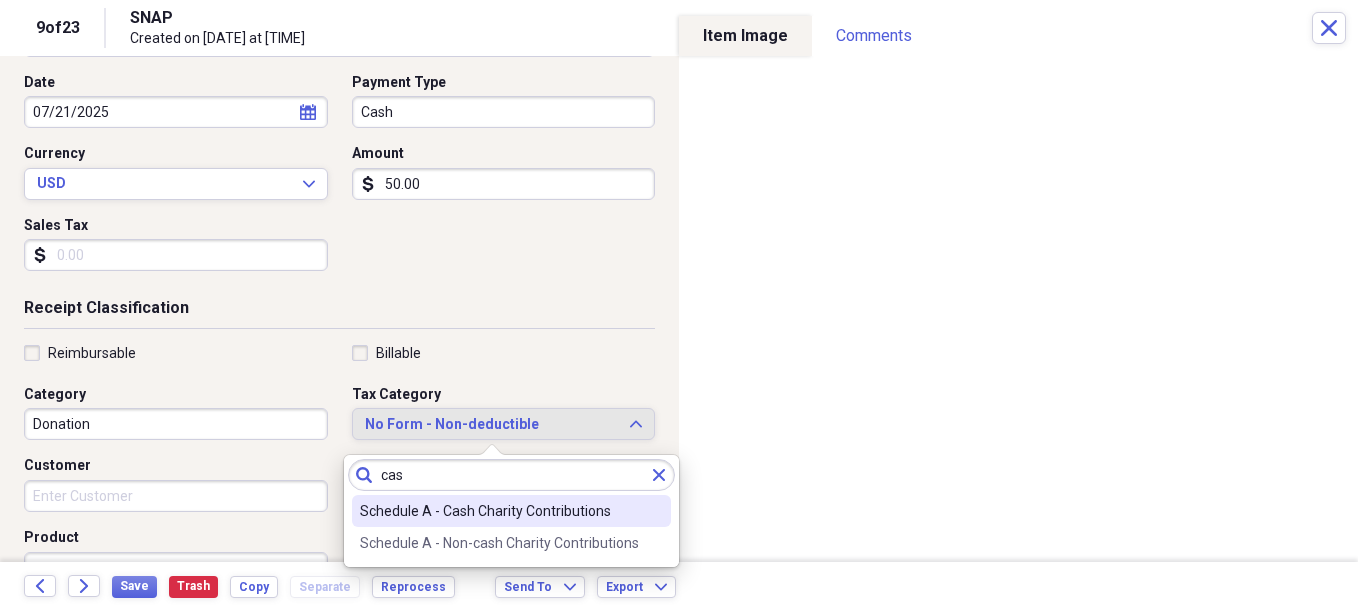 type on "cas" 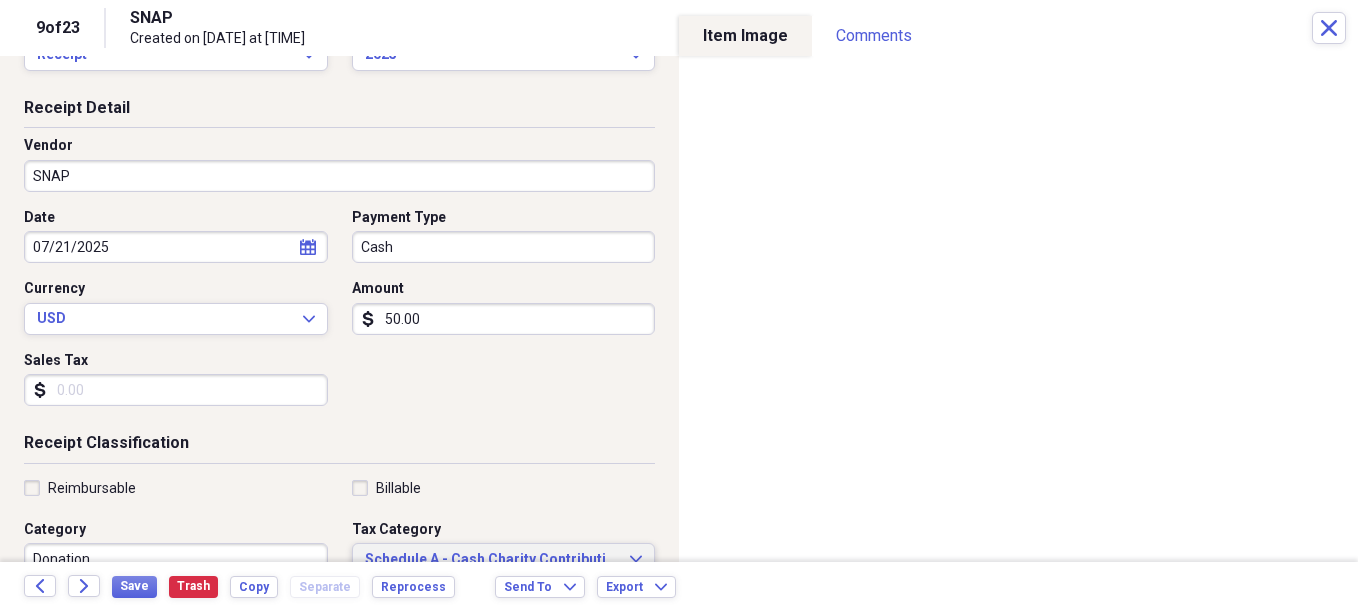 scroll, scrollTop: 200, scrollLeft: 0, axis: vertical 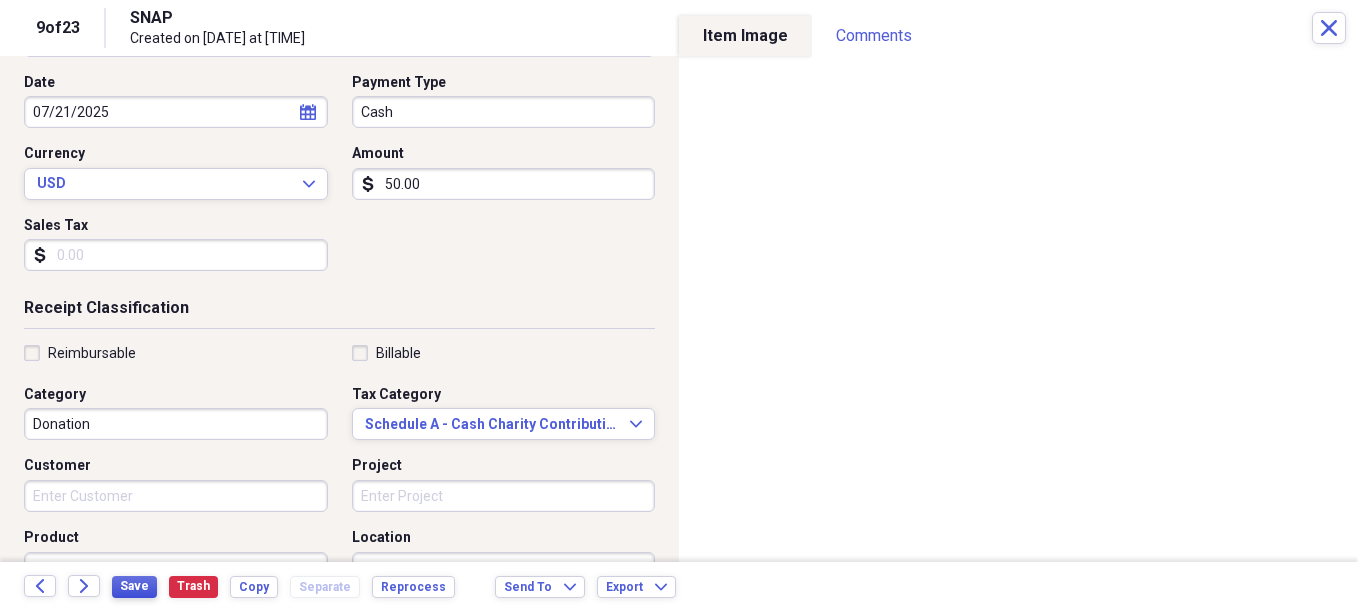 click on "Save" at bounding box center (134, 586) 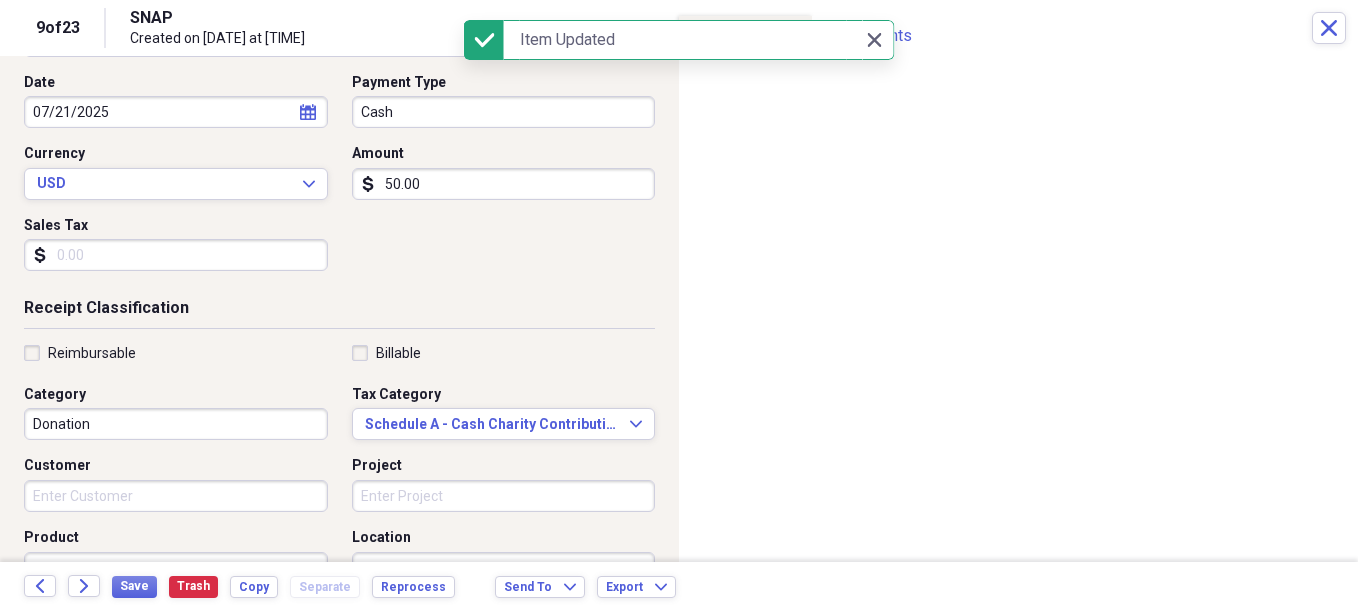 click on "Cash" at bounding box center [504, 112] 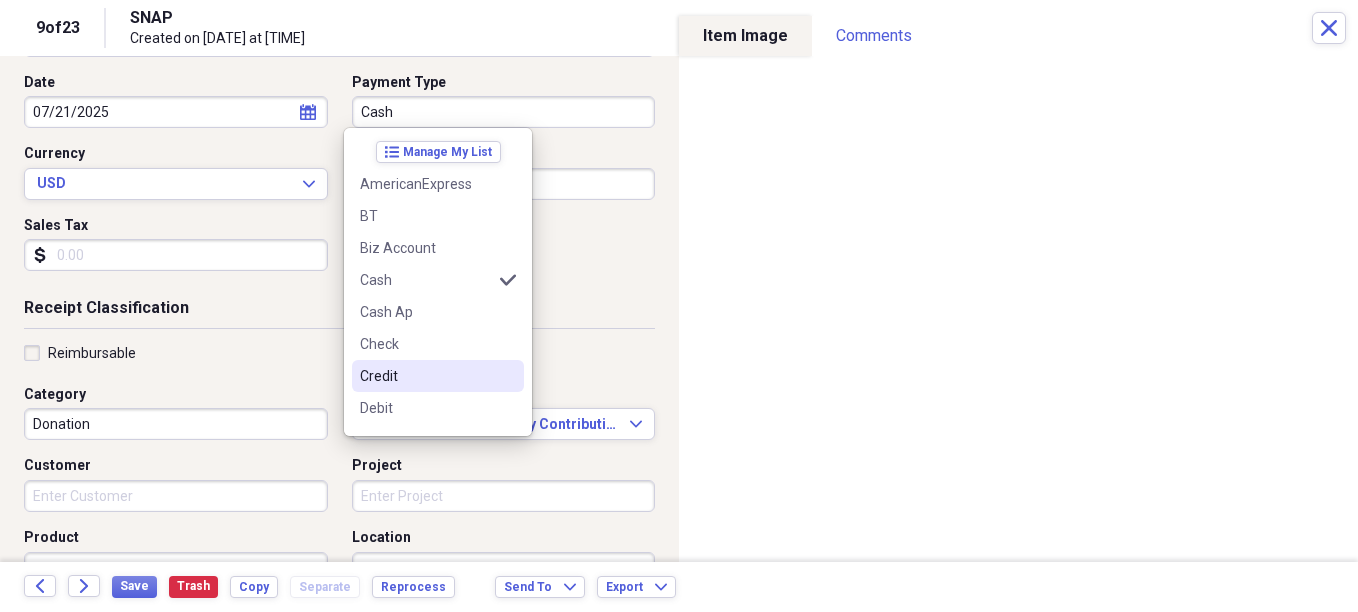 click on "Credit" at bounding box center [426, 376] 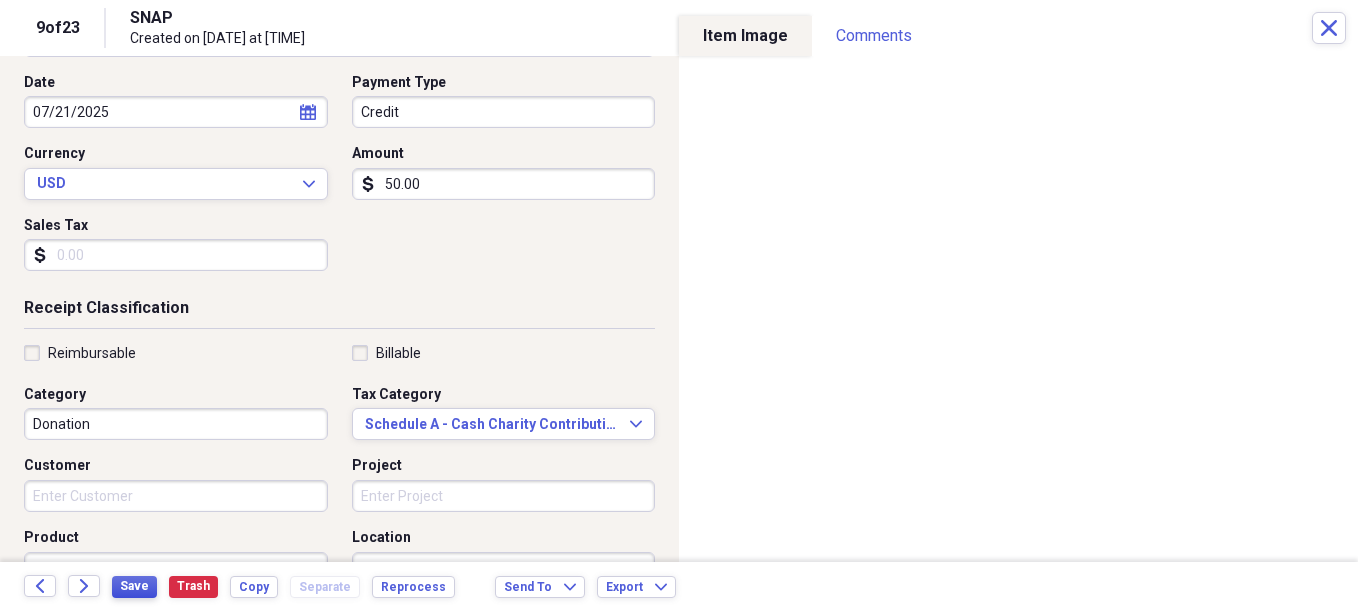 click on "Save" at bounding box center (134, 586) 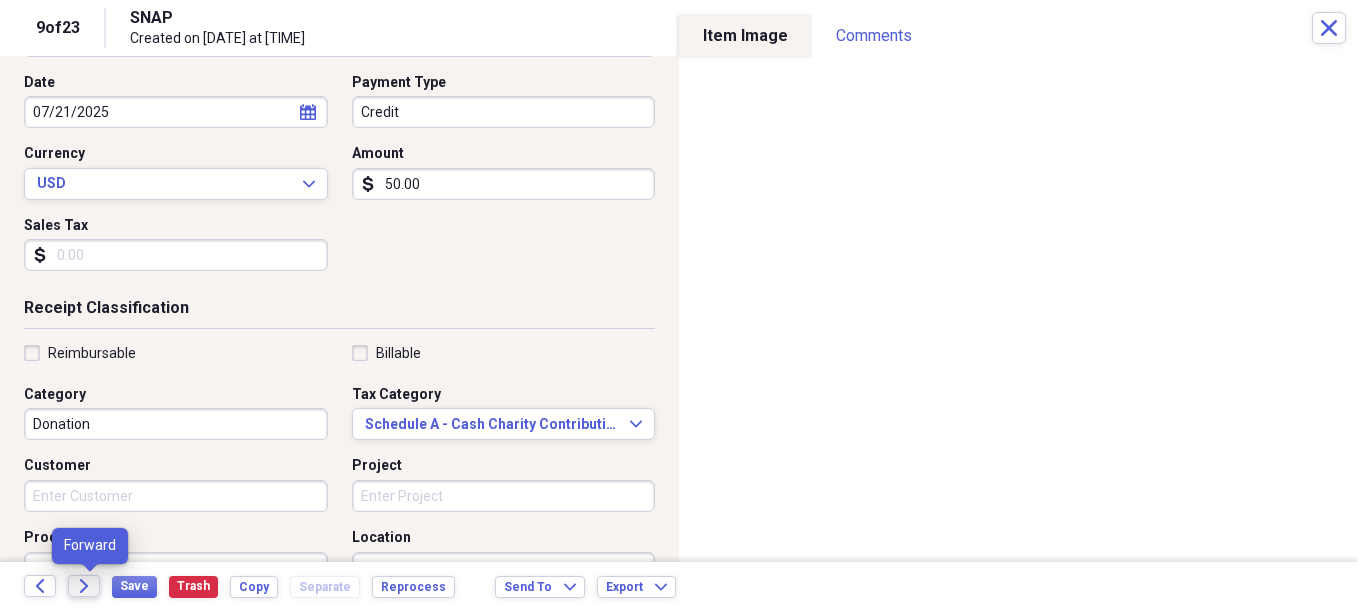 click on "Forward" 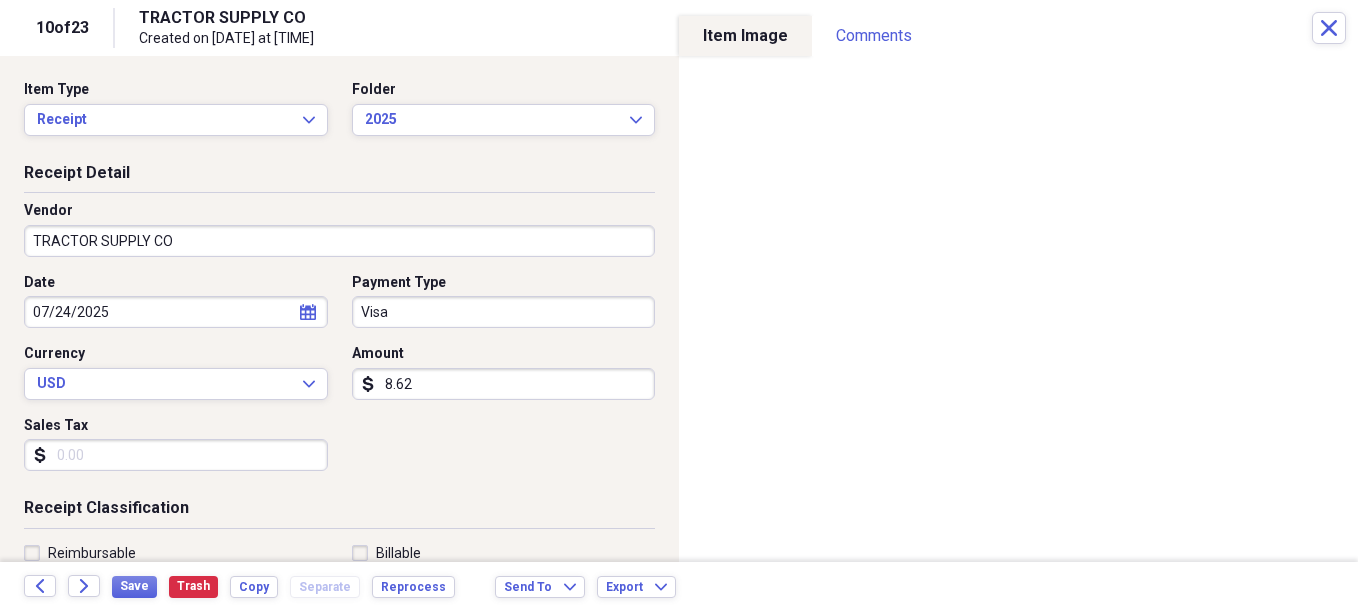 click on "Visa" at bounding box center (504, 312) 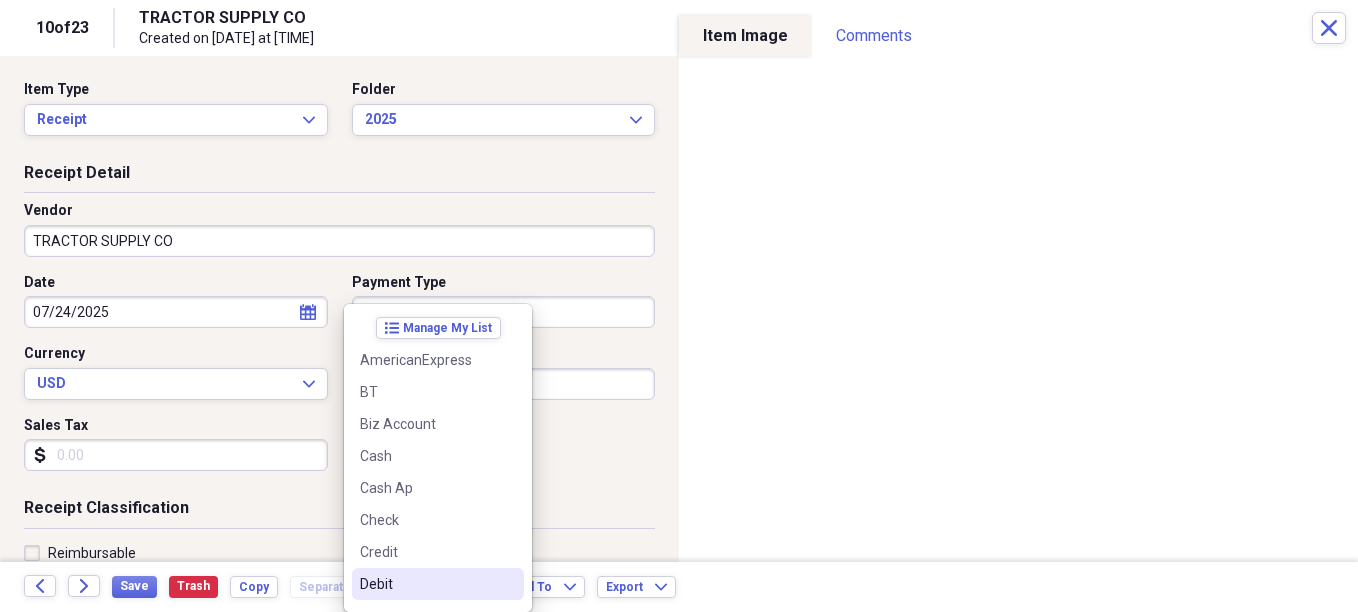 click on "Debit" at bounding box center [426, 584] 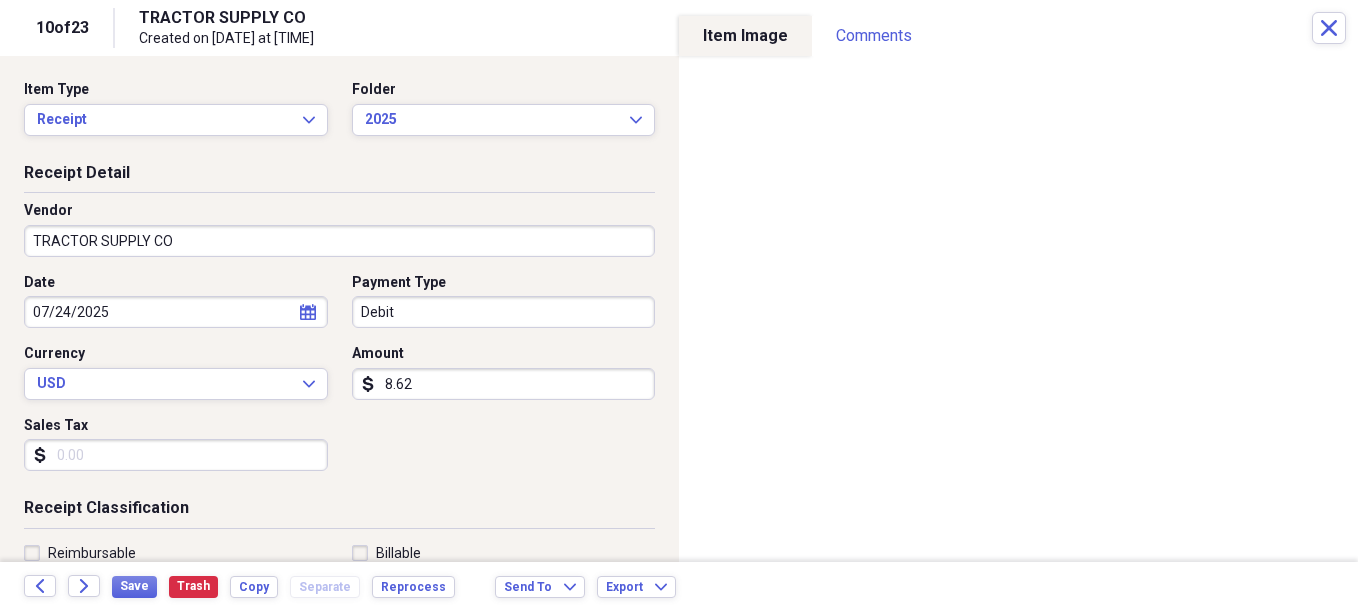 click on "Date [DATE] calendar Calendar Payment Type Debit Currency USD Expand Amount dollar-sign 8.62 Sales Tax dollar-sign" at bounding box center (339, 380) 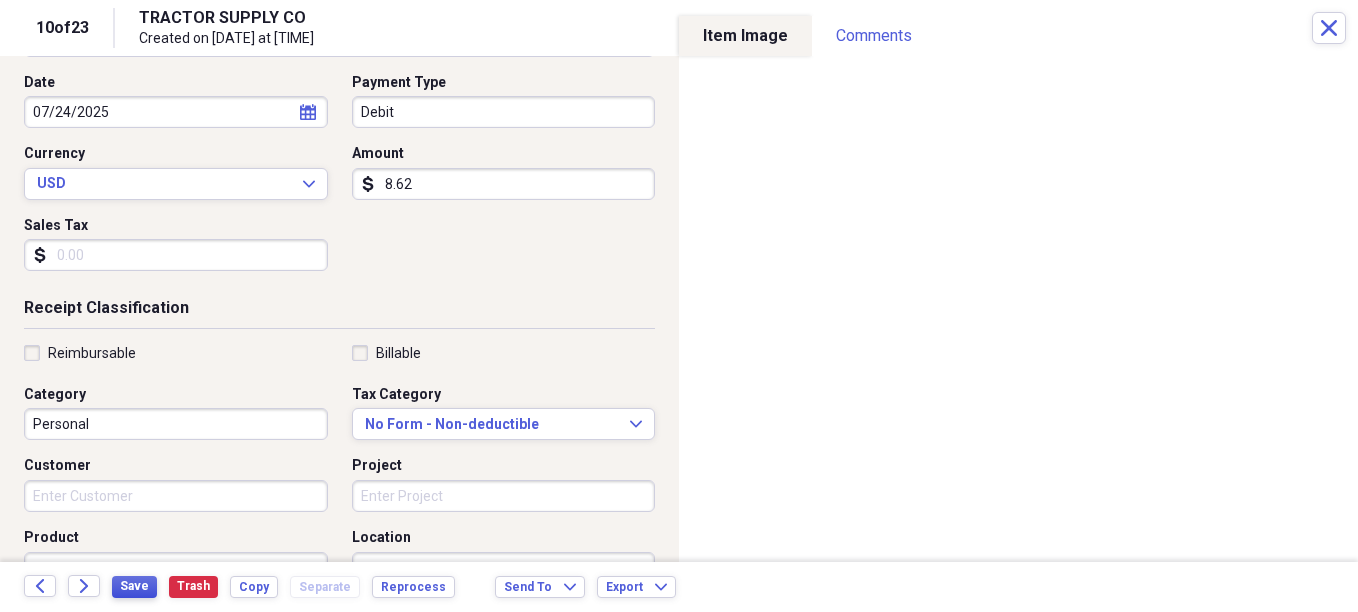click on "Save" at bounding box center [134, 586] 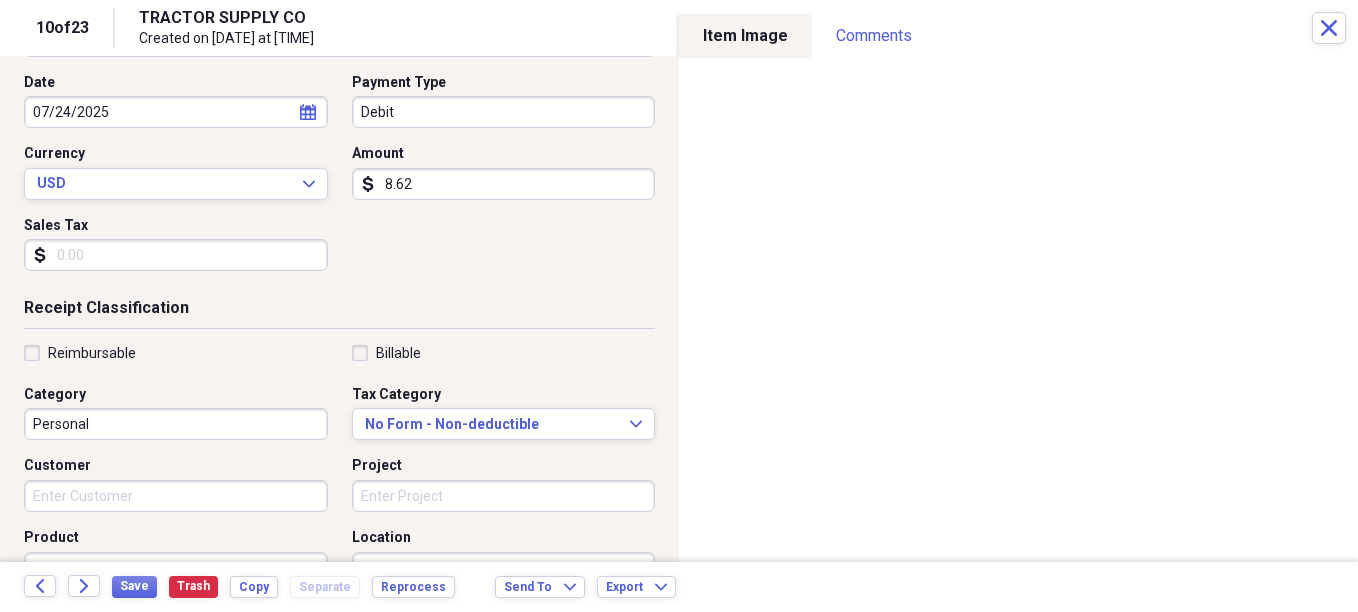 select on "6" 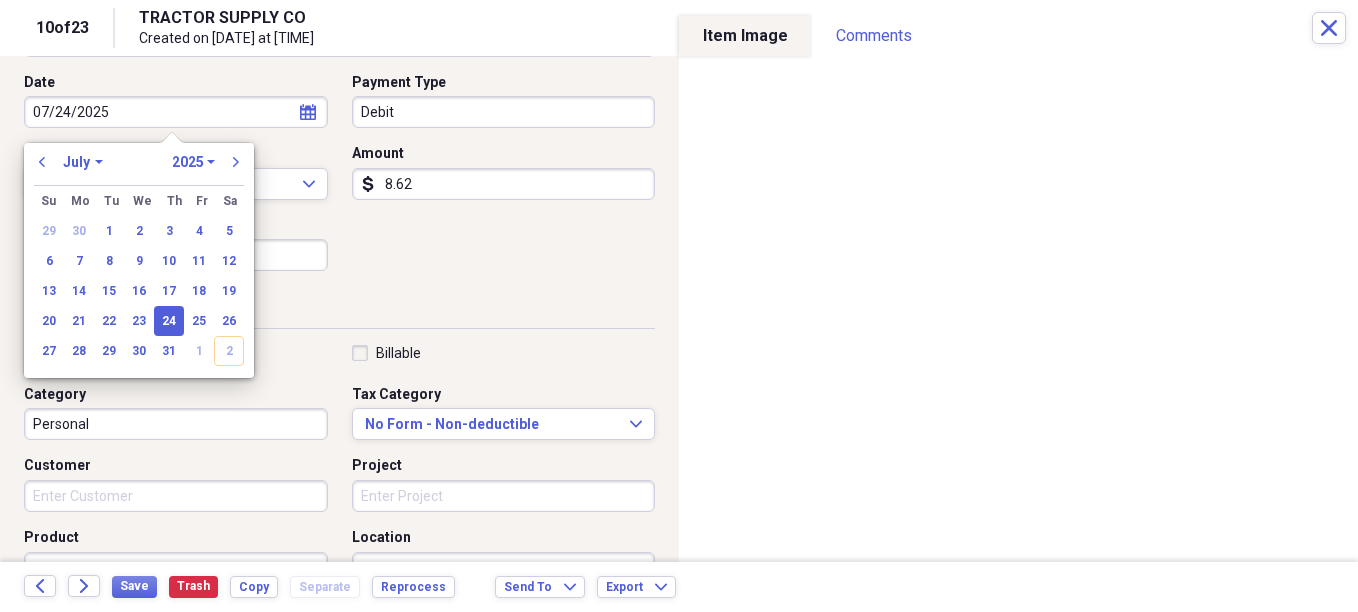 click on "07/24/2025" at bounding box center (176, 112) 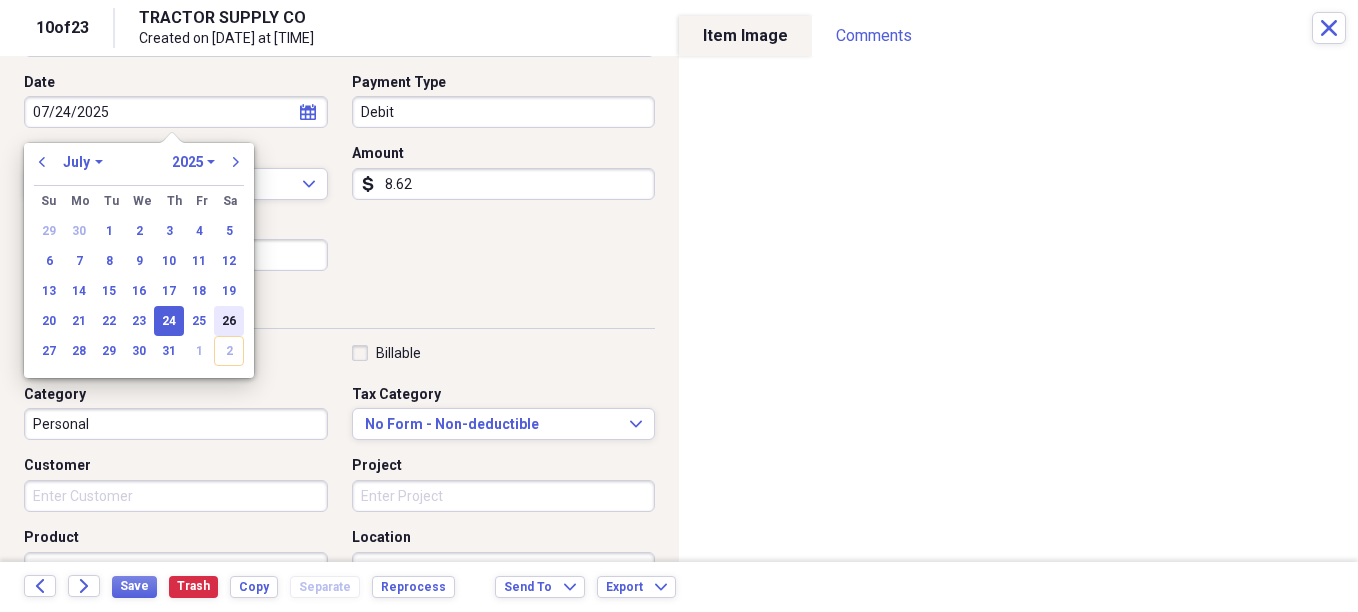 click on "26" at bounding box center (229, 321) 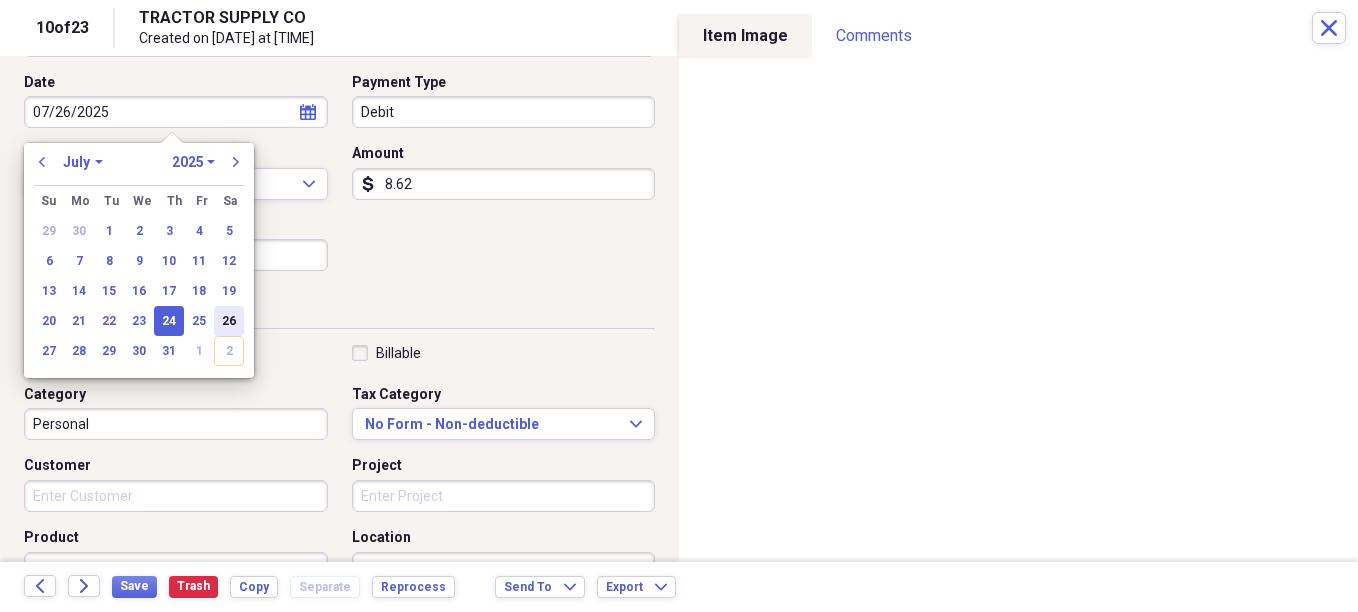 type on "07/26/2025" 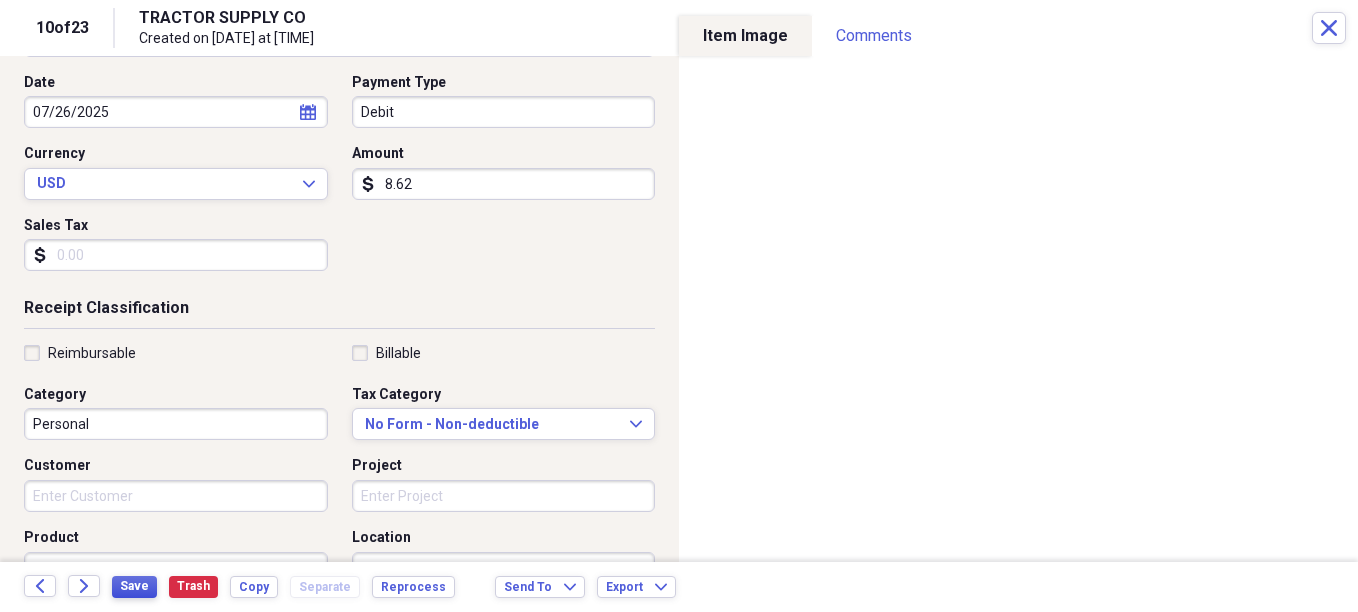 click on "Save" at bounding box center [134, 586] 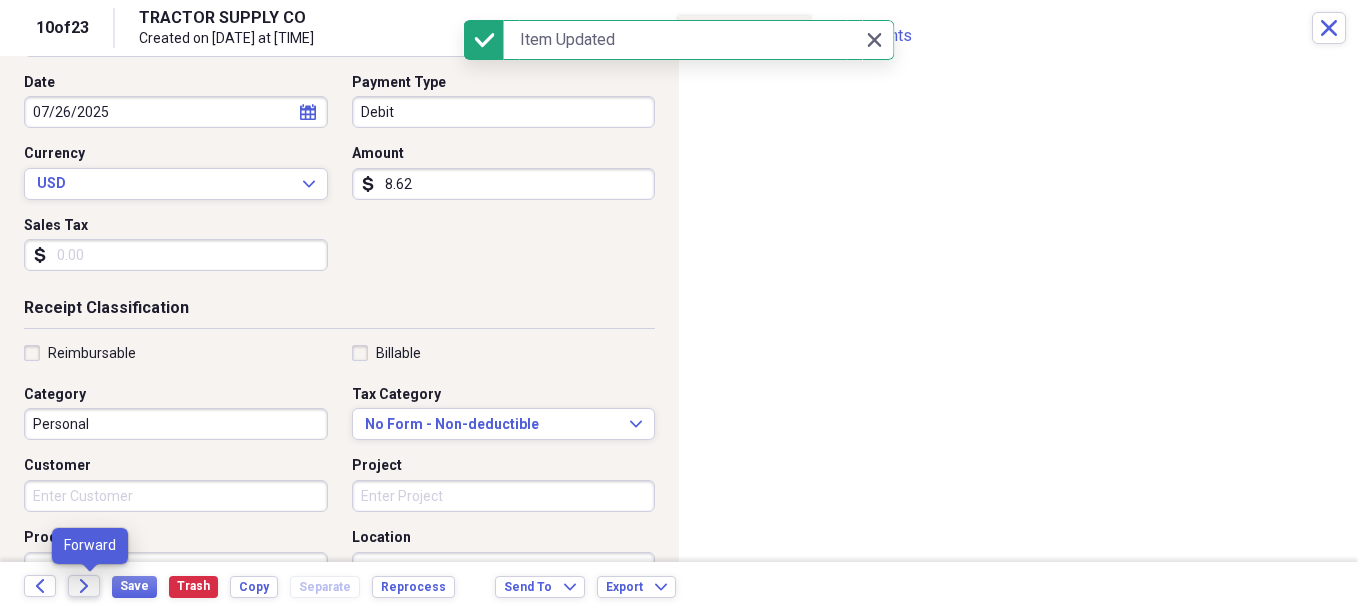 click 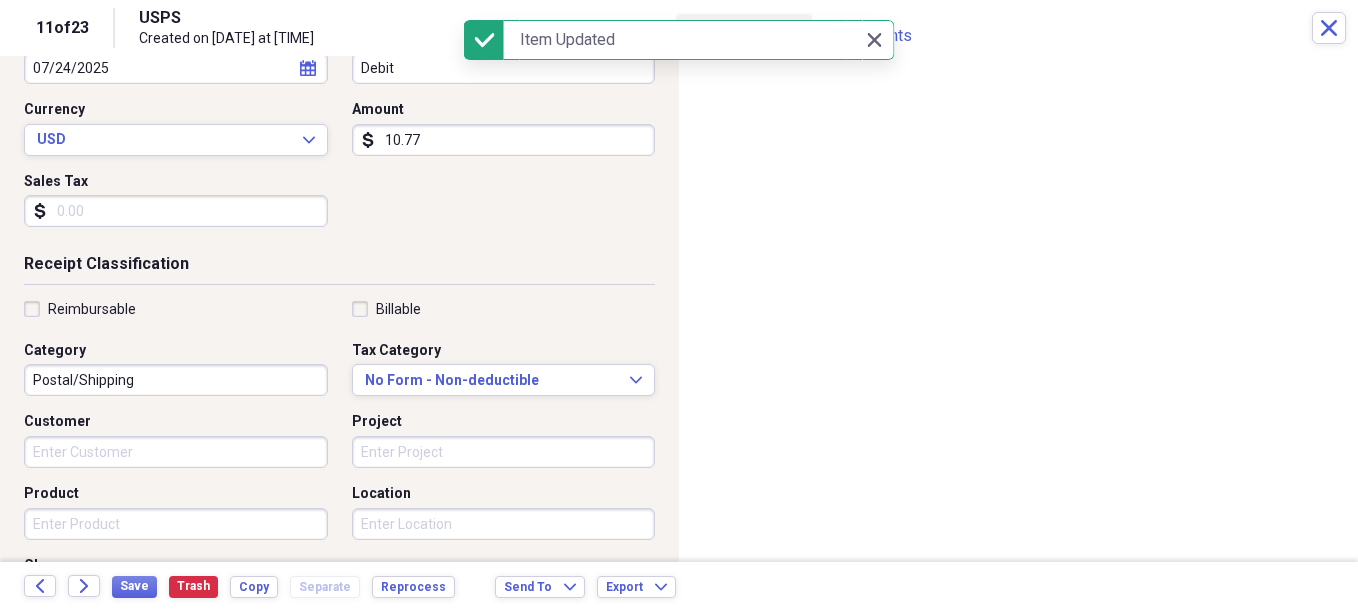 scroll, scrollTop: 300, scrollLeft: 0, axis: vertical 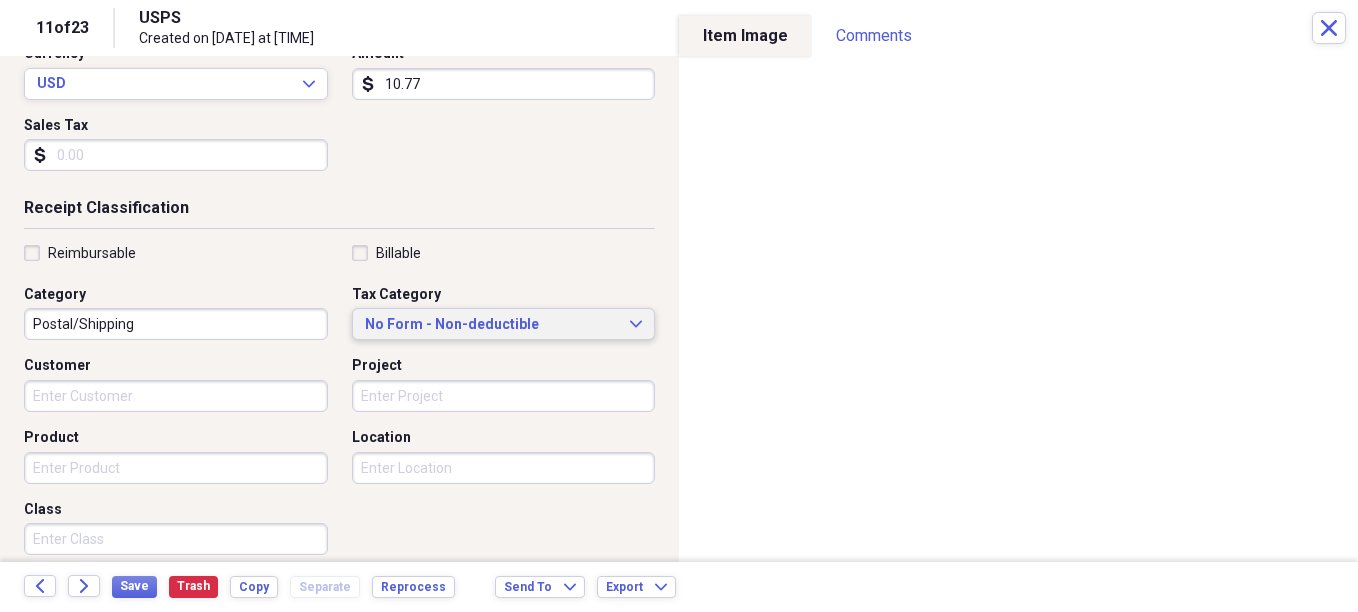 click on "No Form - Non-deductible" at bounding box center (492, 325) 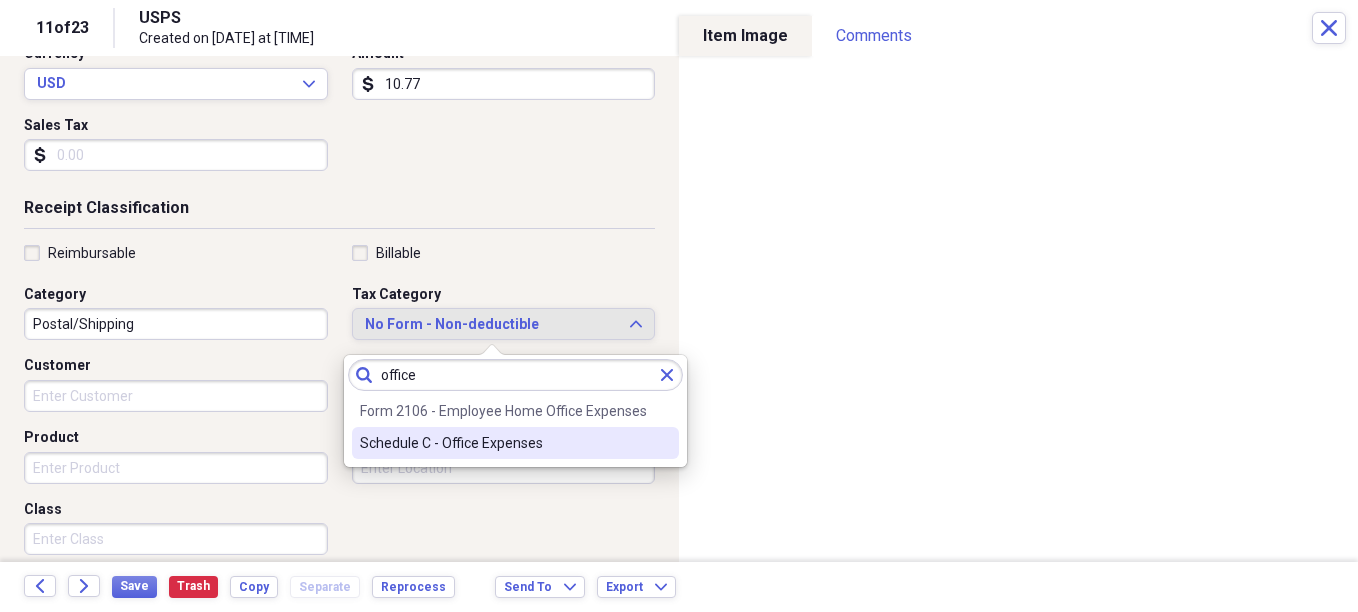 type on "office" 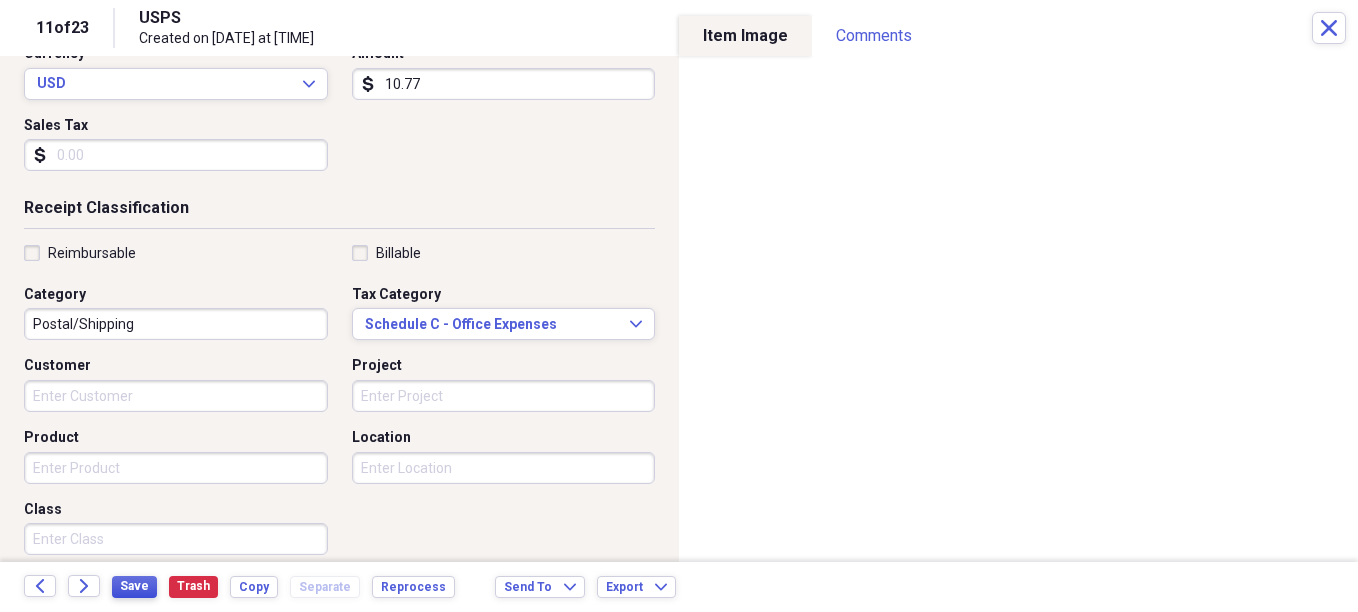 click on "Save" at bounding box center [134, 587] 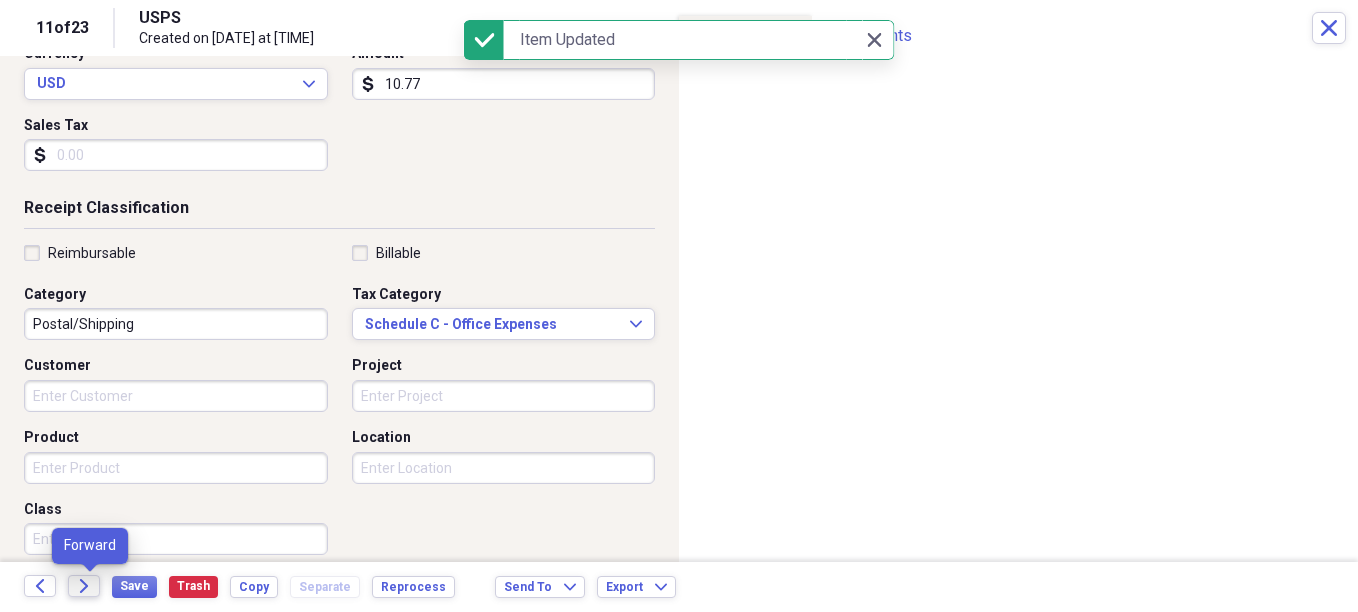 click on "Forward" at bounding box center (84, 586) 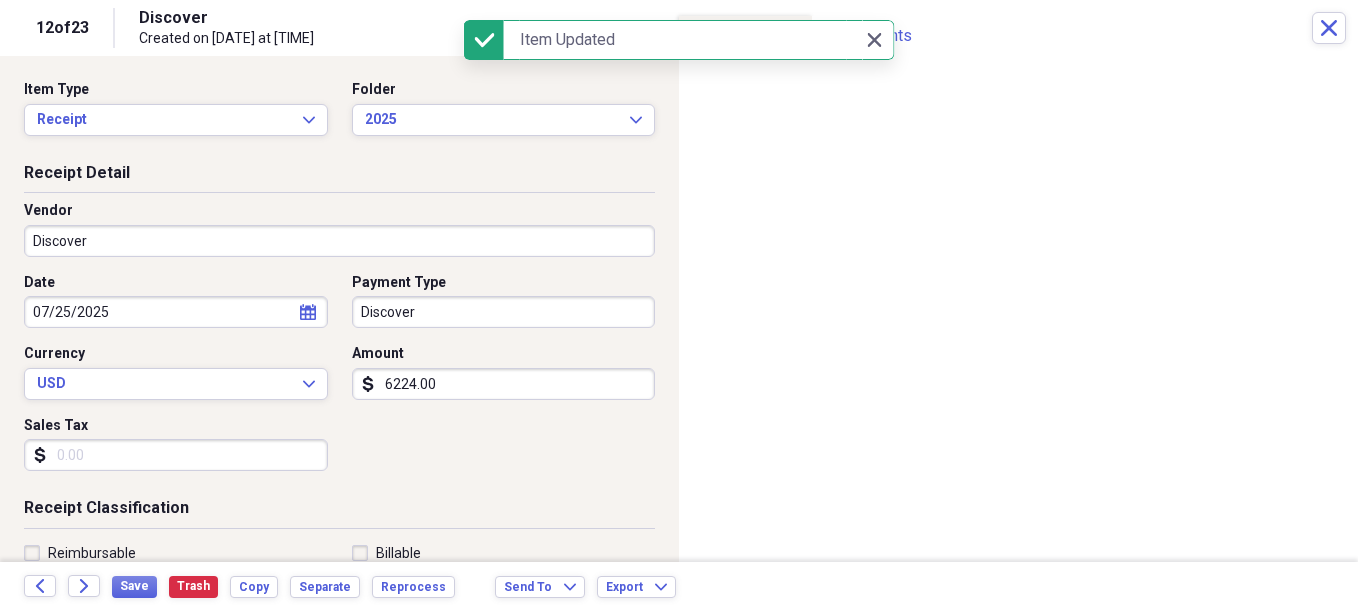 click on "Discover" at bounding box center [339, 241] 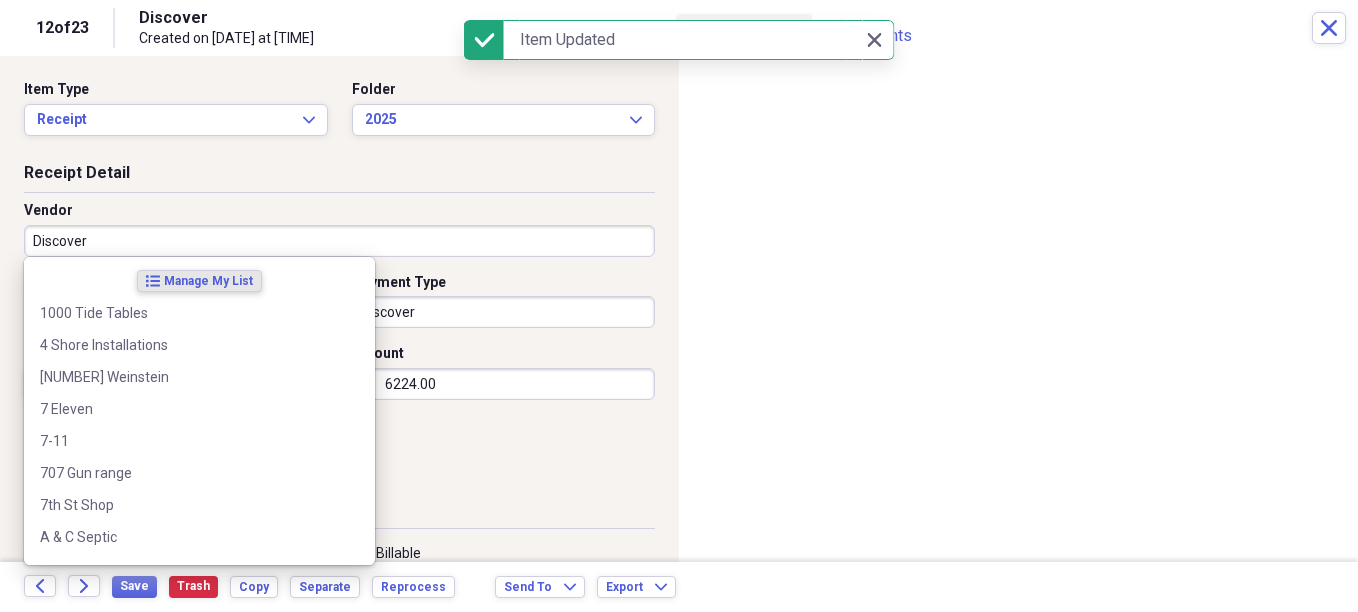 type on "N" 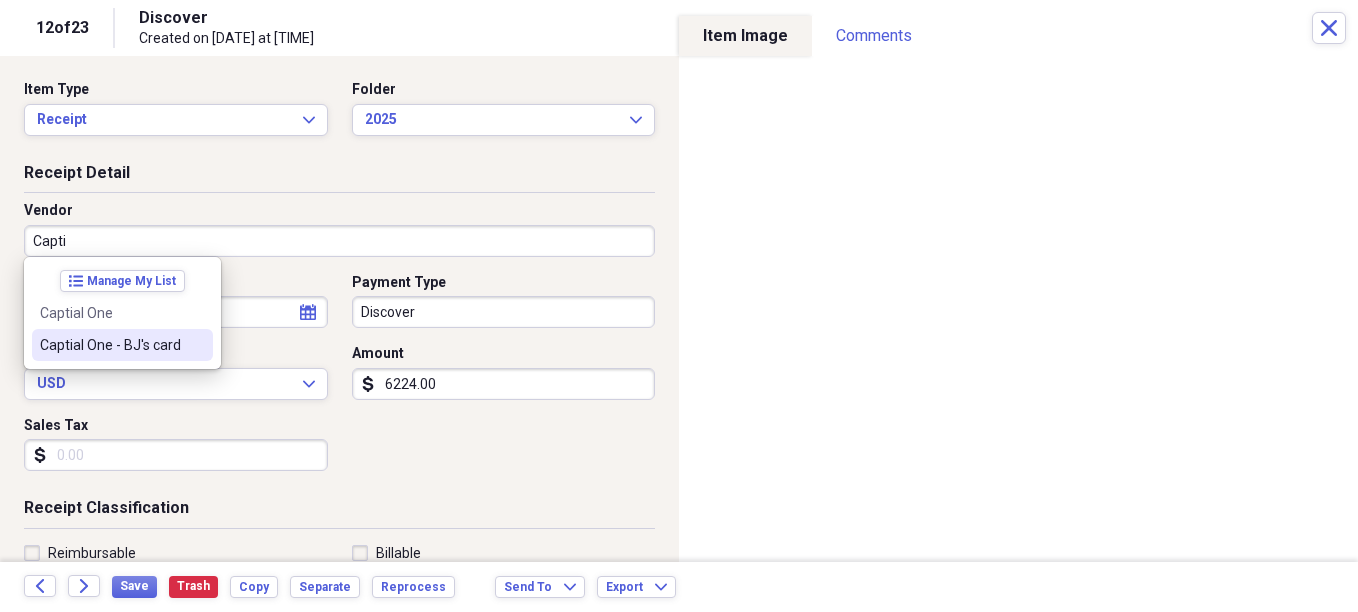 click on "list Manage My List Captial One Captial One - BJ's card" at bounding box center (122, 313) 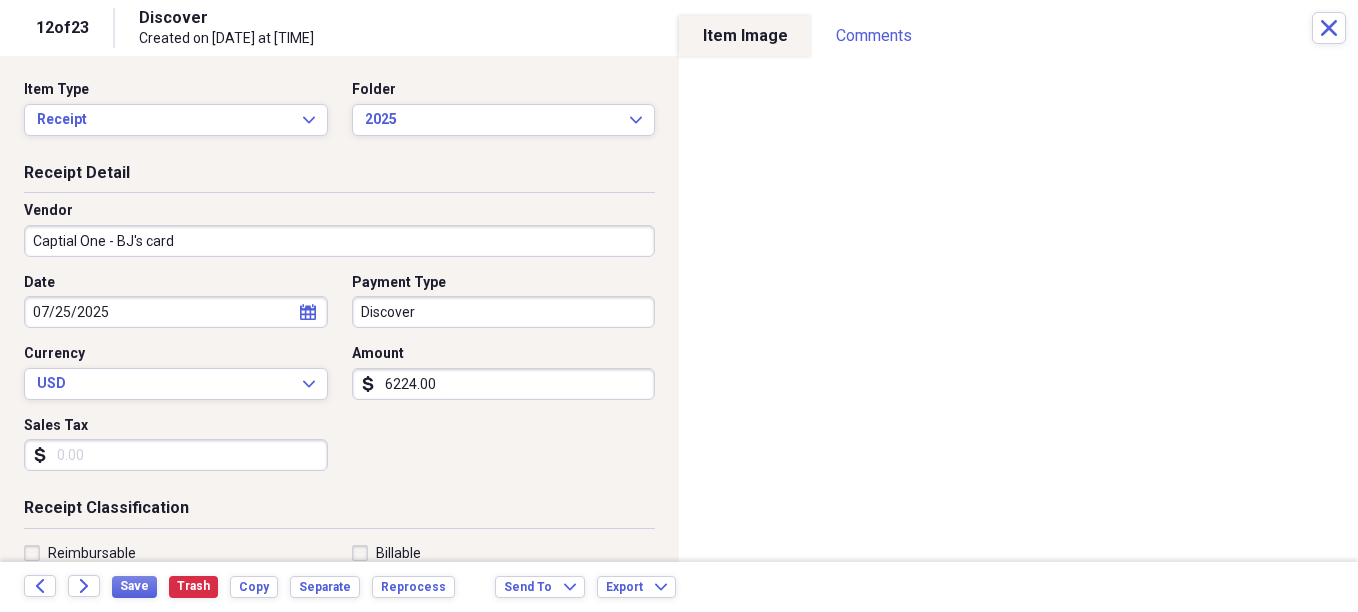 click on "6224.00" at bounding box center (504, 384) 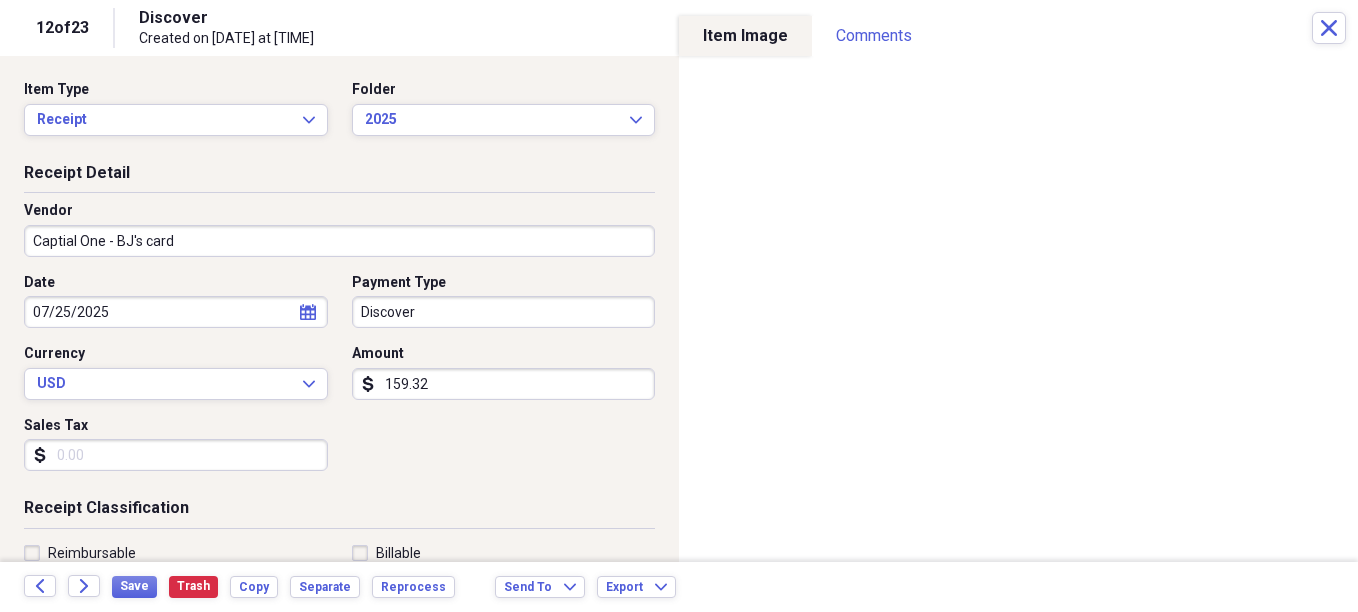 type on "159.32" 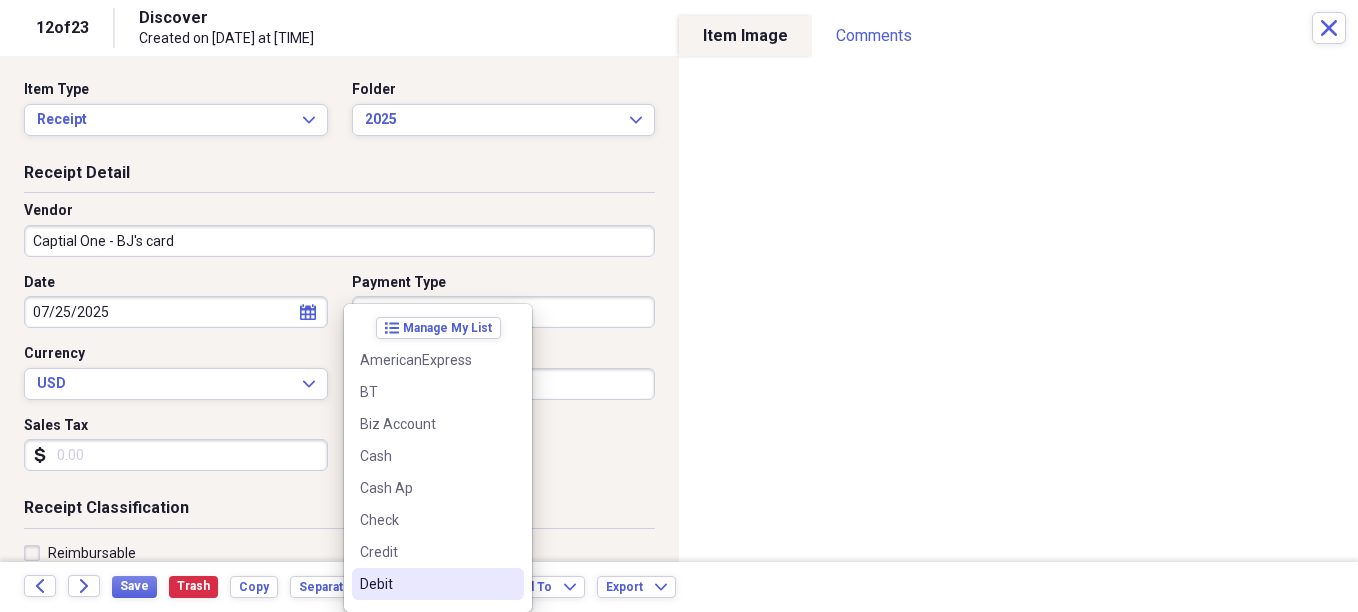 click on "Debit" at bounding box center [438, 584] 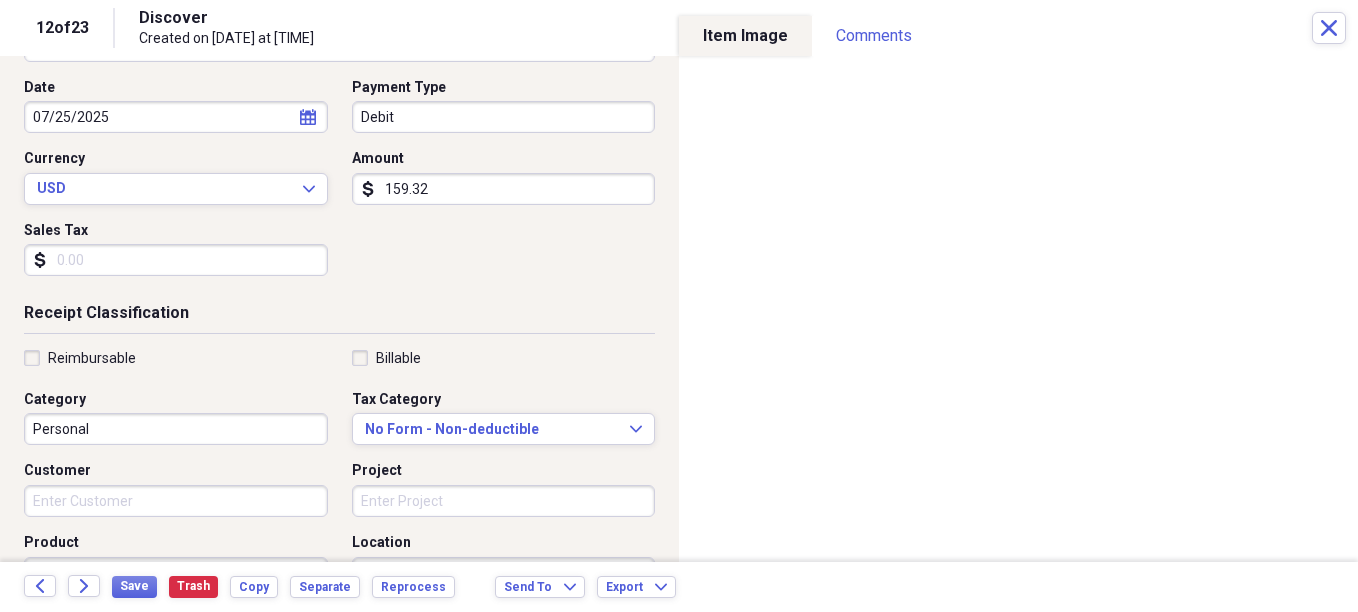 scroll, scrollTop: 200, scrollLeft: 0, axis: vertical 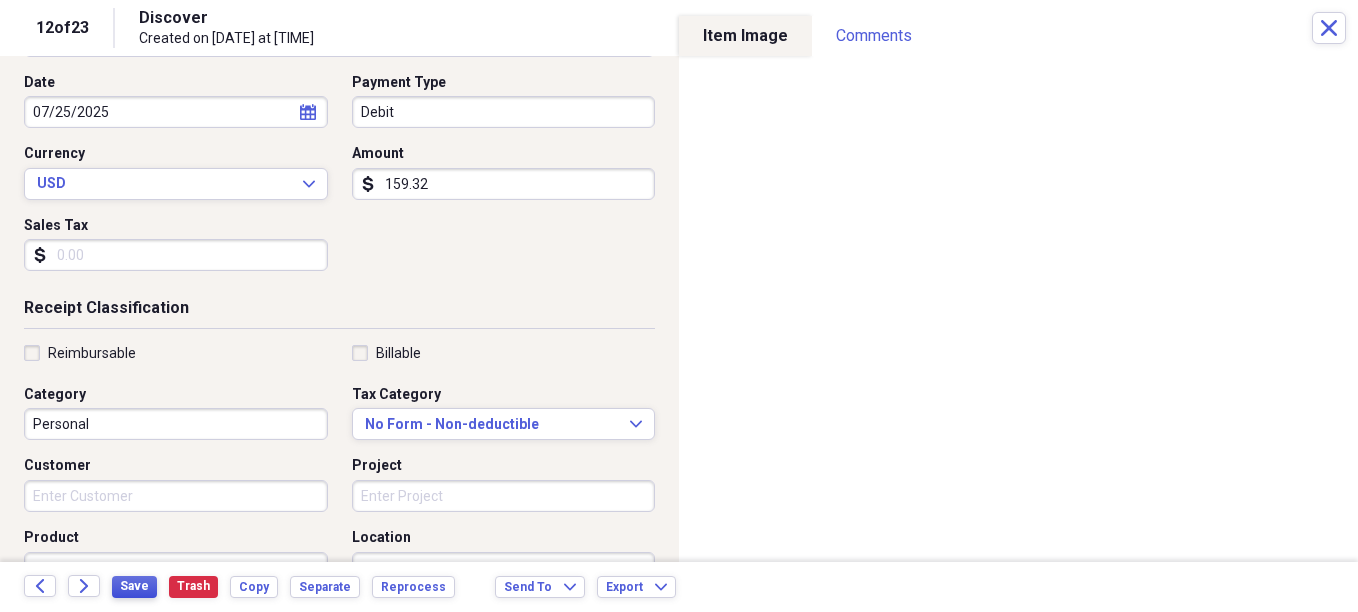 click on "Save" at bounding box center (134, 586) 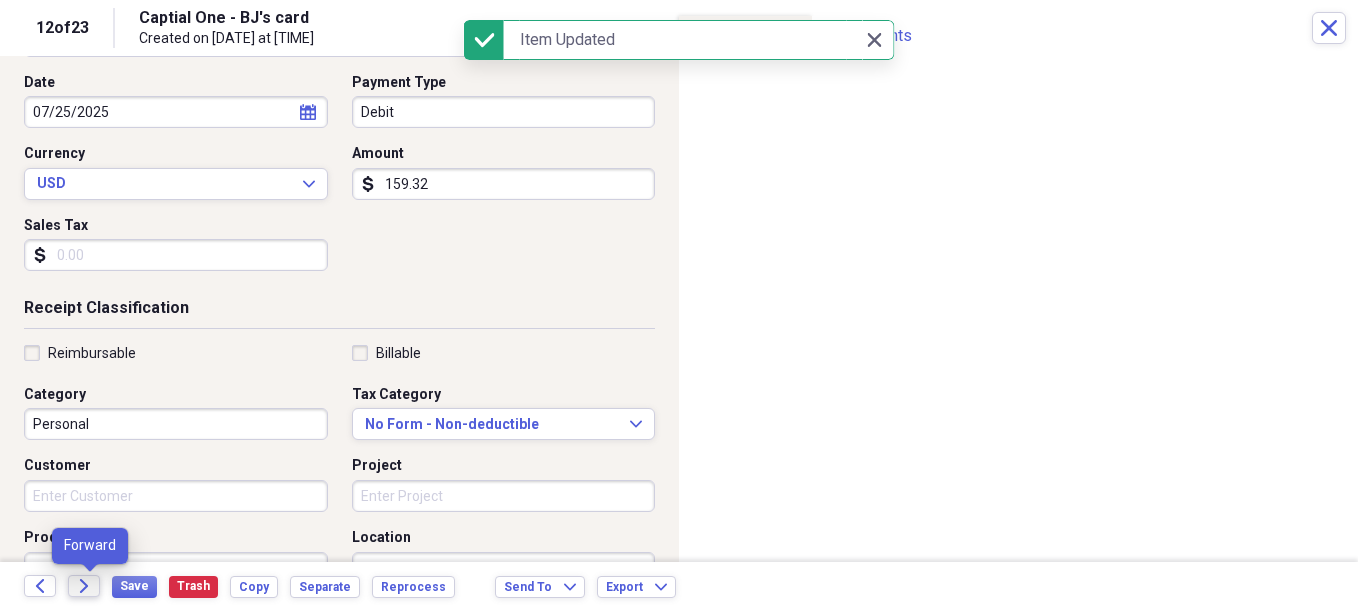 click 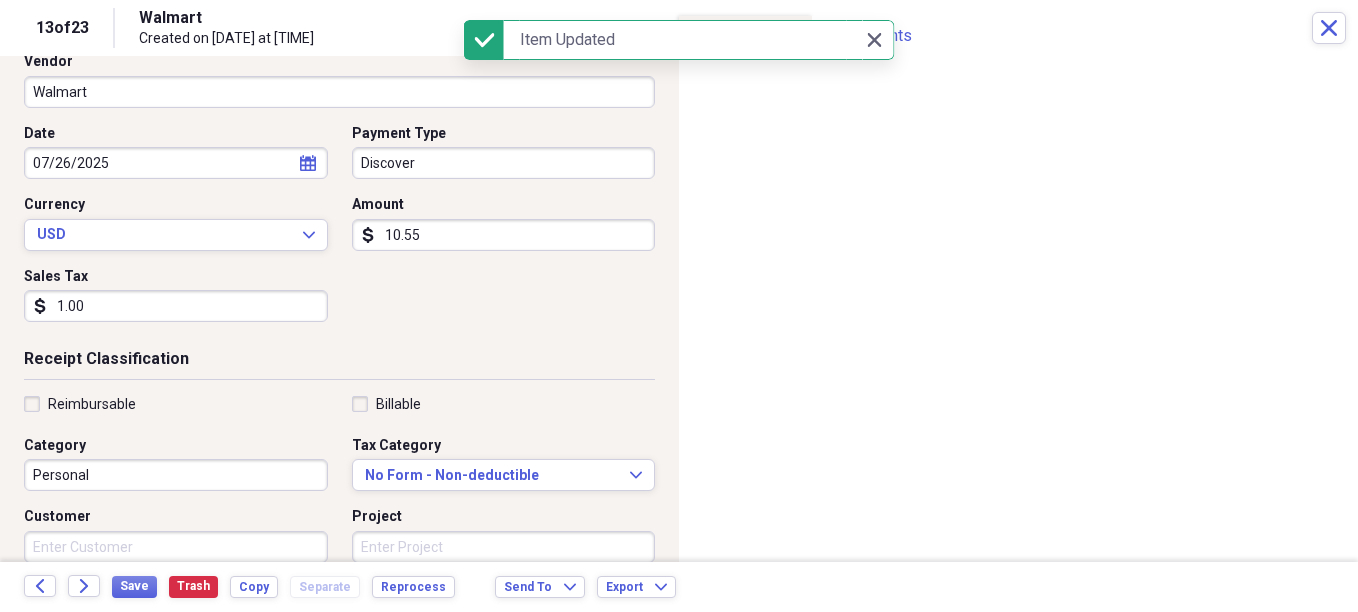 scroll, scrollTop: 200, scrollLeft: 0, axis: vertical 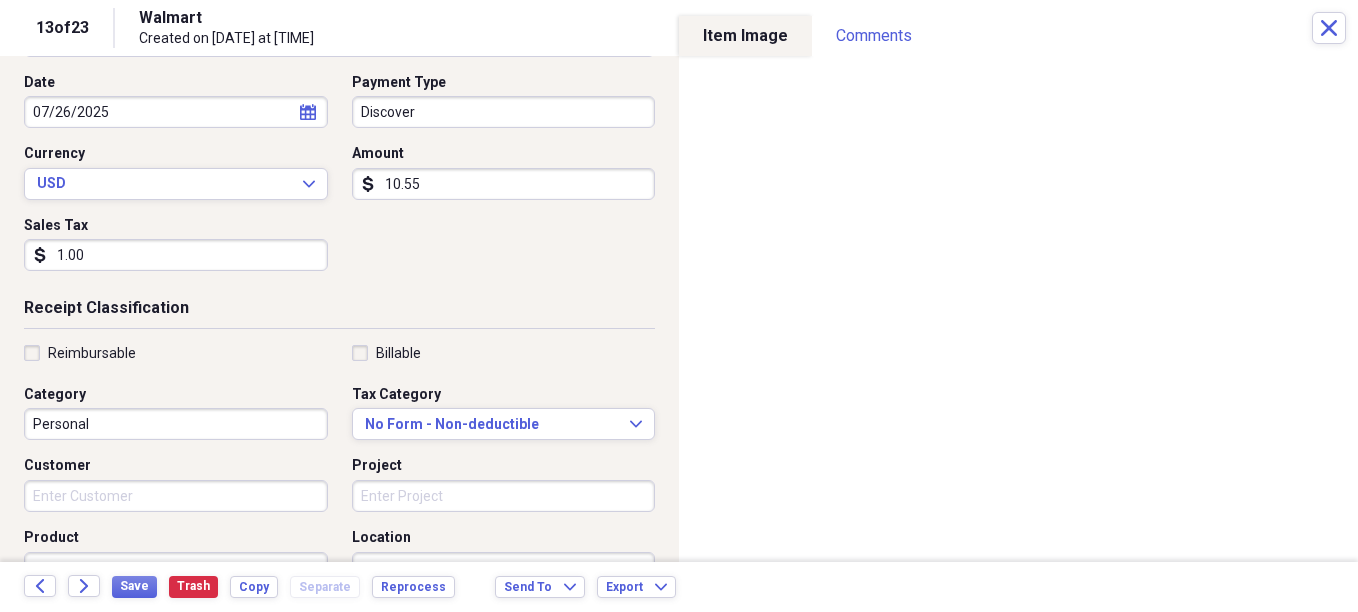 click on "Personal" at bounding box center [176, 424] 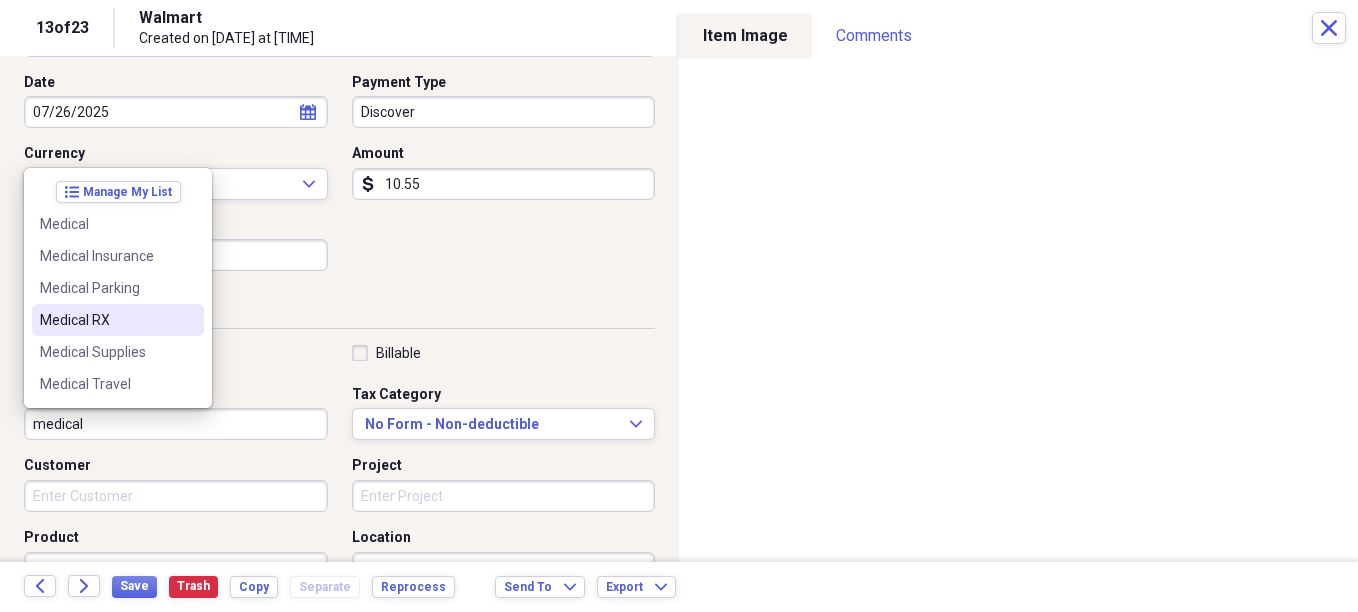 click on "Medical RX" at bounding box center (106, 320) 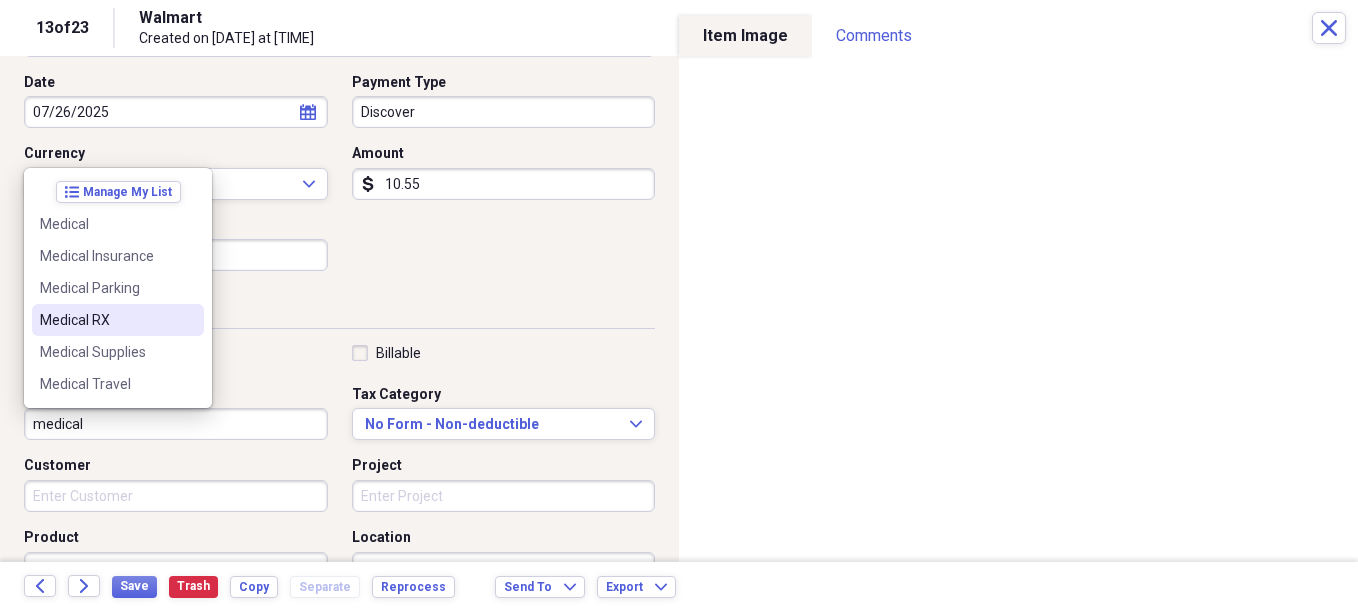 type on "Medical RX" 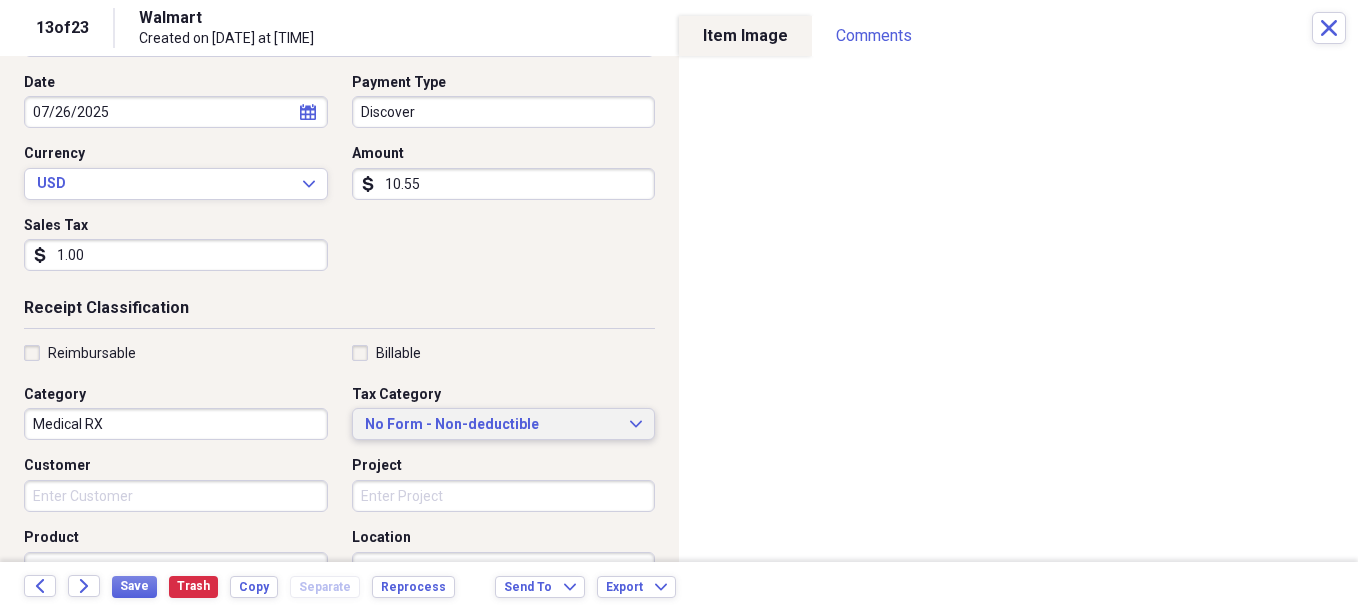 click on "No Form - Non-deductible" at bounding box center [492, 425] 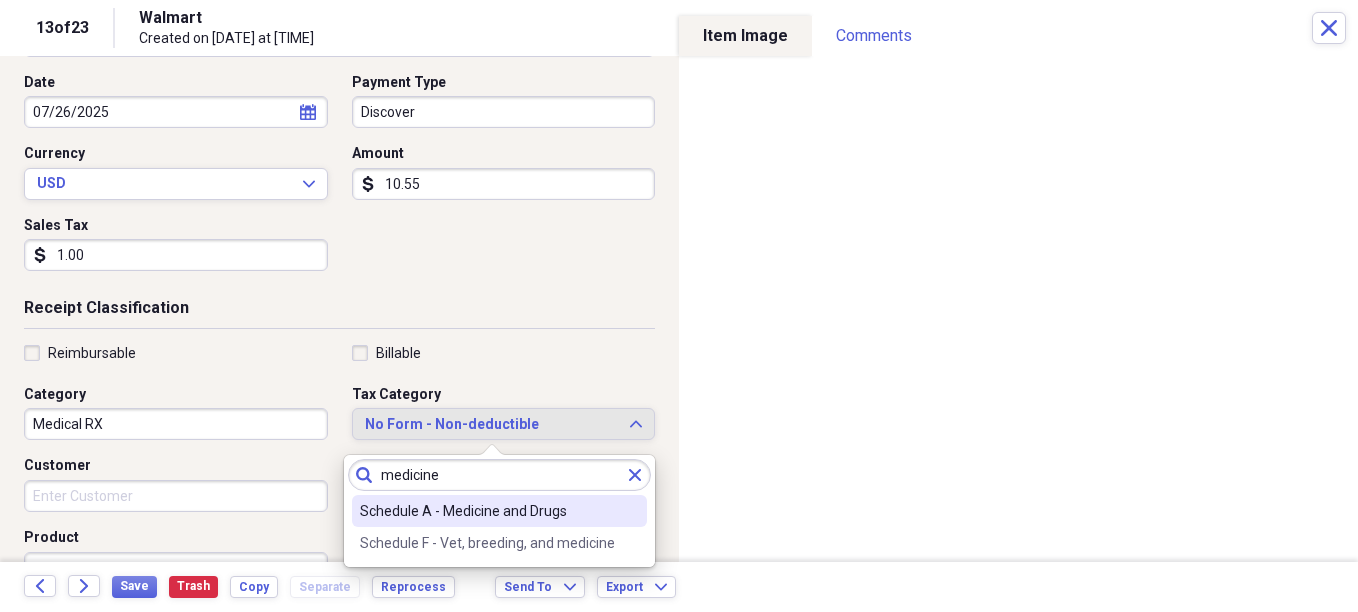 type on "medicine" 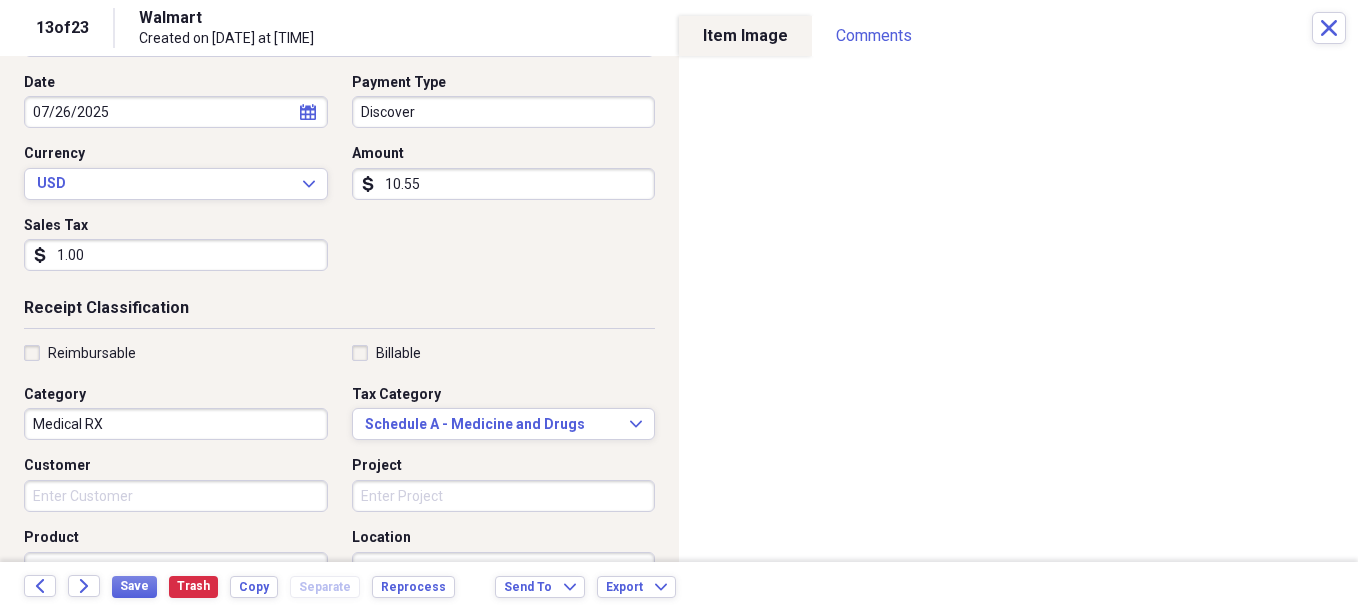 click on "1.00" at bounding box center (176, 255) 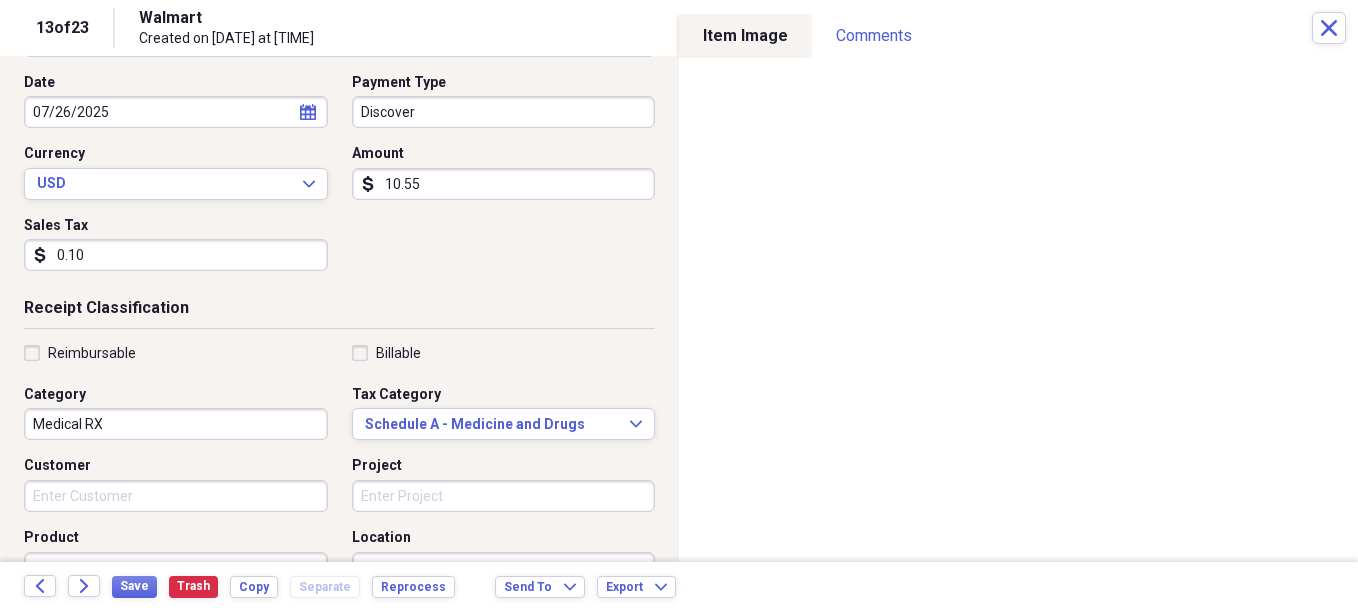 type on "0.01" 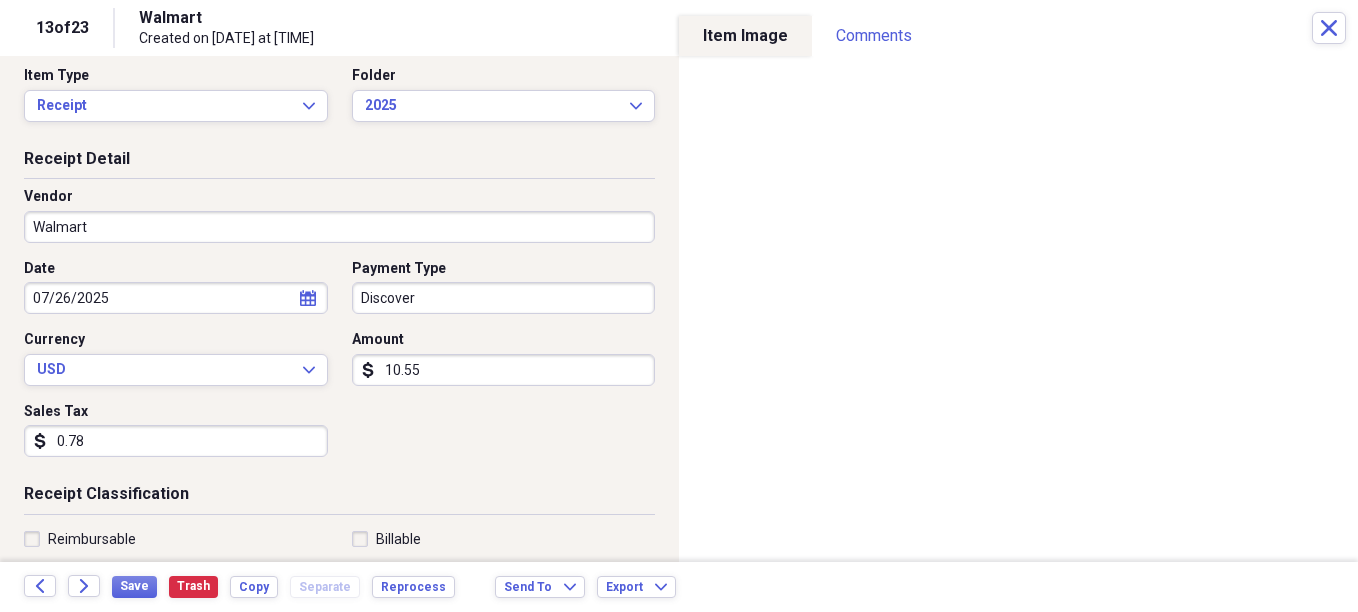 scroll, scrollTop: 0, scrollLeft: 0, axis: both 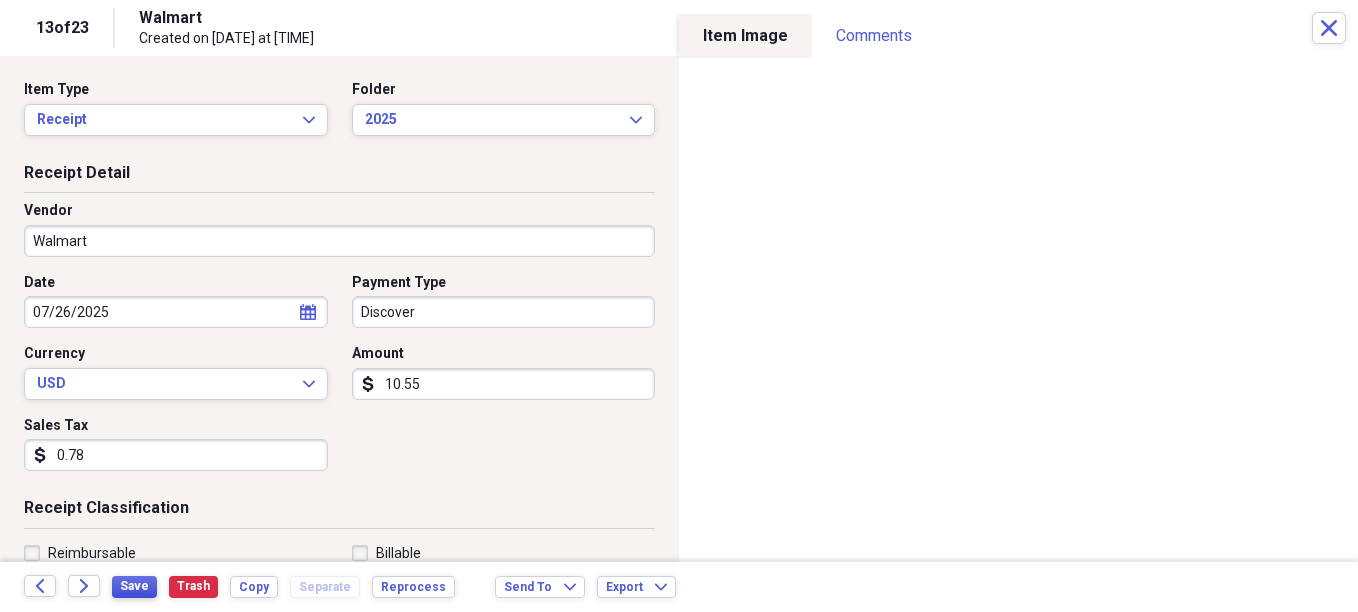 type on "0.78" 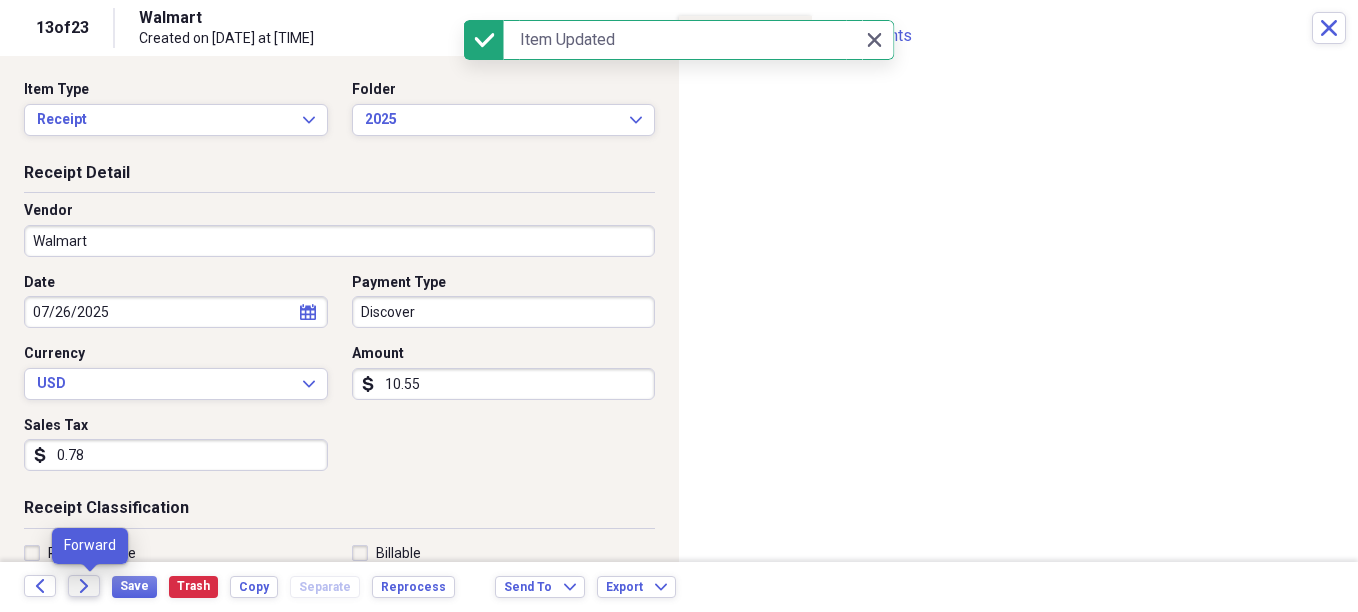 click on "Forward" at bounding box center (84, 586) 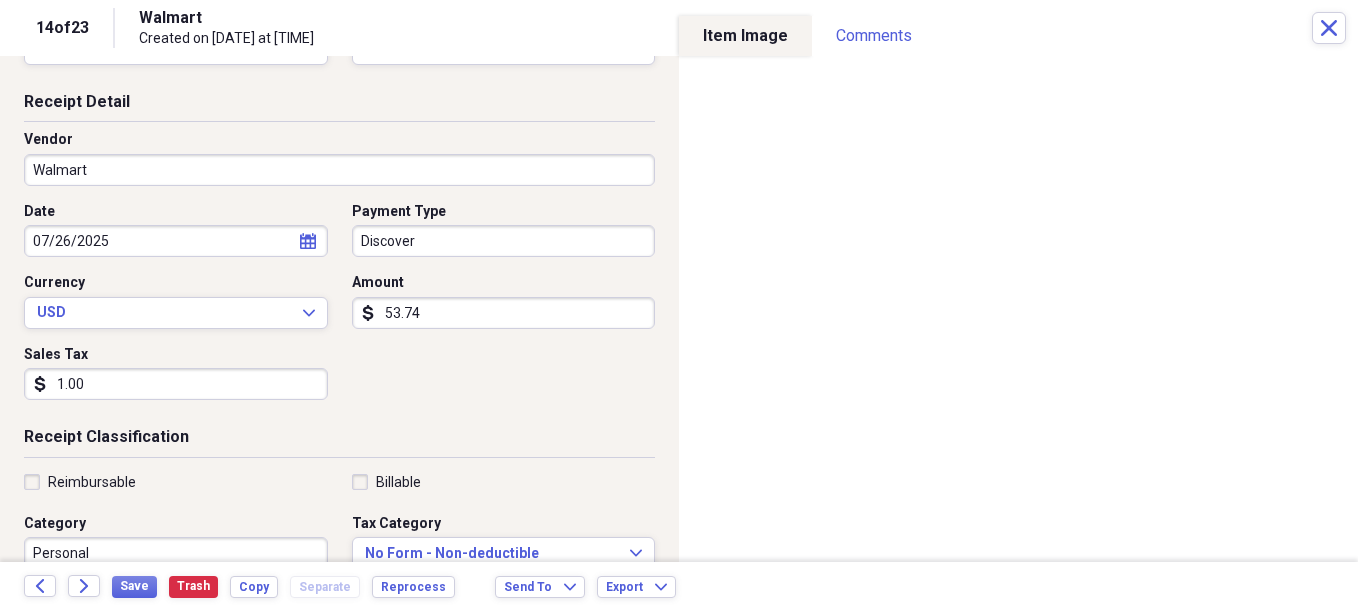 scroll, scrollTop: 100, scrollLeft: 0, axis: vertical 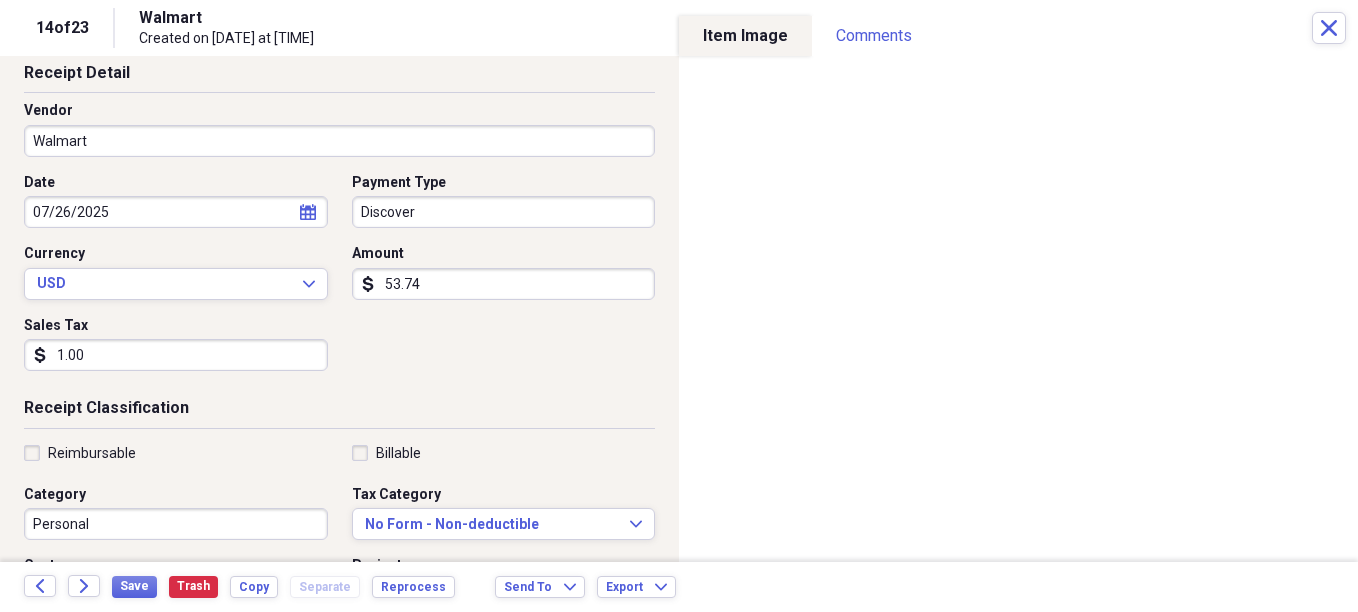 click on "1.00" at bounding box center [176, 355] 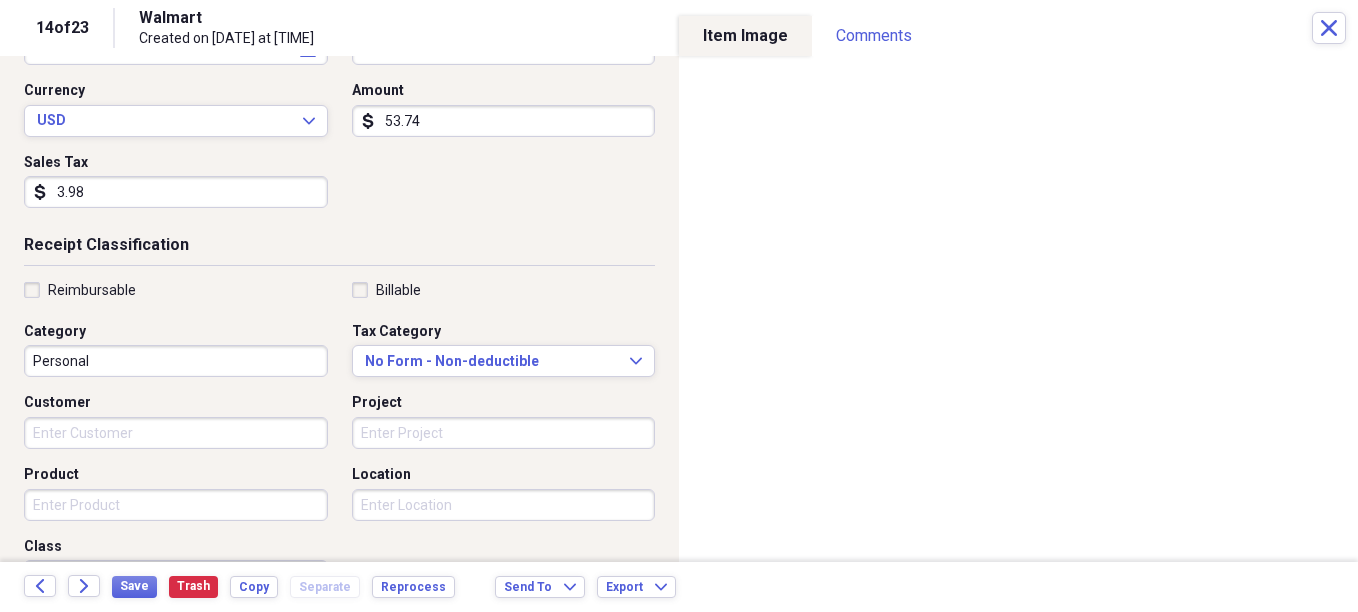 scroll, scrollTop: 300, scrollLeft: 0, axis: vertical 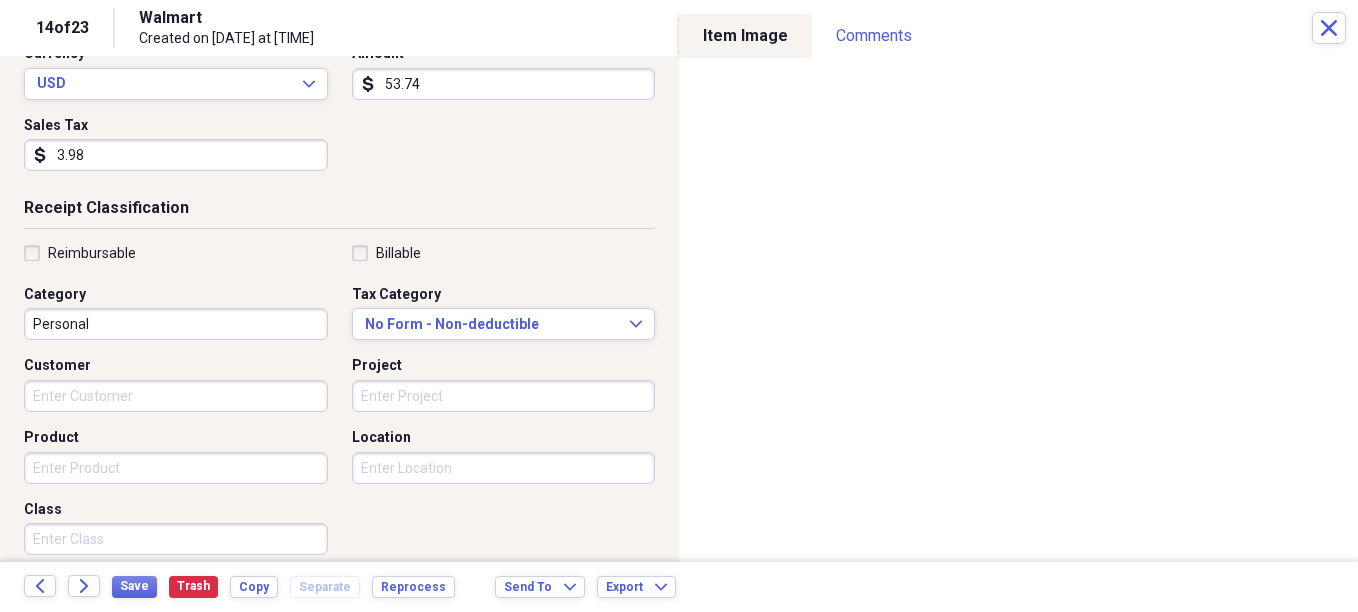 type on "3.98" 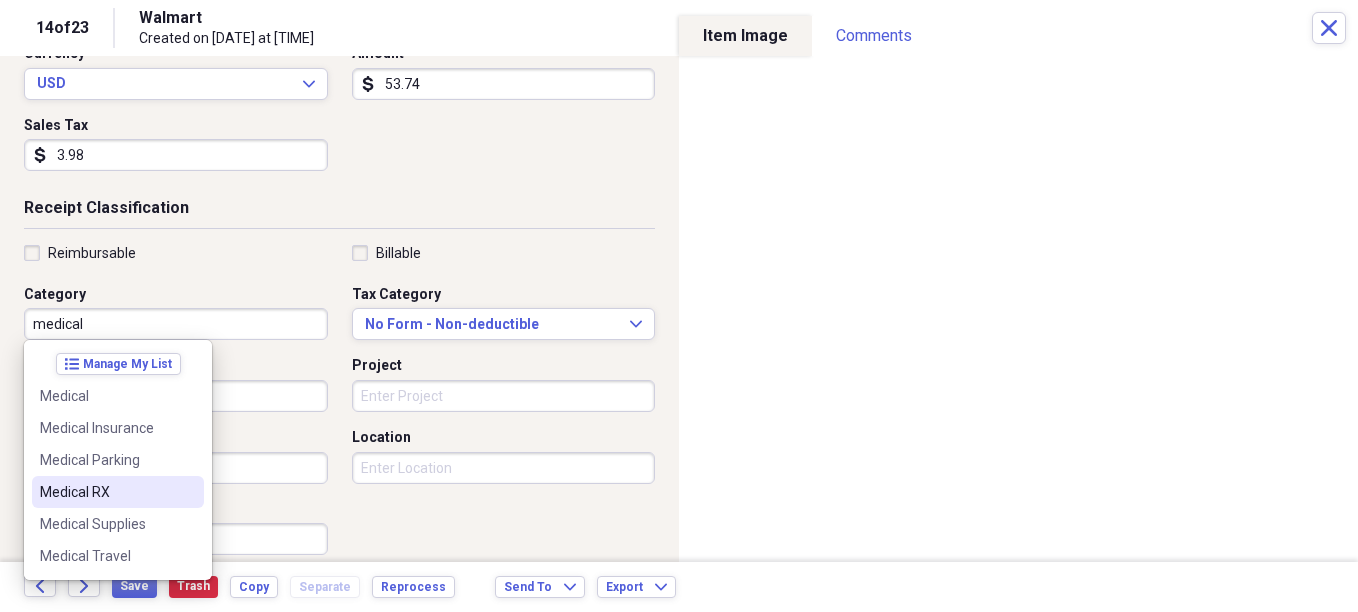 click on "Medical RX" at bounding box center (106, 492) 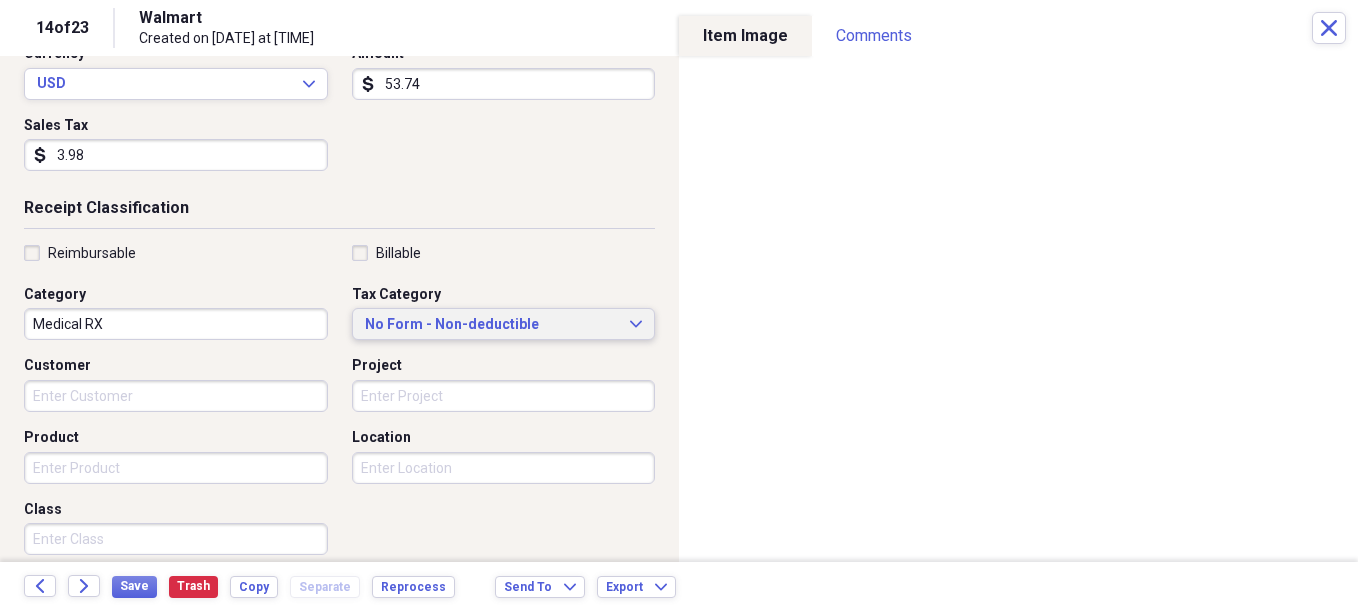 click on "No Form - Non-deductible Expand" at bounding box center [504, 324] 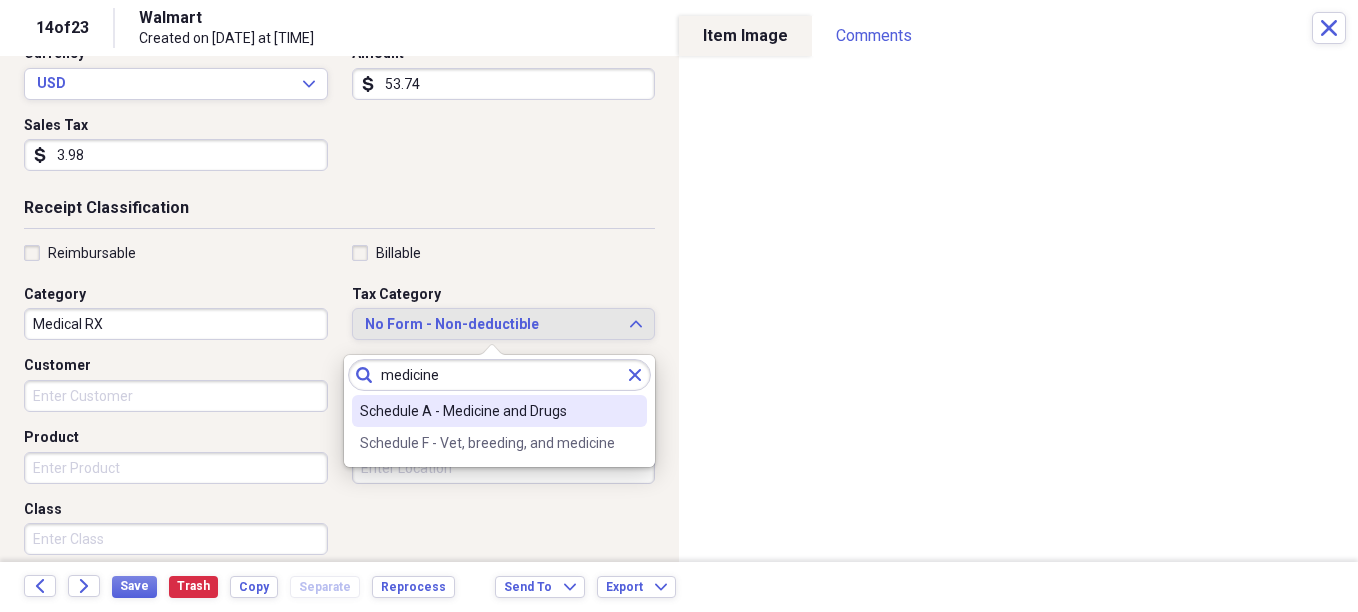 type on "medicine" 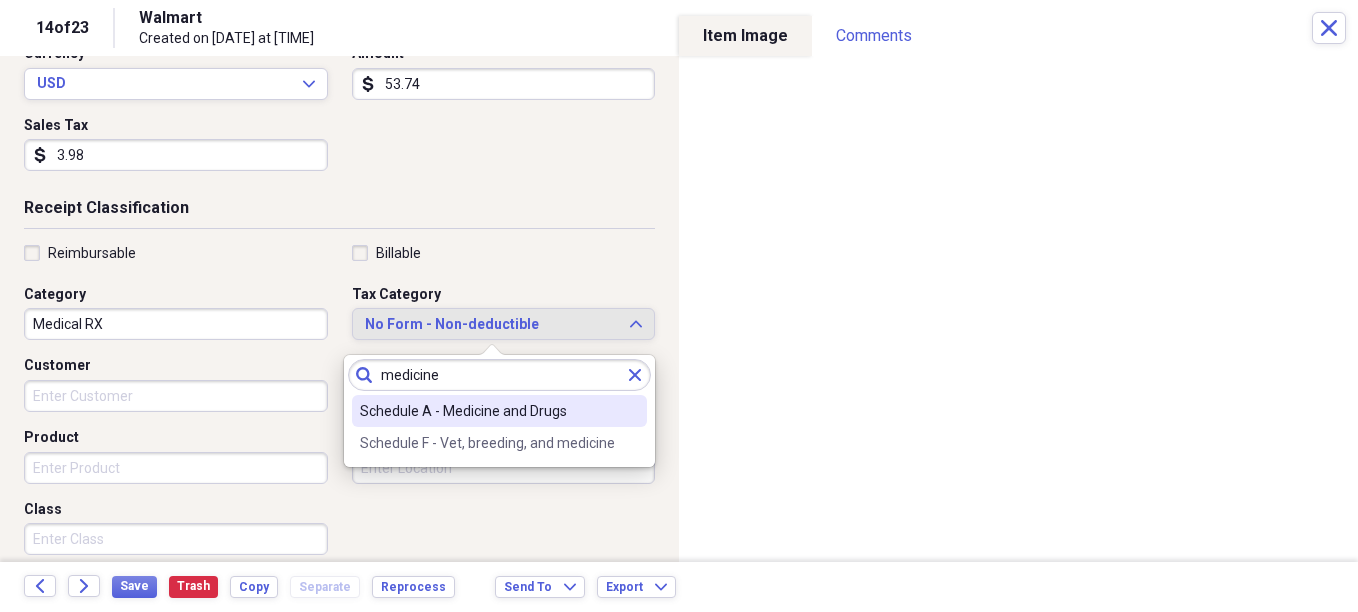 click on "Schedule A - Medicine and Drugs" at bounding box center (487, 411) 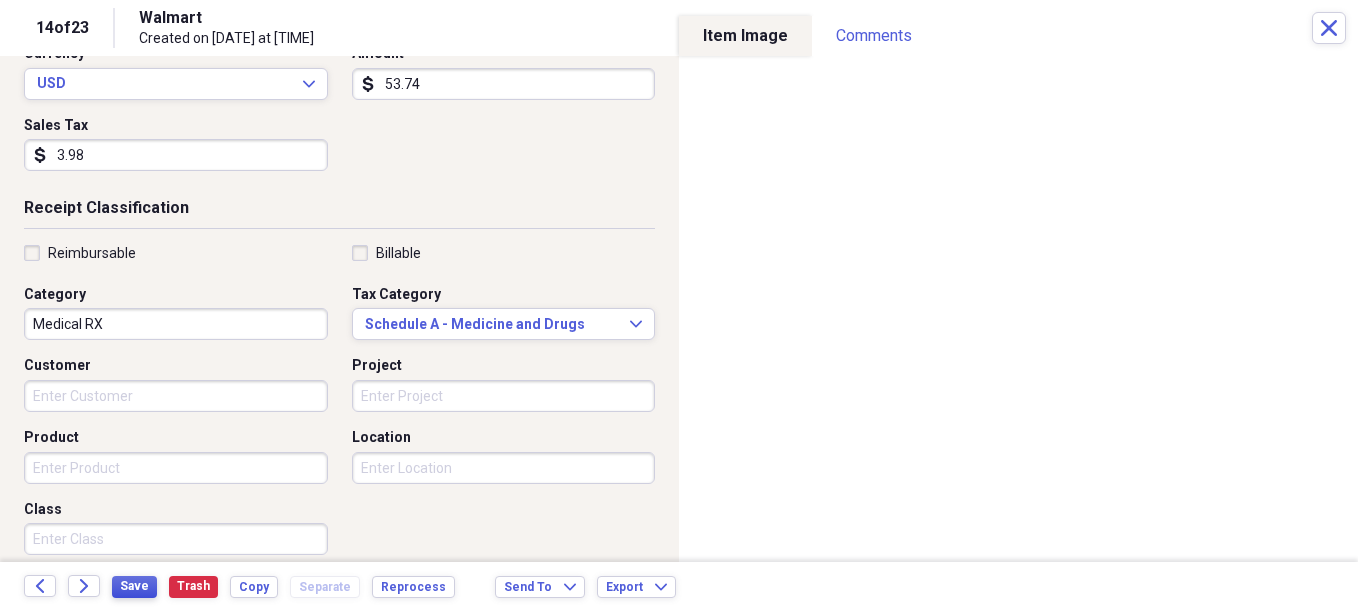 click on "Save" at bounding box center [134, 586] 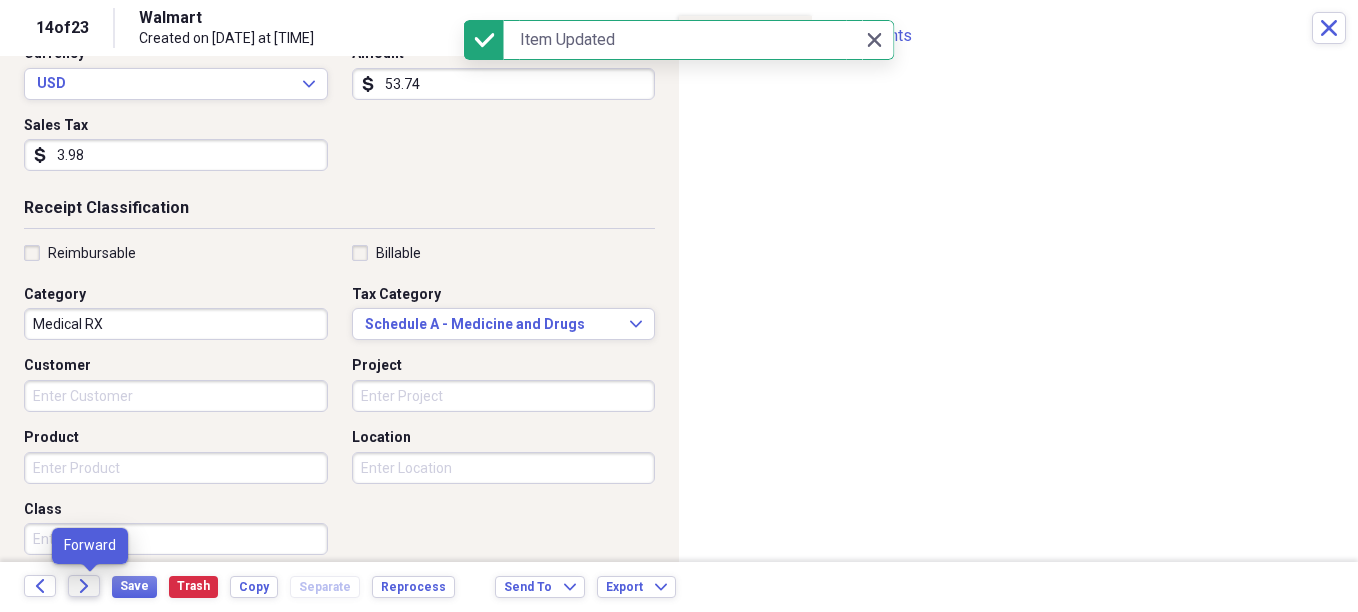 click on "Forward" at bounding box center [84, 586] 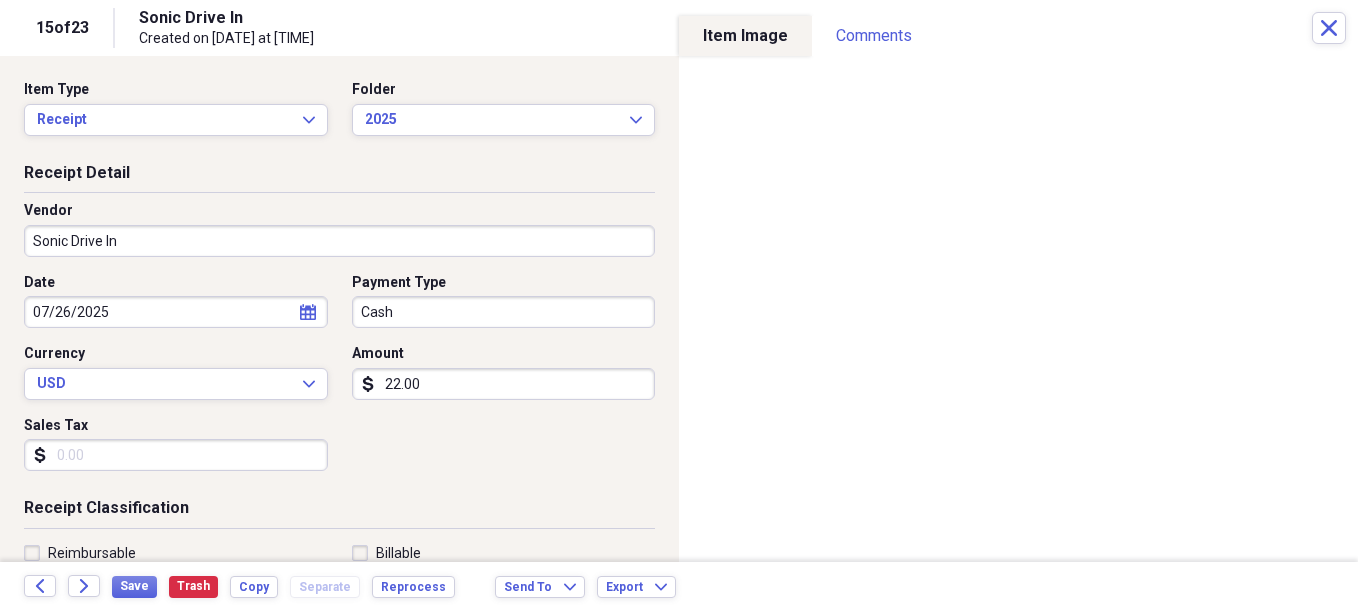 click on "22.00" at bounding box center (504, 384) 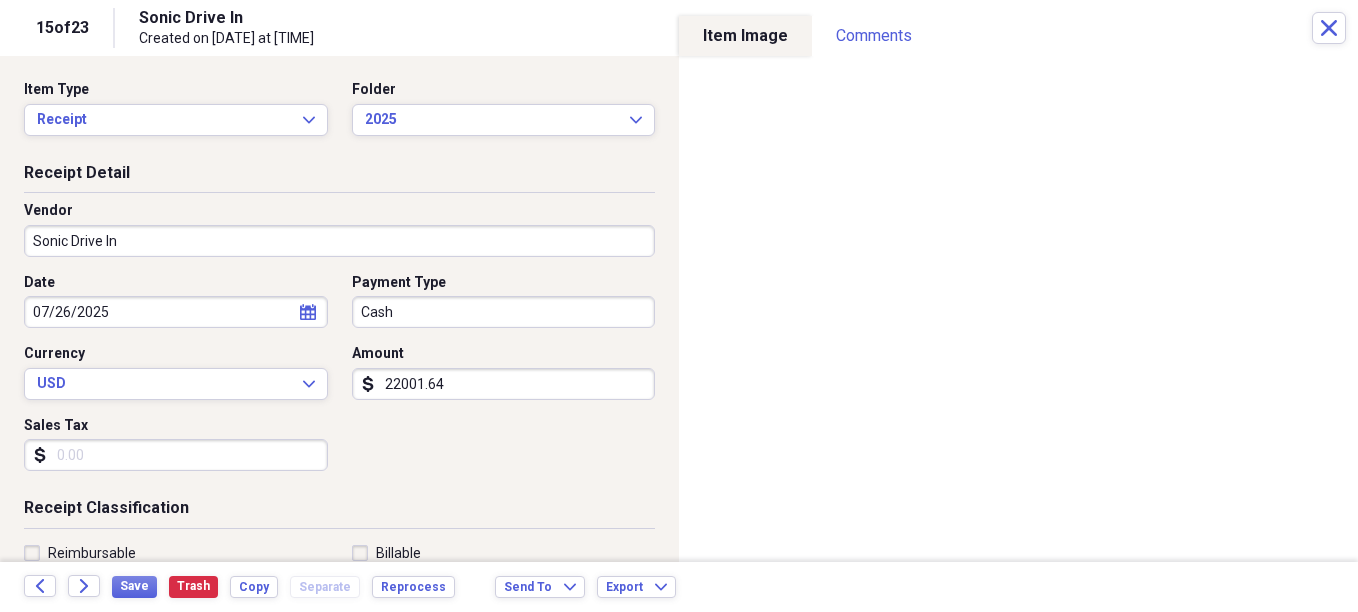 type on "22001.64" 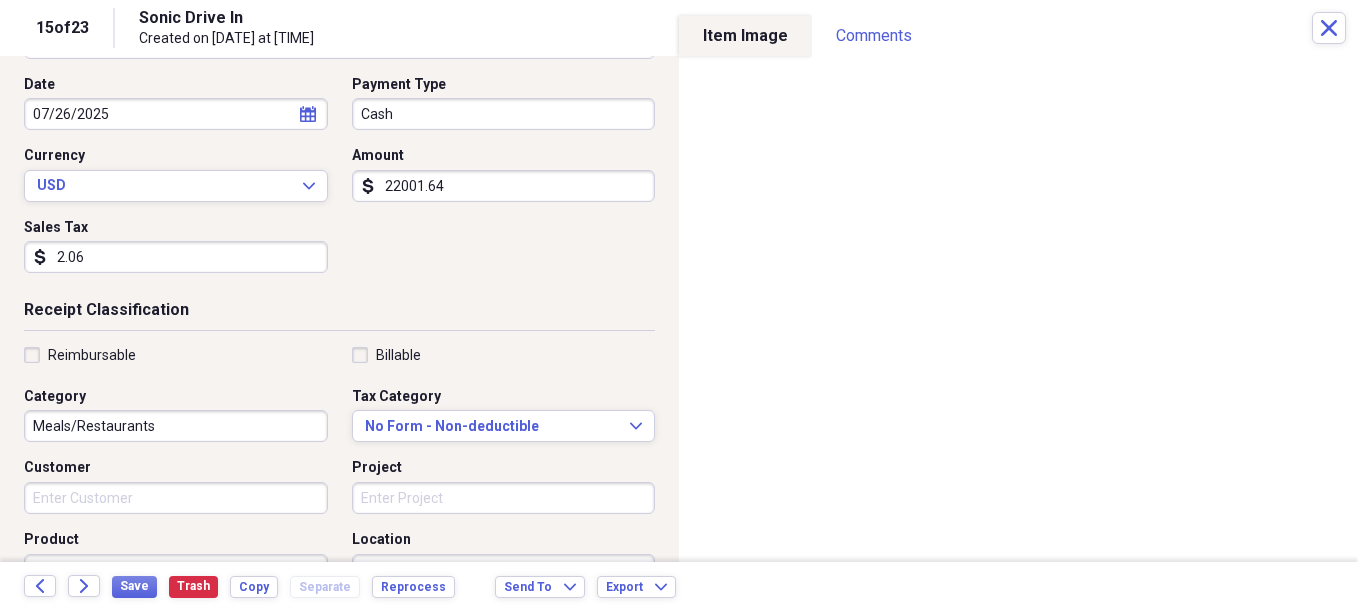 scroll, scrollTop: 200, scrollLeft: 0, axis: vertical 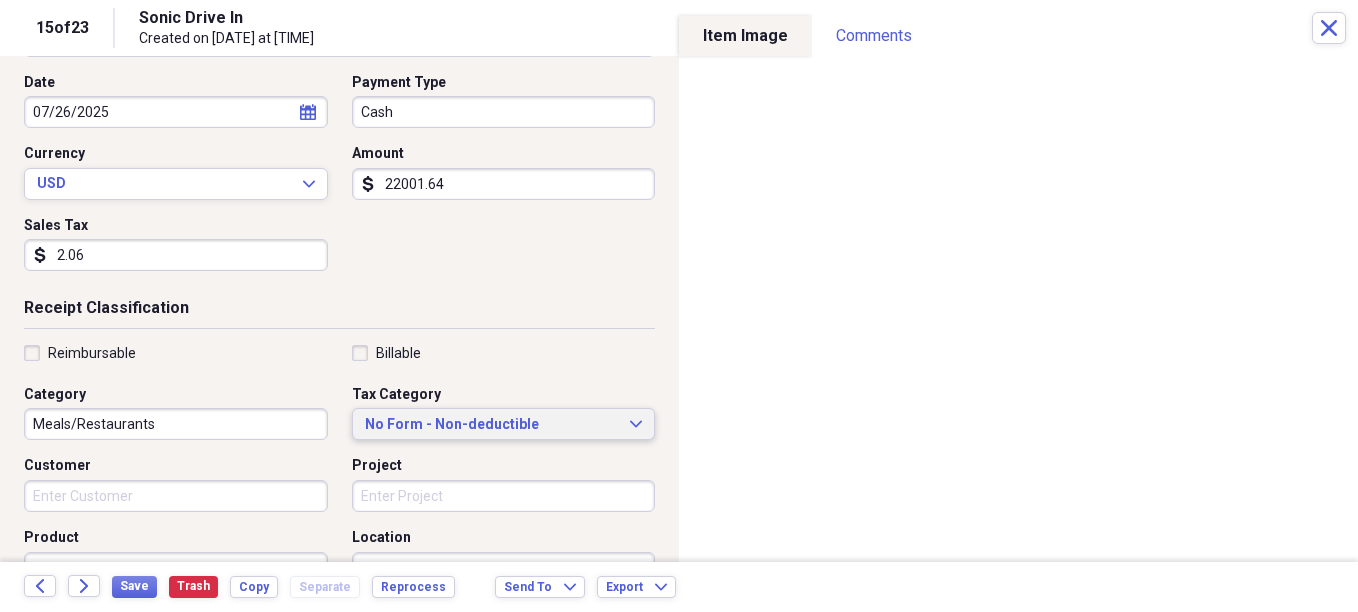 type on "2.06" 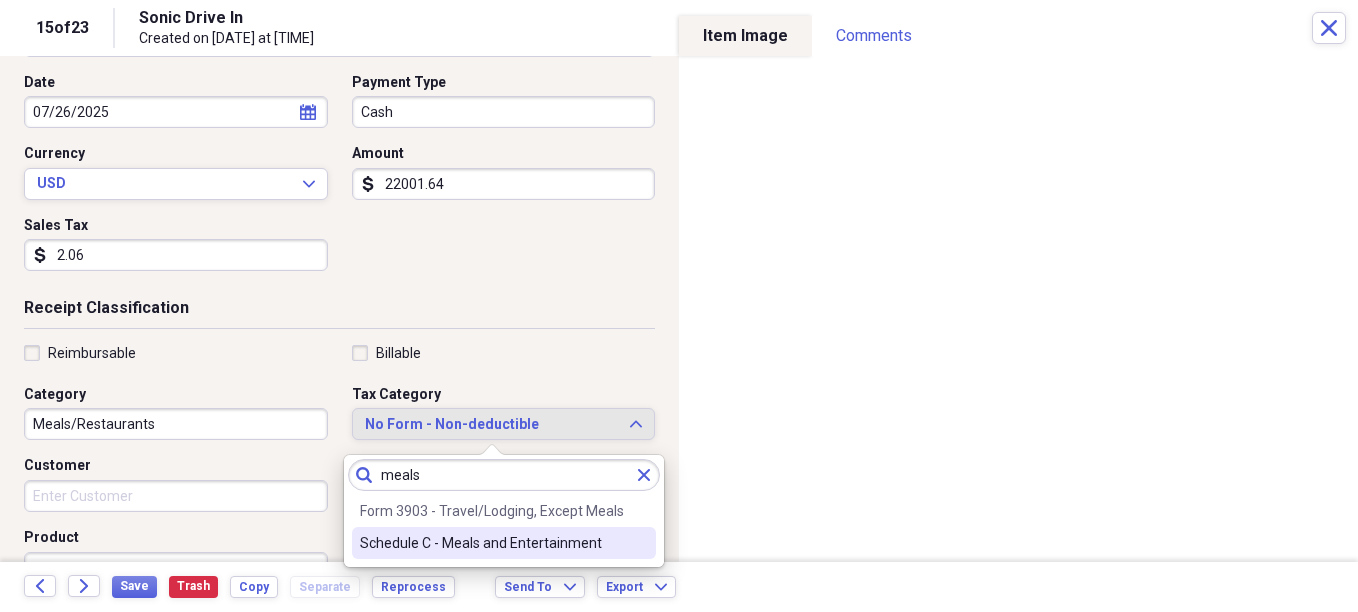 type on "meals" 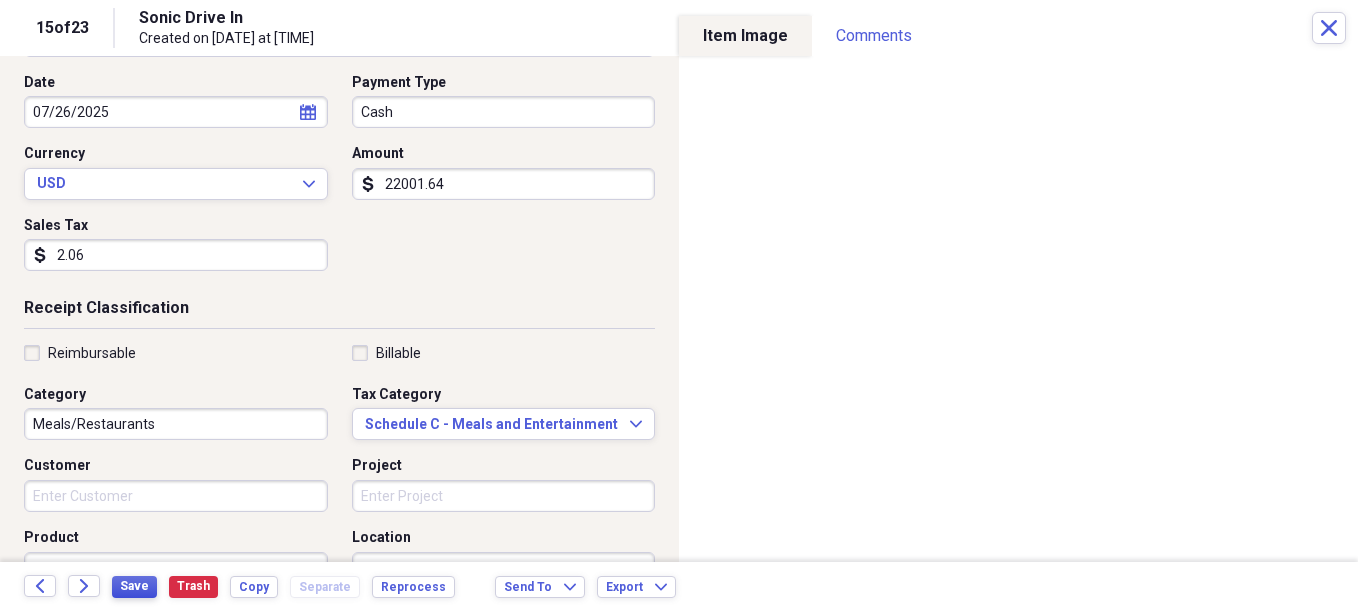 click on "Save" at bounding box center [134, 586] 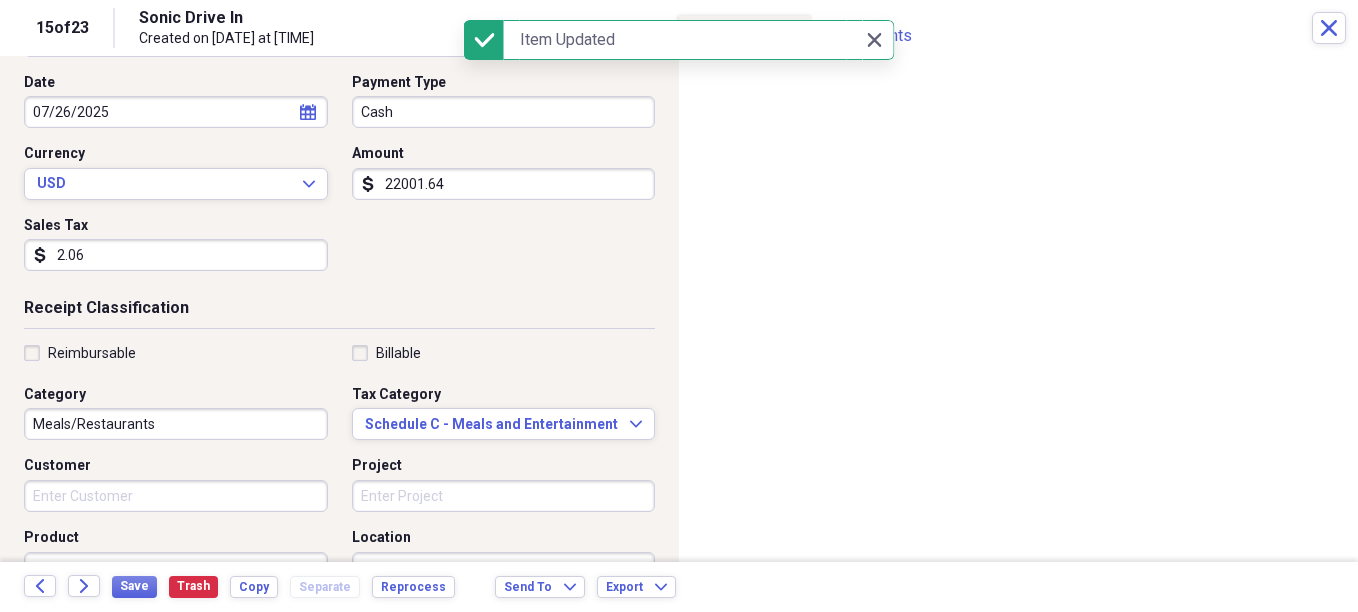 click on "22001.64" at bounding box center (504, 184) 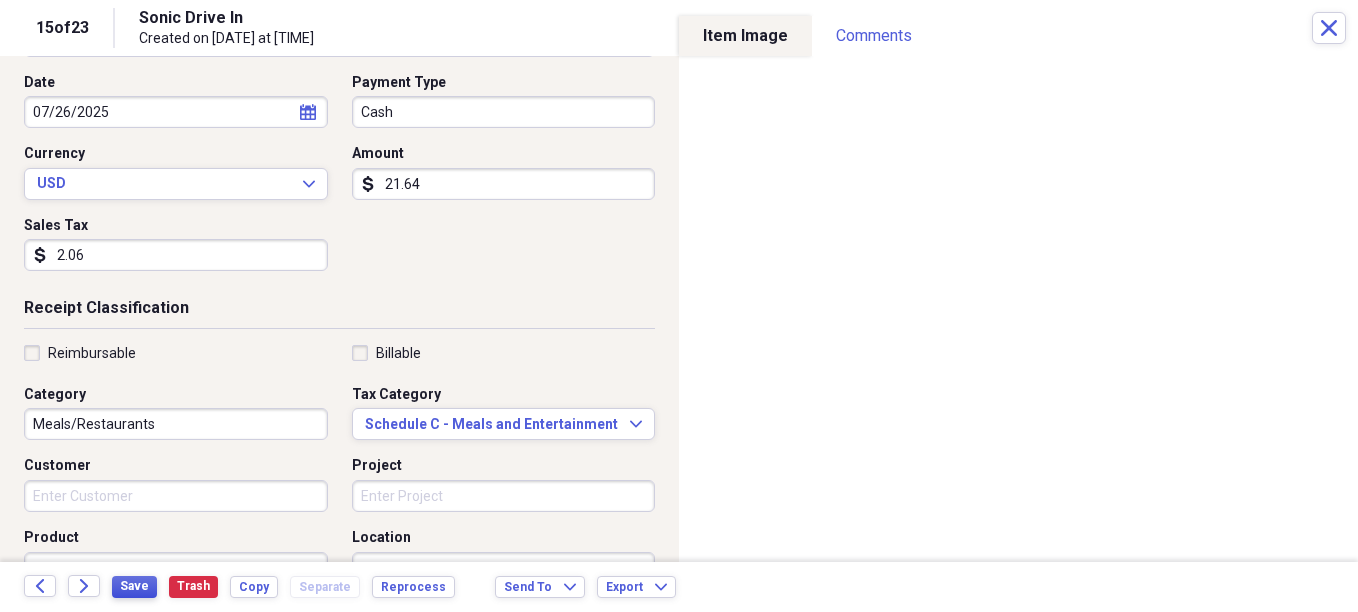 type on "21.64" 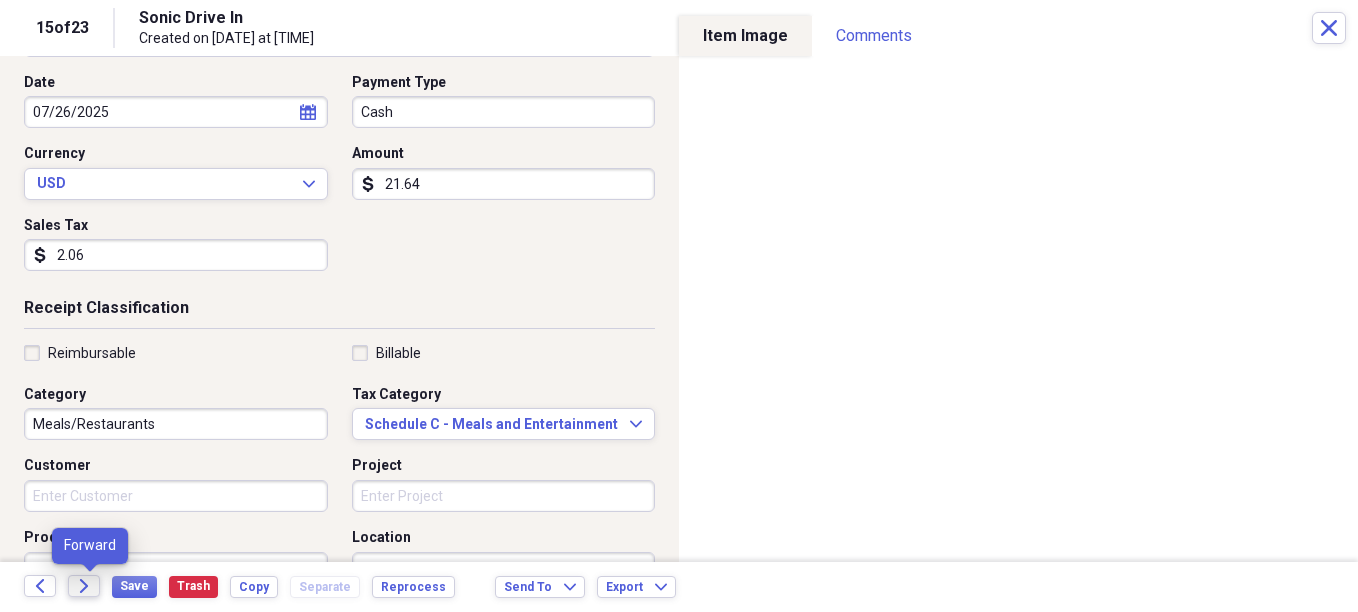 click on "Forward" 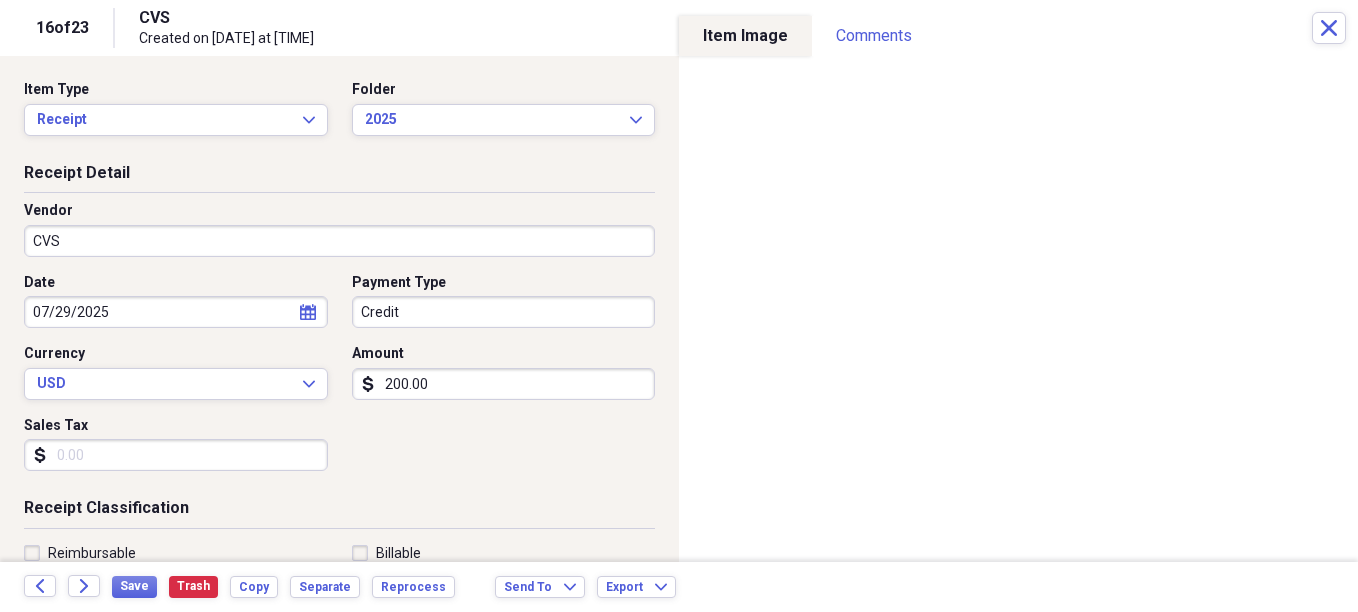 click on "CVS" at bounding box center (339, 241) 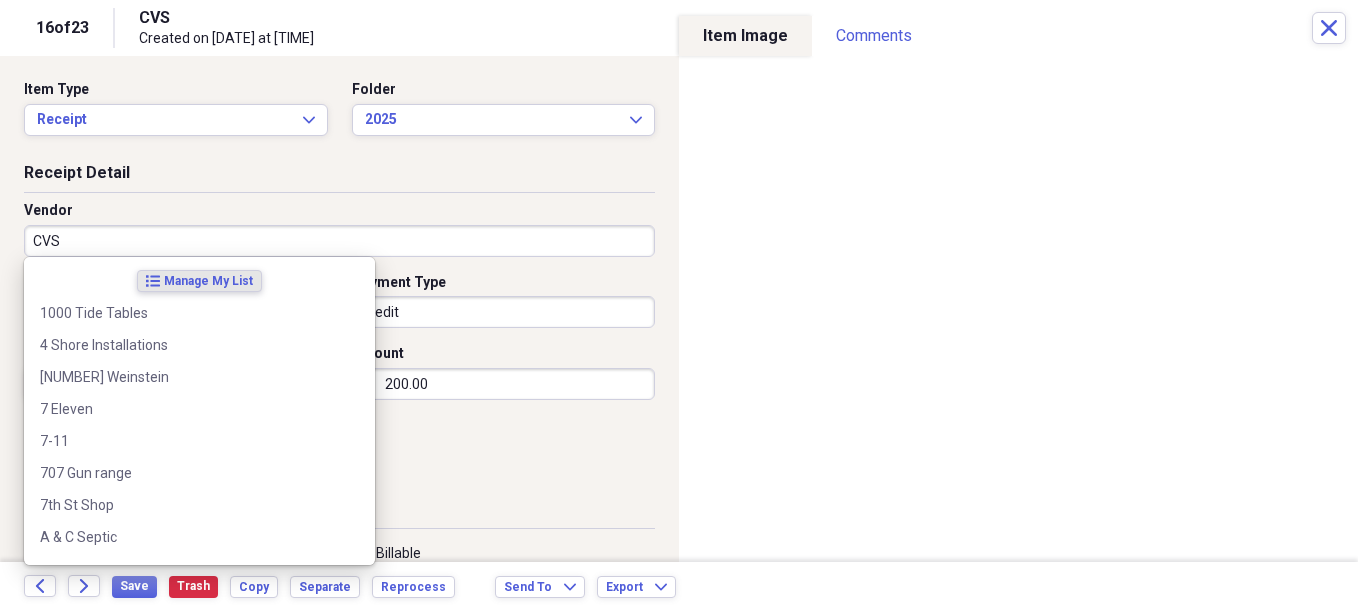 click on "CVS" at bounding box center (339, 241) 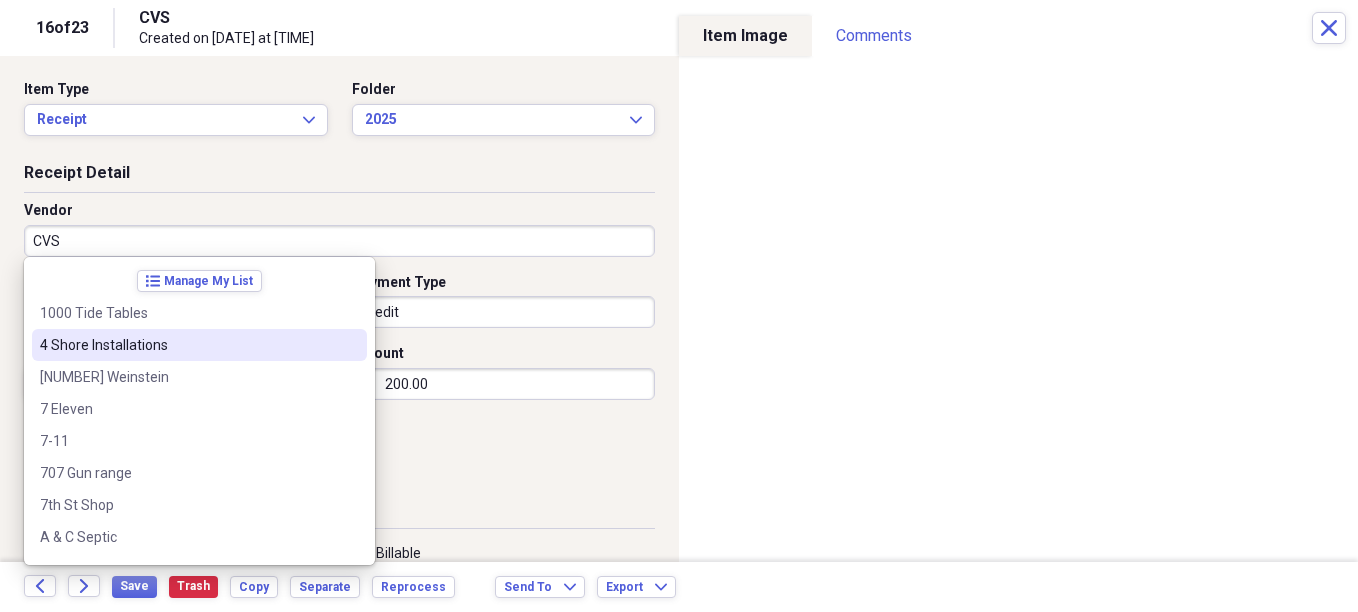 click on "Receipt Classification" at bounding box center (339, 512) 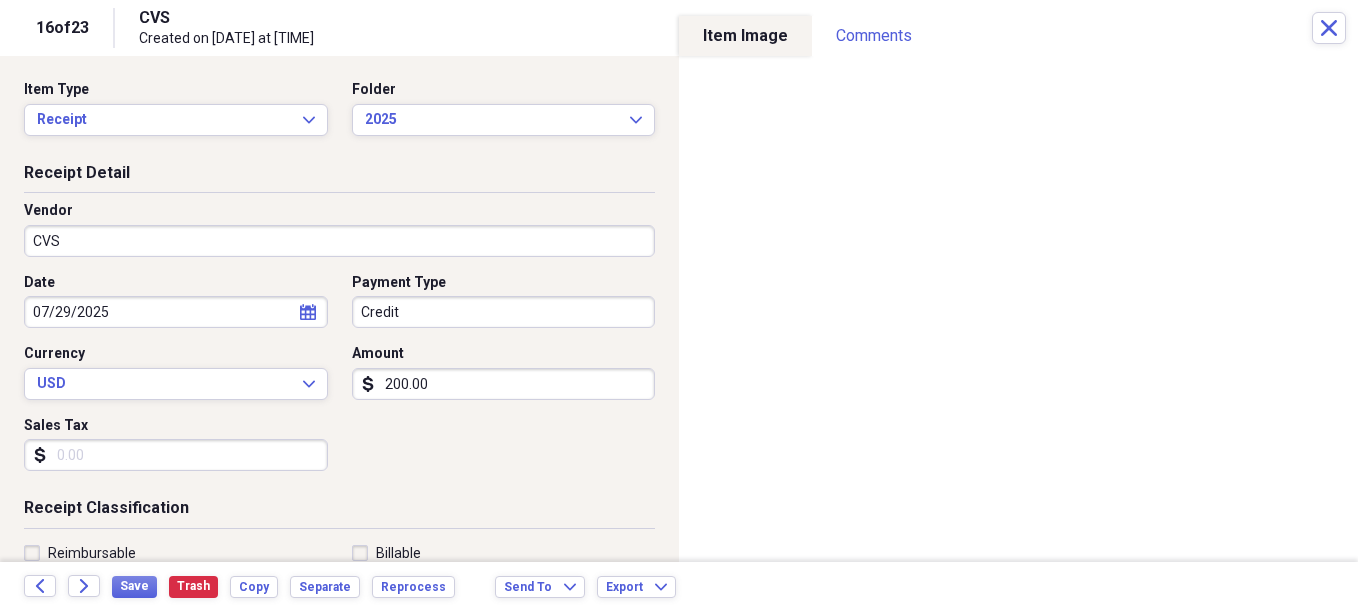 click on "200.00" at bounding box center [504, 384] 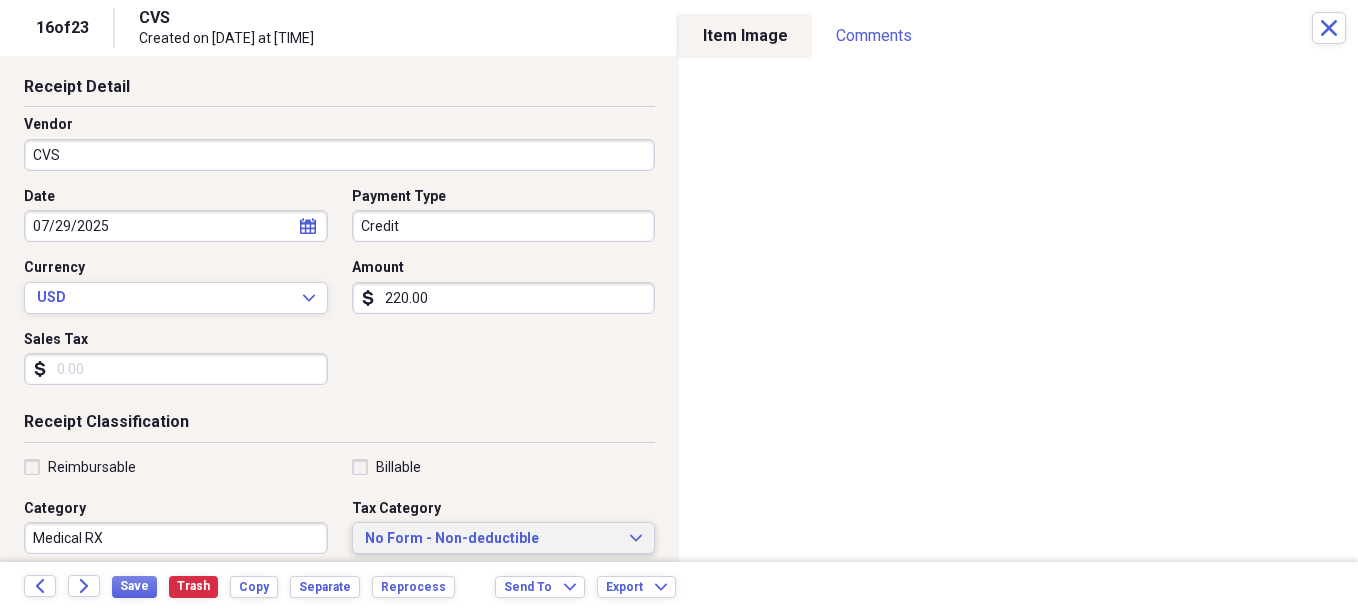 scroll, scrollTop: 200, scrollLeft: 0, axis: vertical 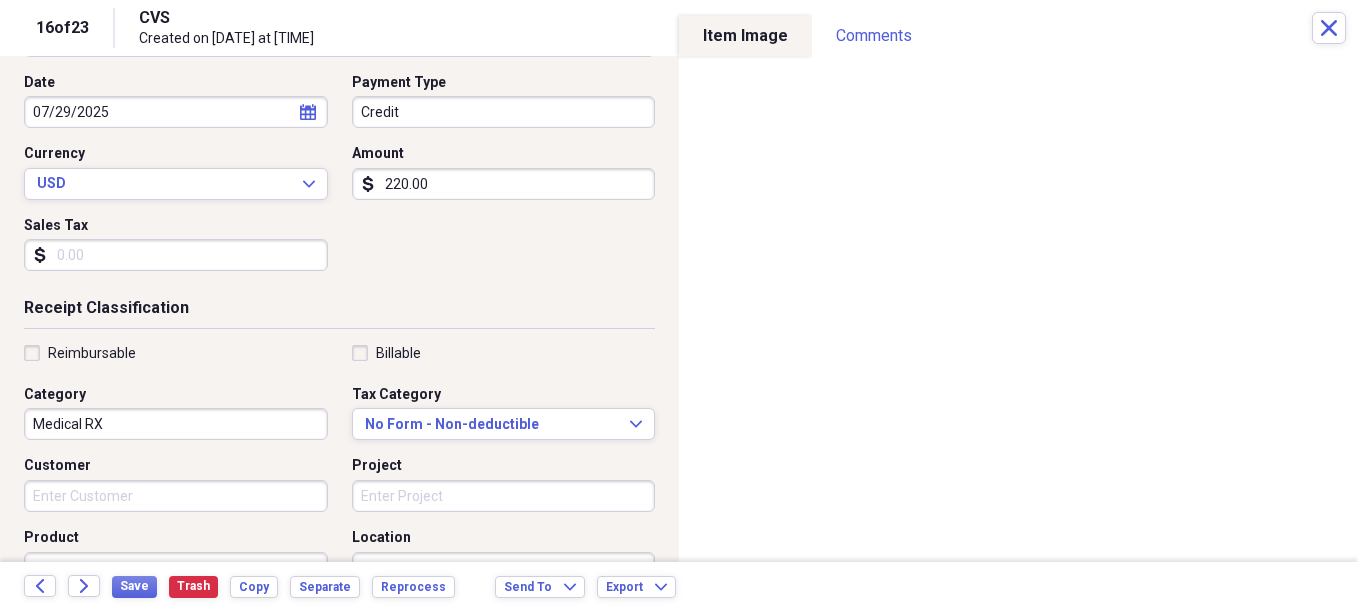 type on "220.00" 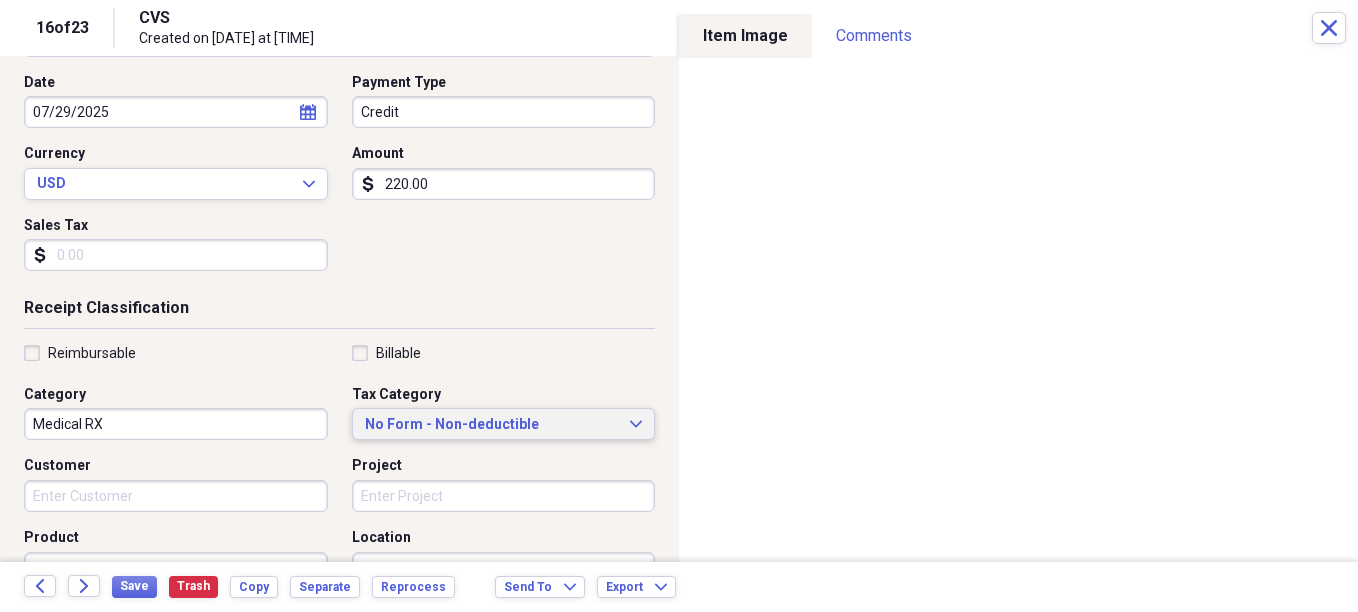 click on "No Form - Non-deductible" at bounding box center (492, 425) 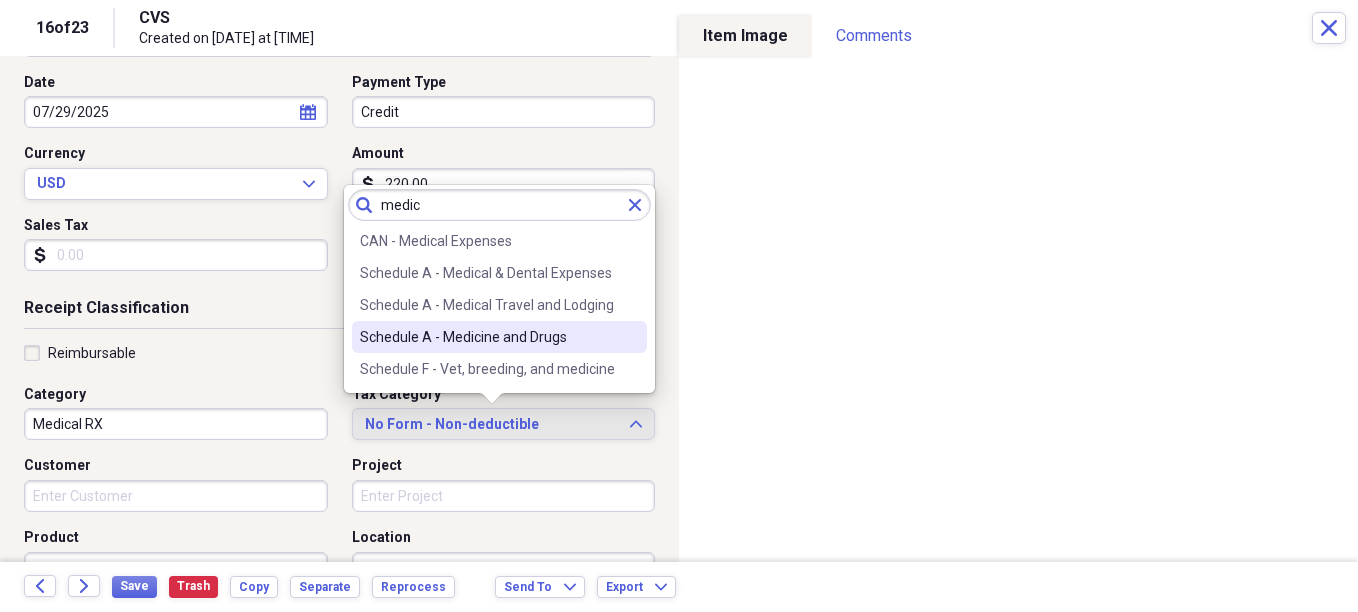 type on "medic" 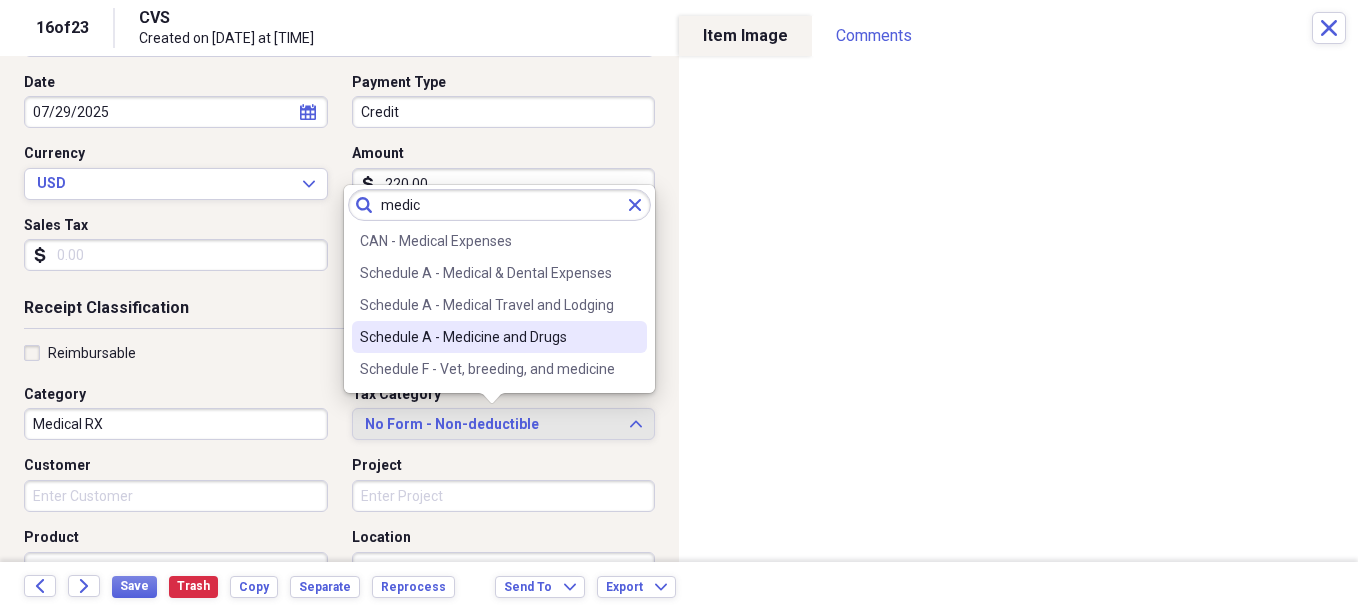 click on "Schedule A - Medicine and Drugs" at bounding box center (499, 337) 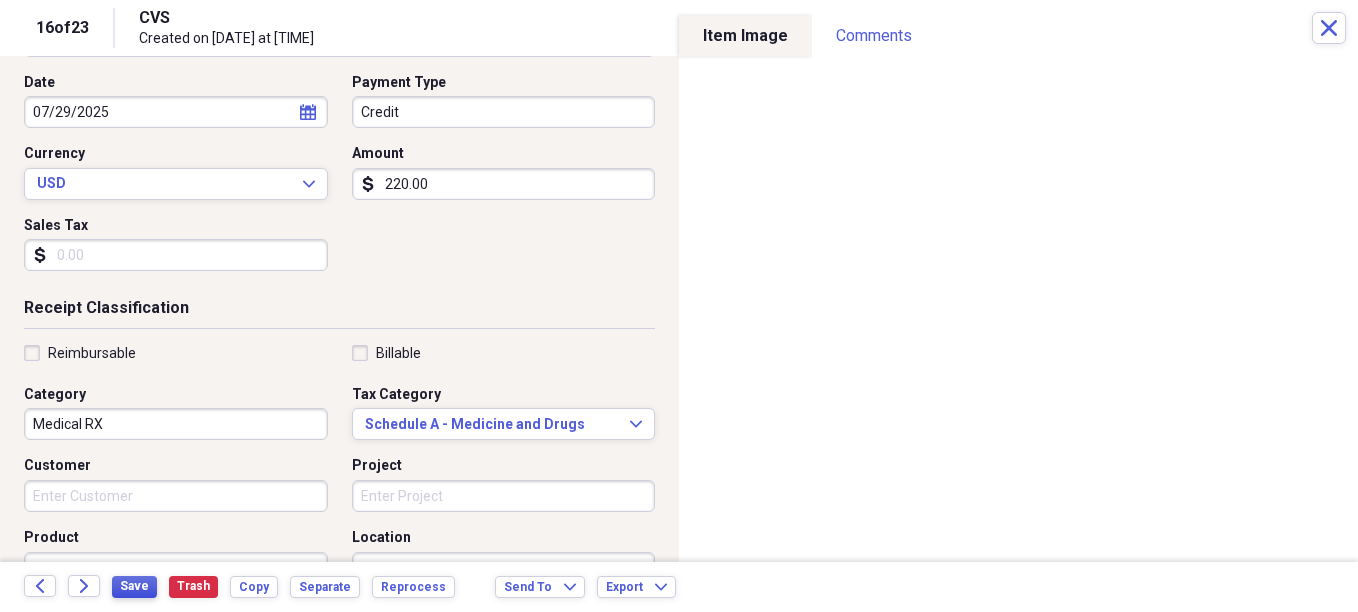 click on "Save" at bounding box center (134, 586) 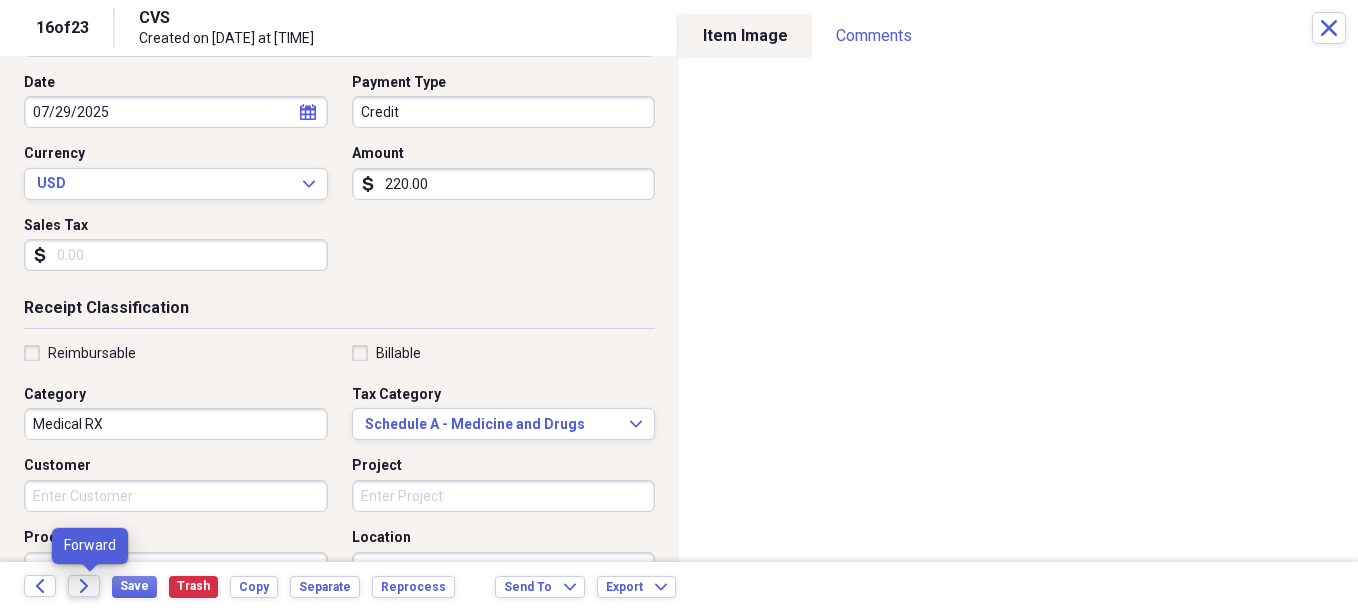 click on "Forward" 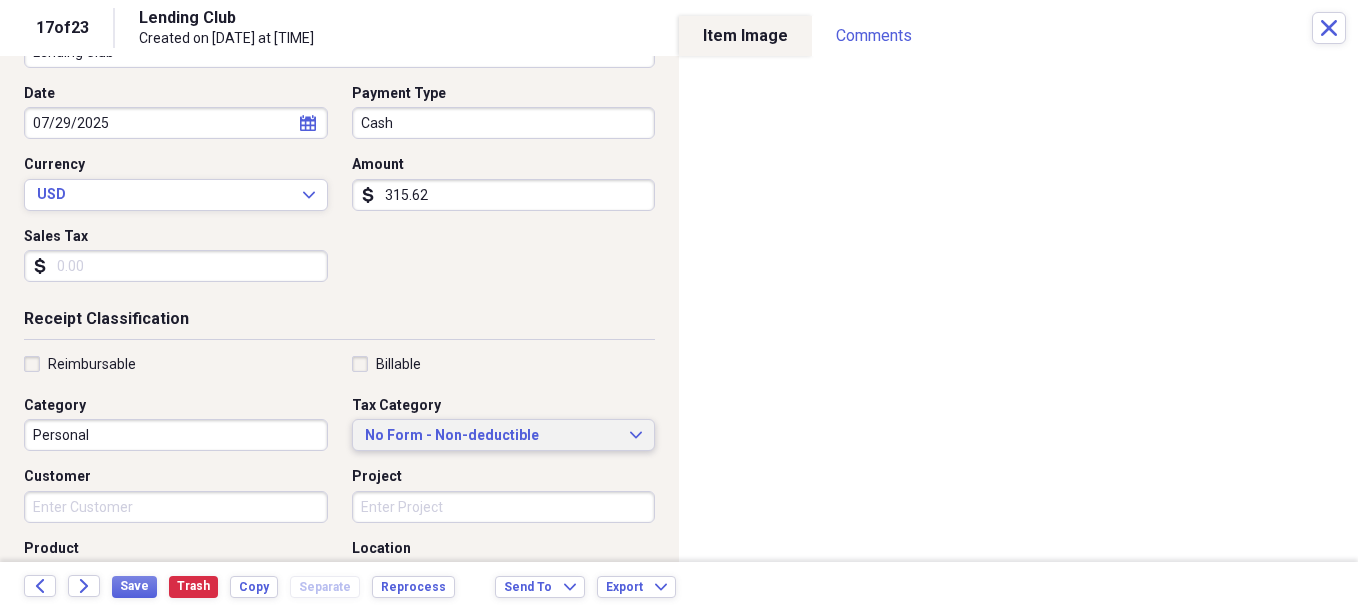 scroll, scrollTop: 200, scrollLeft: 0, axis: vertical 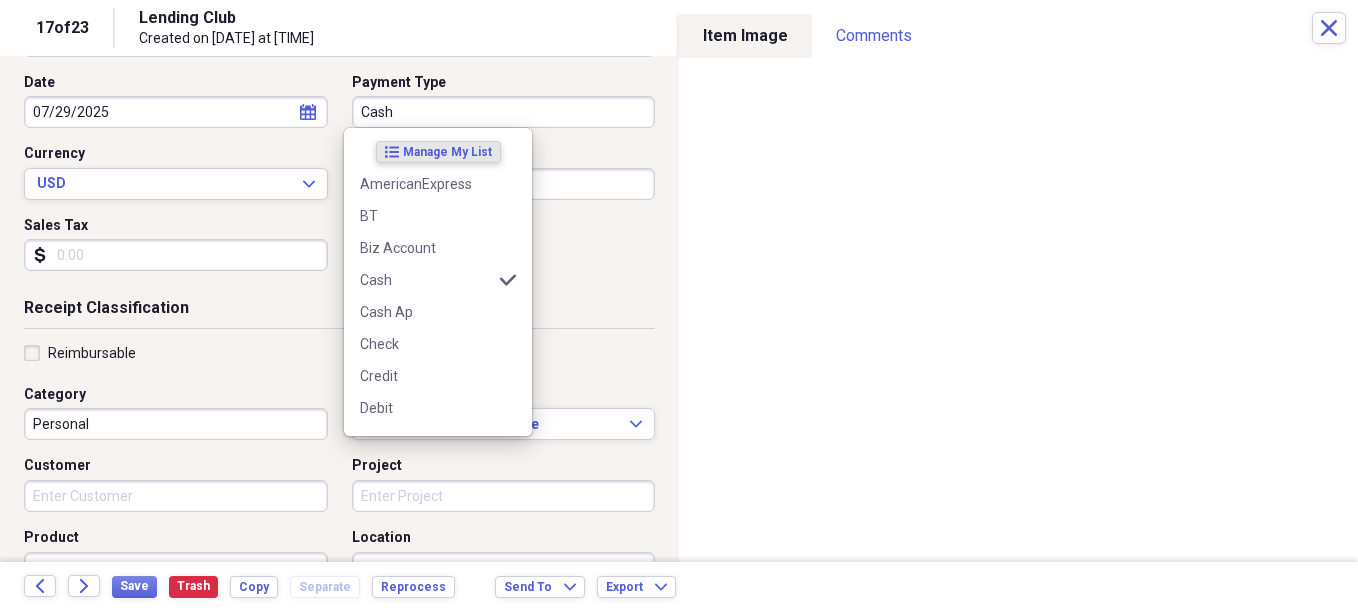 click on "Cash" at bounding box center (504, 112) 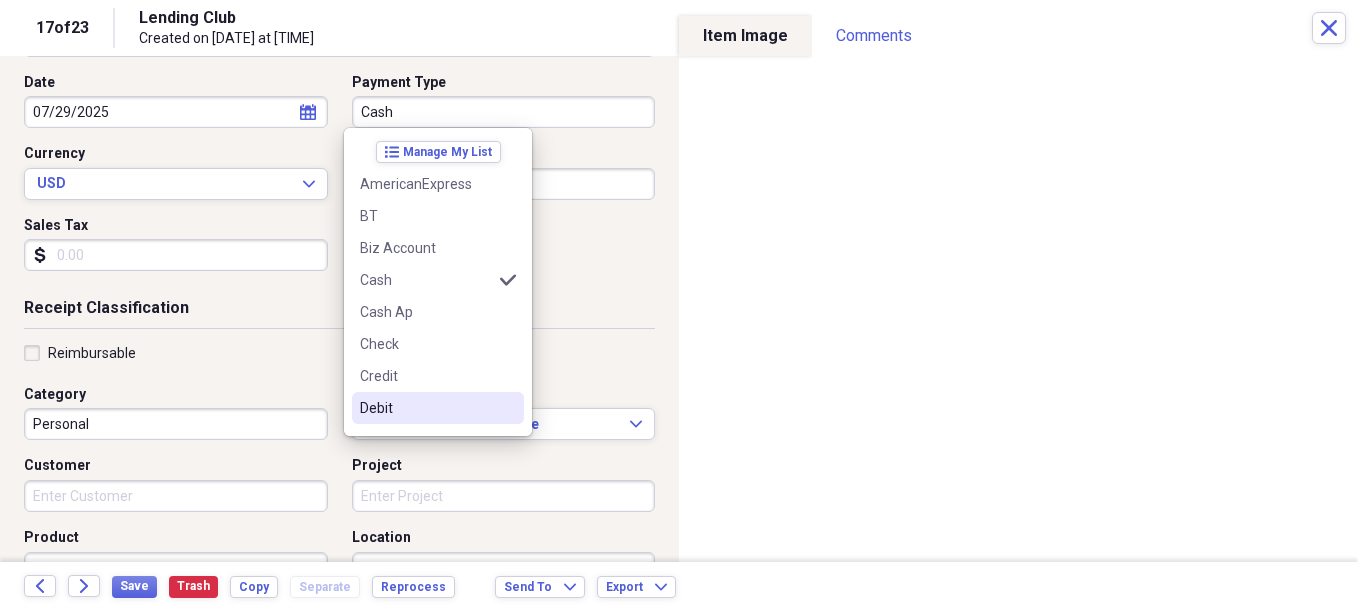 click on "Debit" at bounding box center (426, 408) 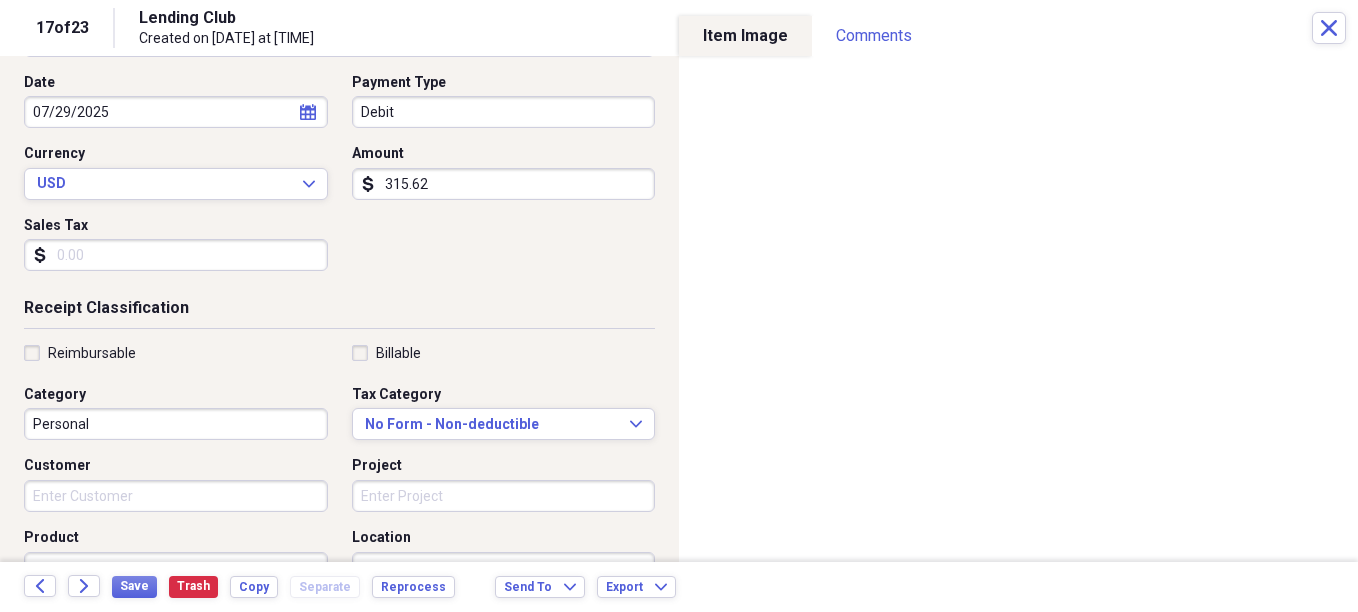 click on "Debit" at bounding box center [504, 112] 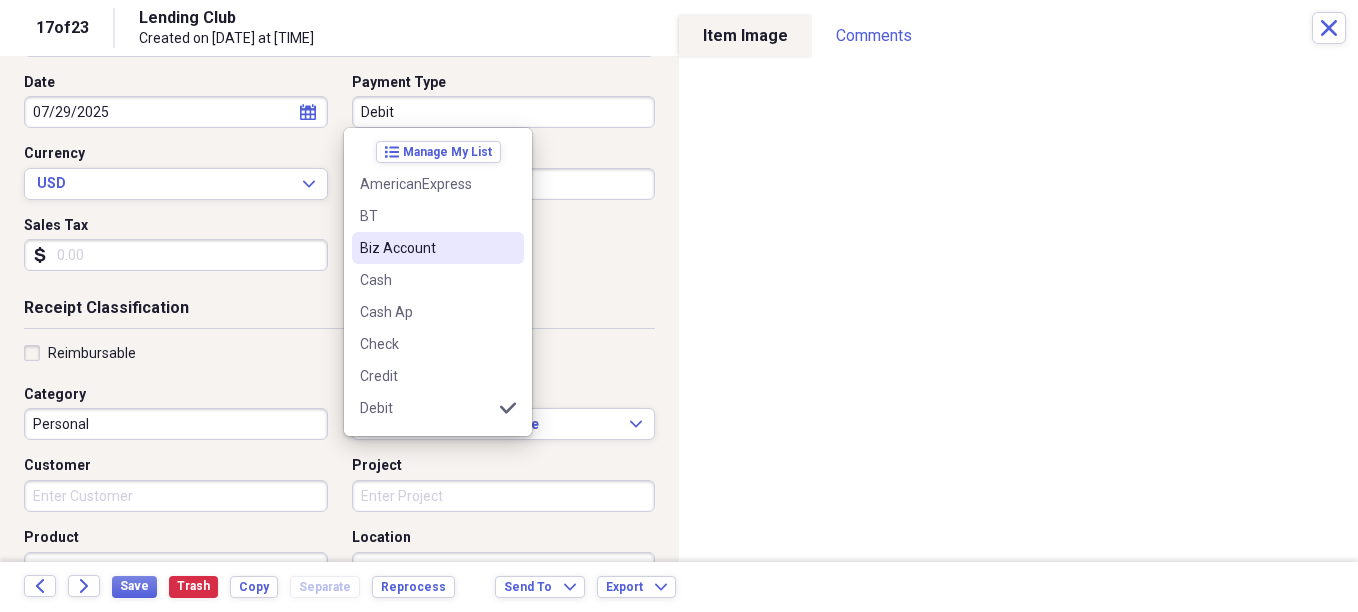 click on "Biz Account" at bounding box center (426, 248) 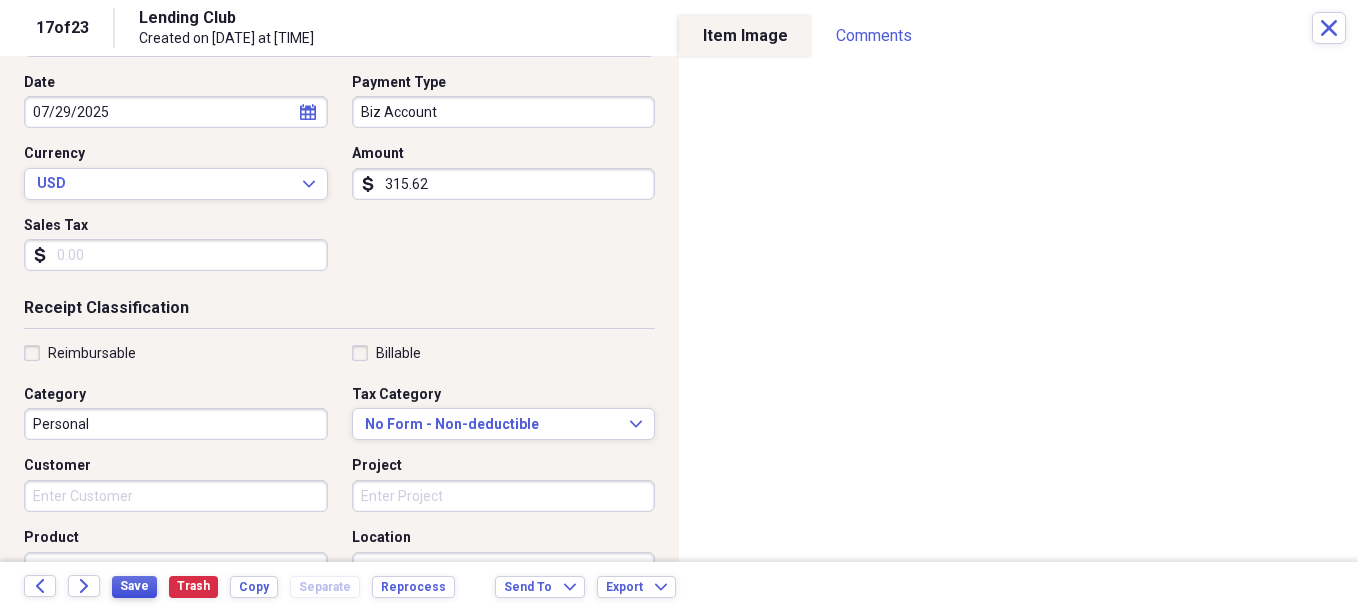 click on "Save" at bounding box center [134, 587] 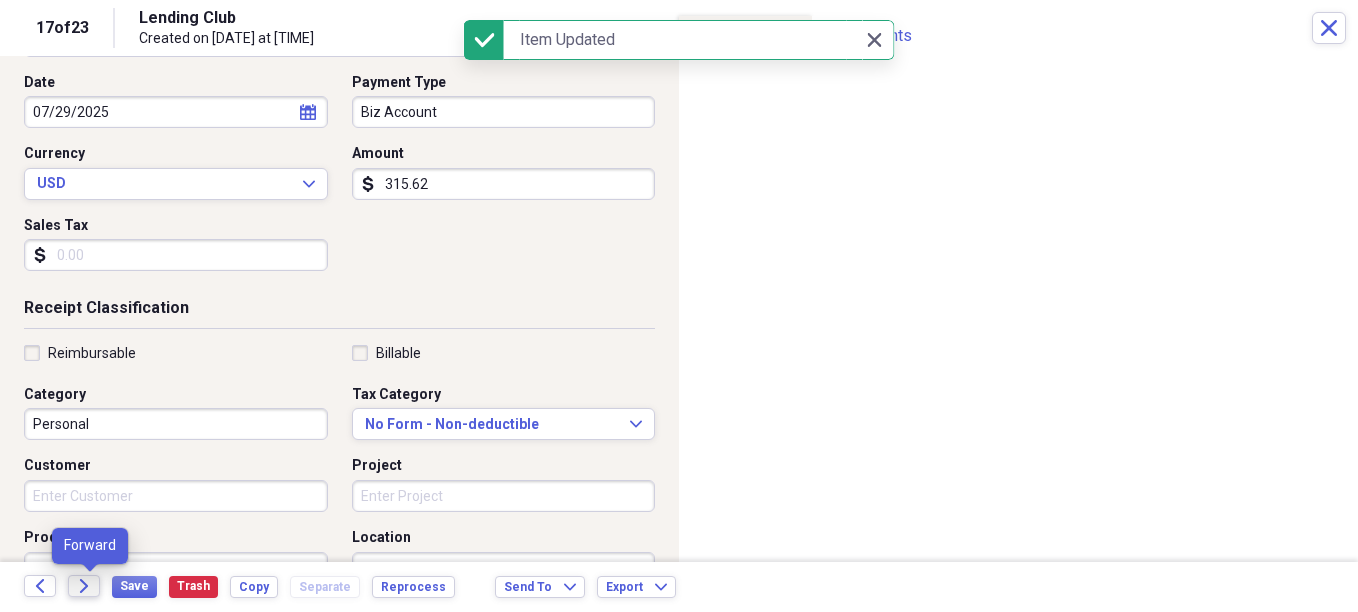click 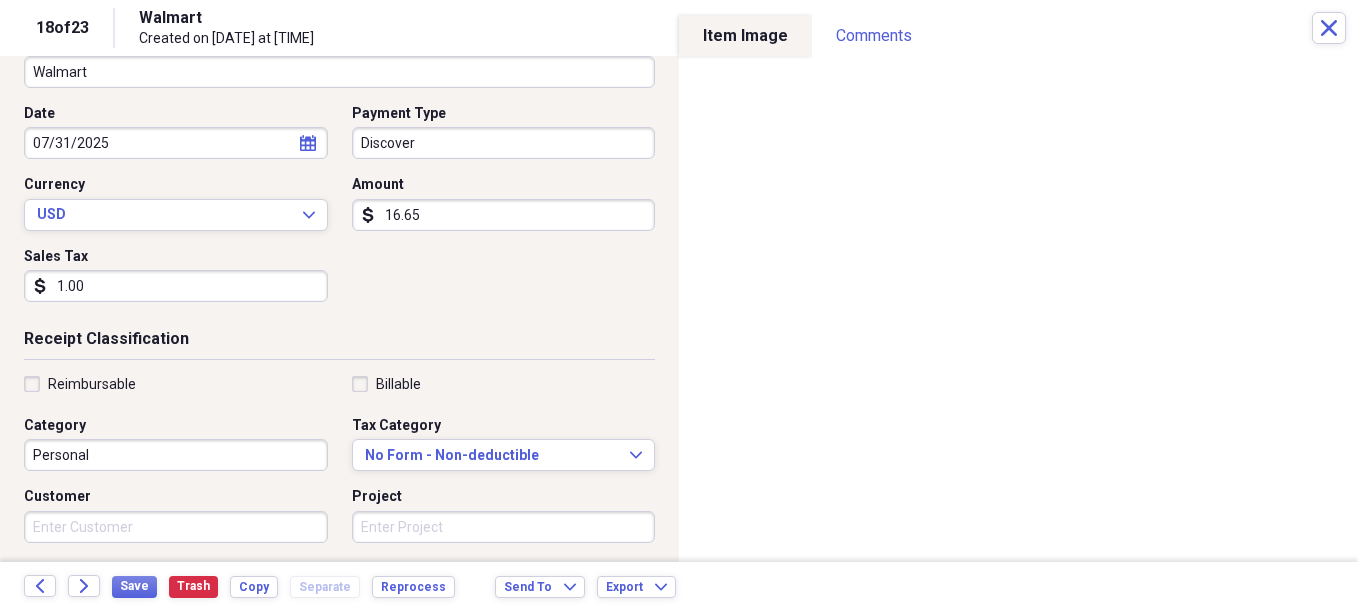 scroll, scrollTop: 300, scrollLeft: 0, axis: vertical 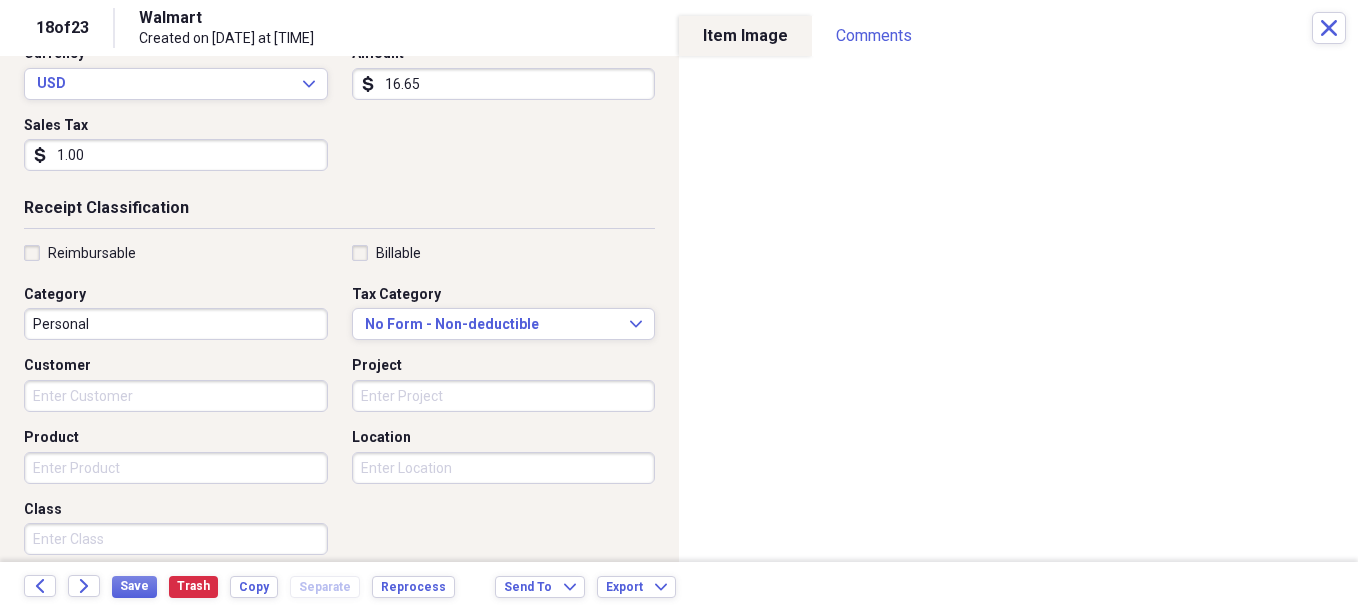 click on "Personal" at bounding box center [176, 324] 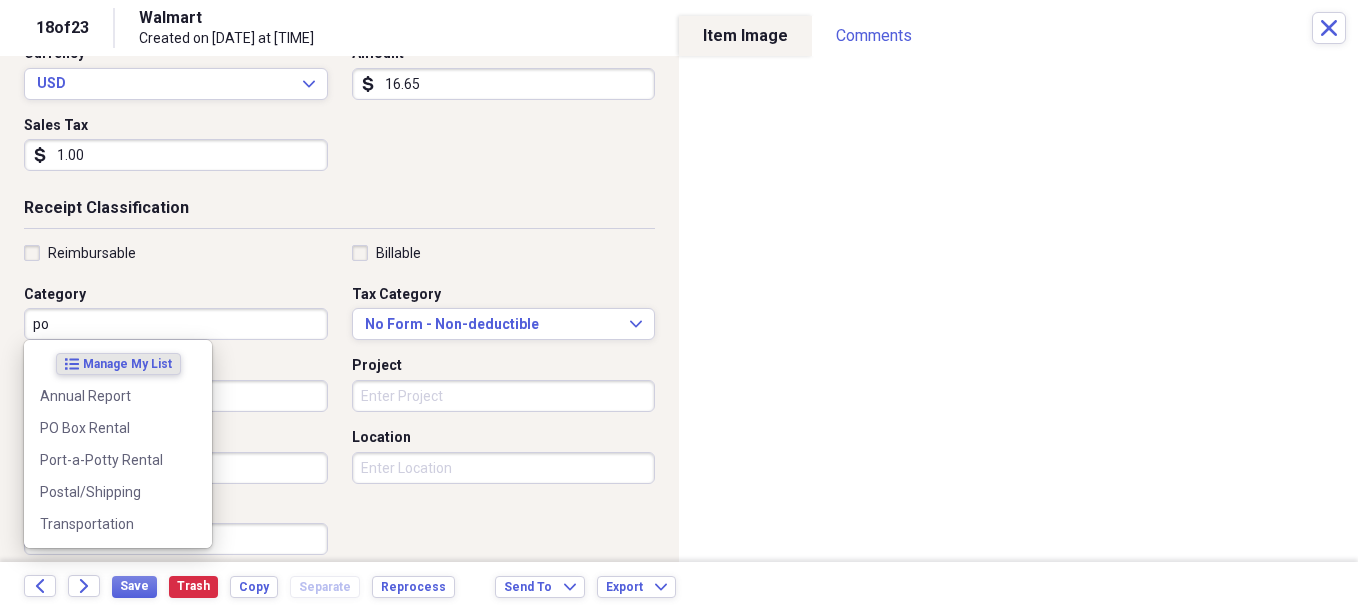 type on "p" 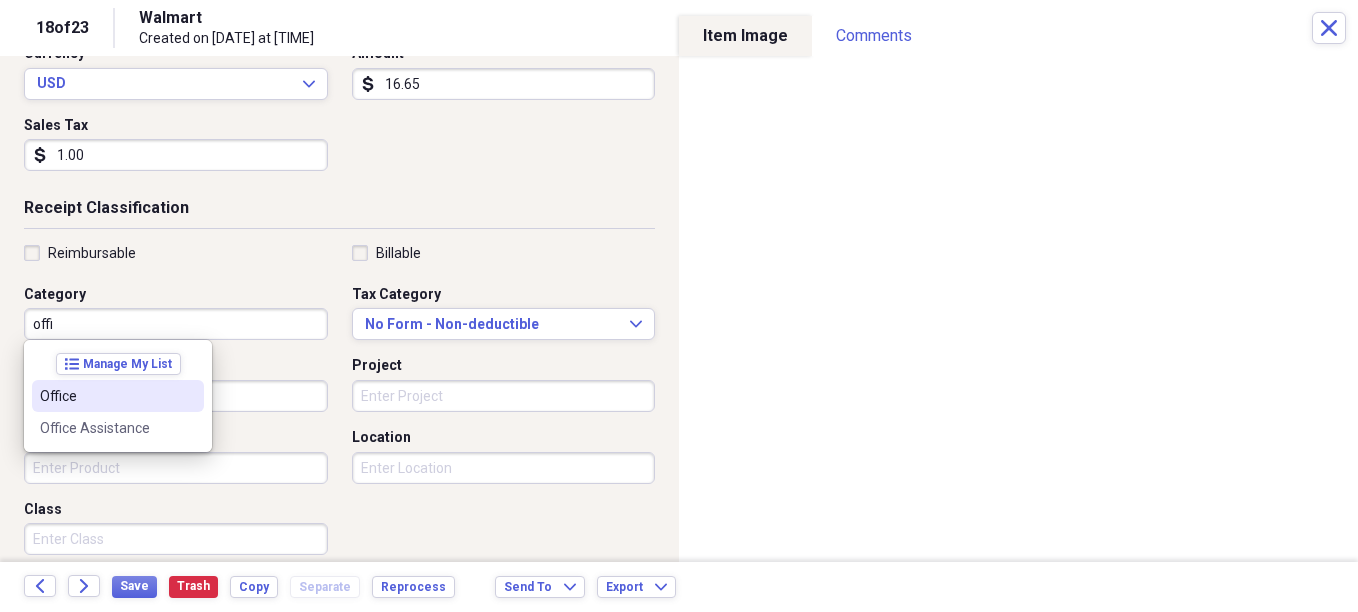 click on "Office" at bounding box center [106, 396] 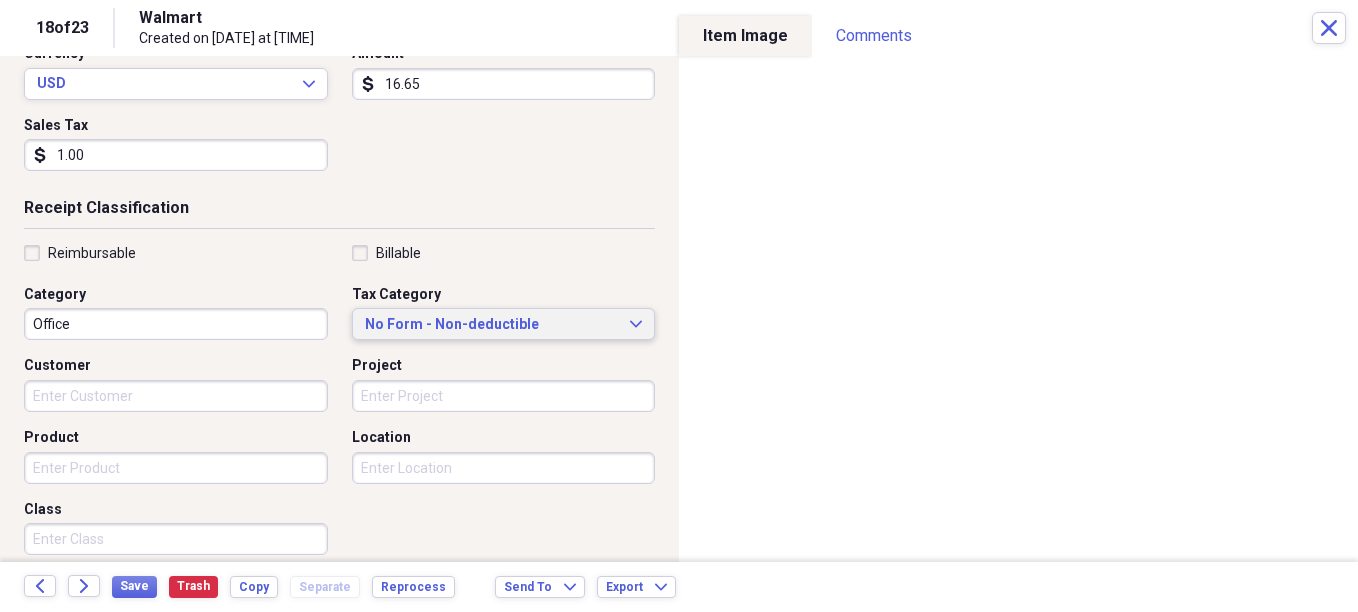 click on "No Form - Non-deductible" at bounding box center (492, 325) 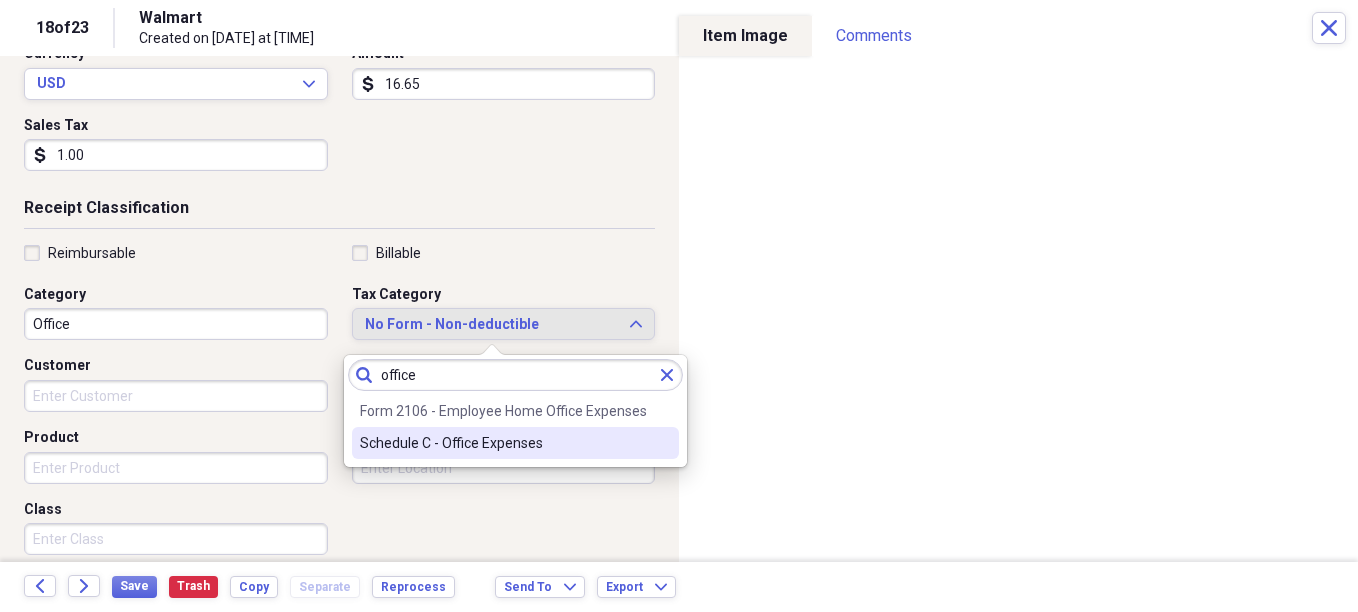 type on "office" 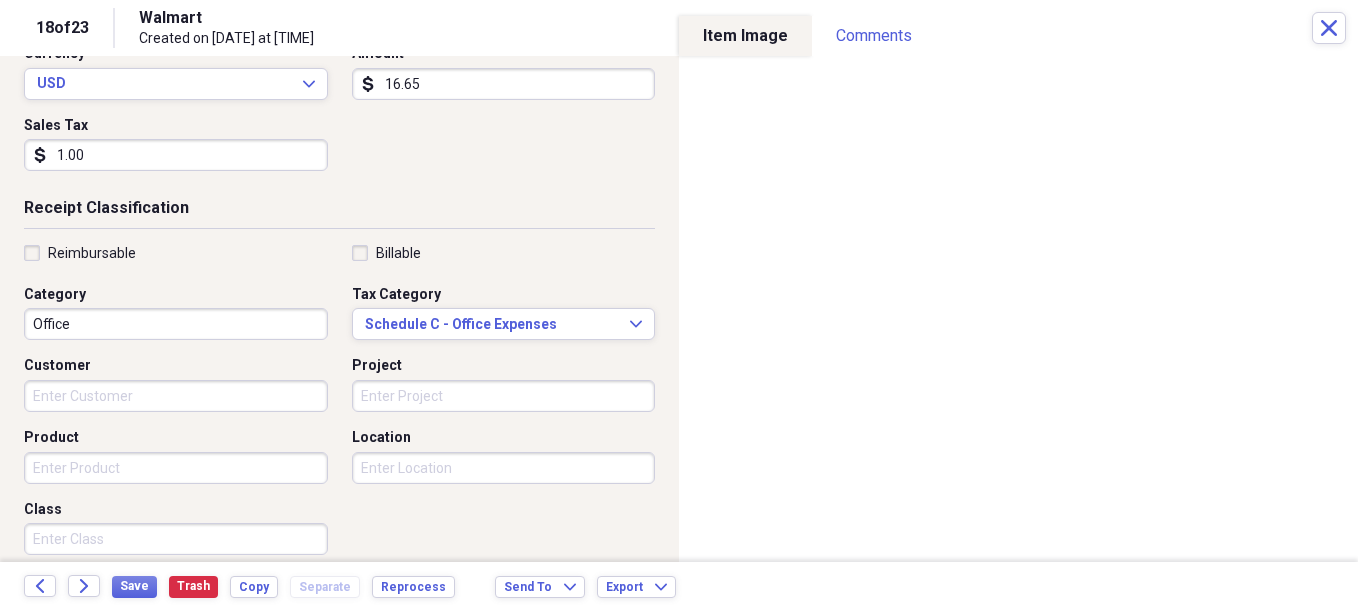 click on "1.00" at bounding box center (176, 155) 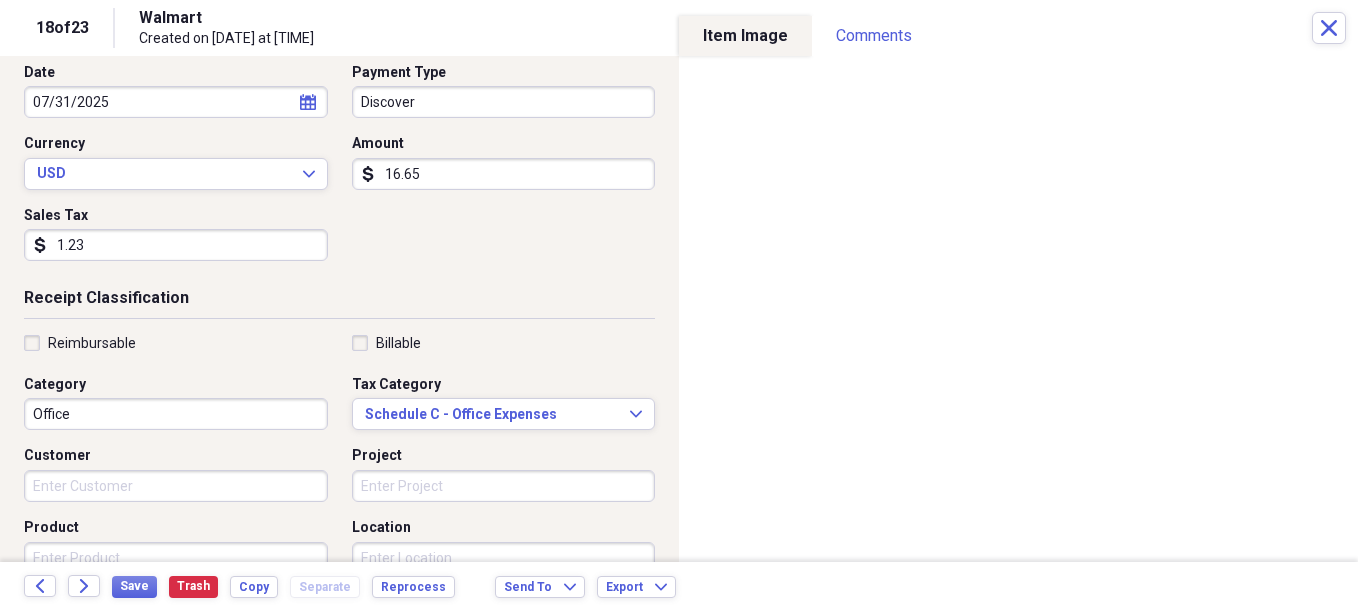 scroll, scrollTop: 100, scrollLeft: 0, axis: vertical 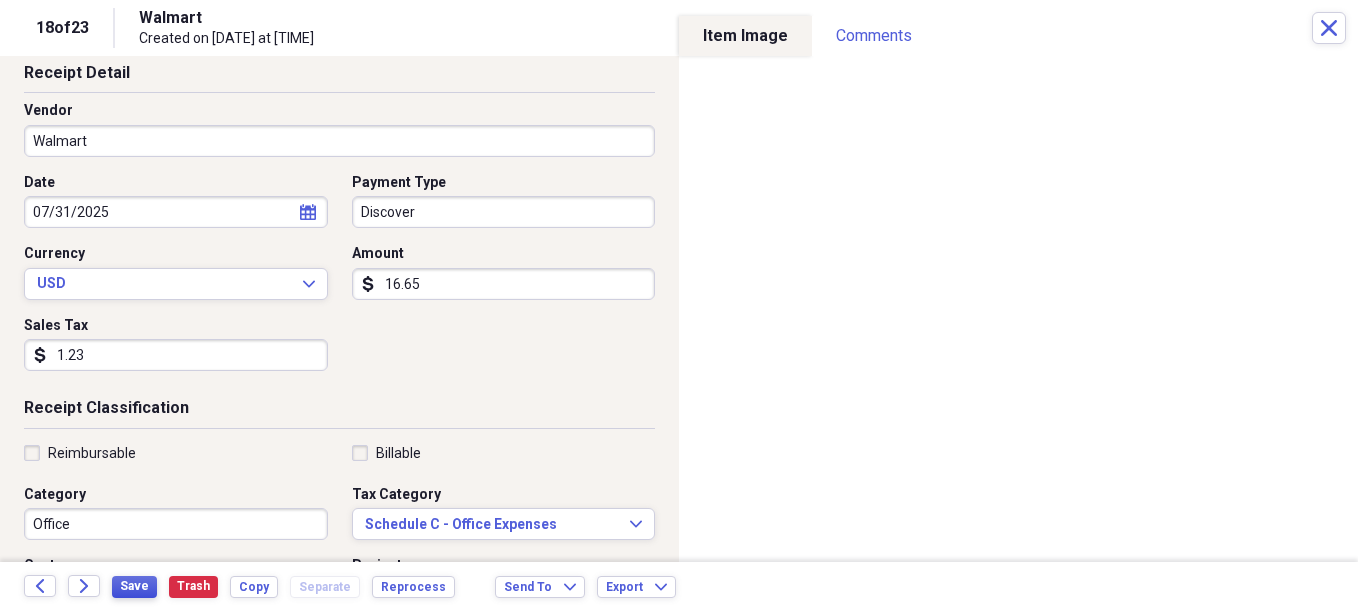 type on "1.23" 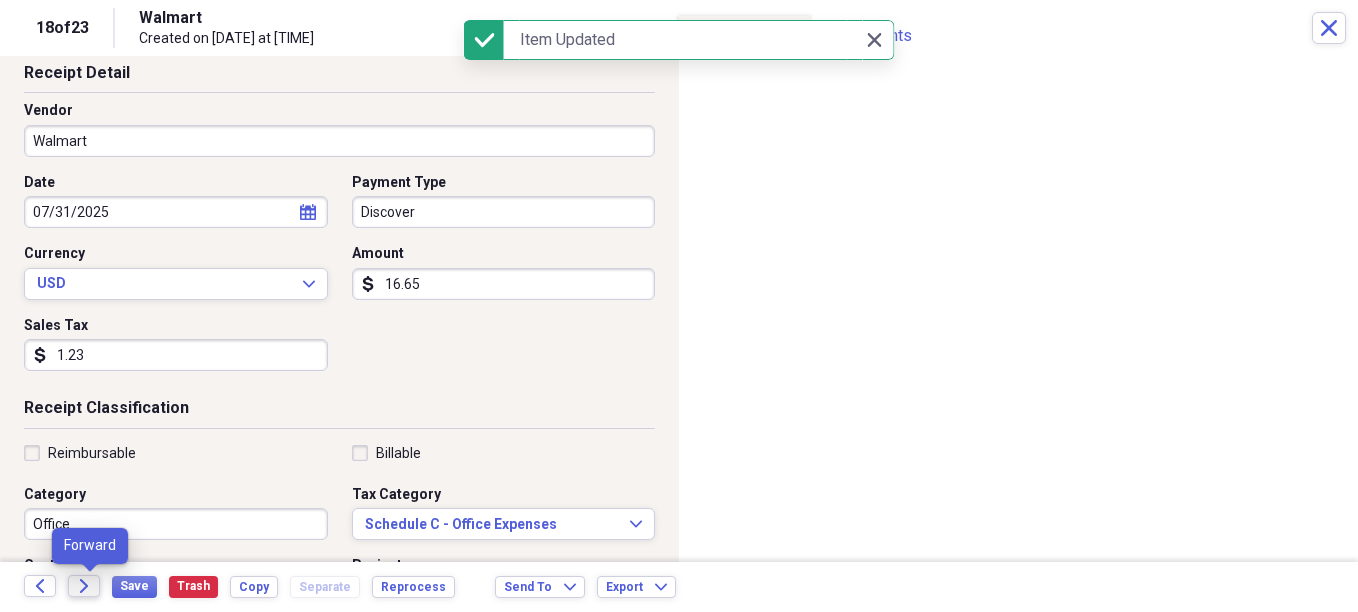 click on "Forward" 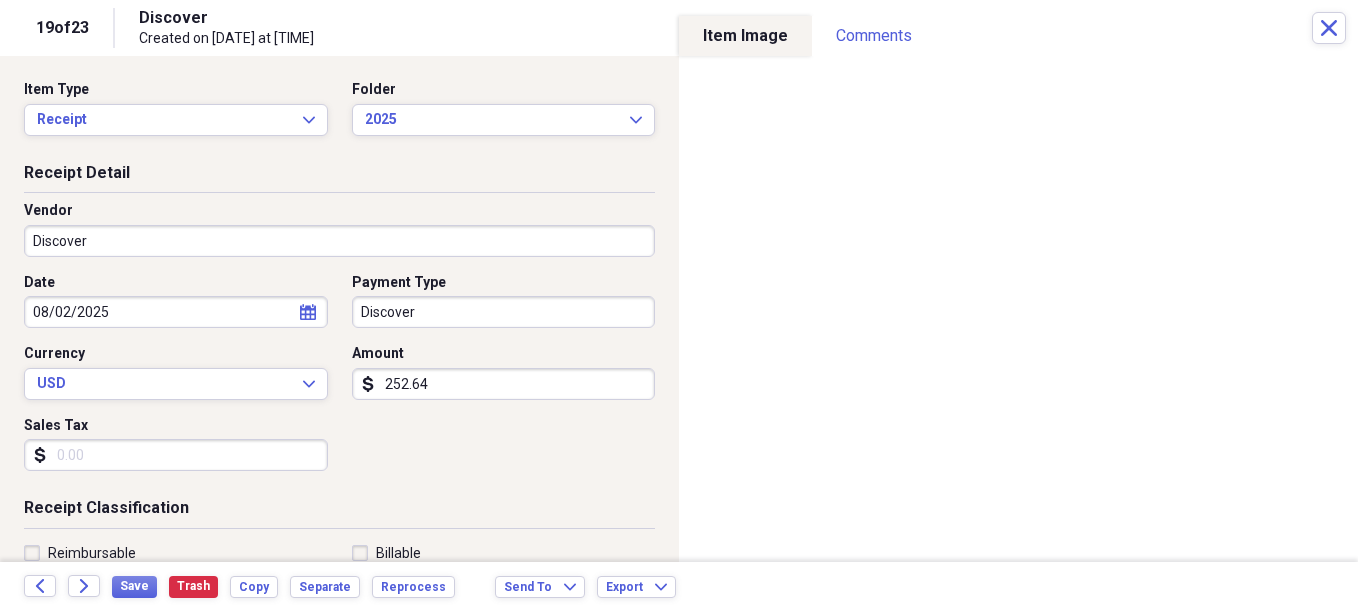 click on "Organize My Files [NUMBER] Collapse Unfiled Needs Review [NUMBER] Unfiled All Files Unfiled Unfiled Unfiled Saved Reports Collapse My Cabinet Christie's Cabinet Add Folder Expand Folder Avalon Power & Lighting Add Folder Expand Folder Cape May County Architect Add Folder Expand Folder Hands Too Bait & Tackle Add Folder Expand Folder Home Expenses Add Folder Expand Folder Inactive Add Folder Collapse Open Folder JMM Studios Add Folder Folder [YEAR] Add Folder Folder [YEAR] Add Folder Folder [YEAR] Add Folder Collapse Open Folder [YEAR] Add Folder Folder [NUMBER]-[YEAR] Add Folder Folder [NUMBER]-[YEAR] Add Folder Folder [NUMBER]-[YEAR] Add Folder Folder [NUMBER]-[YEAR] Add Folder Folder [NUMBER]-[YEAR] Add Folder Folder [NUMBER]-[YEAR] Add Folder Folder [NUMBER]-[YEAR] Add Folder Folder [NUMBER]-[YEAR] Add Folder Folder Kevin Clifford [YEAR] Add Folder Expand Folder Pandemonium Fiberglass Add Folder Trash Trash Bill My Customers Expand Help & Support Submit Import Import Add Create Expand Reports sort" at bounding box center [679, 306] 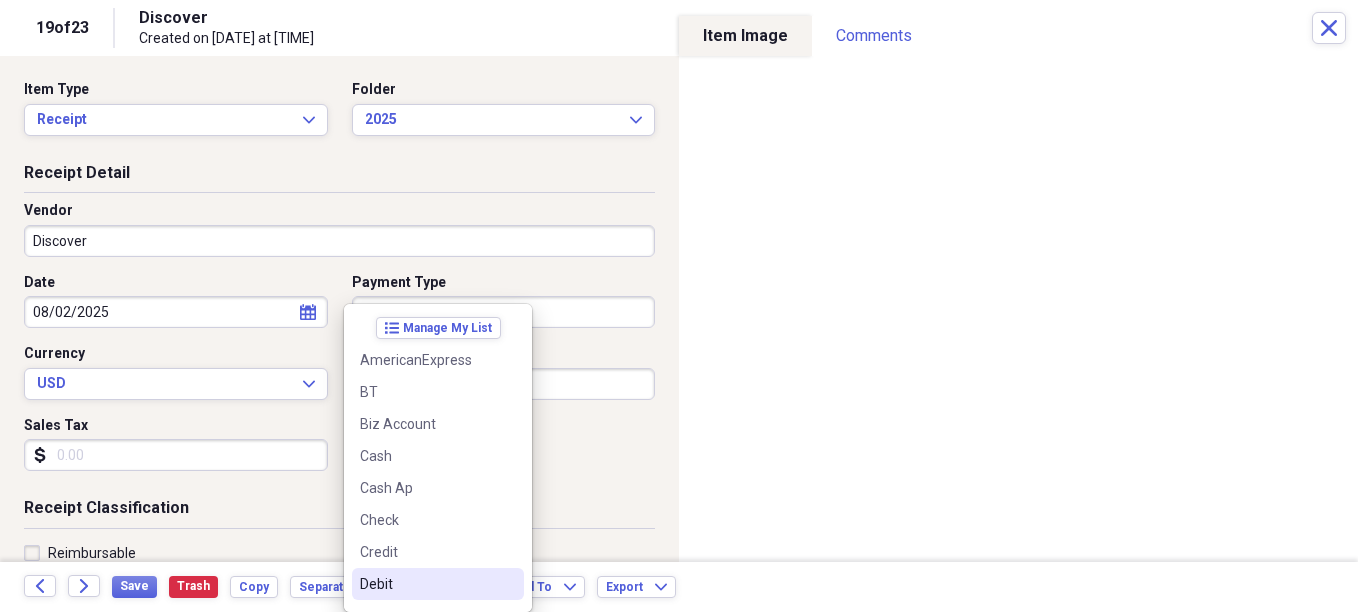 click on "Debit" at bounding box center [438, 584] 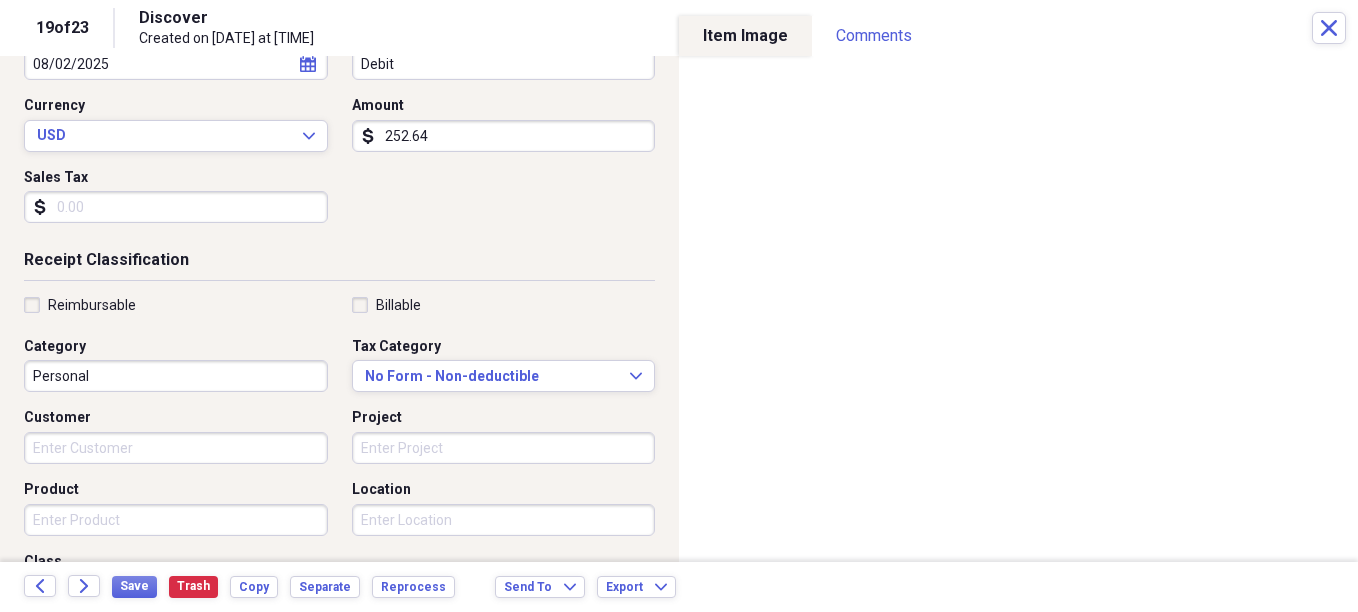 scroll, scrollTop: 300, scrollLeft: 0, axis: vertical 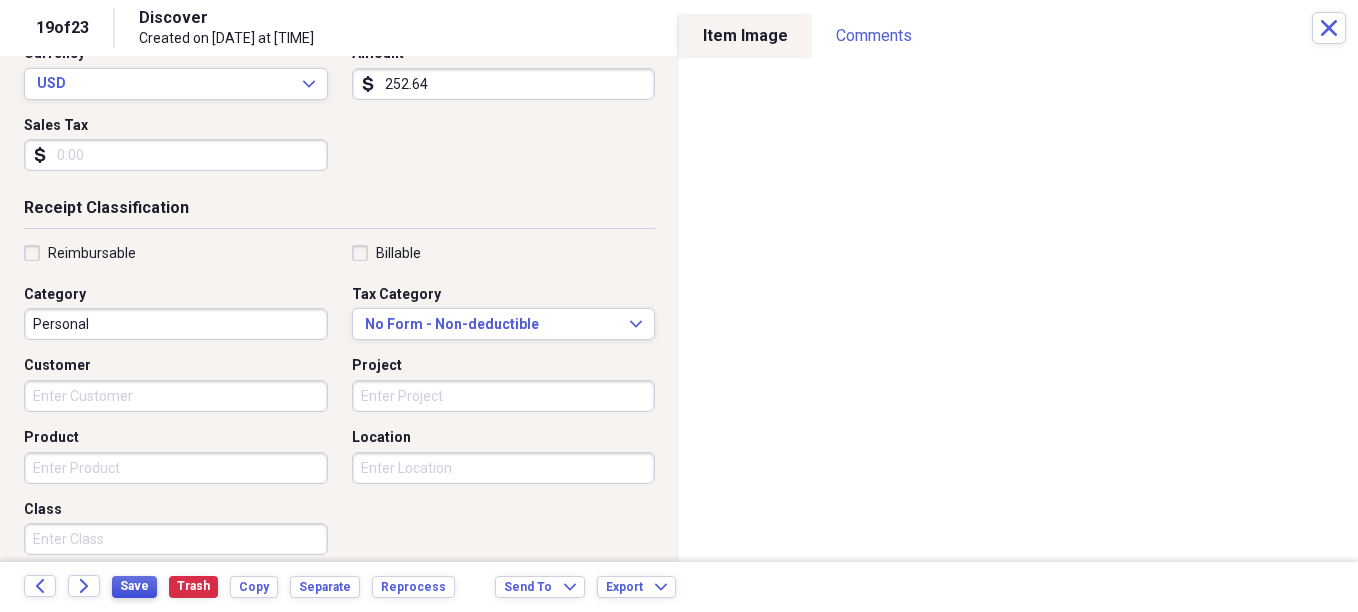 click on "Save" at bounding box center (134, 586) 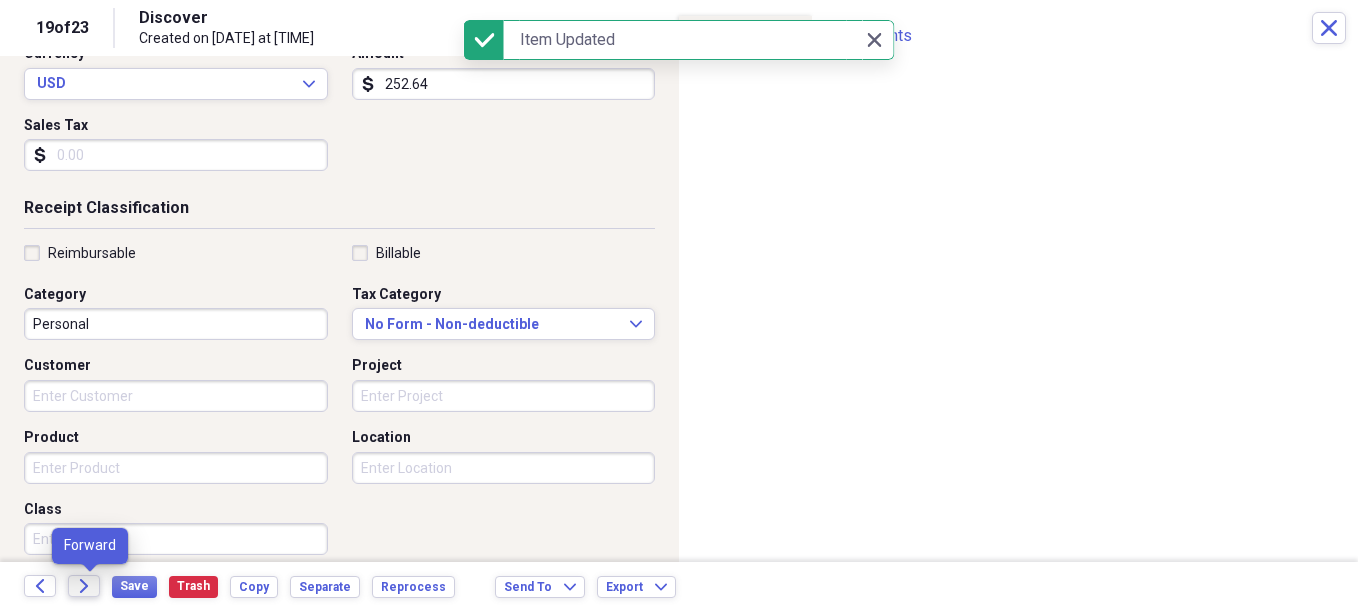 click 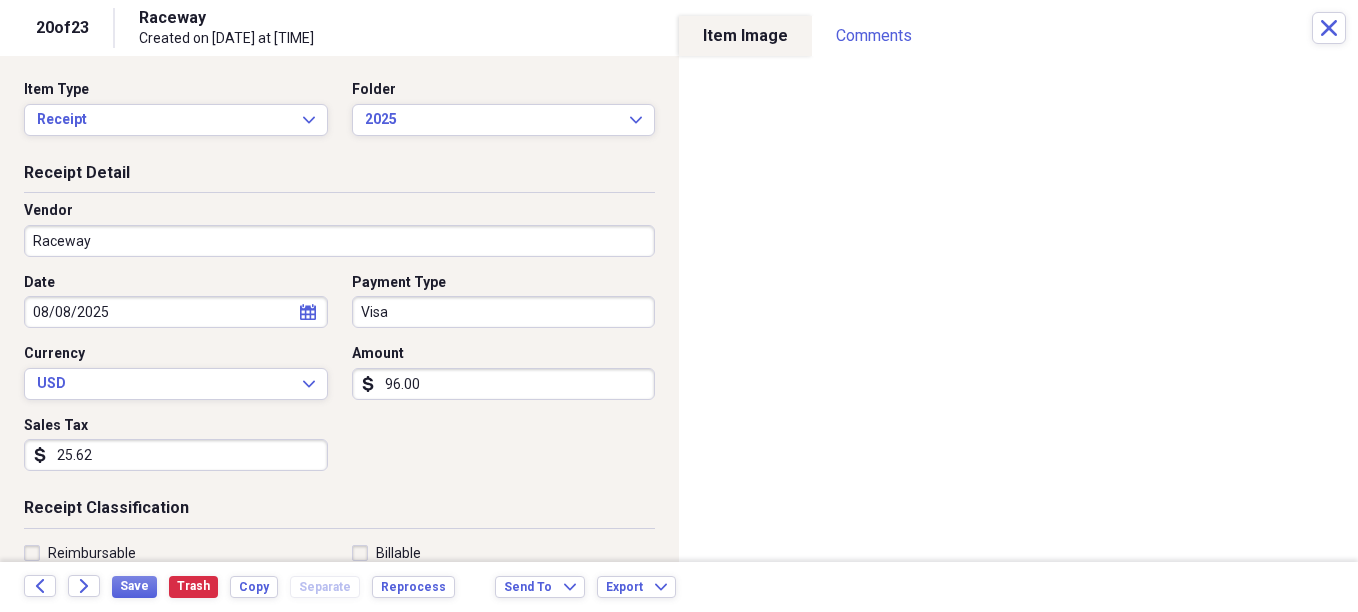 click on "Raceway" at bounding box center (339, 241) 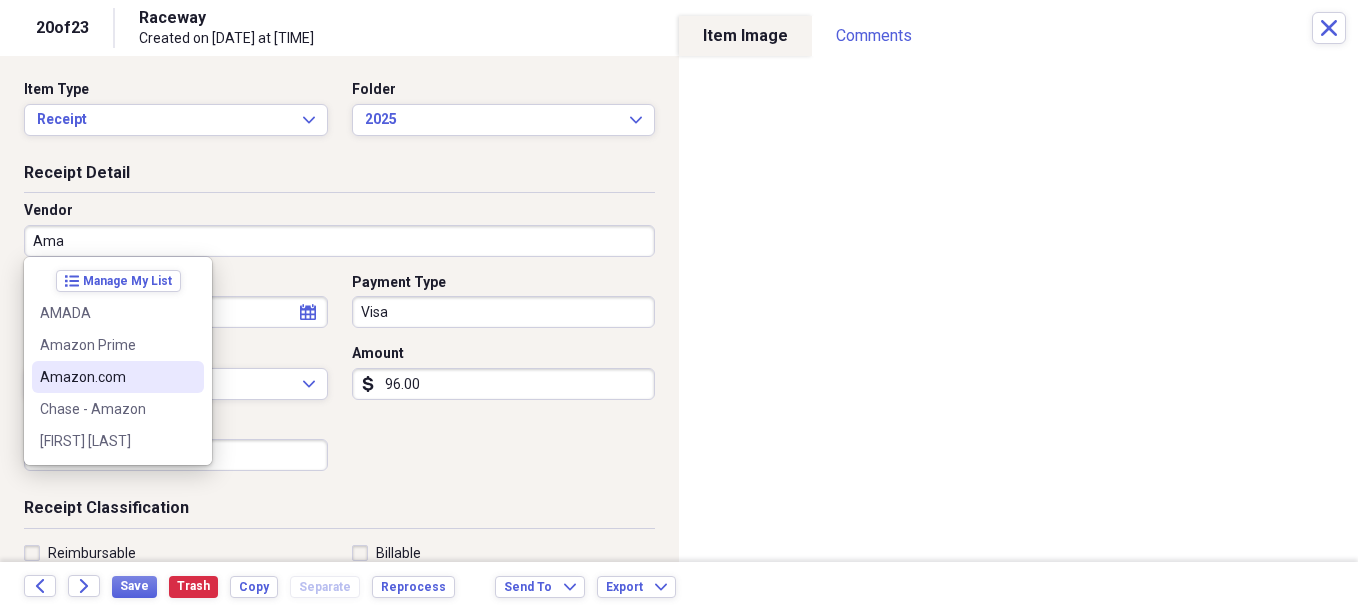 click on "Amazon.com" at bounding box center (118, 377) 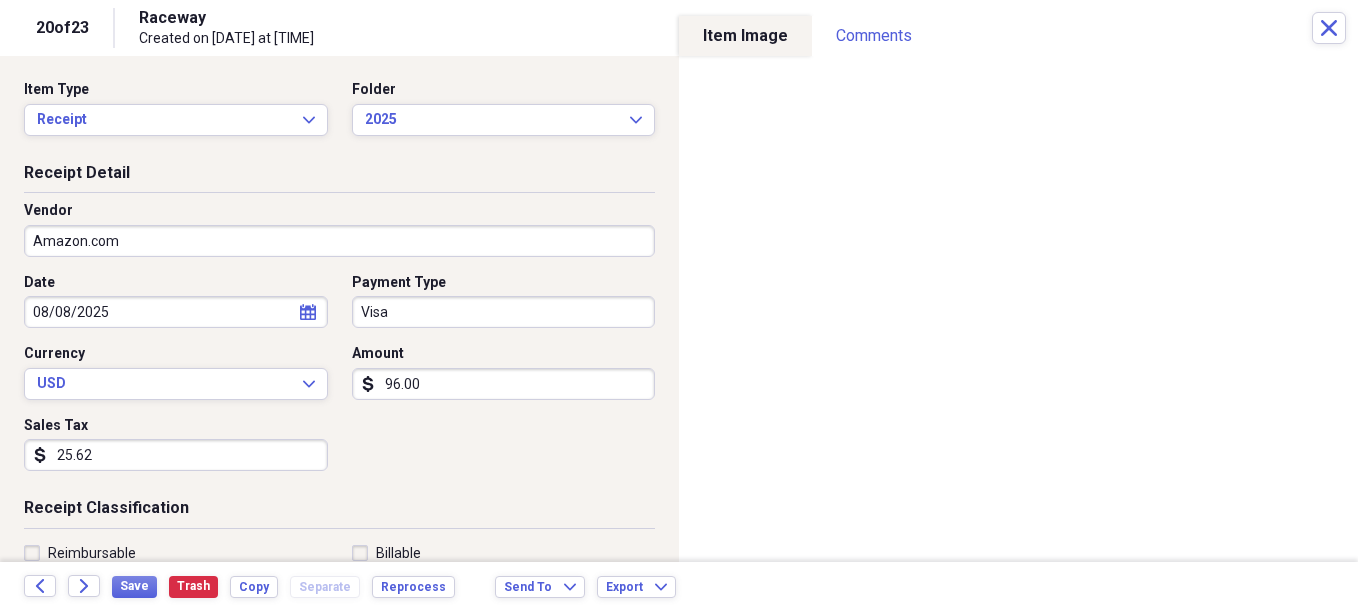 type on "Materials" 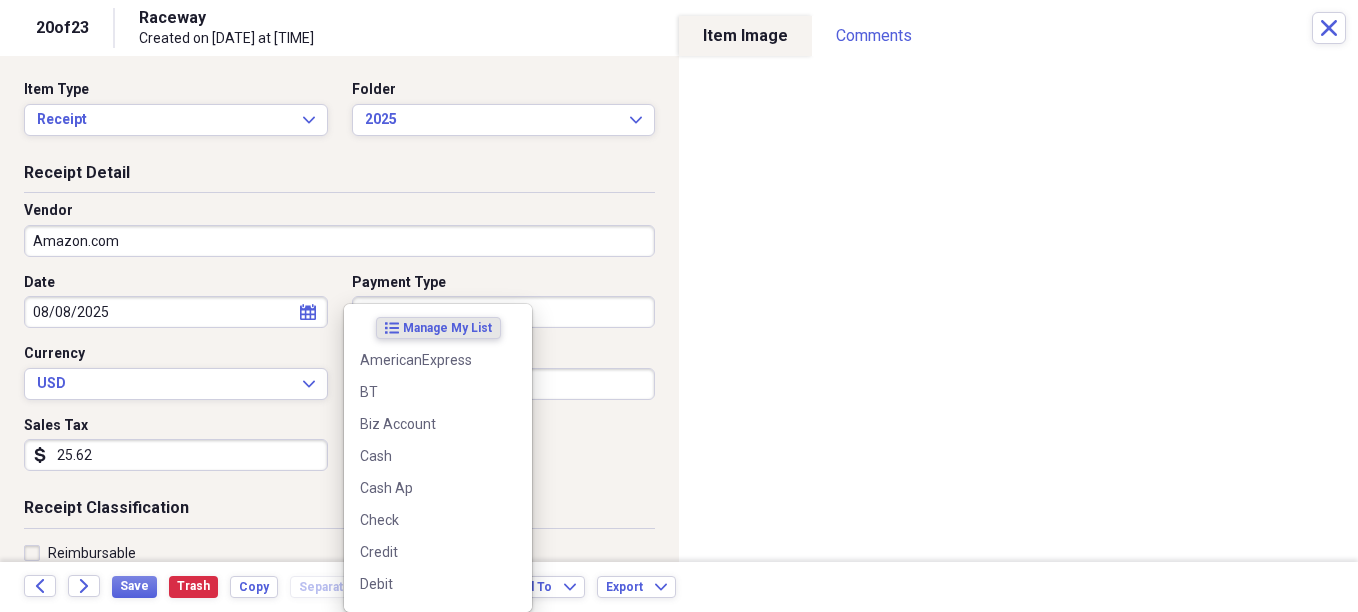 click on "Organize My Files 20 Collapse Unfiled Needs Review 20 Unfiled All Files Unfiled Unfiled Unfiled Saved Reports Collapse My Cabinet Christie's Cabinet Add Folder Expand Folder Avalon Power & Lighting Add Folder Expand Folder Cape May County Architect Add Folder Expand Folder Hands Too Bait & Tackle Add Folder Expand Folder Home Expenses Add Folder Expand Folder Inactive Add Folder Collapse Open Folder JMM Studios Add Folder Folder 2022 Add Folder Folder 2023 Add Folder Folder 2024 Add Folder Collapse Open Folder 2025 Add Folder Folder 1-2025 Add Folder Folder 10-2025 Add Folder Folder 11-2025 Add Folder Folder 12-2025 Add Folder Folder 2-2025 Add Folder Folder 3-2025 Add Folder Folder 4-2025 Add Folder Folder 5-2025 Add Folder Folder 6-2025 Add Folder Folder 7-2025 Add Folder Folder 8-2025 Add Folder Folder 9-2025 Add Folder Folder Kevin Clifford 2024 Add Folder Expand Folder Pandemonium Fiberglass Add Folder Trash Trash Bill My Customers Expand Help & Support Submit Import Import Add Create Expand Reports sort" at bounding box center (679, 306) 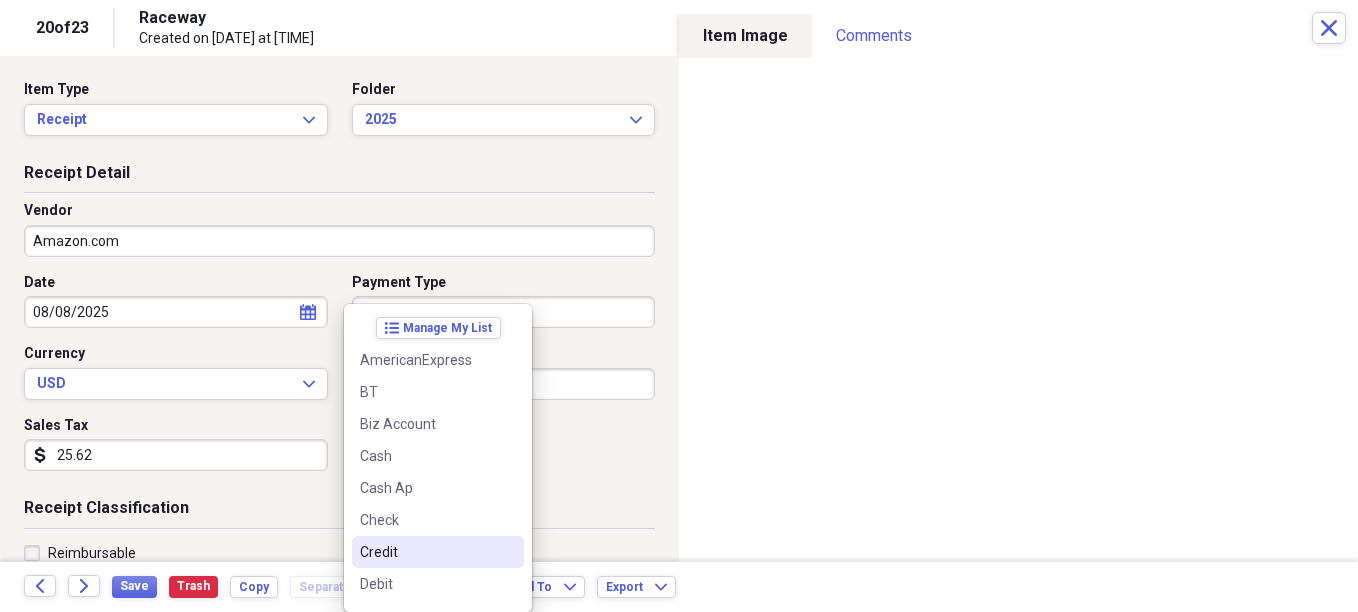 click on "Credit" at bounding box center [426, 552] 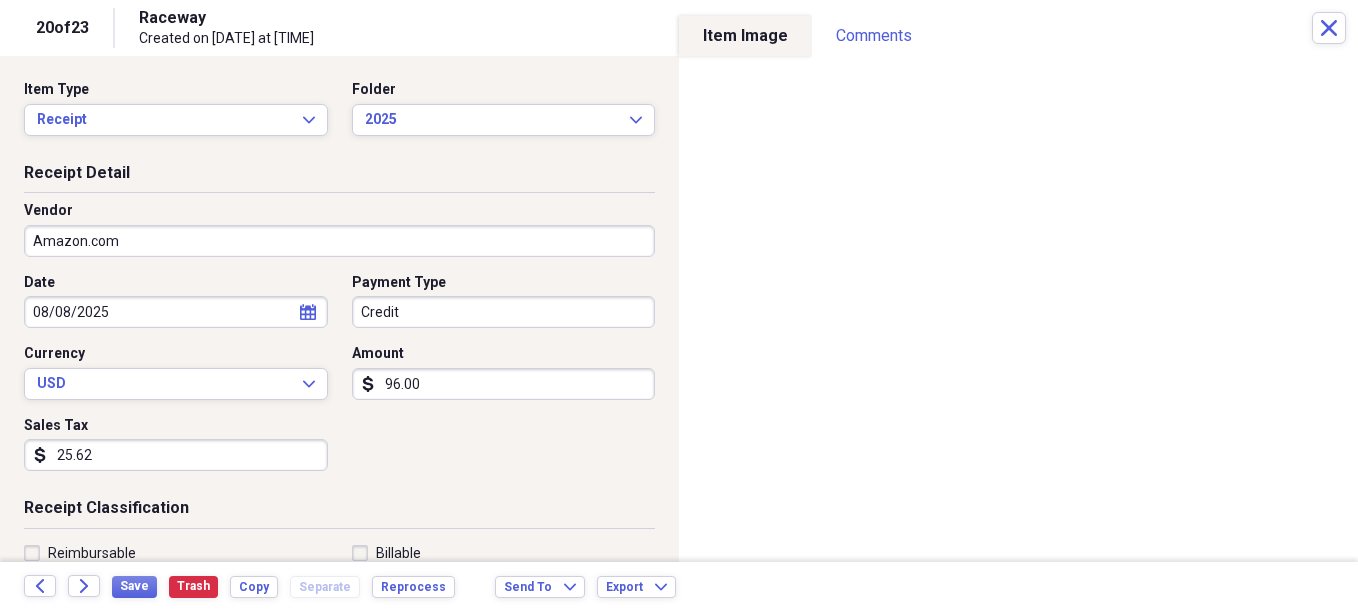 click on "08/08/2025" at bounding box center [176, 312] 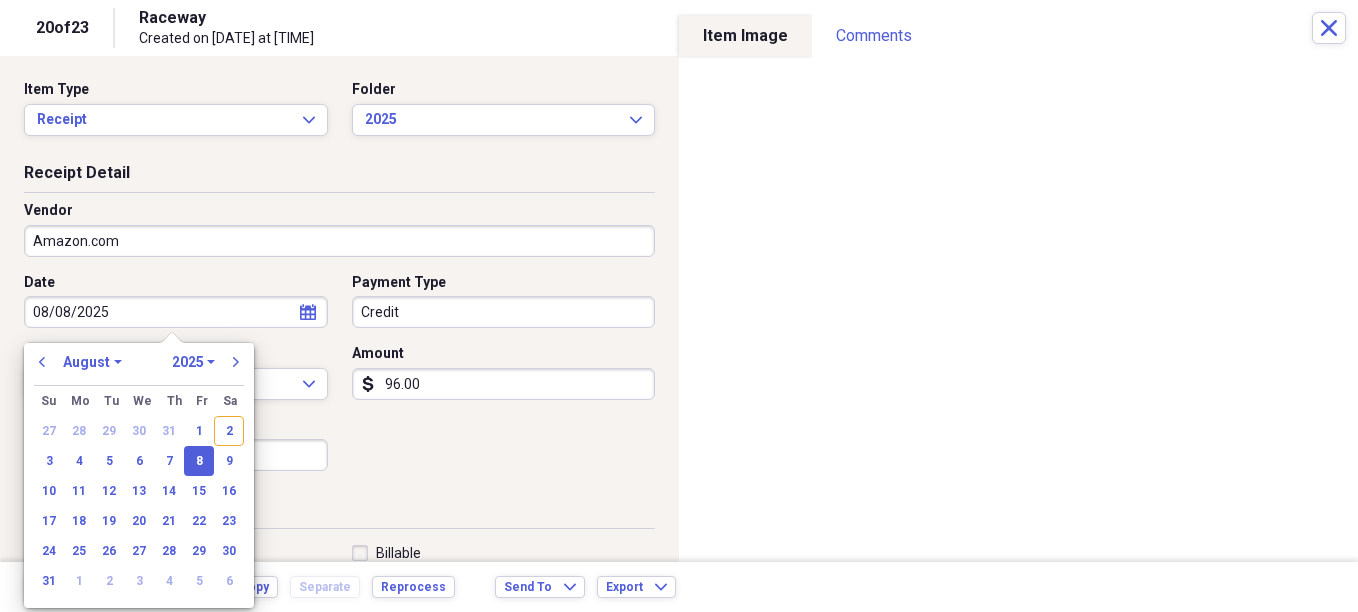 drag, startPoint x: 175, startPoint y: 309, endPoint x: -4, endPoint y: 309, distance: 179 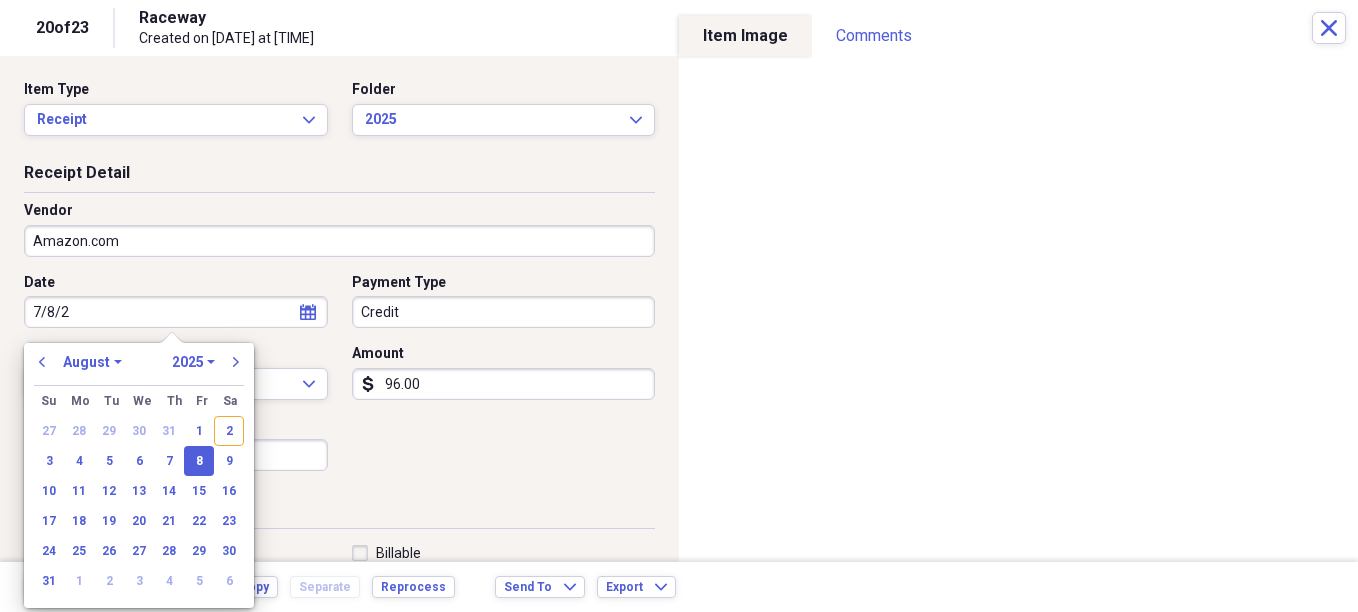 type on "7/8/25" 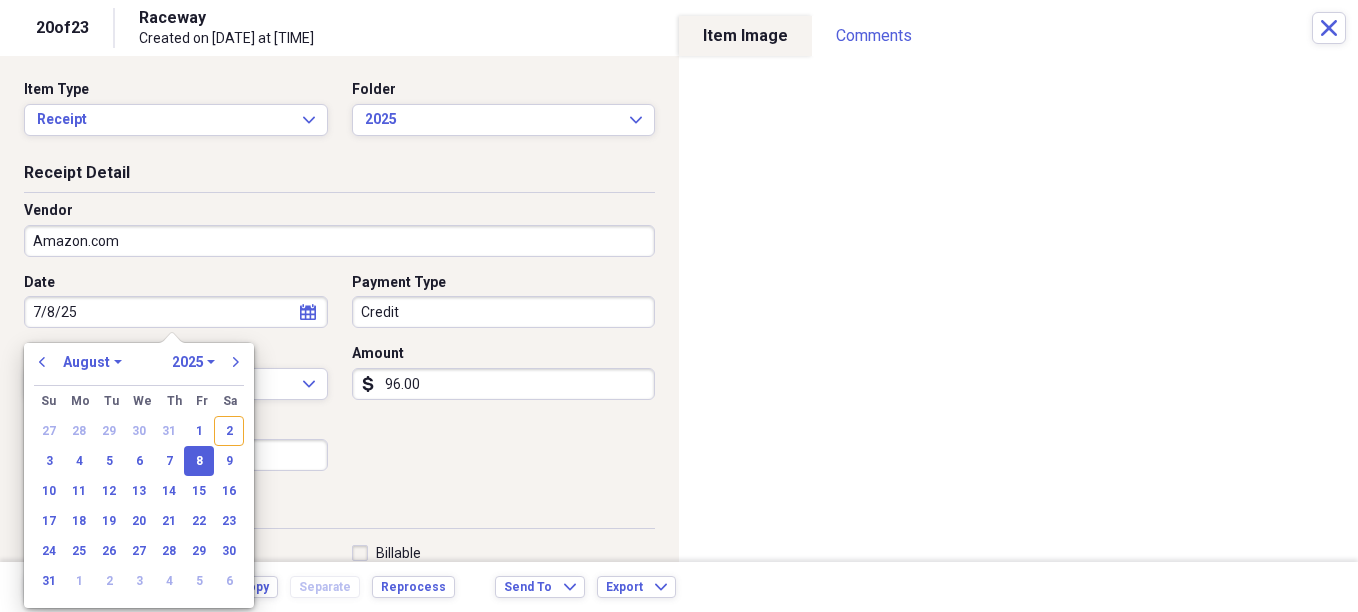 select on "6" 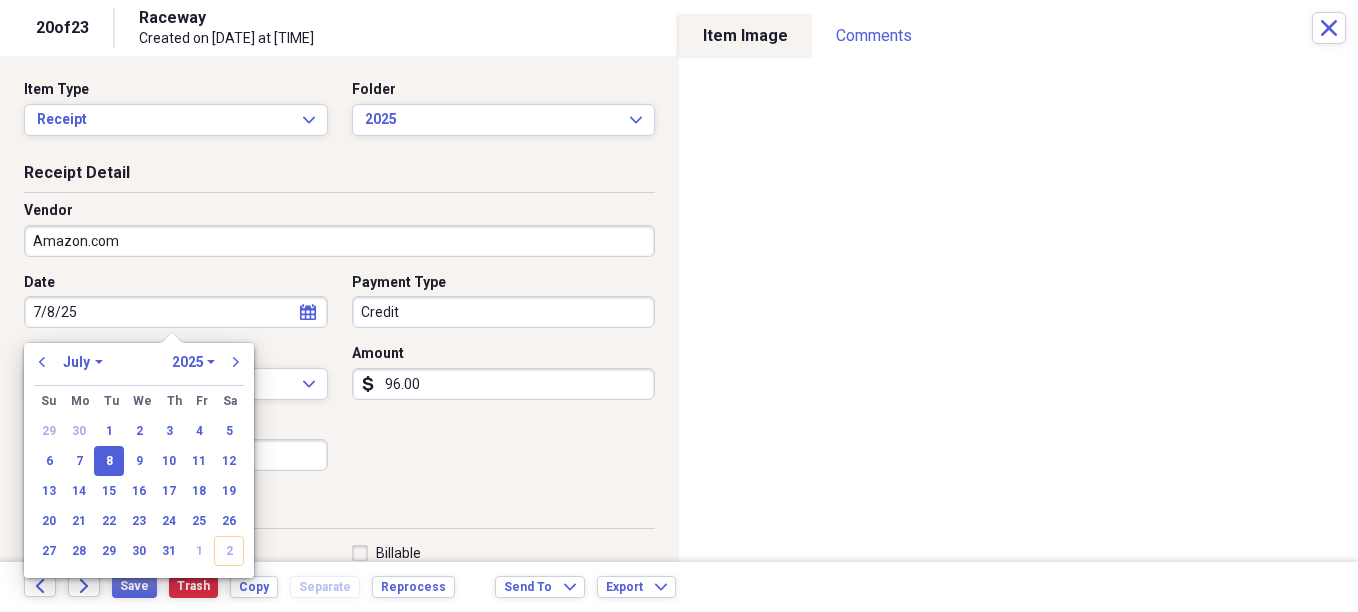type on "07/08/2025" 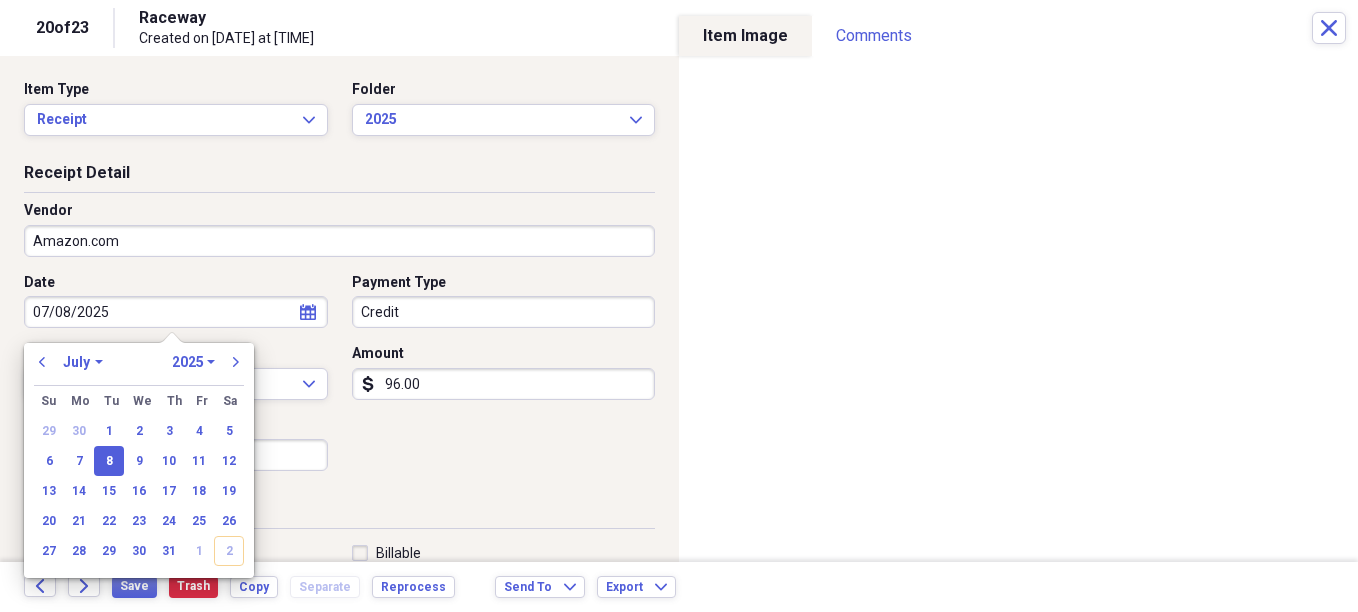 click on "96.00" at bounding box center (504, 384) 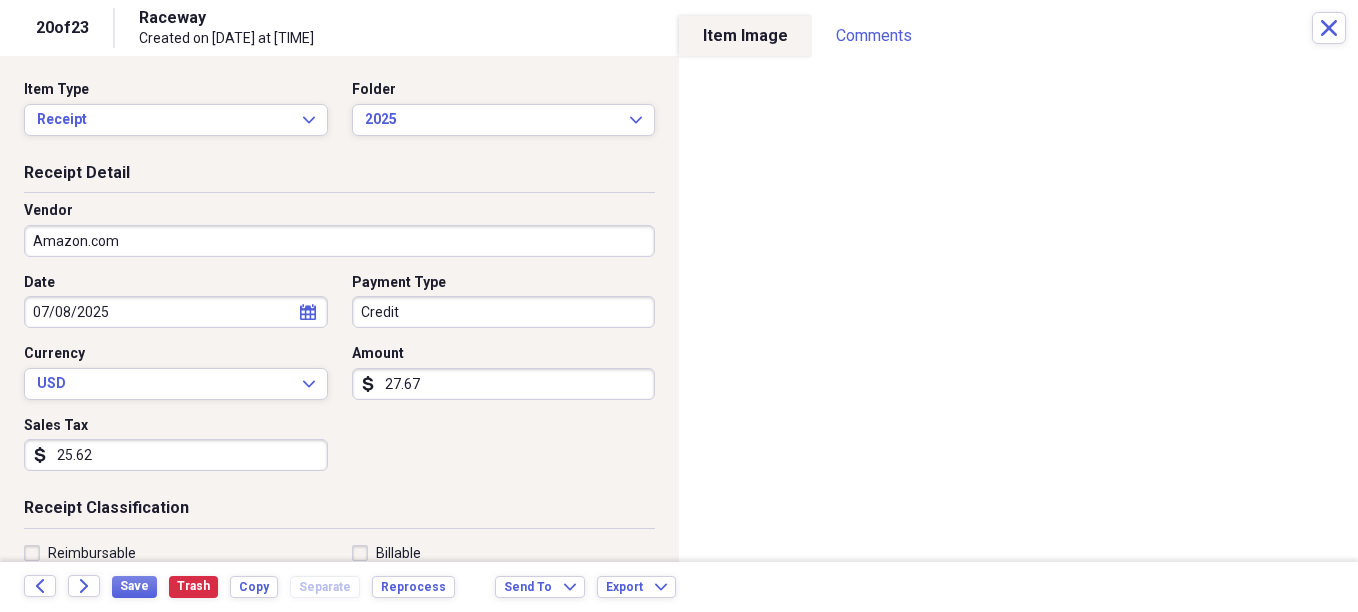 type on "27.67" 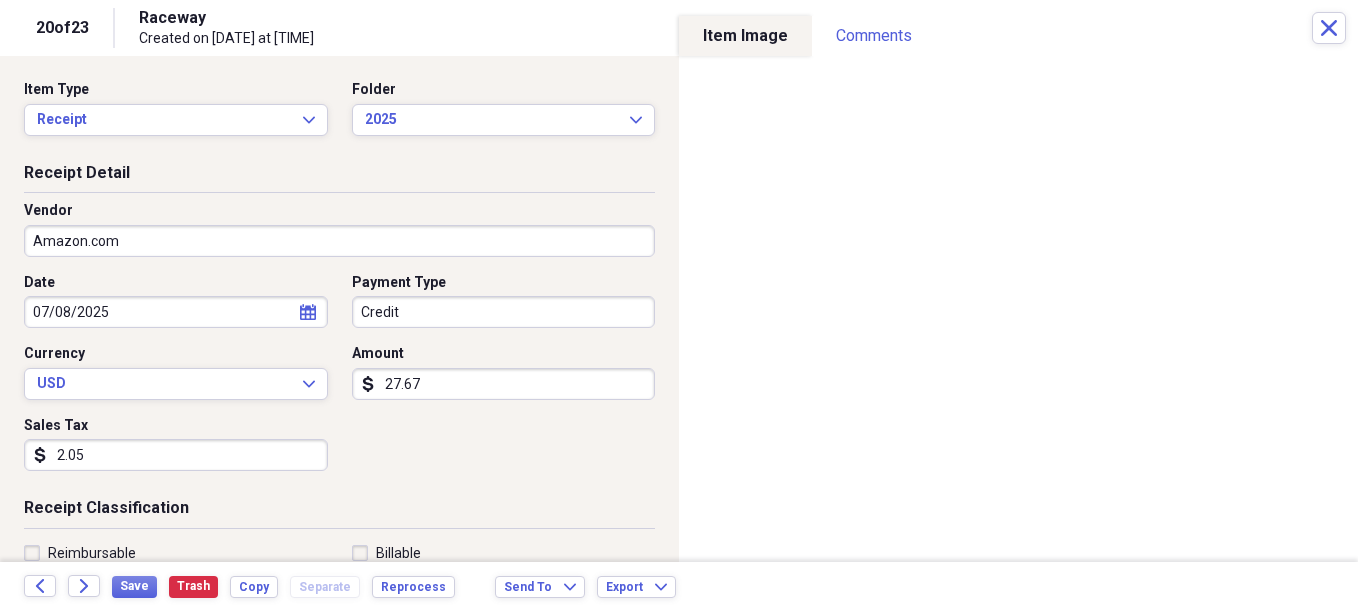 type on "2.05" 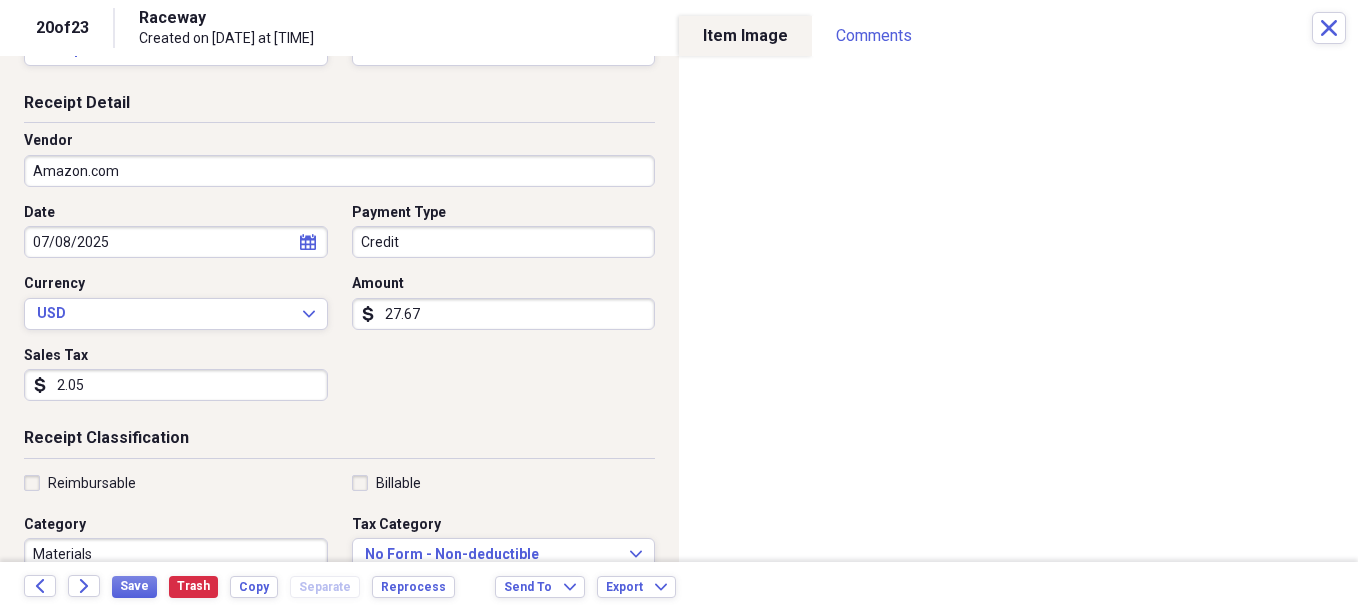 scroll, scrollTop: 100, scrollLeft: 0, axis: vertical 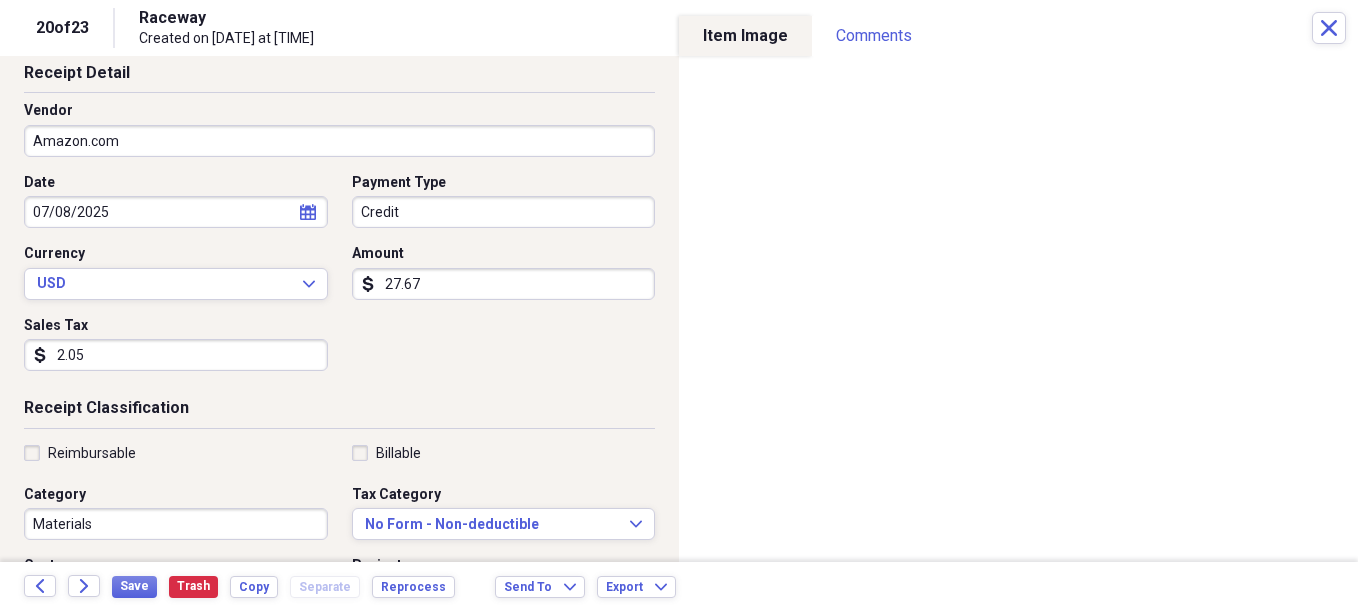 click on "Materials" at bounding box center (176, 524) 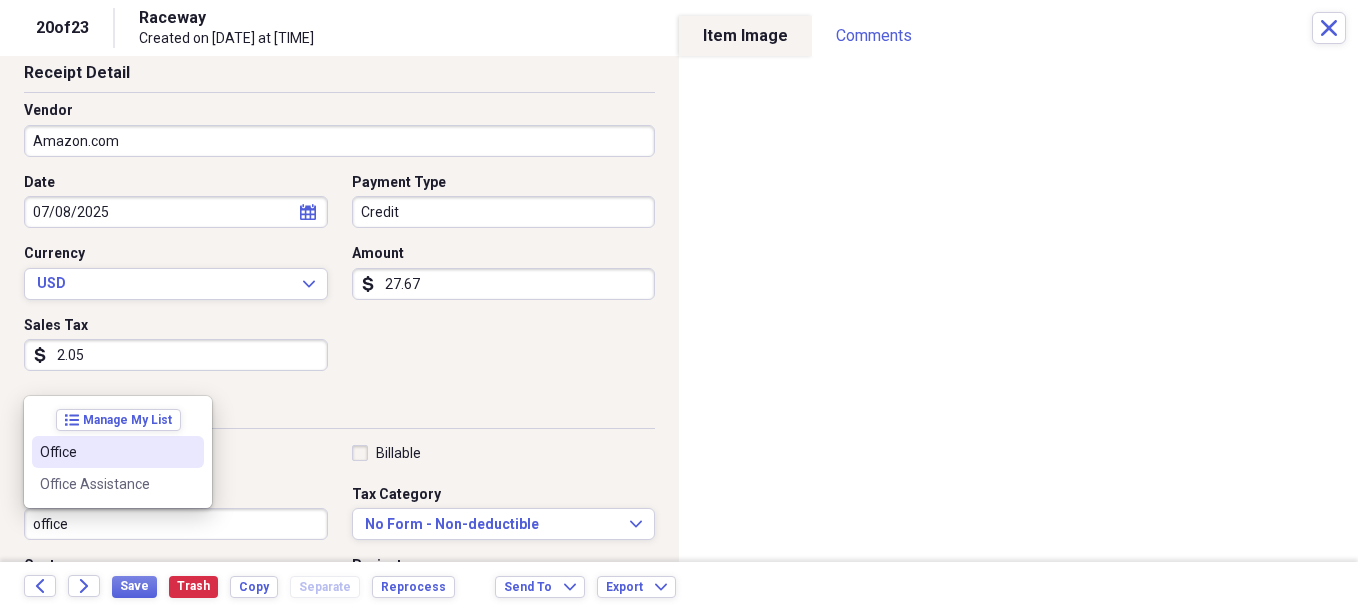 click on "Office" at bounding box center [106, 452] 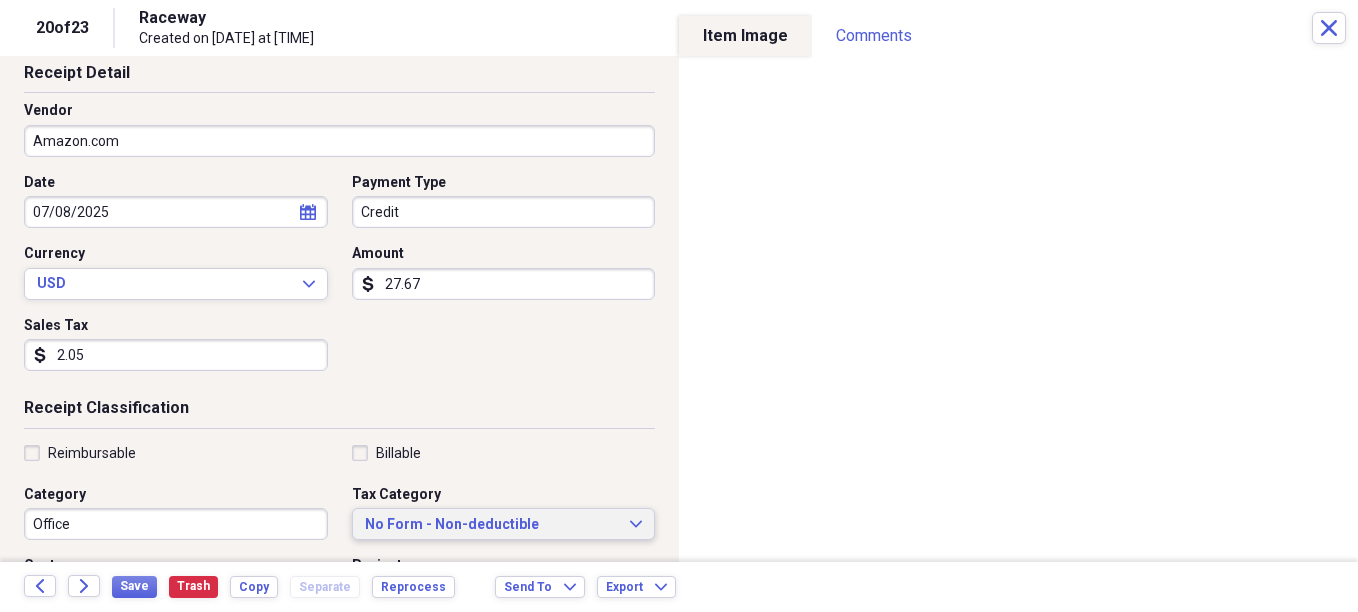 click on "No Form - Non-deductible" at bounding box center (492, 525) 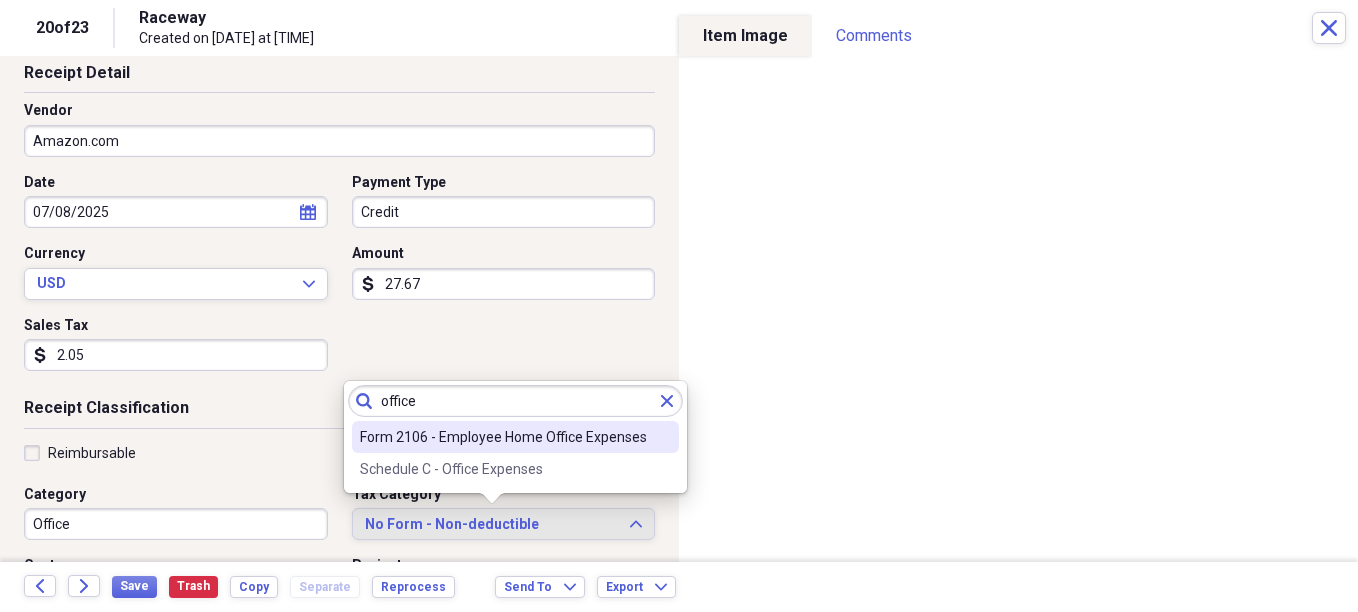 type on "office" 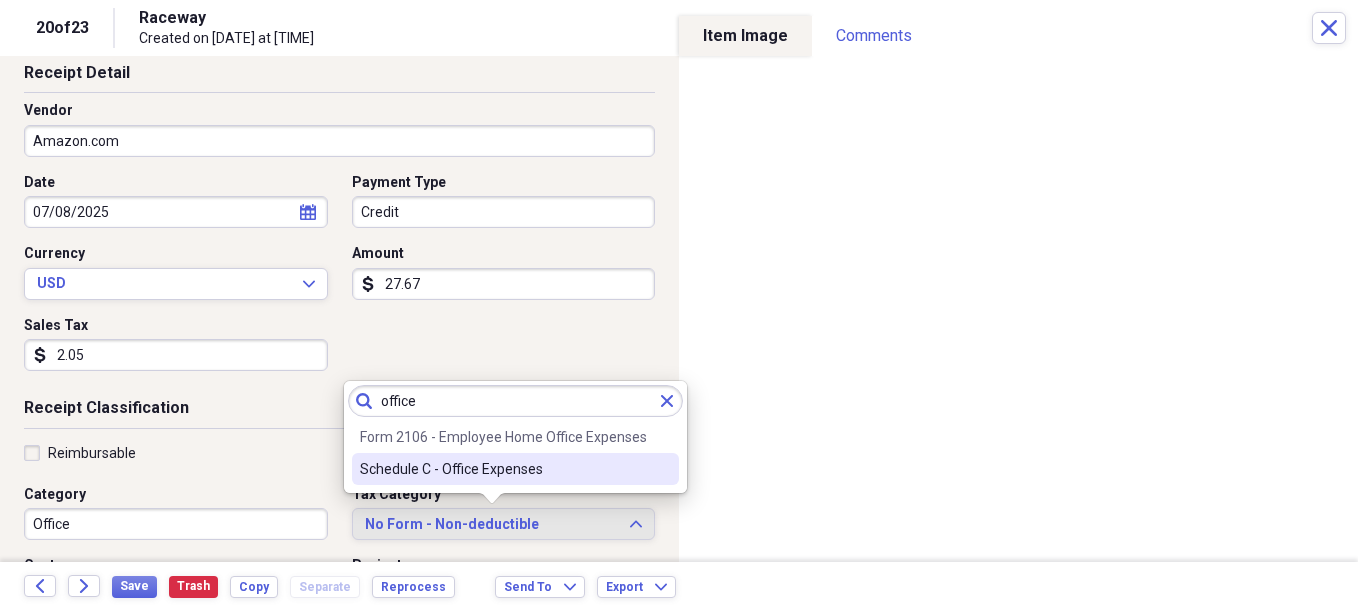 click on "Schedule C - Office Expenses" at bounding box center (503, 469) 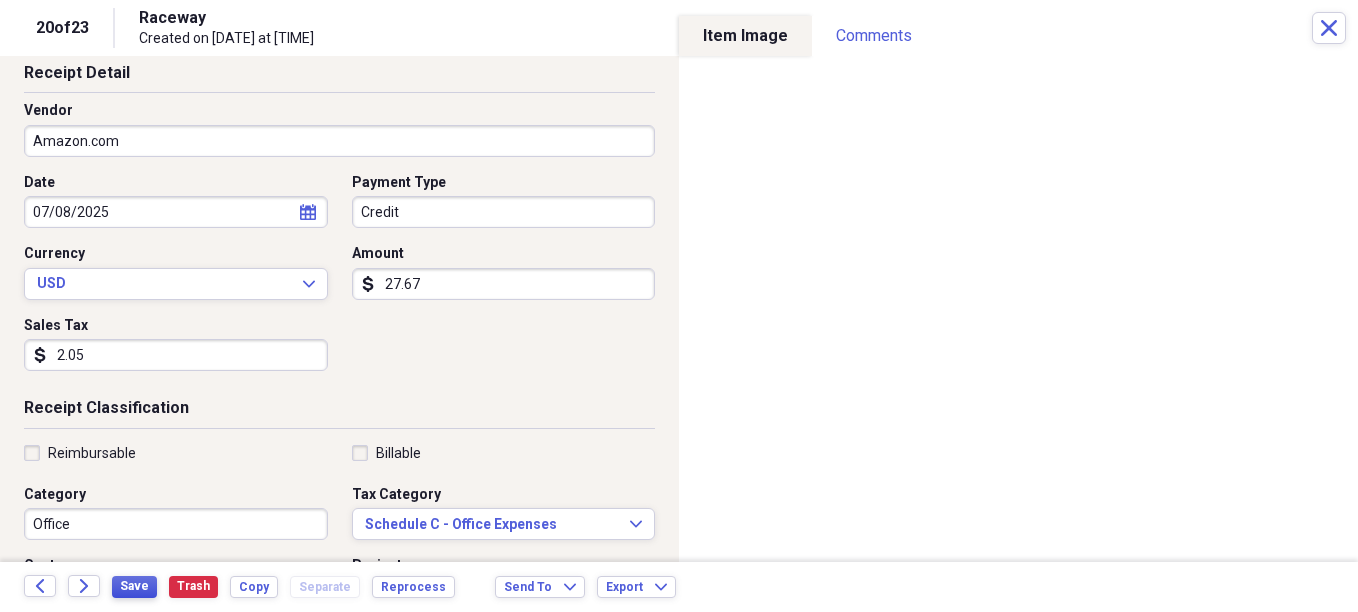 click on "Save" at bounding box center [134, 586] 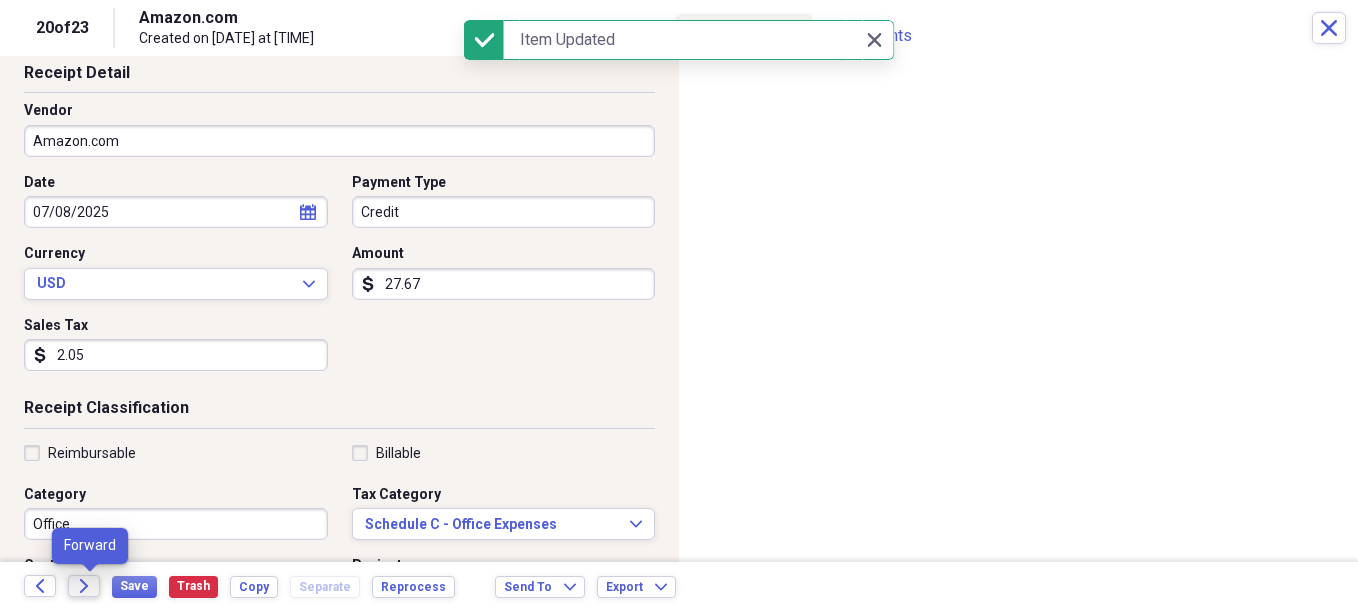 click on "Forward" 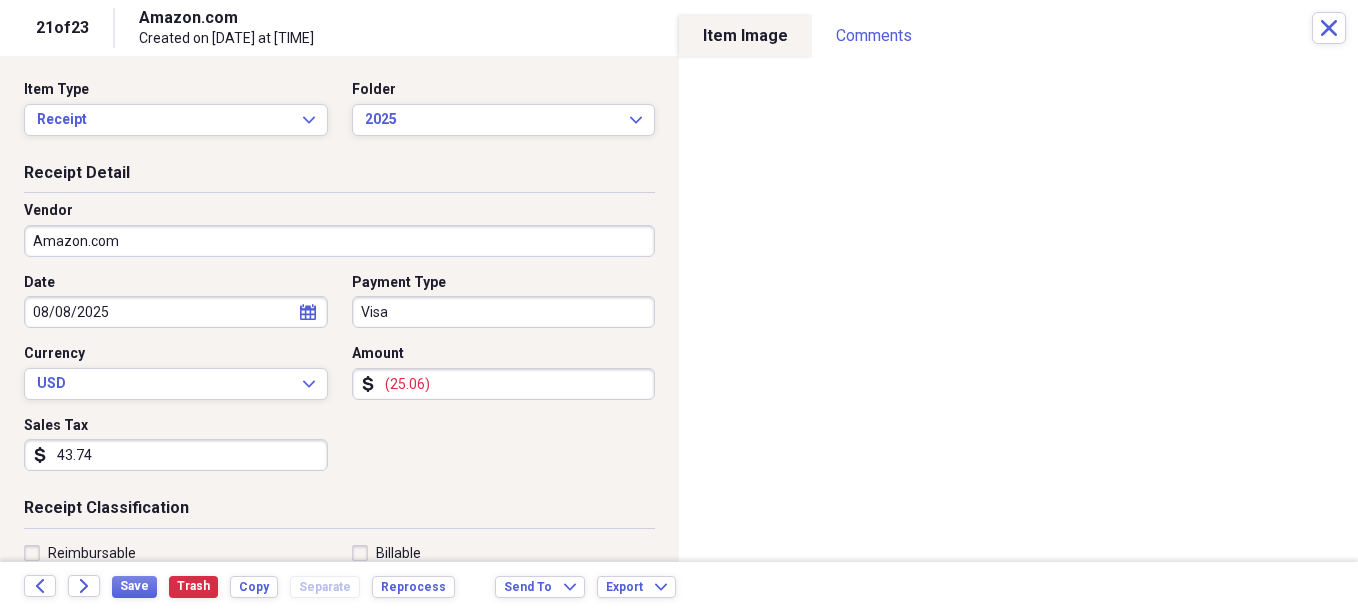 click on "(25.06)" at bounding box center (504, 384) 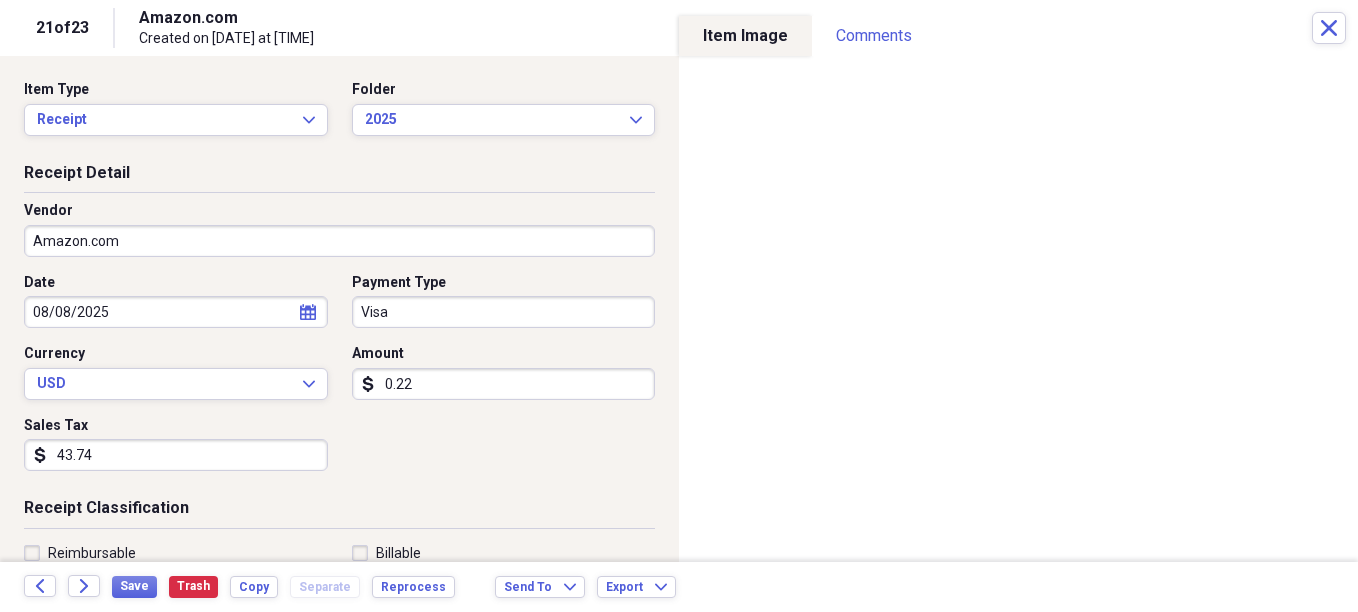drag, startPoint x: 473, startPoint y: 387, endPoint x: 359, endPoint y: 381, distance: 114.15778 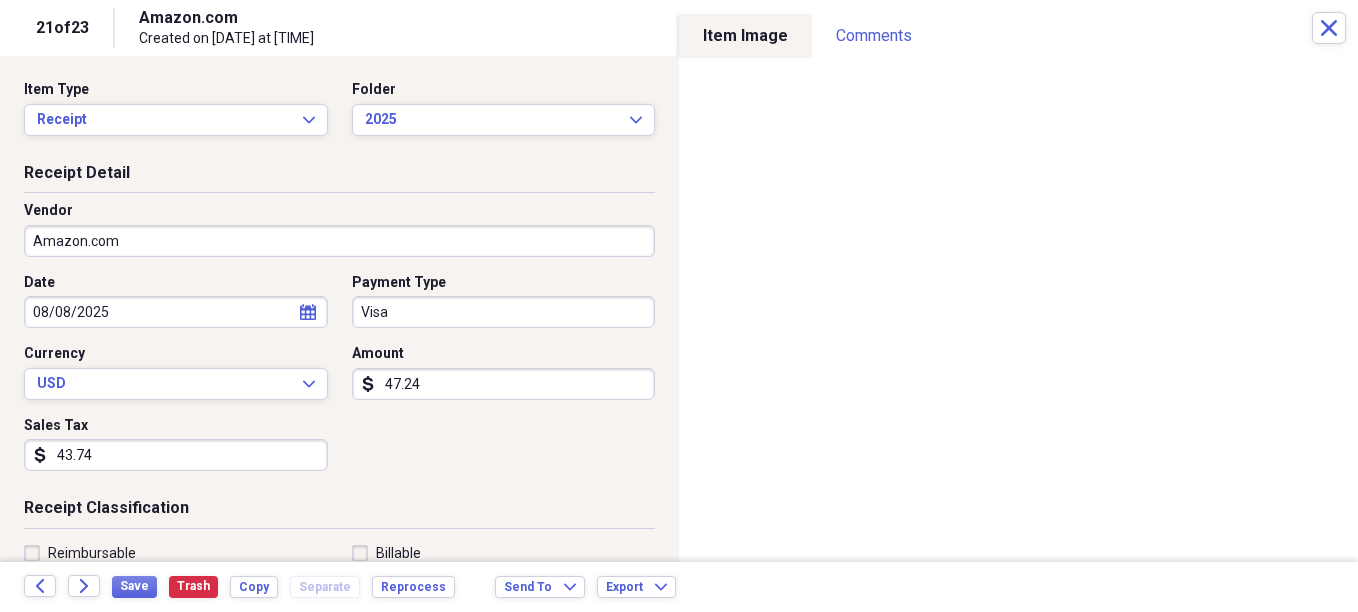 type on "47.24" 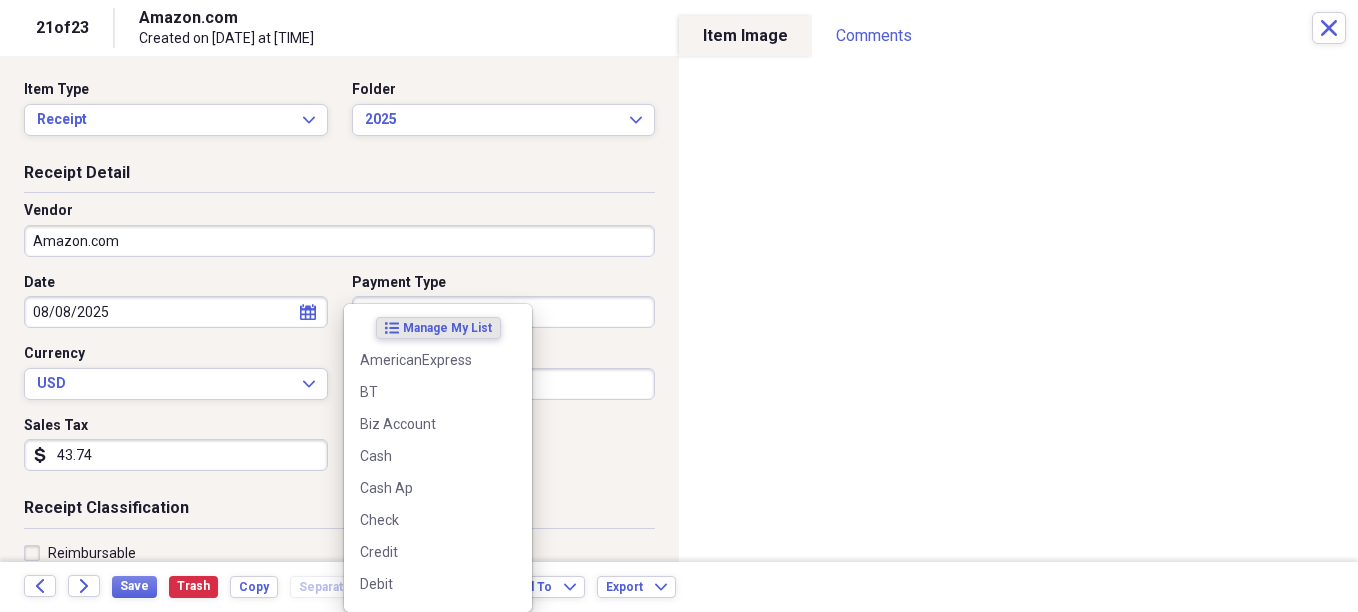 click on "Visa" at bounding box center [504, 312] 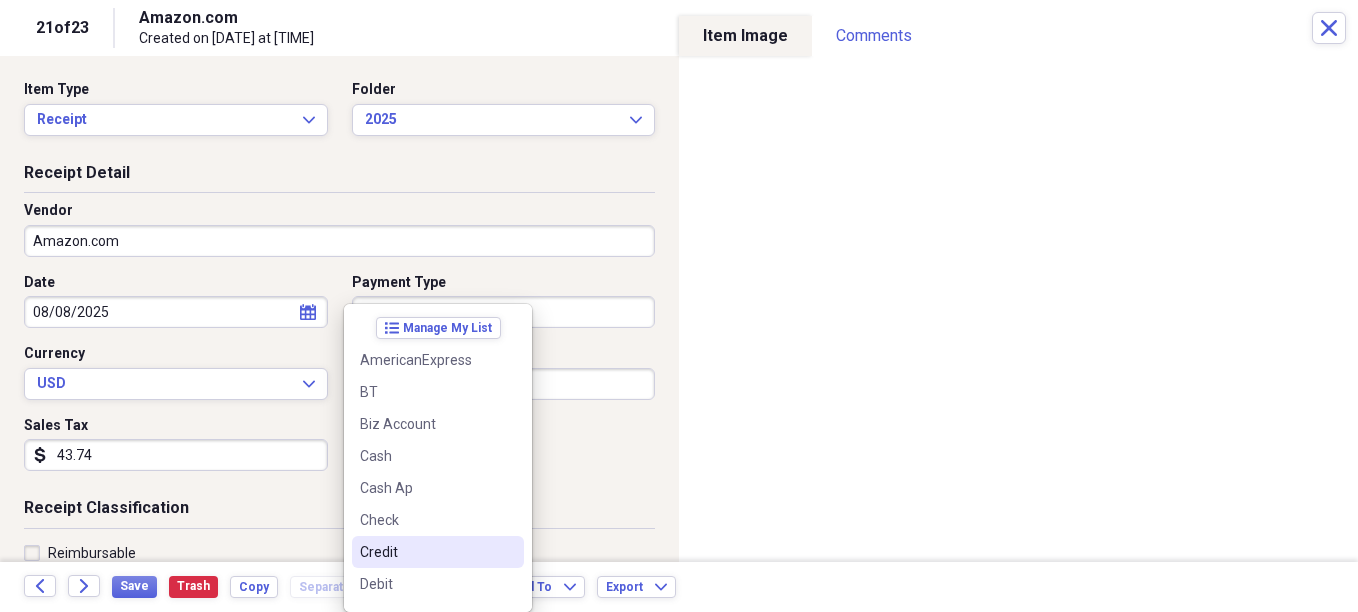 click on "Credit" at bounding box center [426, 552] 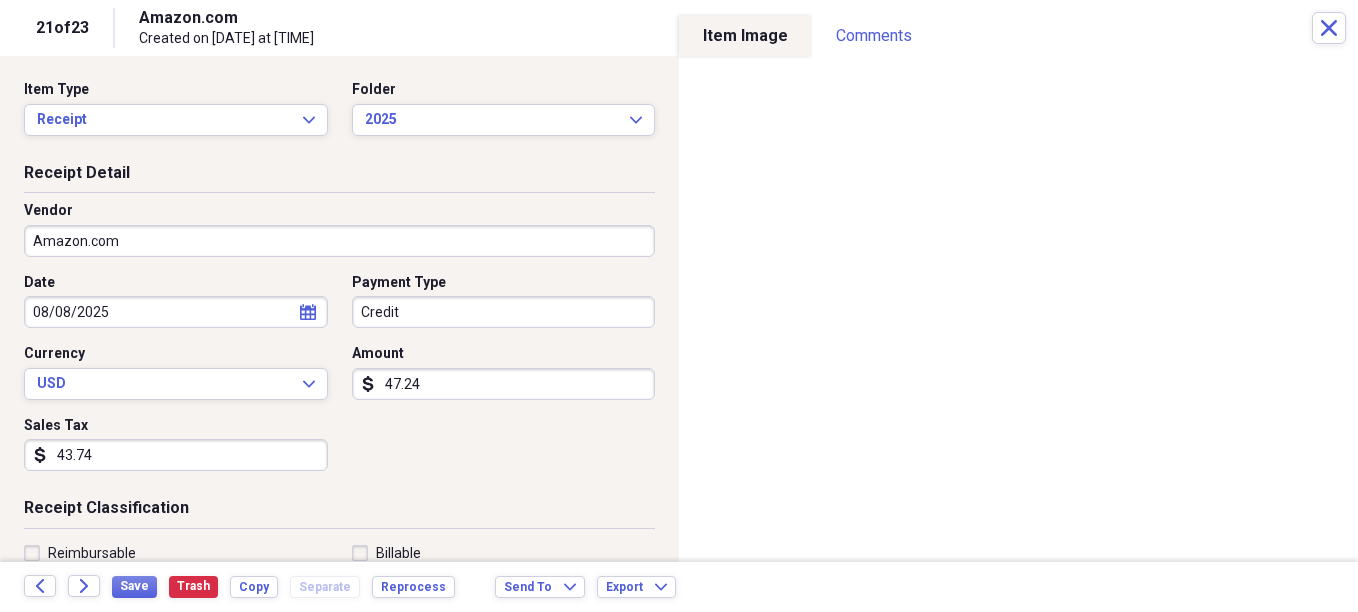 drag, startPoint x: 162, startPoint y: 459, endPoint x: -2, endPoint y: 458, distance: 164.00305 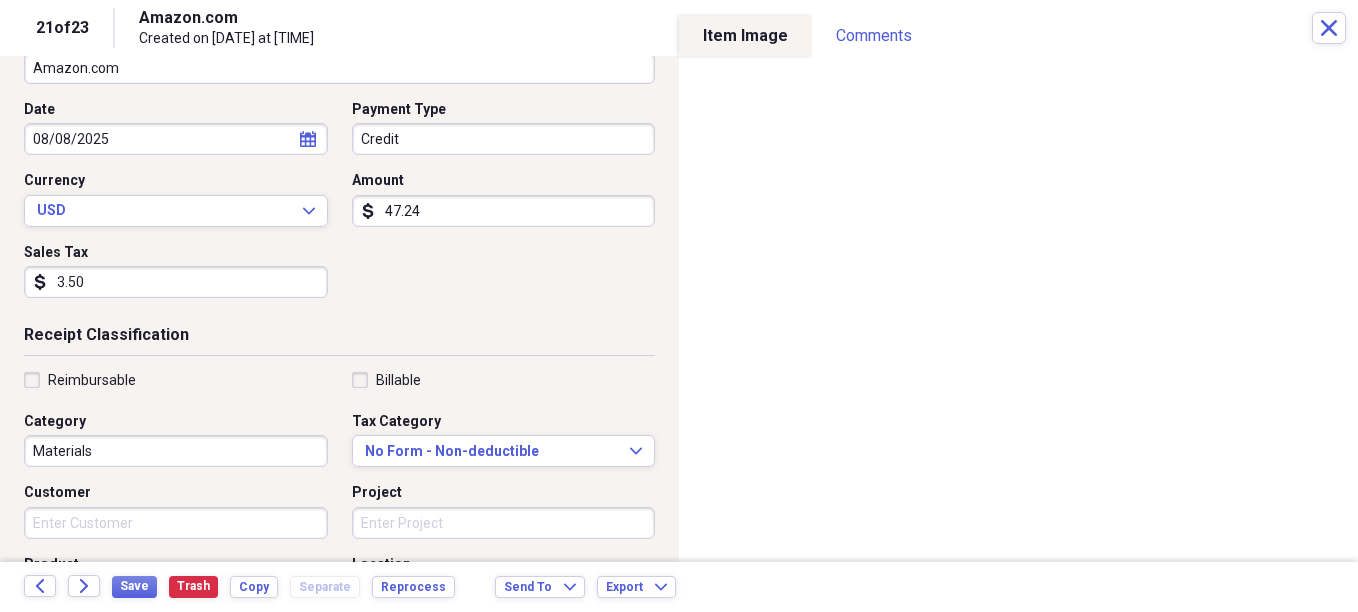 scroll, scrollTop: 200, scrollLeft: 0, axis: vertical 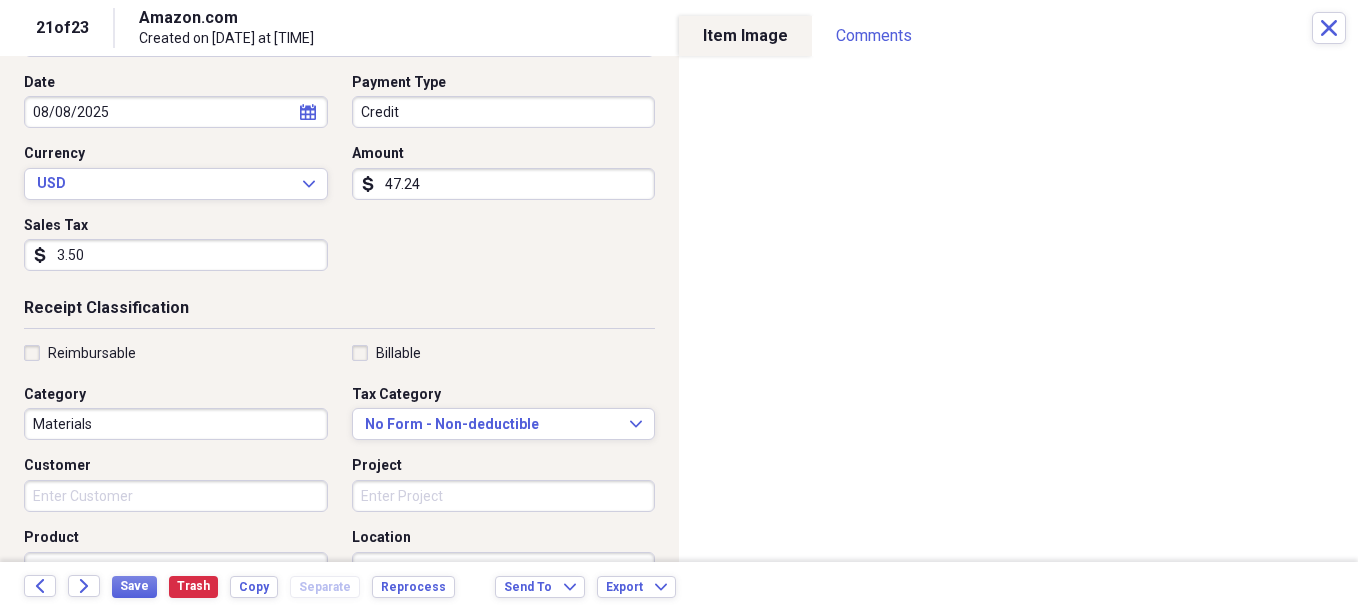 type on "3.50" 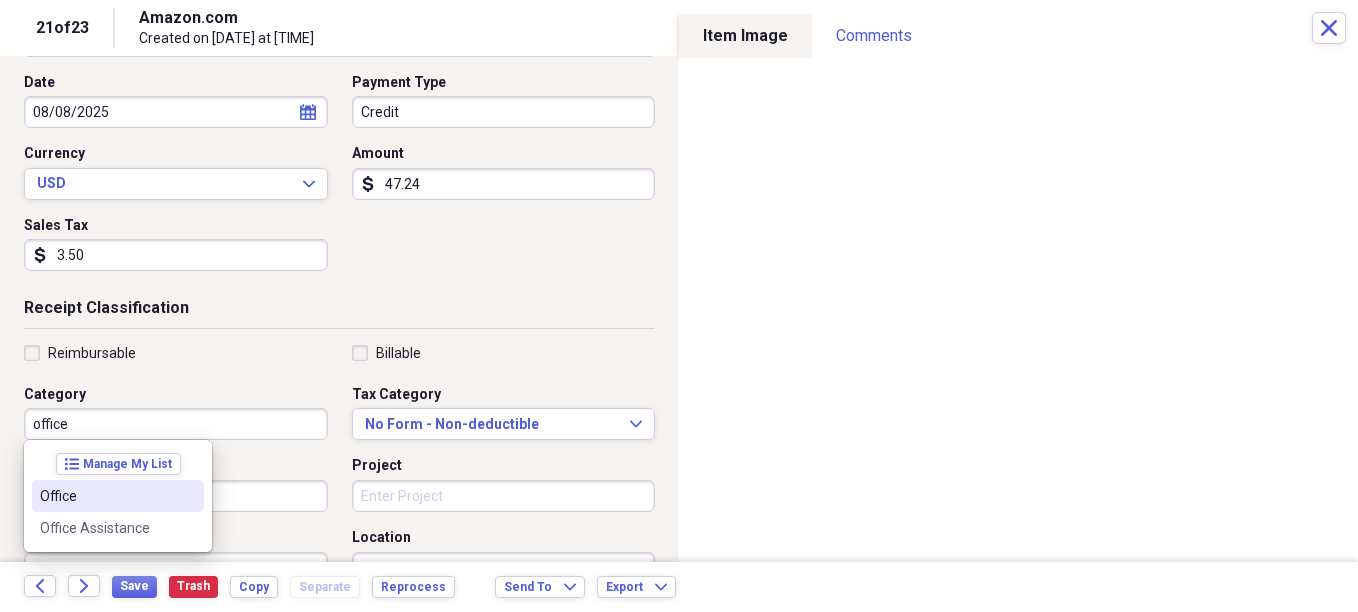 click on "Office" at bounding box center (106, 496) 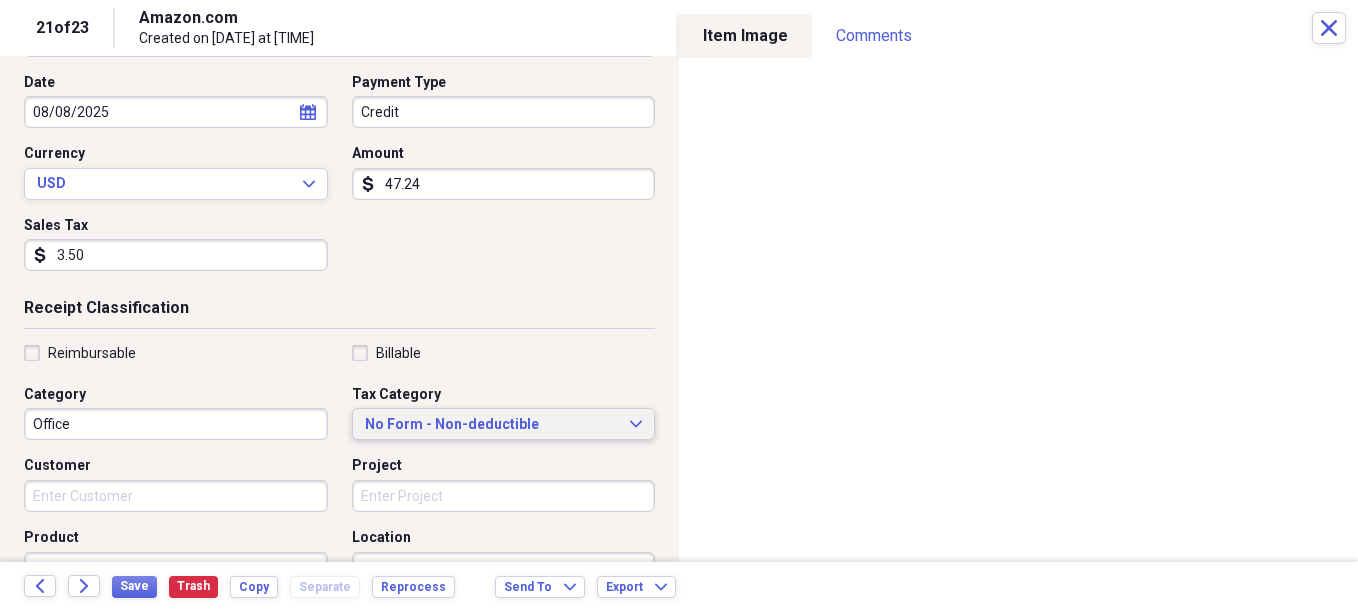 click on "No Form - Non-deductible" at bounding box center [492, 425] 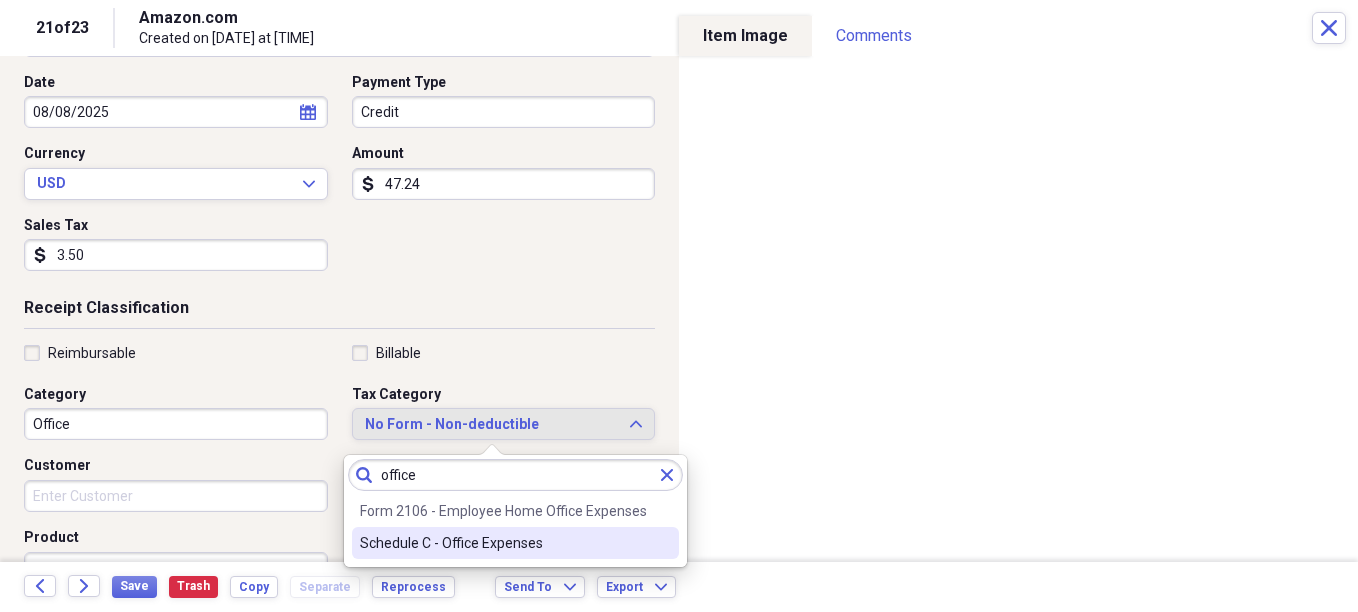 type on "office" 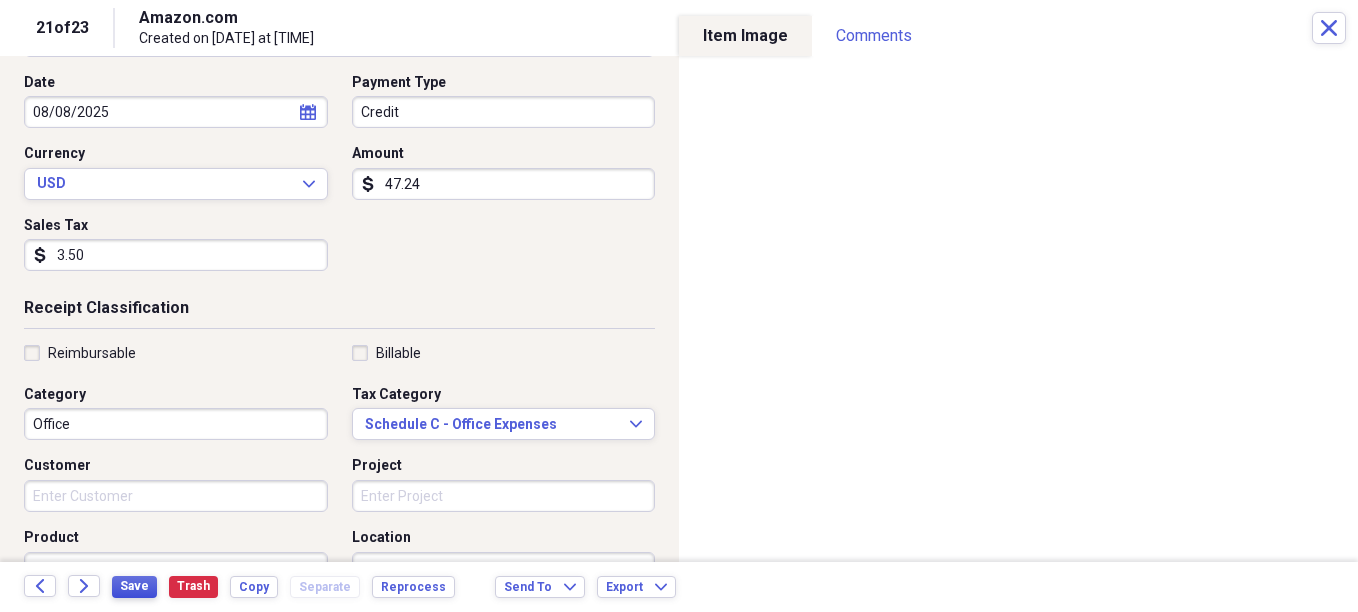 click on "Save" at bounding box center [134, 586] 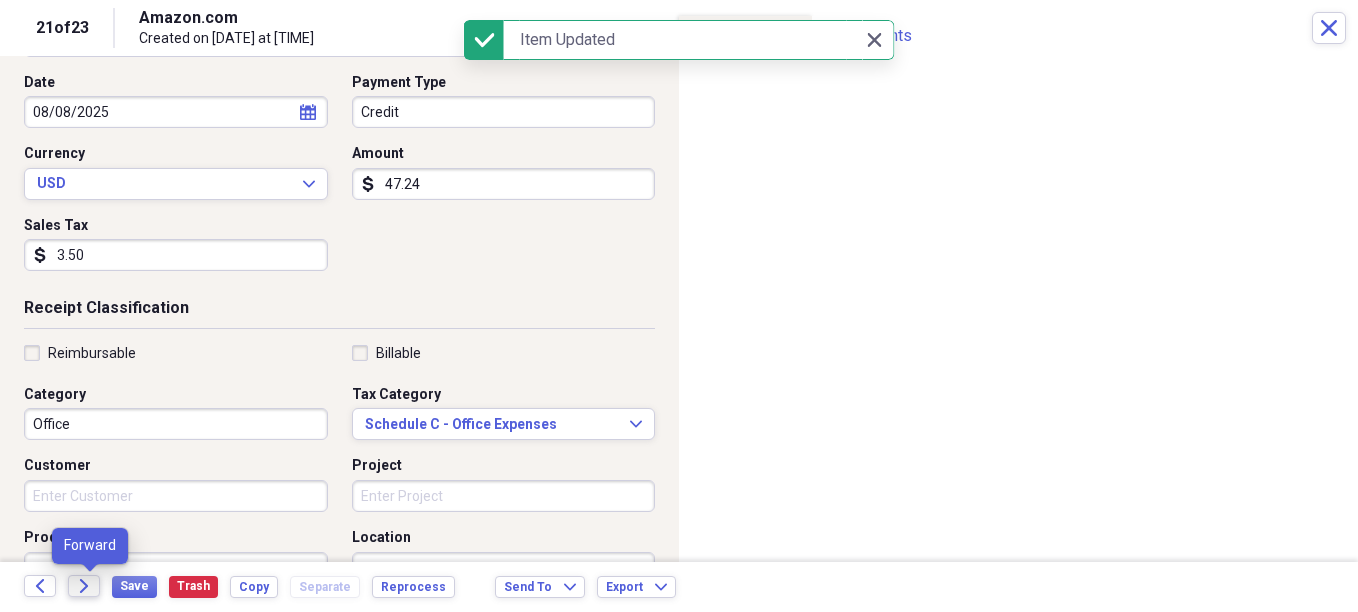 click on "Forward" 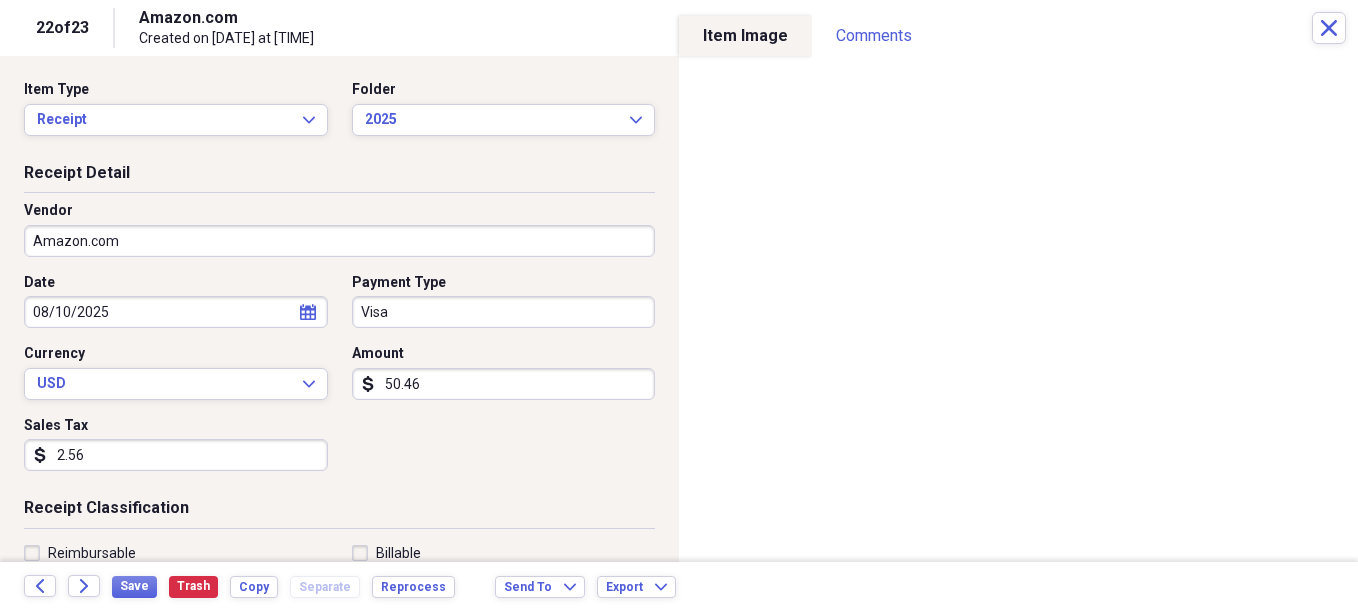 click on "08/10/2025" at bounding box center [176, 312] 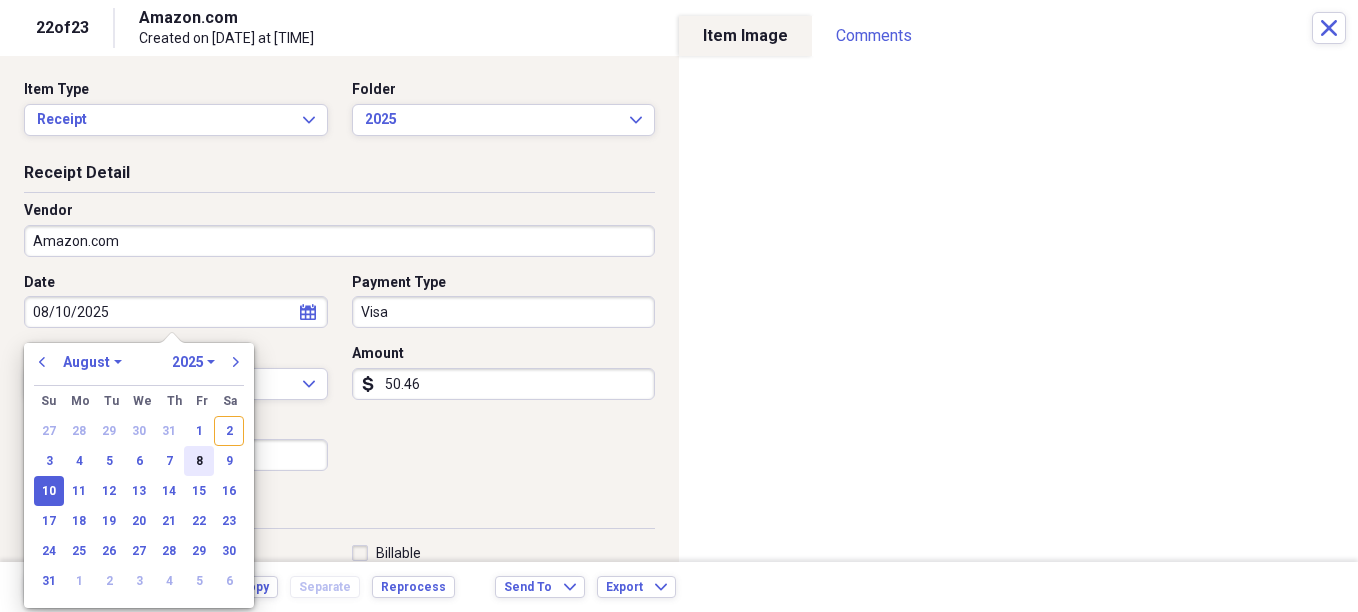 click on "8" at bounding box center (199, 461) 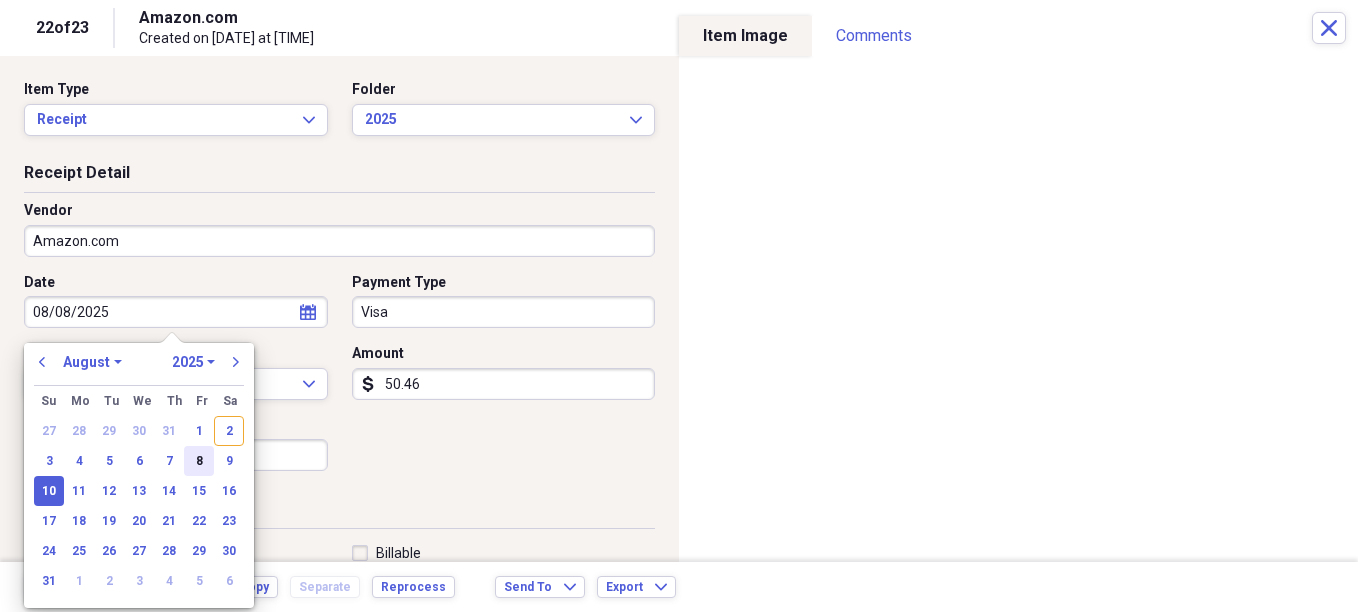type on "08/08/2025" 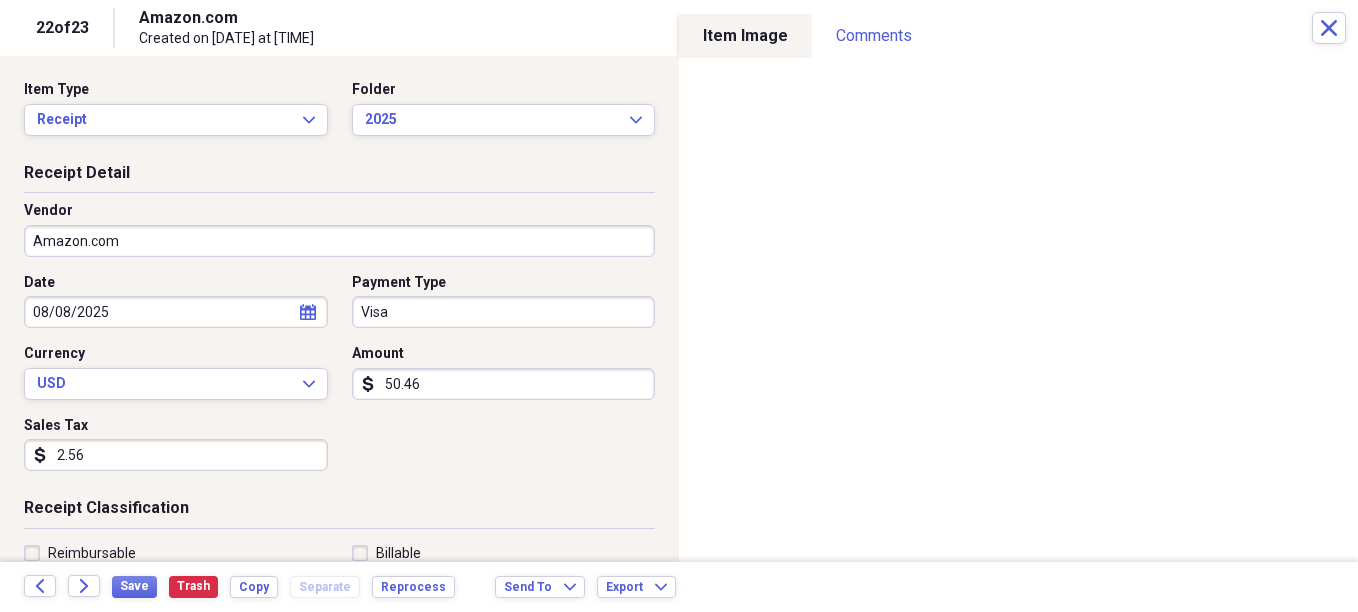 click on "Organize My Files 1 Collapse Unfiled Needs Review 1 Unfiled All Files Unfiled Unfiled Unfiled Saved Reports Collapse My Cabinet Christie's Cabinet Add Folder Expand Folder Avalon Power & Lighting Add Folder Expand Folder Cape May County Architect Add Folder Expand Folder Hands Too Bait & Tackle Add Folder Expand Folder Home Expenses Add Folder Expand Folder Inactive Add Folder Collapse Open Folder JMM Studios Add Folder Folder 2022 Add Folder Folder 2023 Add Folder Folder 2024 Add Folder Collapse Open Folder 2025 Add Folder Folder 1-2025 Add Folder Folder 10-2025 Add Folder Folder 11-2025 Add Folder Folder 12-2025 Add Folder Folder 2-2025 Add Folder Folder 3-2025 Add Folder Folder 4-2025 Add Folder Folder 5-2025 Add Folder Folder 6-2025 Add Folder Folder 7-2025 Add Folder Folder 8-2025 Add Folder Folder 9-2025 Add Folder Folder Kevin Clifford 2024 Add Folder Expand Folder Pandemonium Fiberglass Add Folder Trash Trash Bill My Customers Expand Help & Support Submit Import Import Add Create Expand Reports Expand" at bounding box center [679, 306] 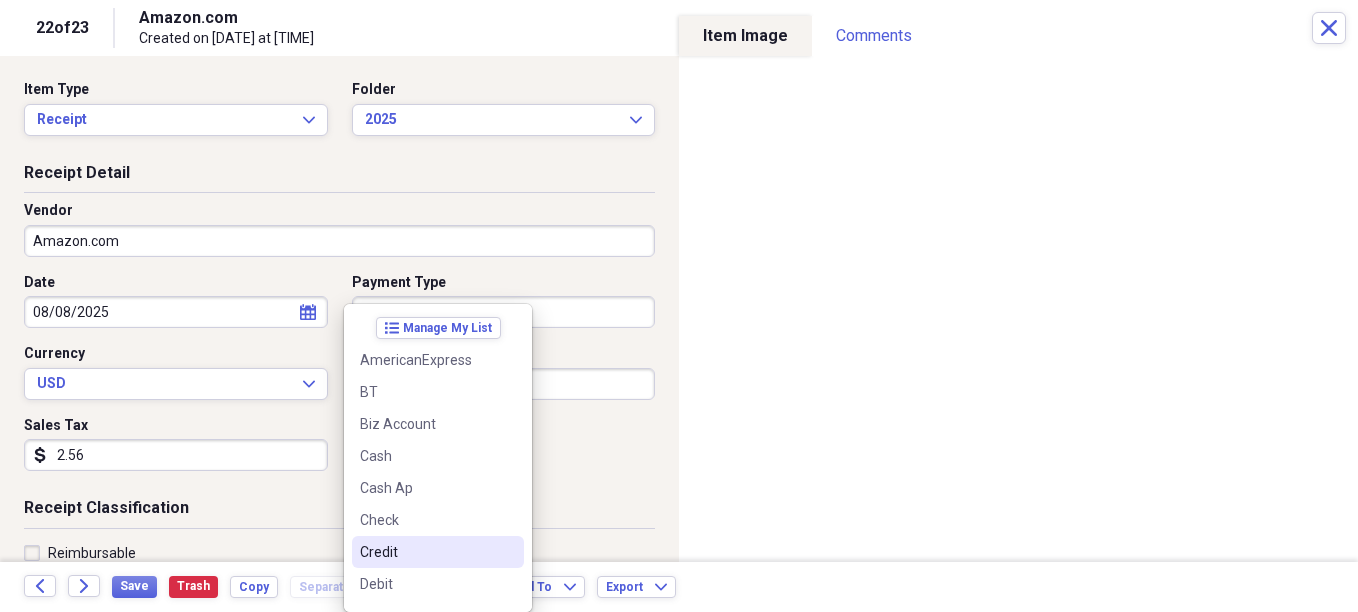 click on "Credit" at bounding box center [426, 552] 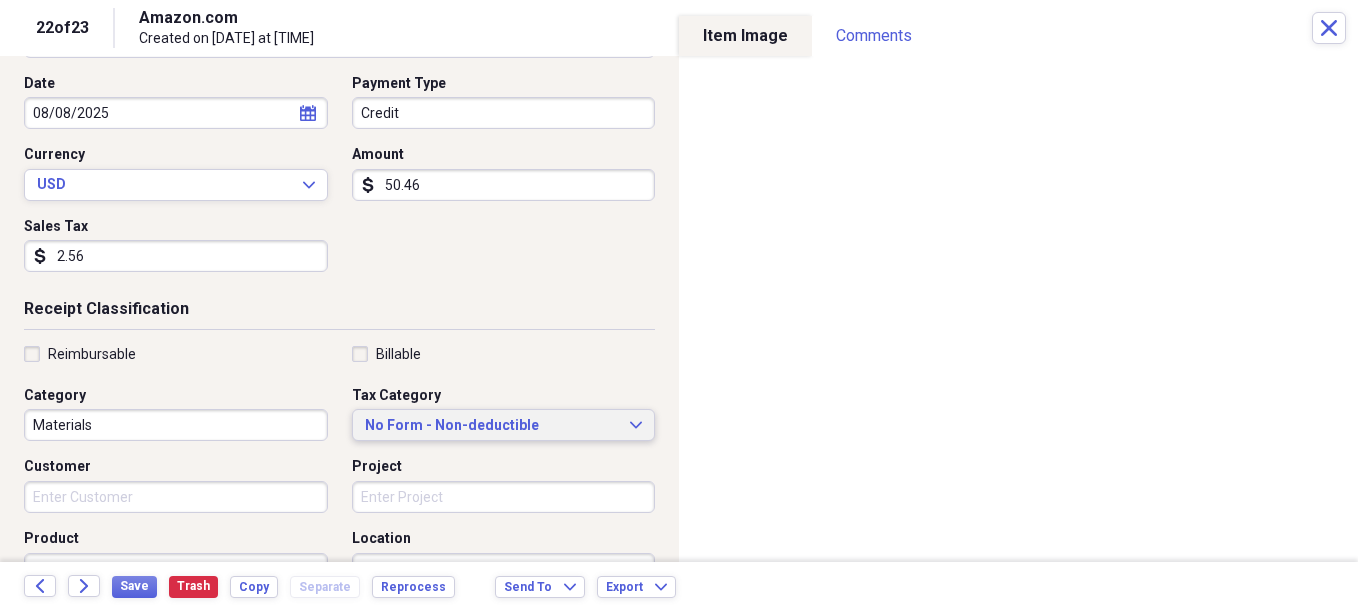 scroll, scrollTop: 200, scrollLeft: 0, axis: vertical 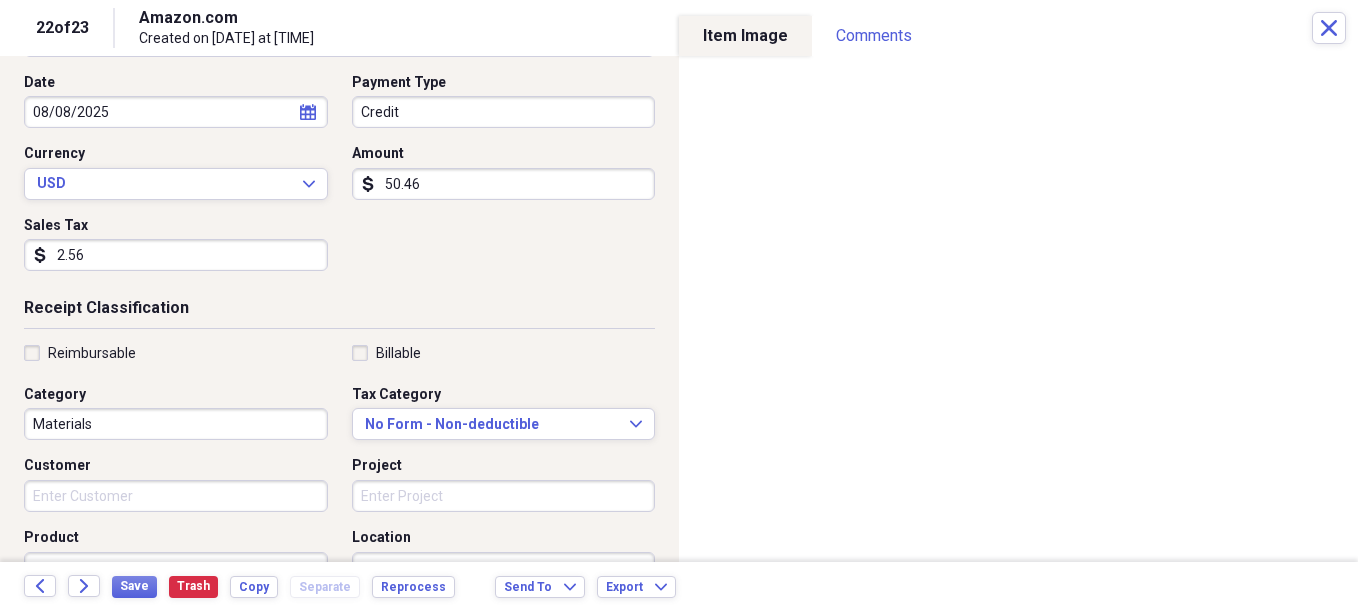 click on "Materials" at bounding box center [176, 424] 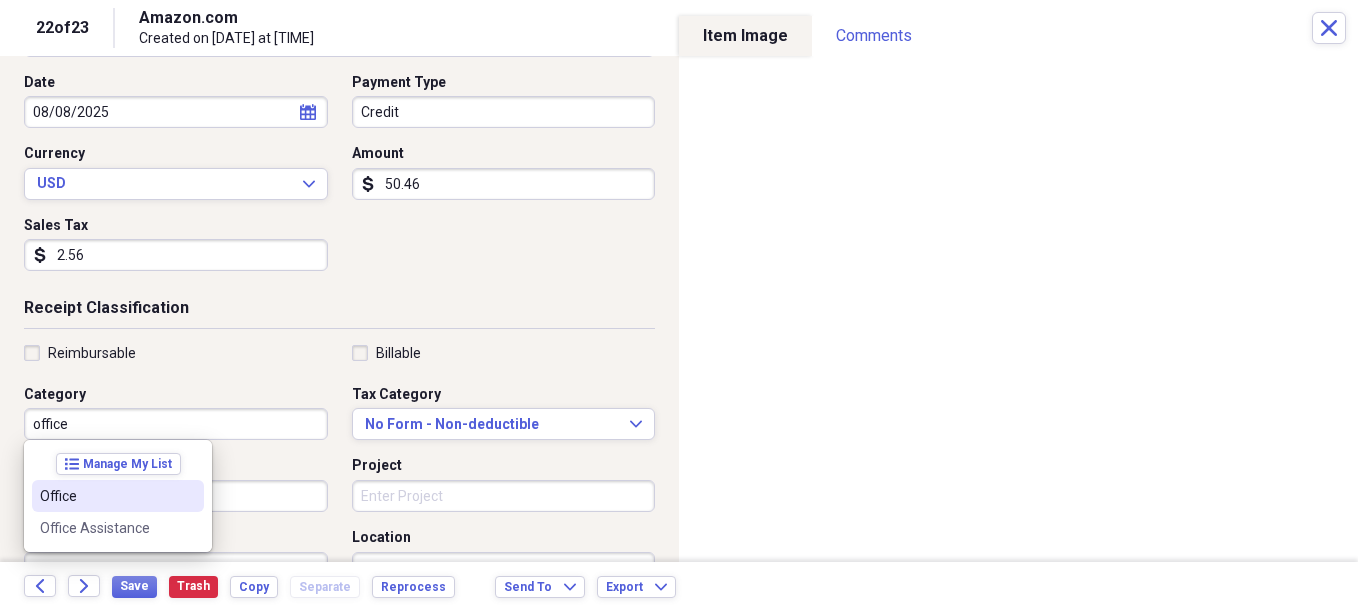 click on "Office" at bounding box center [106, 496] 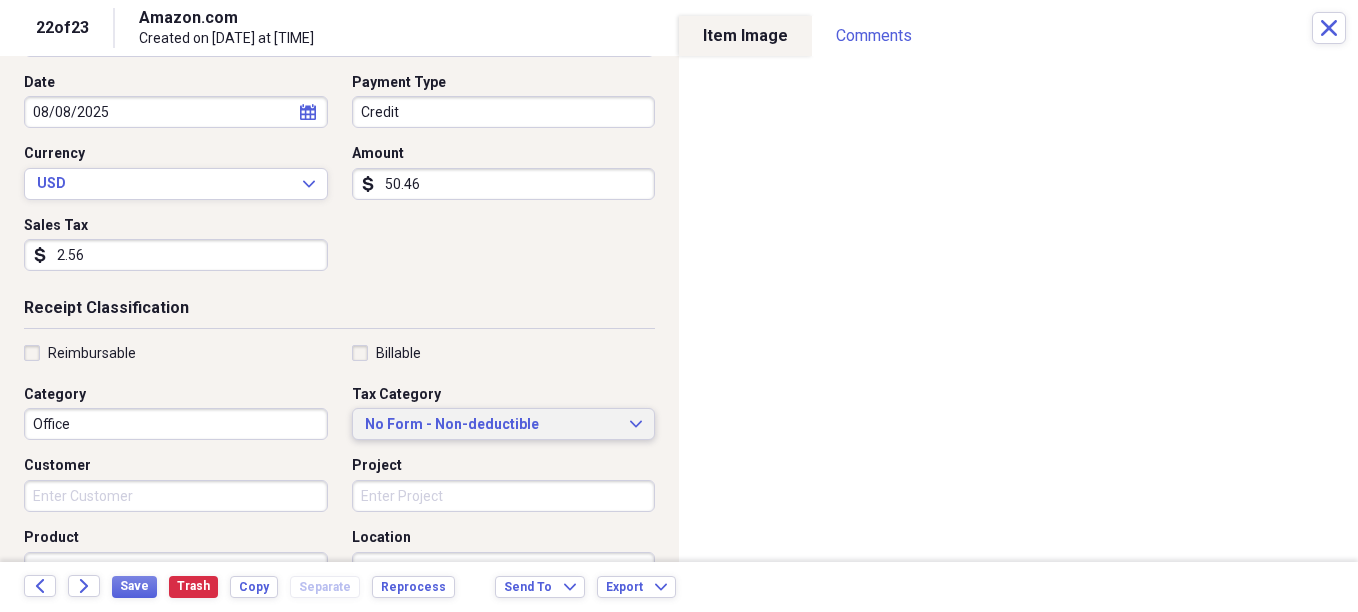 click on "No Form - Non-deductible" at bounding box center (492, 425) 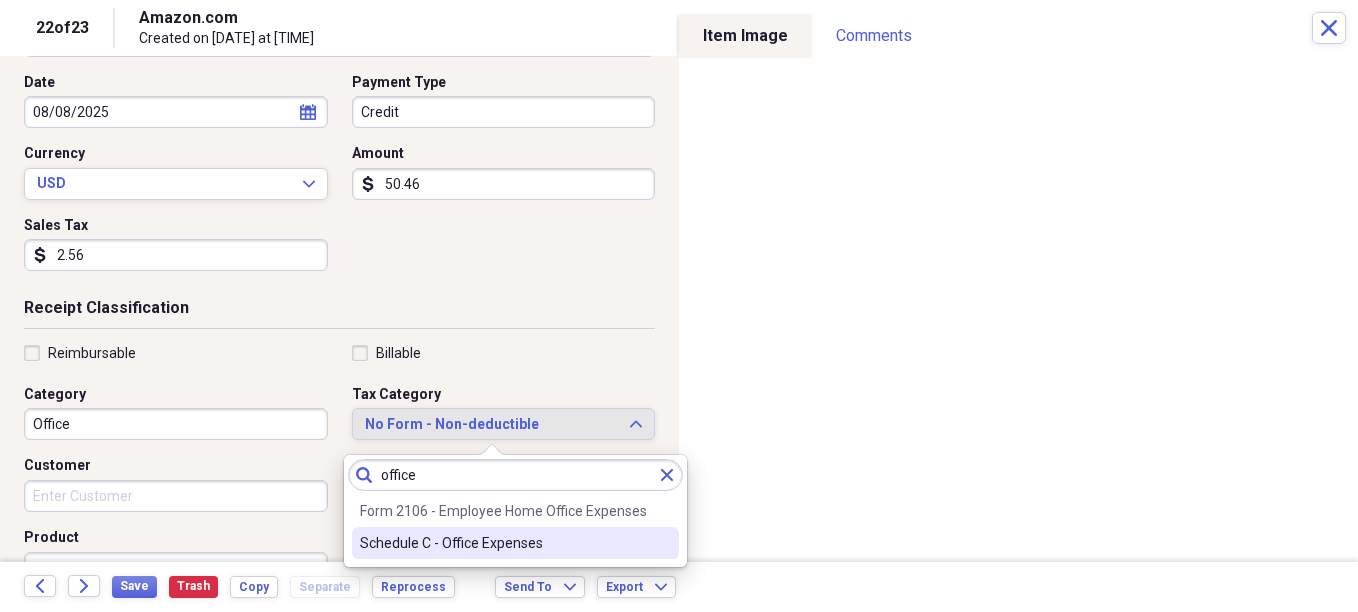 type on "office" 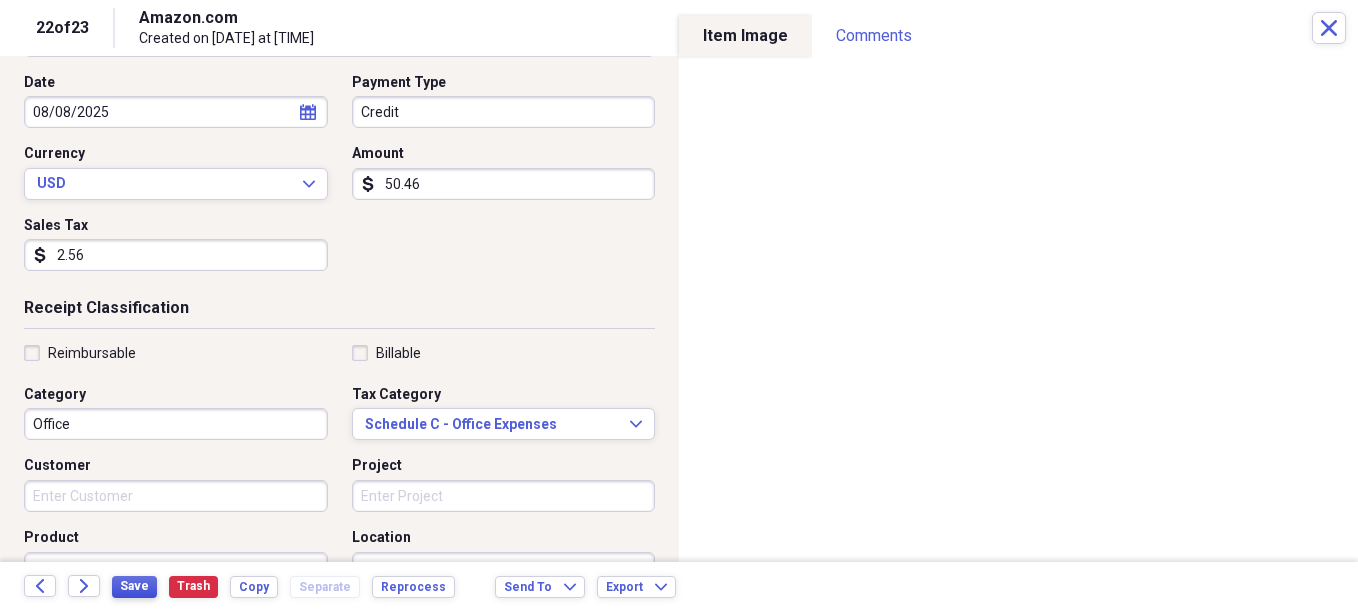 click on "Save" at bounding box center [134, 586] 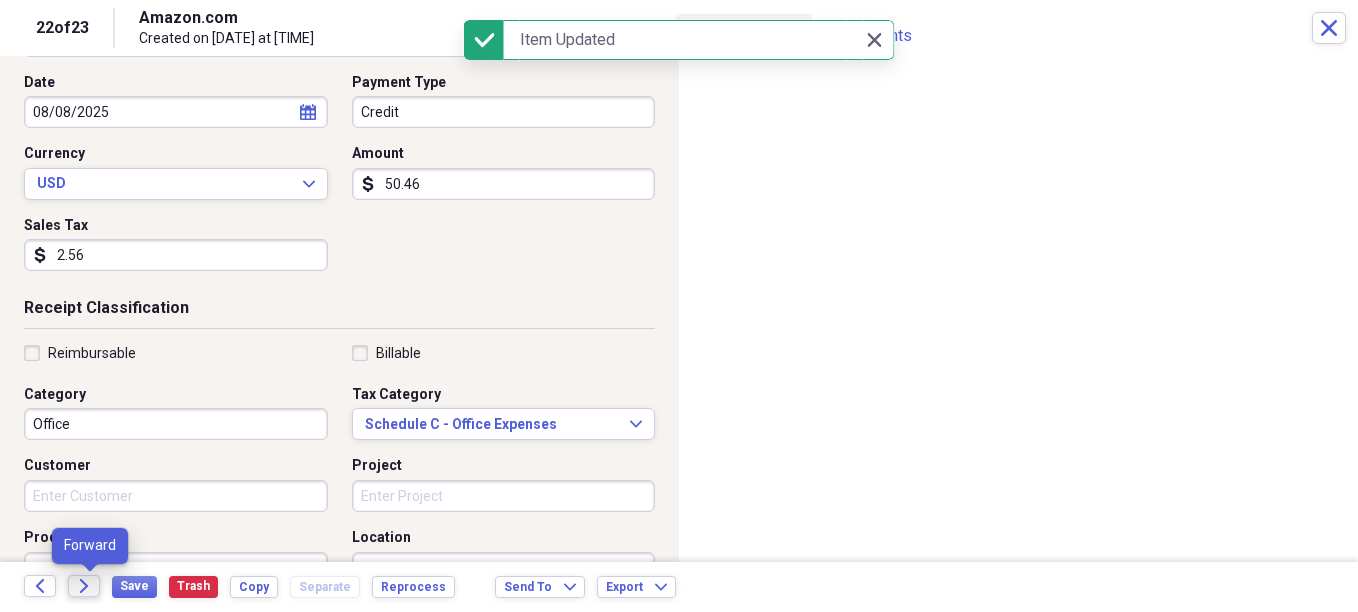 click on "Forward" at bounding box center (84, 586) 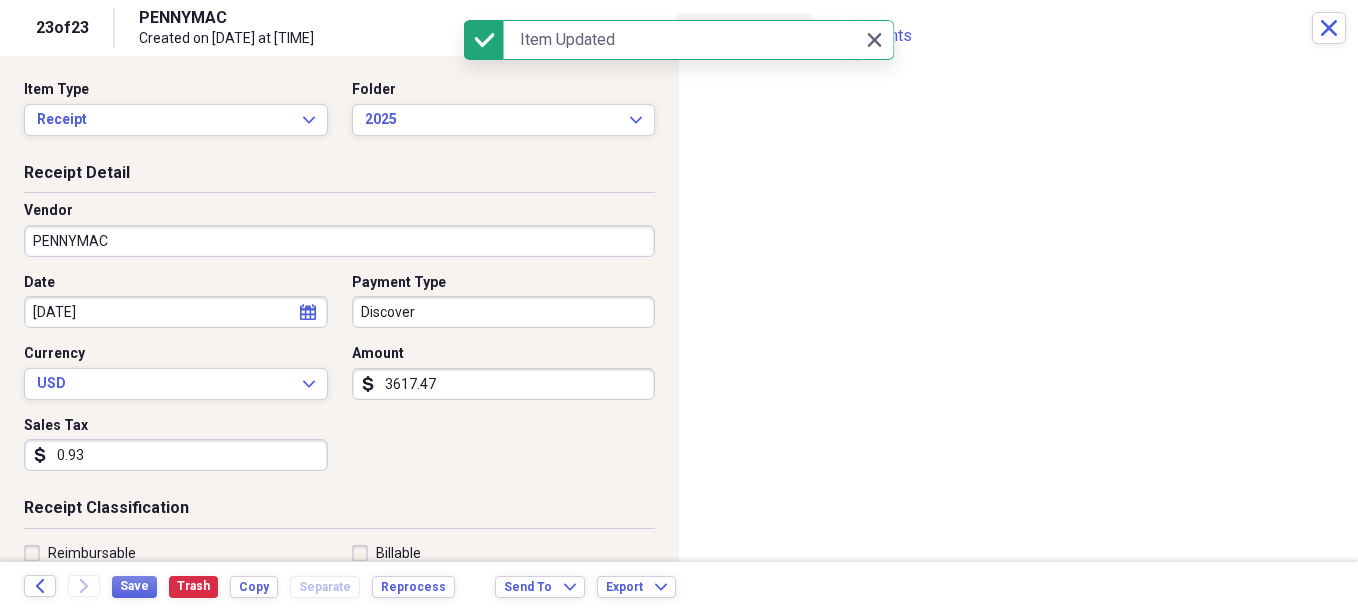click on "3617.47" at bounding box center [504, 384] 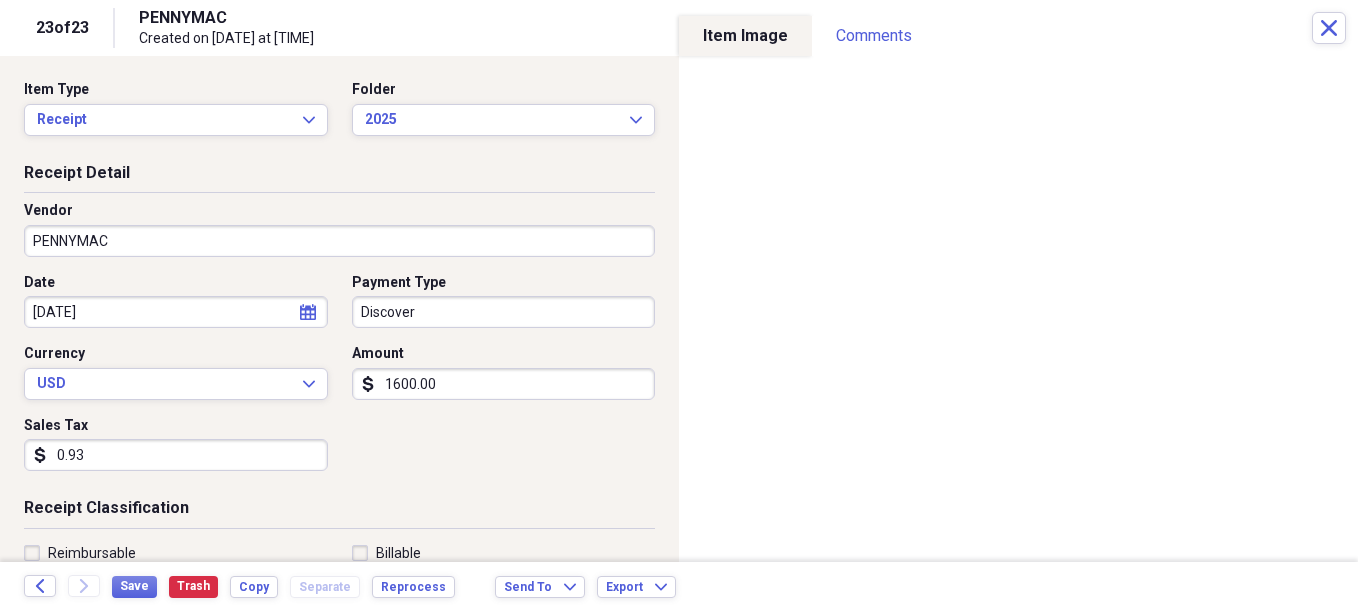 type on "1600.00" 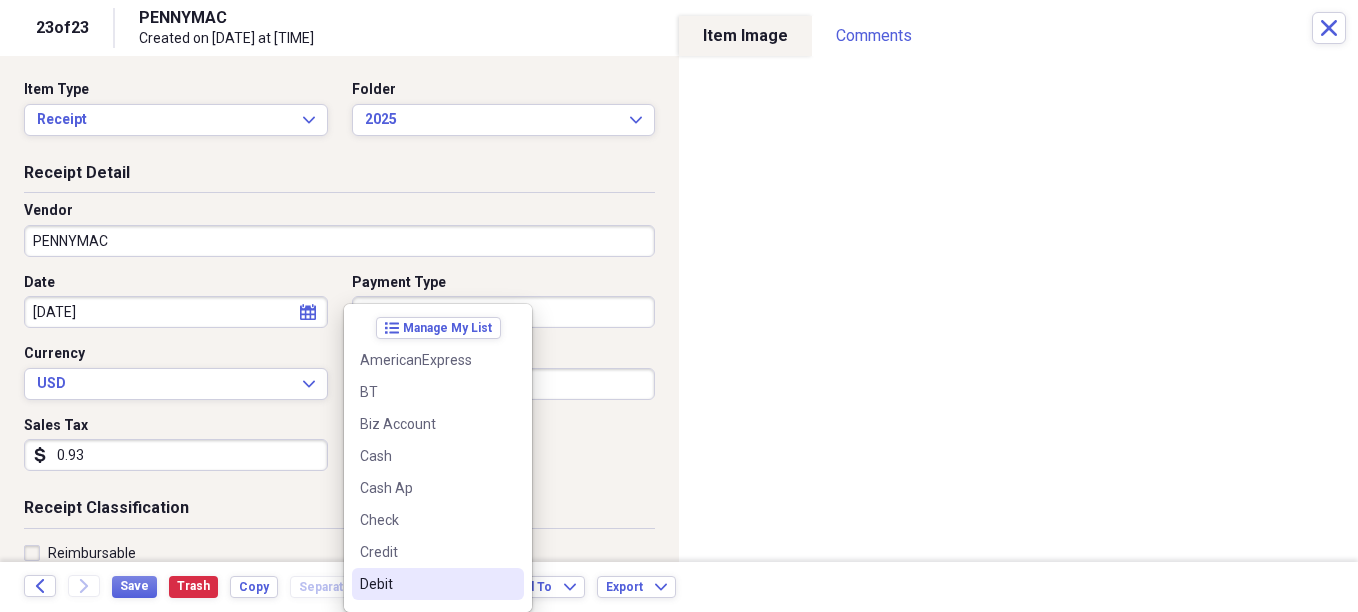 click on "Debit" at bounding box center (426, 584) 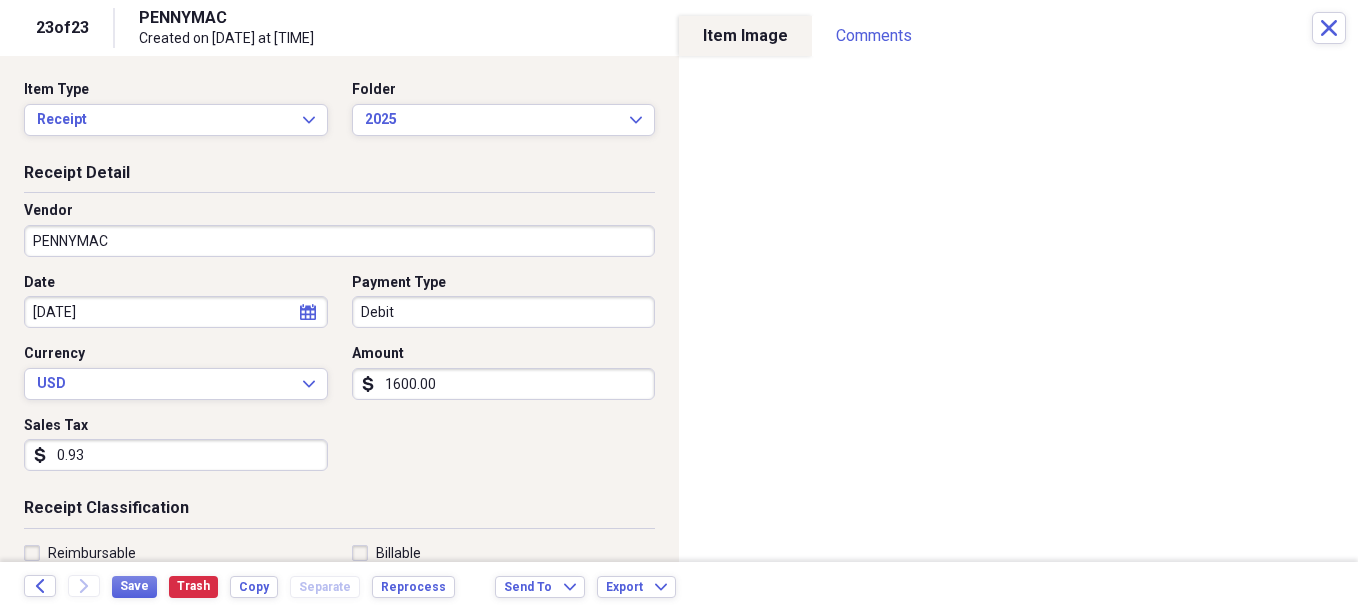 click on "Date [DATE] calendar Calendar Payment Type Debit Currency USD Expand Amount dollar-sign [AMOUNT] Sales Tax dollar-sign [AMOUNT]" at bounding box center (339, 380) 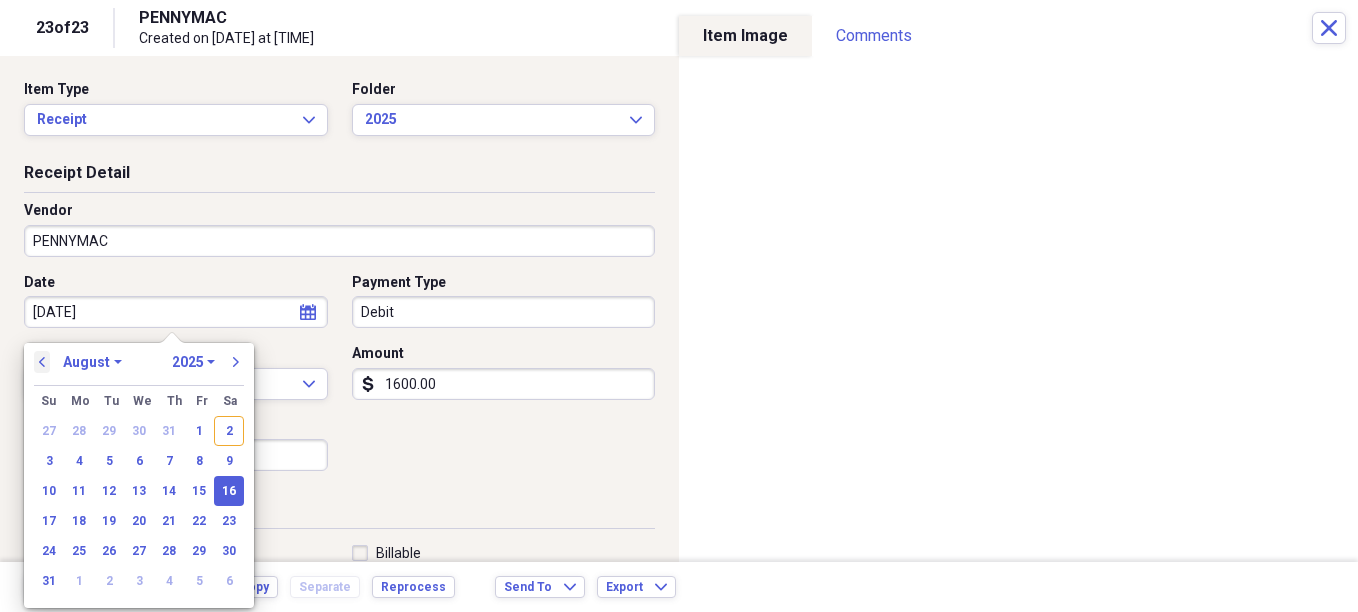 click on "previous" at bounding box center (42, 362) 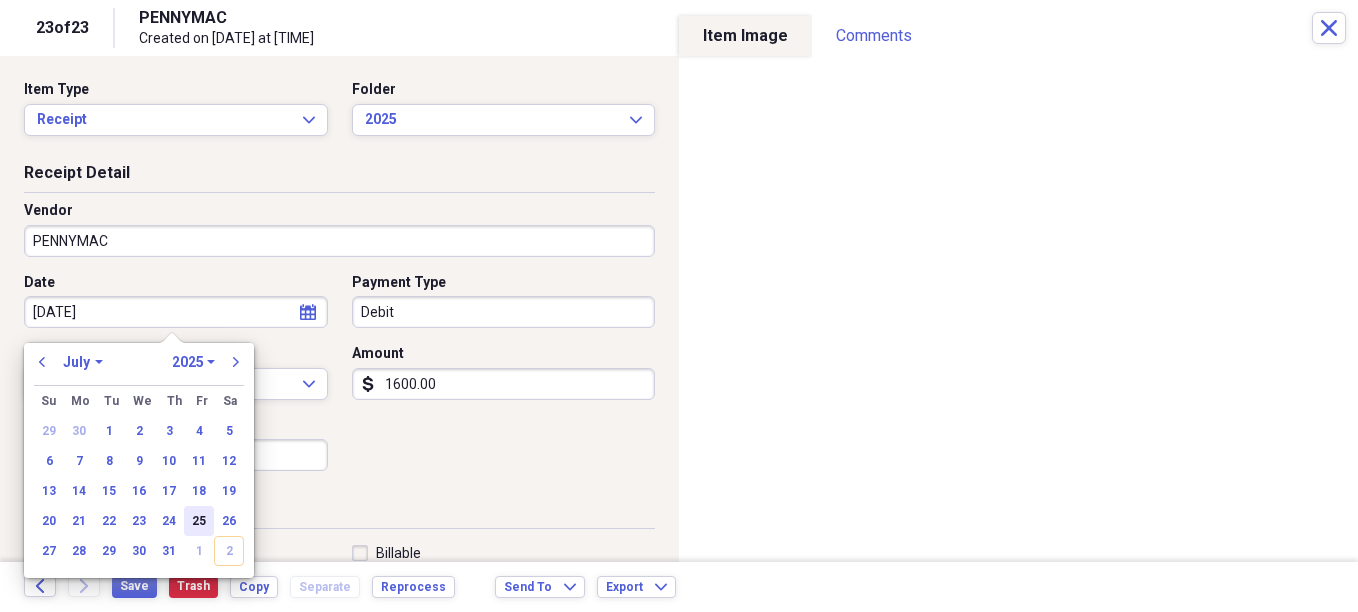 click on "25" at bounding box center (199, 521) 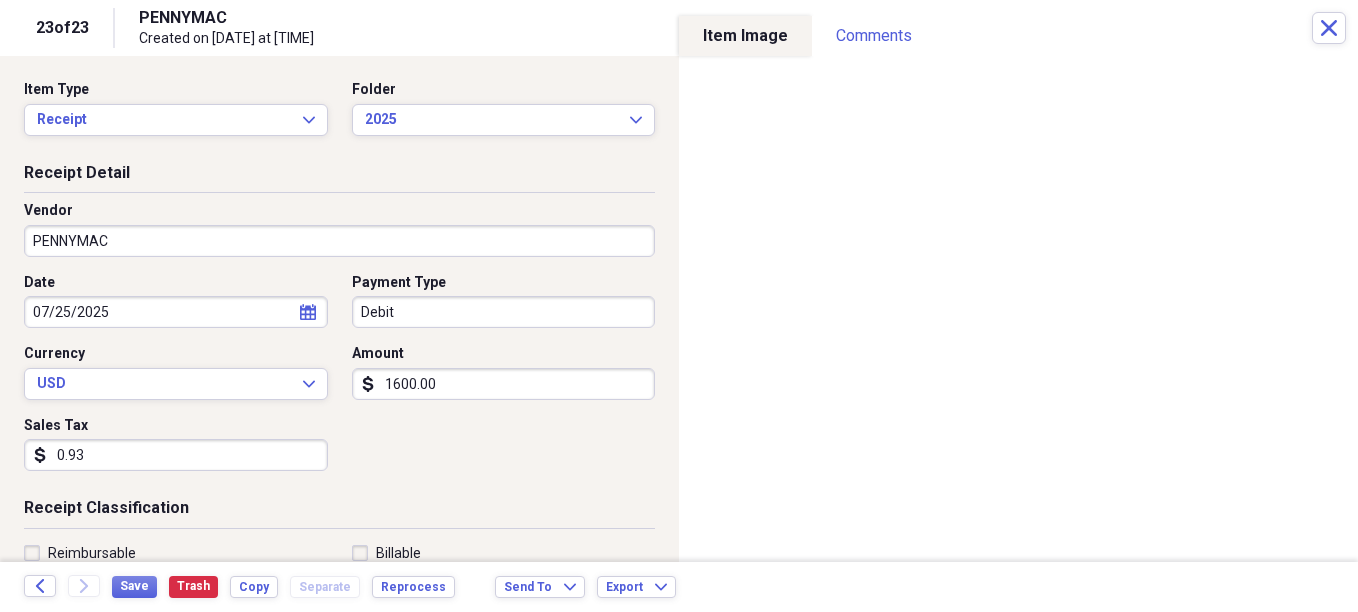 scroll, scrollTop: 100, scrollLeft: 0, axis: vertical 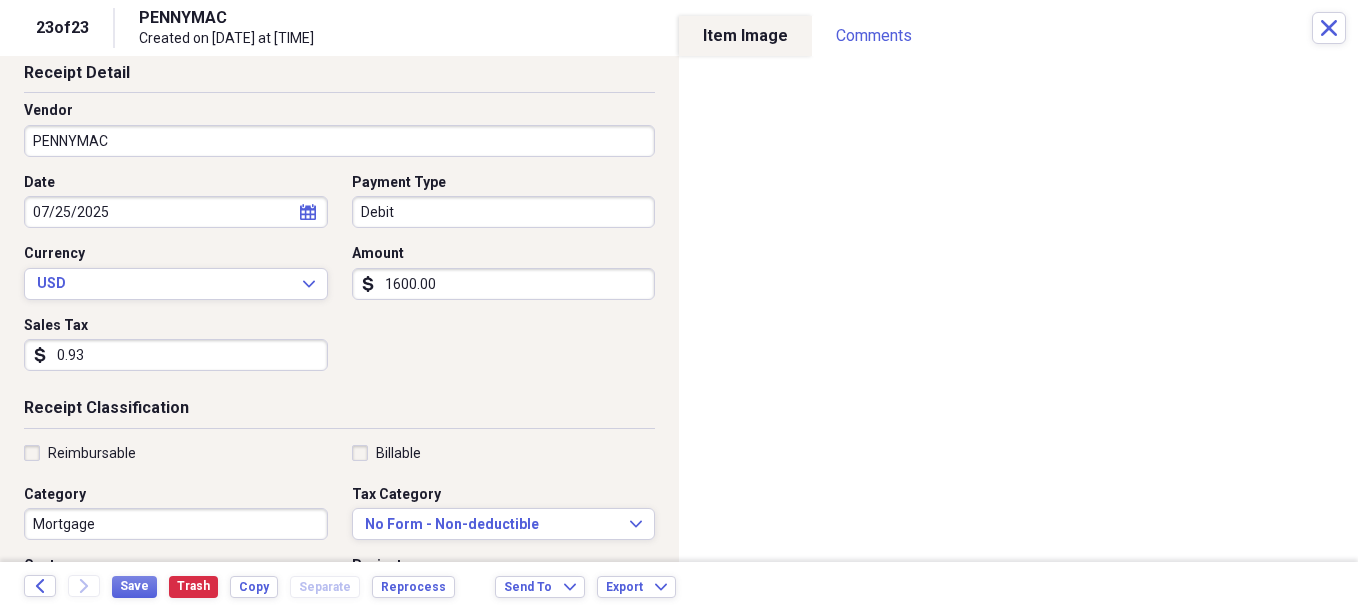 click on "0.93" at bounding box center [176, 355] 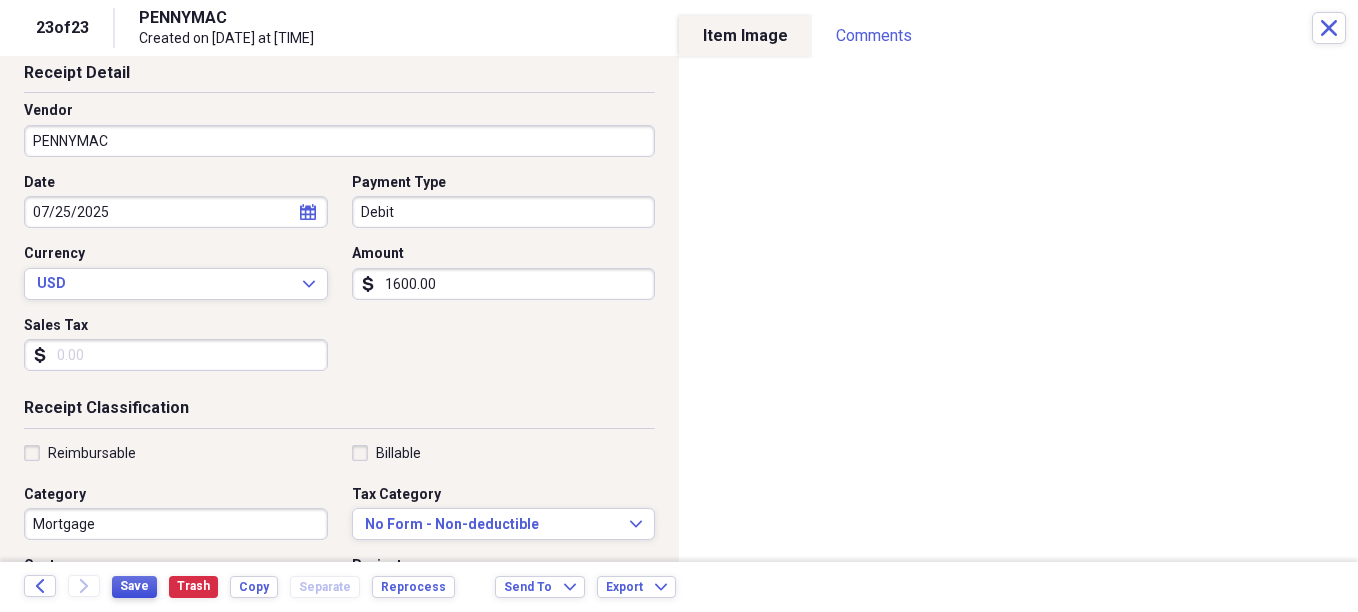 type 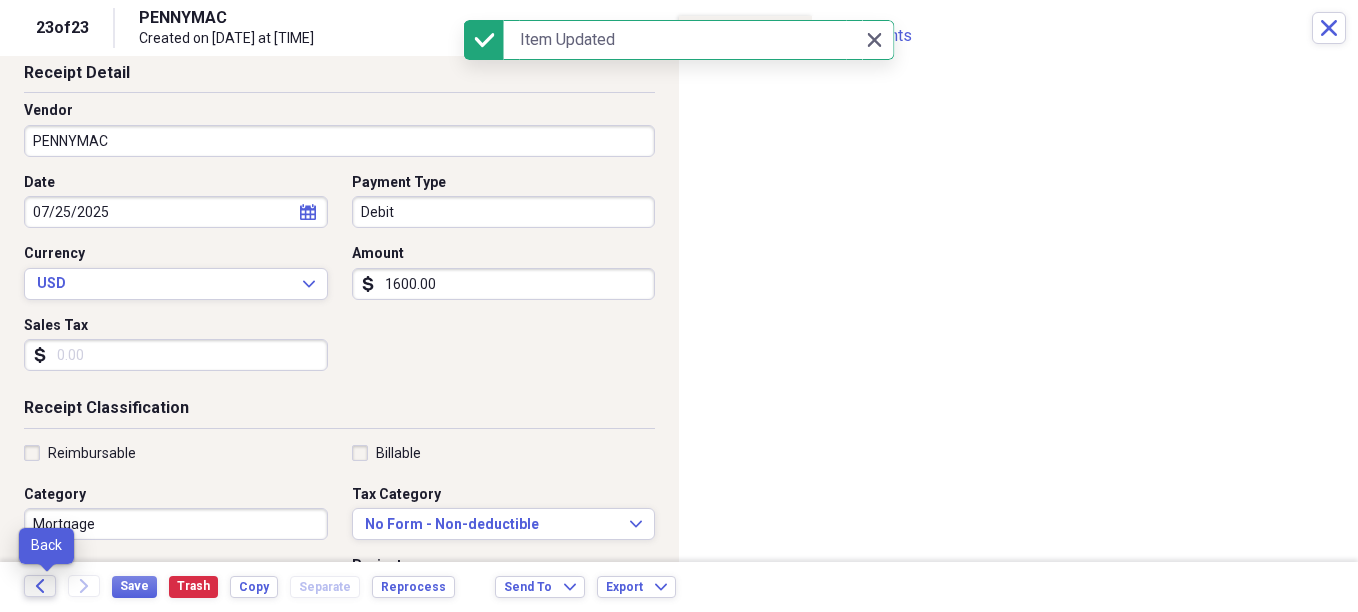 click on "Back" at bounding box center [40, 586] 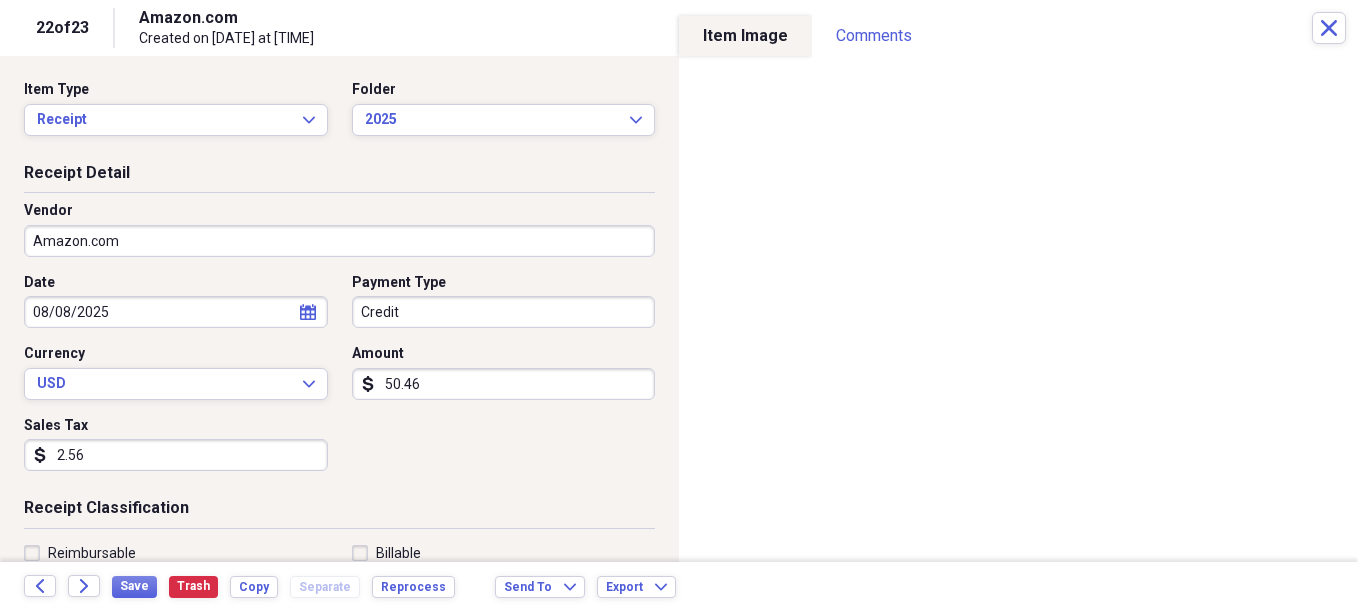 select on "7" 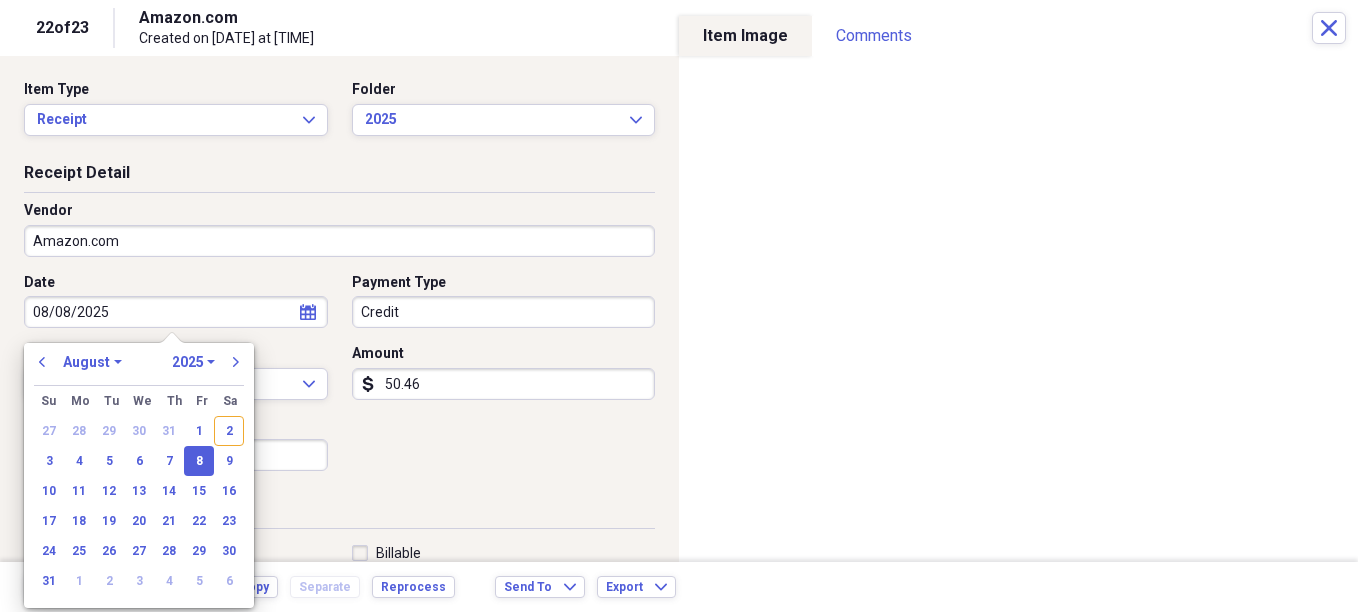click on "08/08/2025" at bounding box center (176, 312) 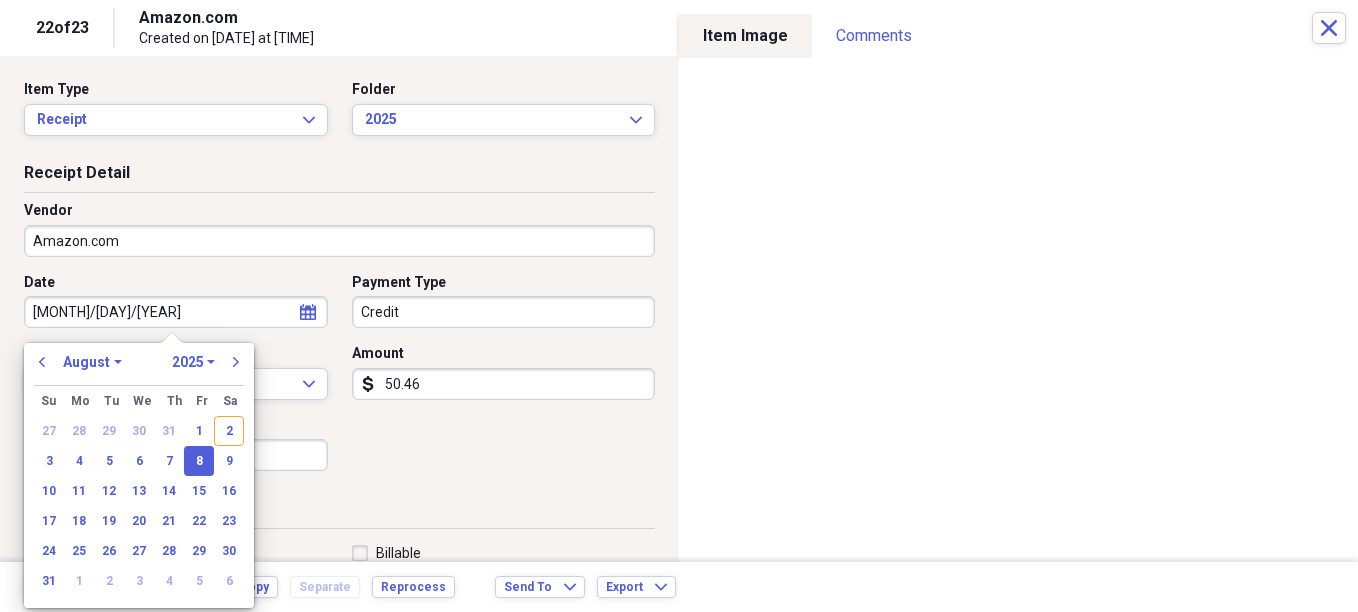 type on "07/08/2025" 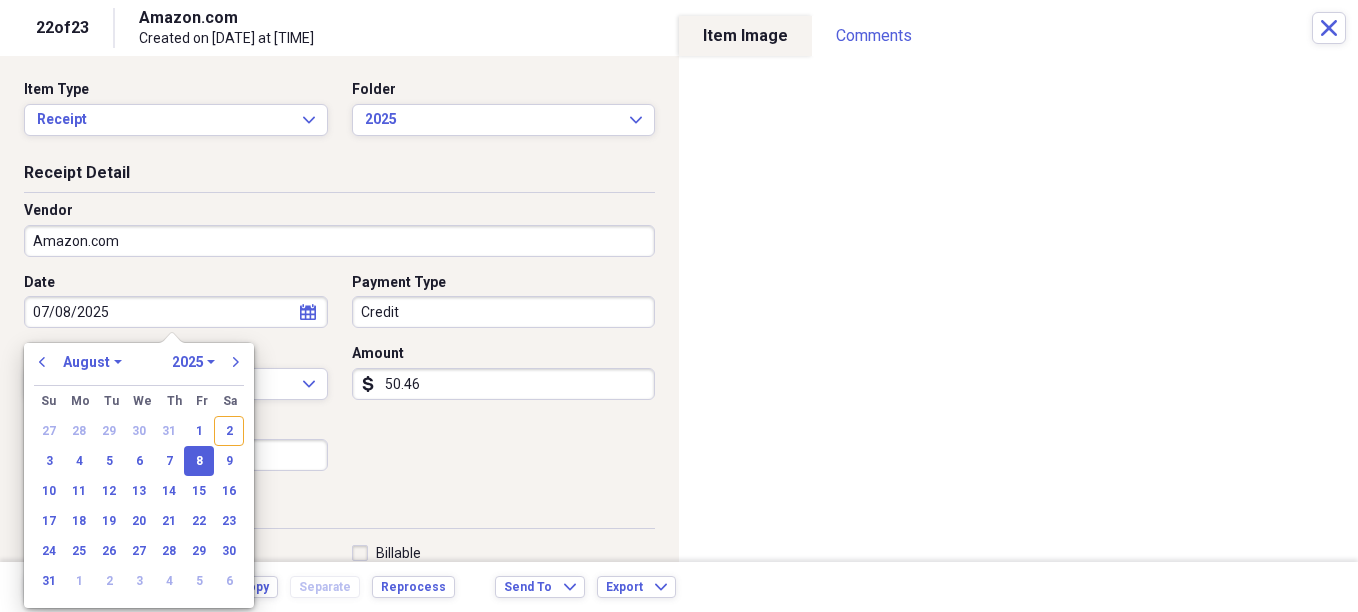select on "6" 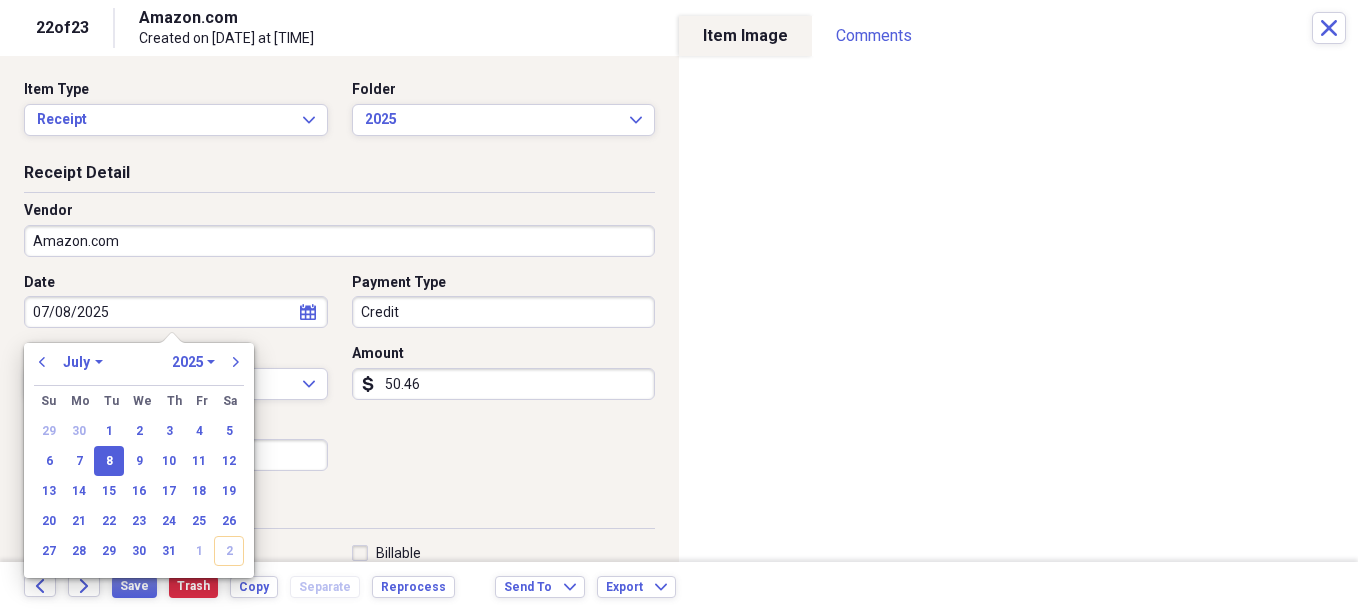 type on "07/08/2025" 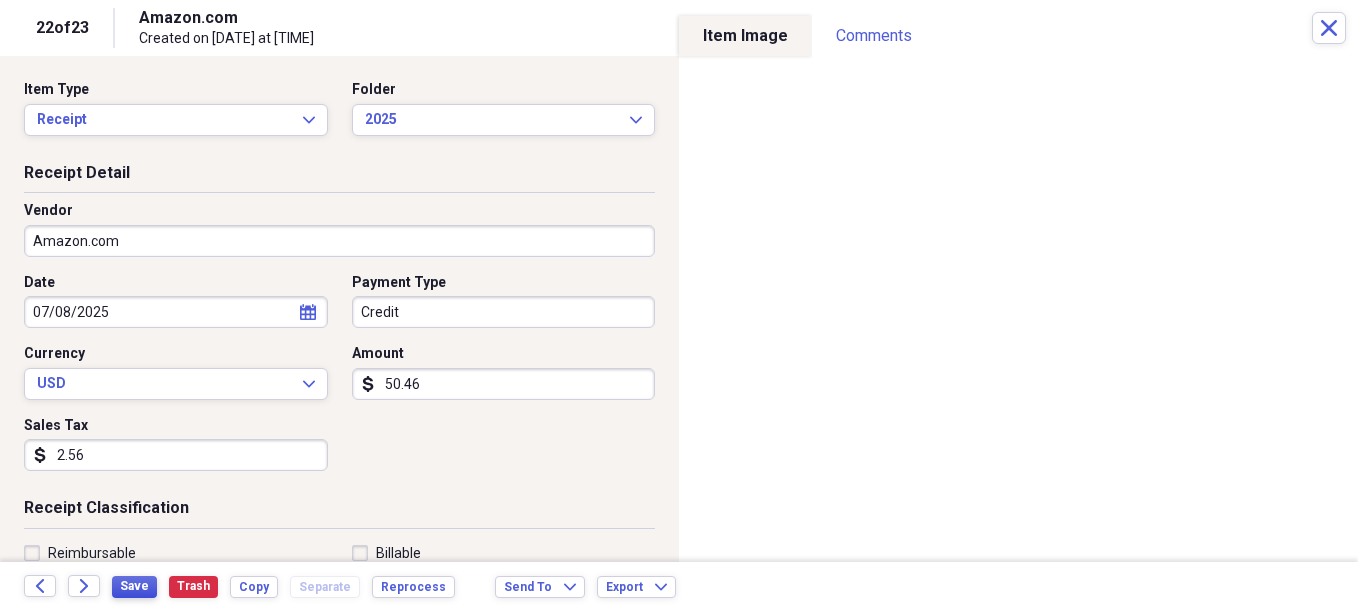 click on "Save" at bounding box center [134, 586] 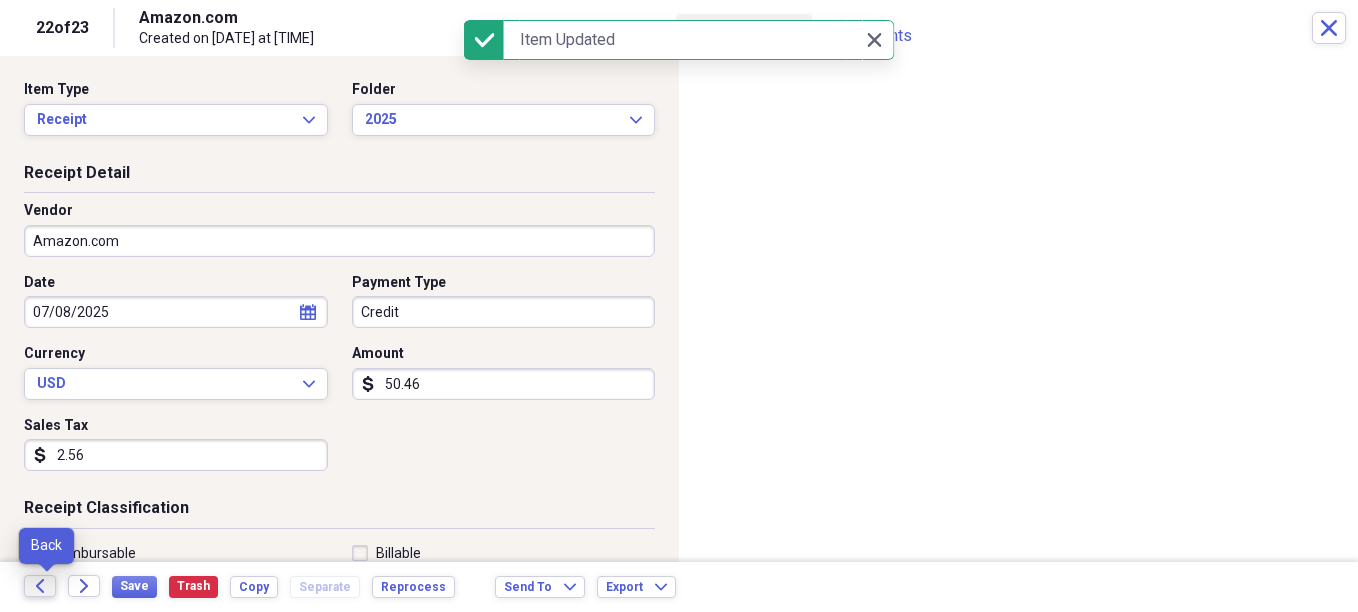 click 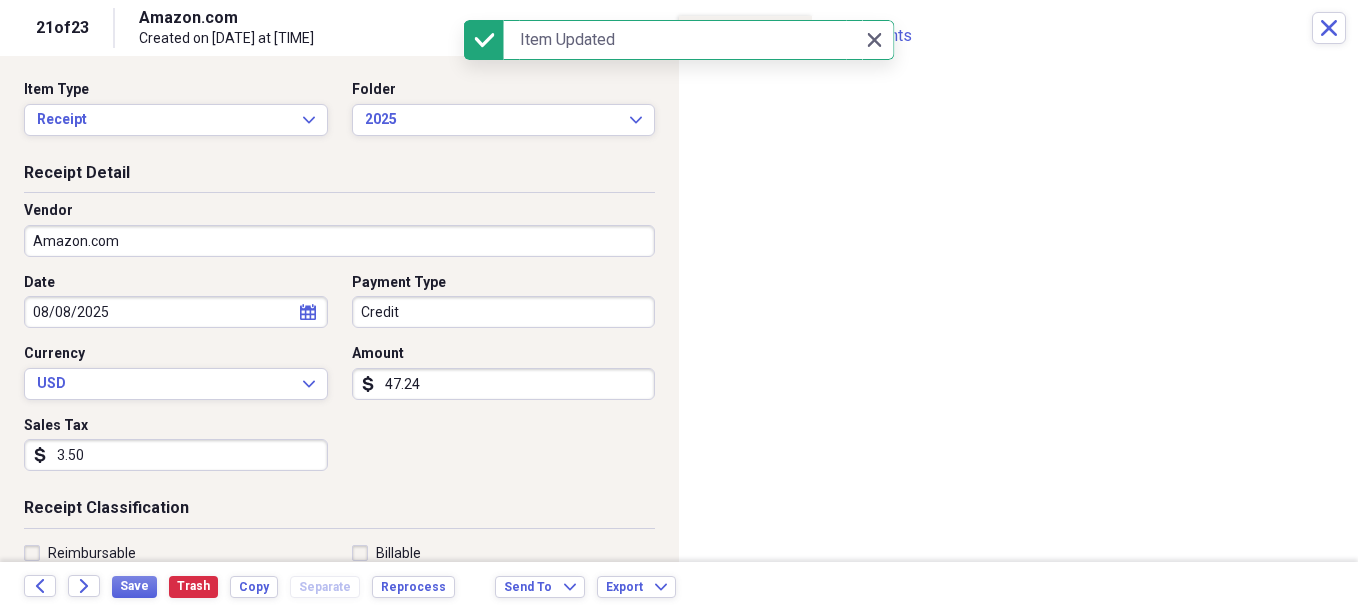 click on "08/08/2025" at bounding box center [176, 312] 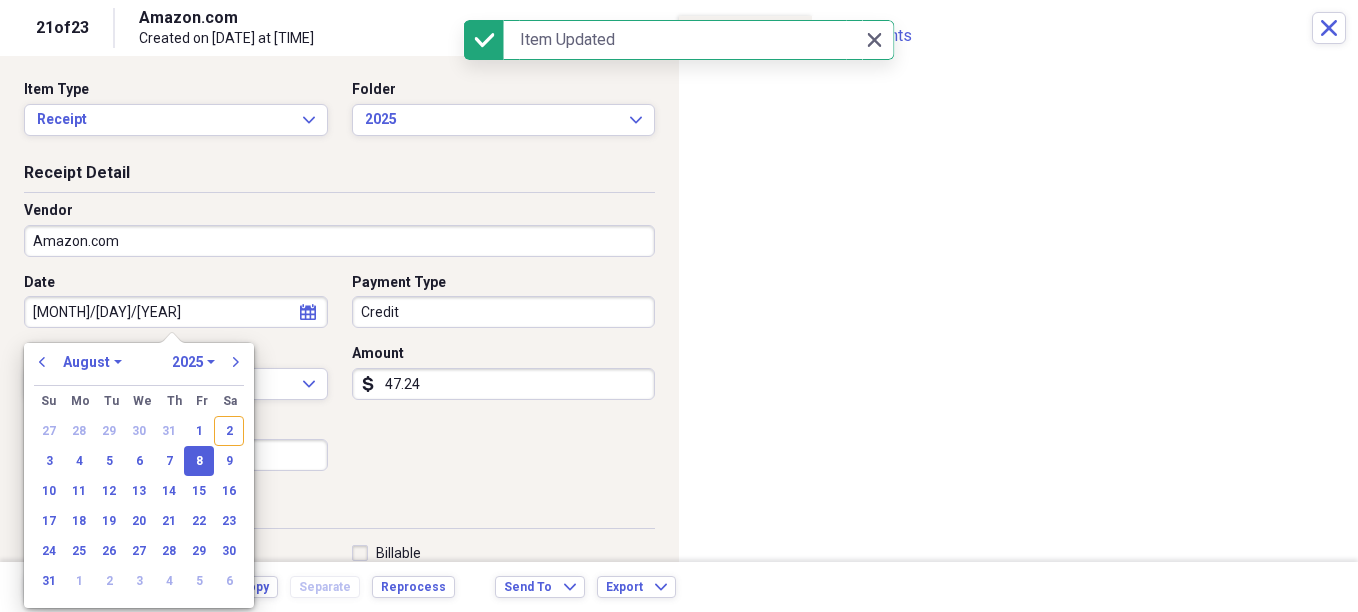 type on "07/08/2025" 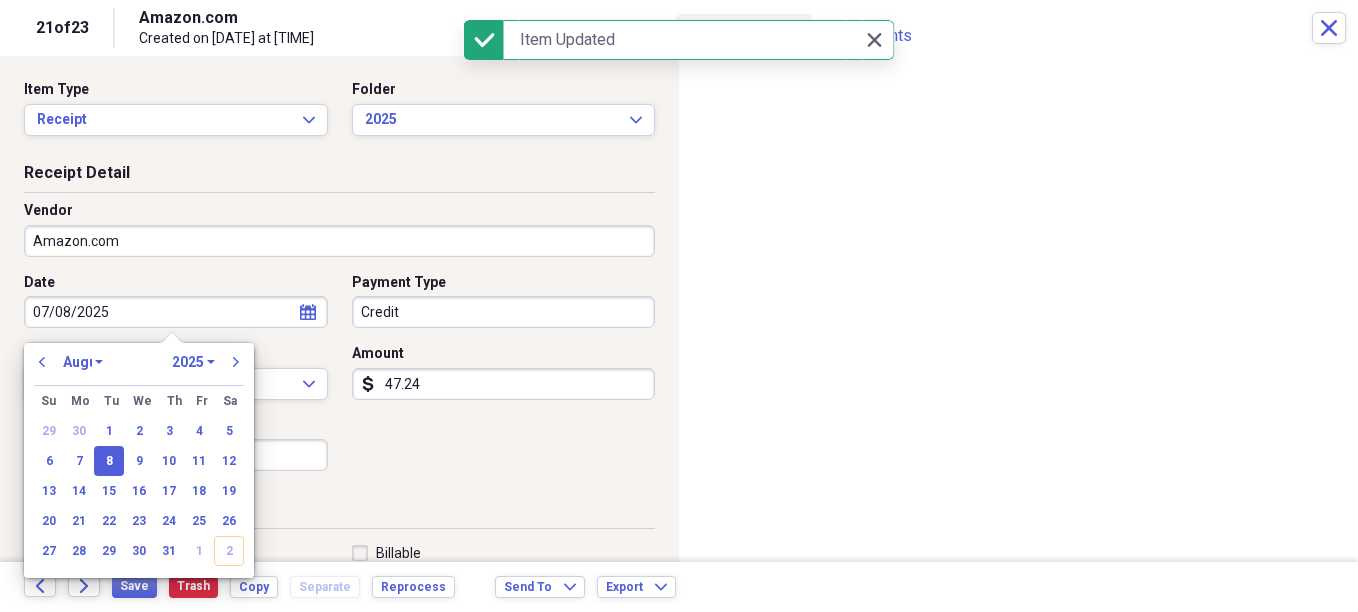 select on "6" 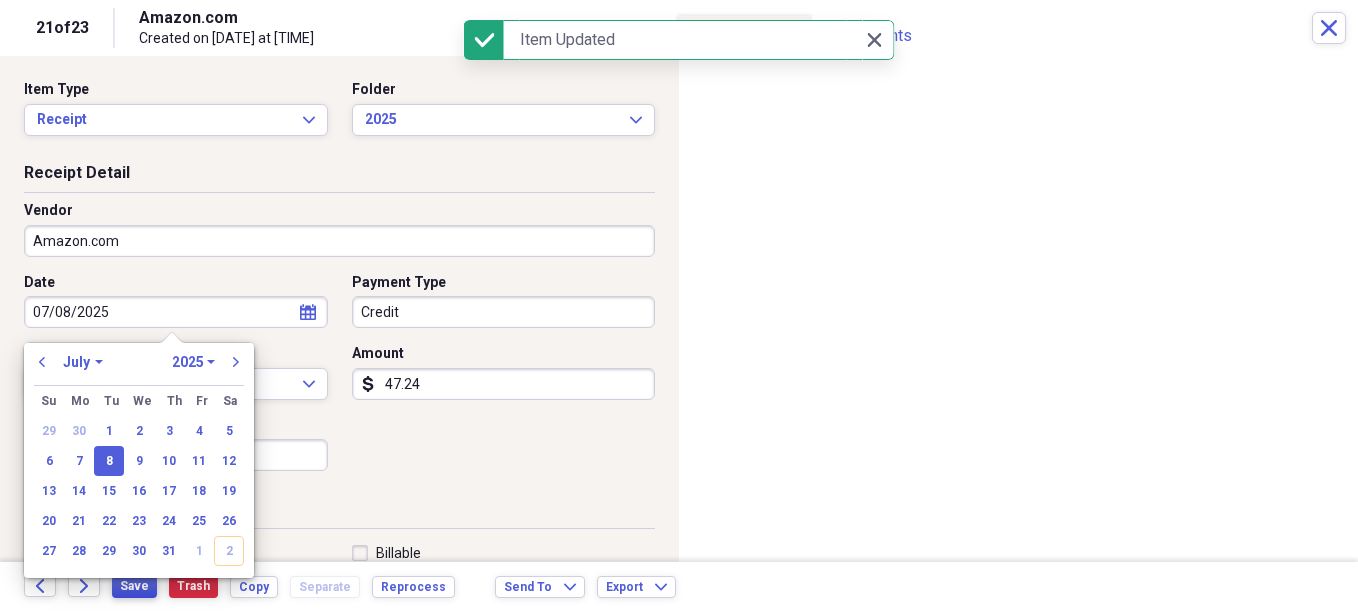 type on "07/08/2025" 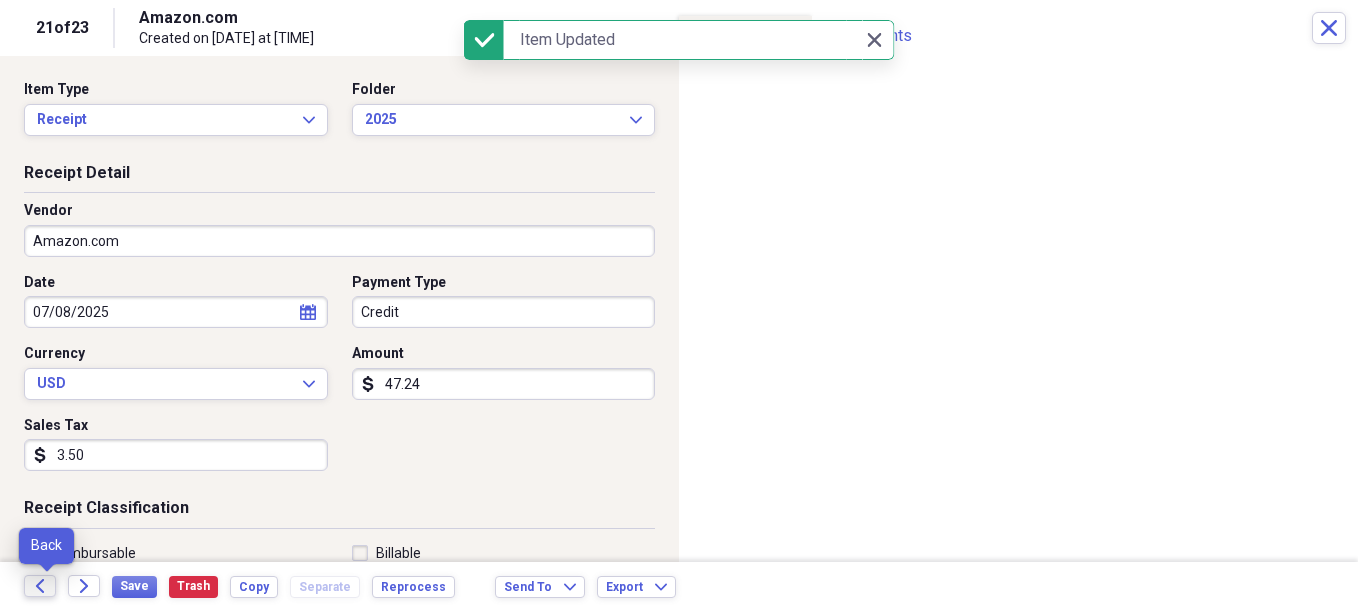 click on "Back" at bounding box center (40, 586) 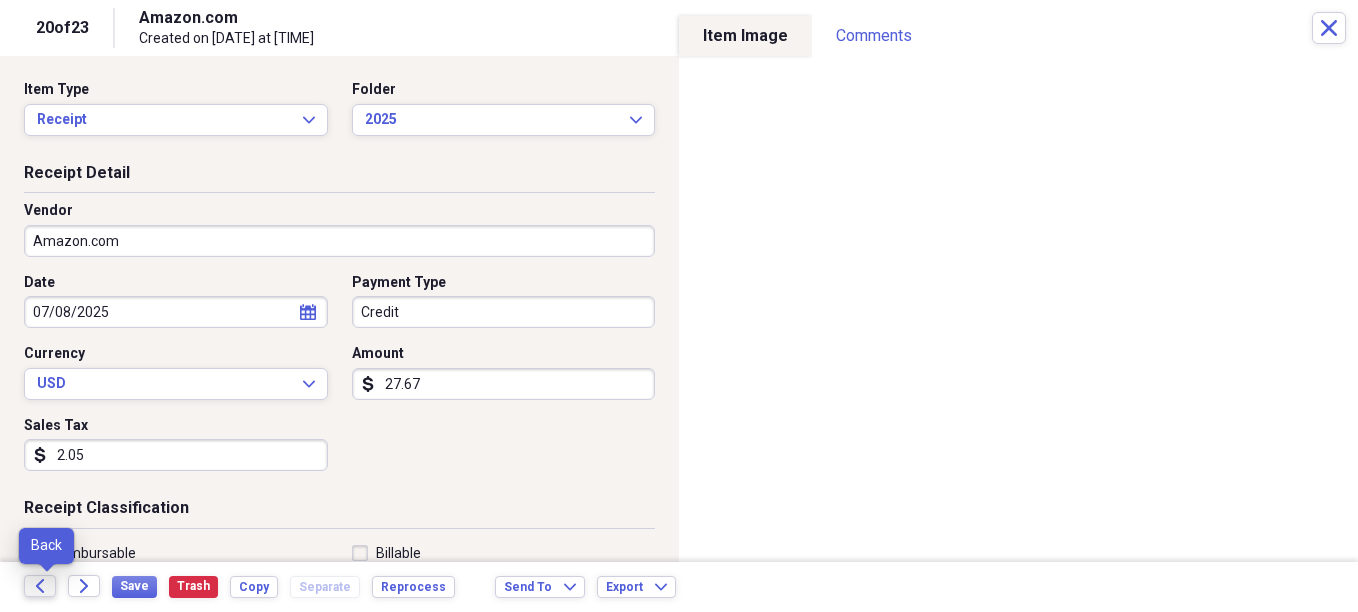 click on "Back" 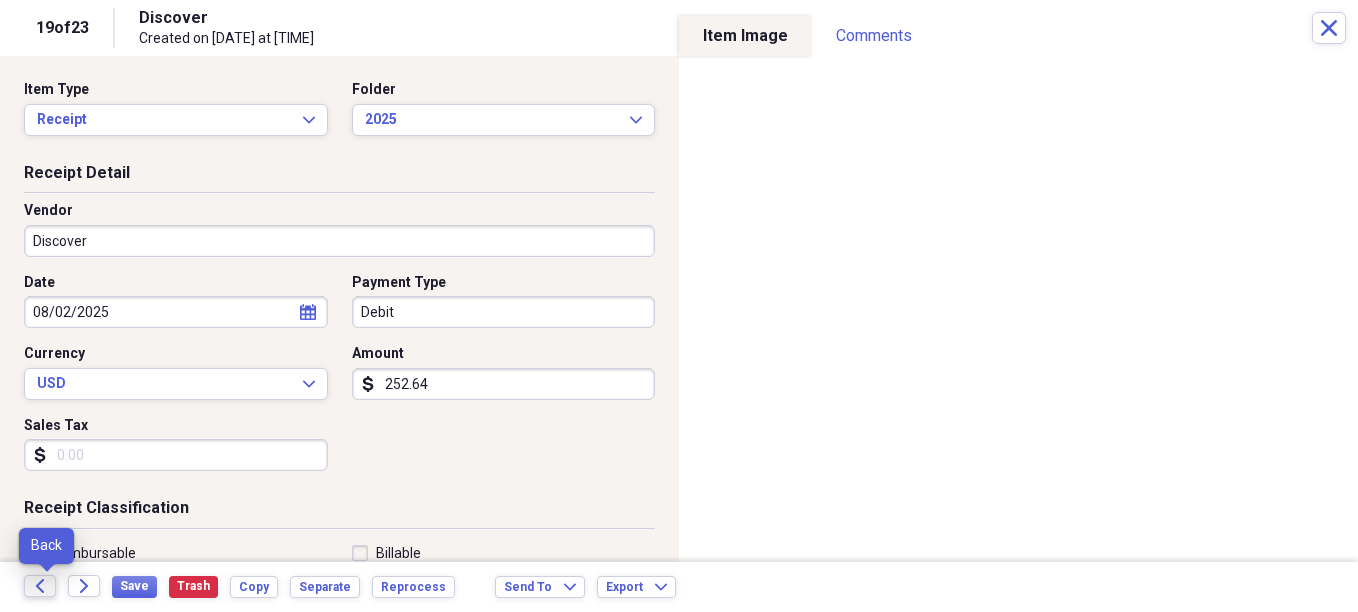 click 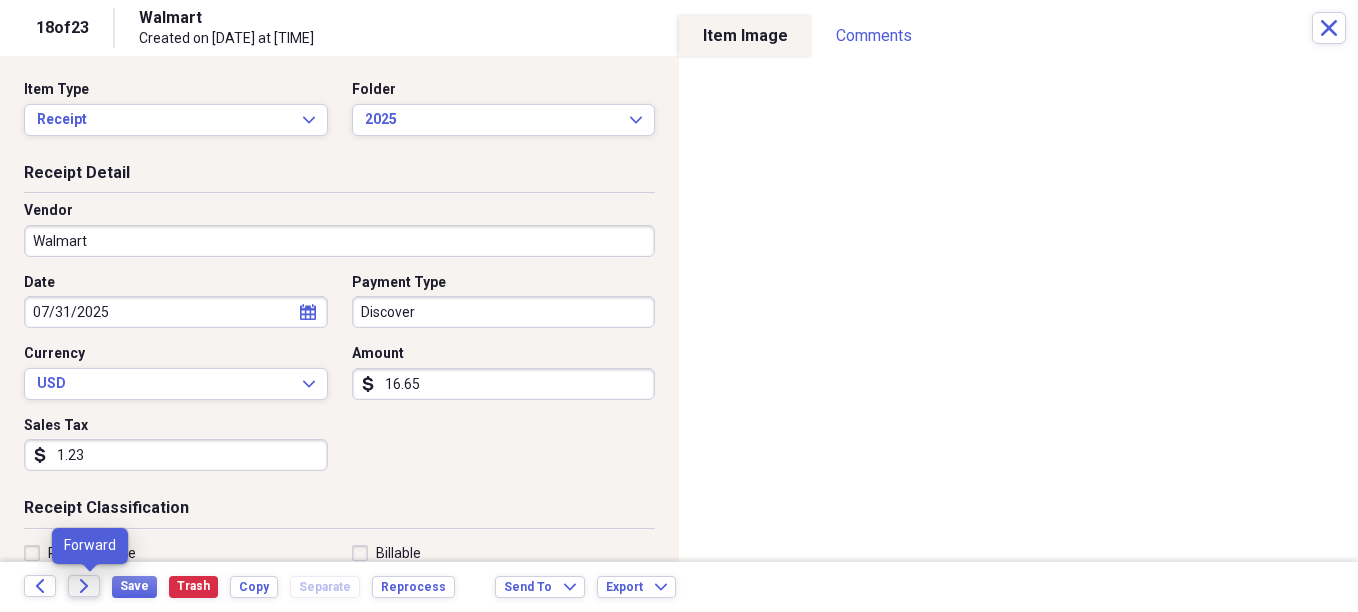 click on "Forward" 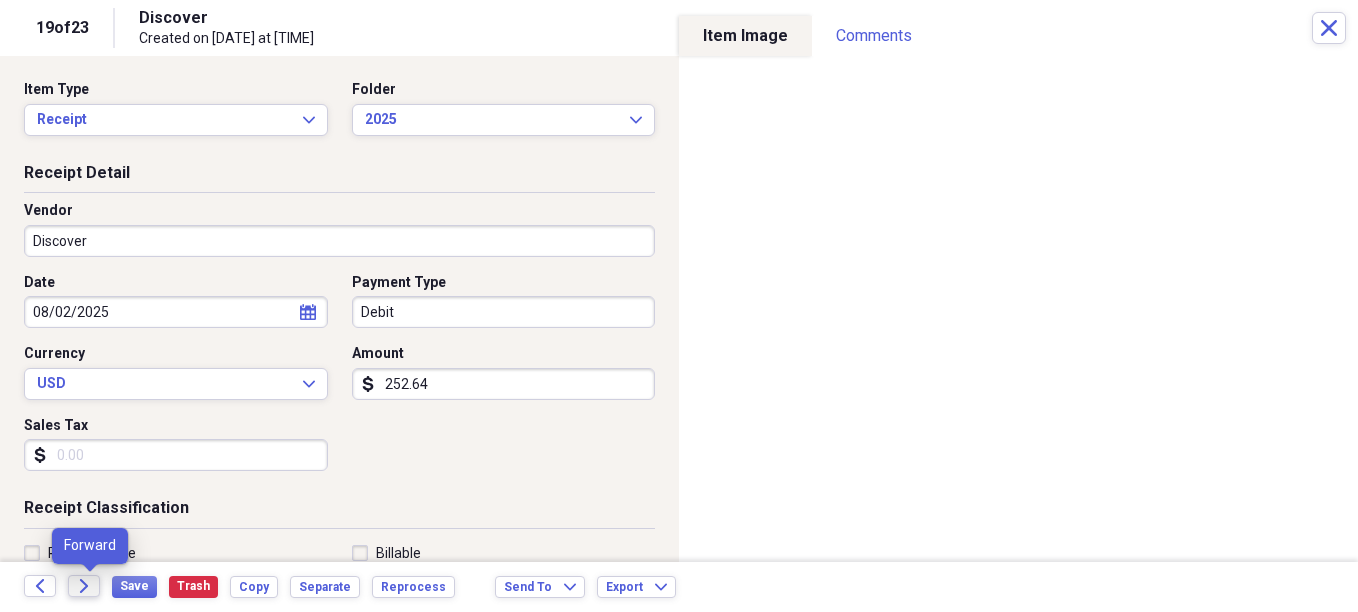 click 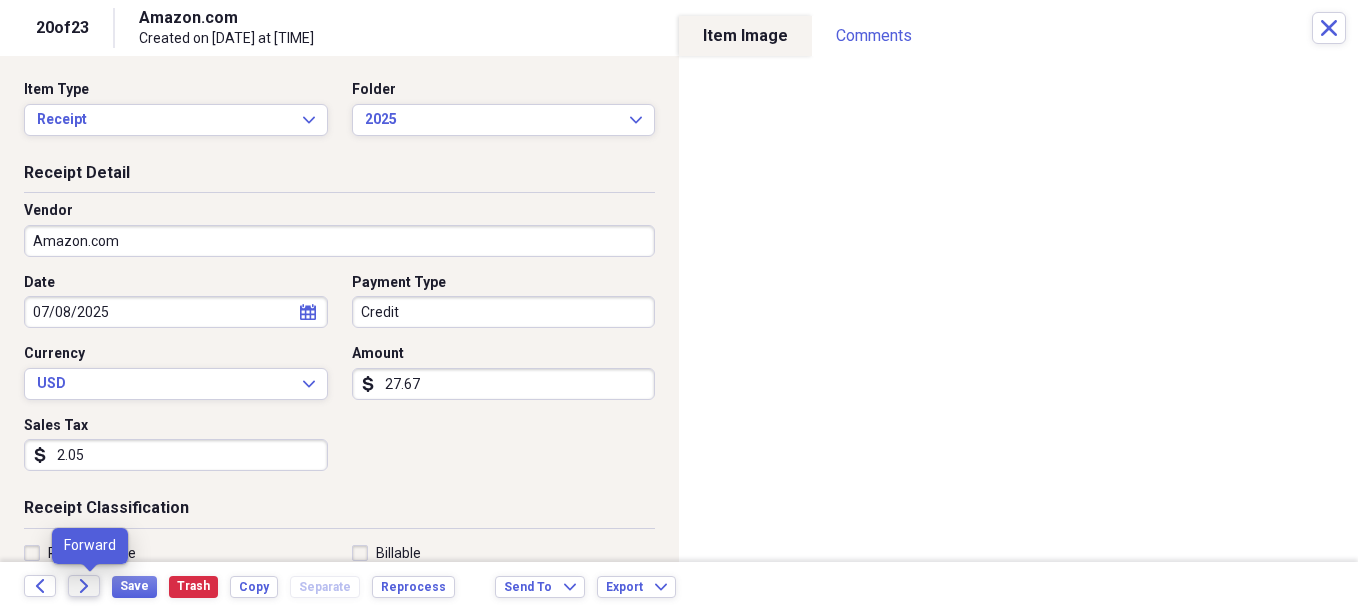 click on "Forward" 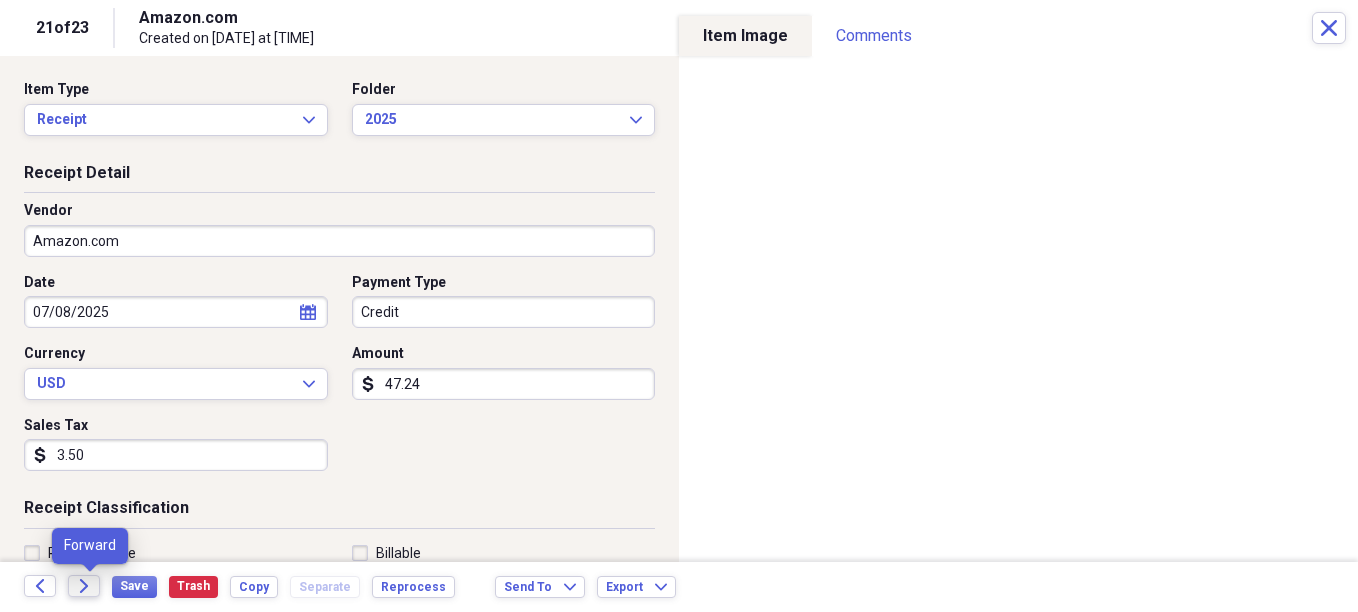 click on "Forward" 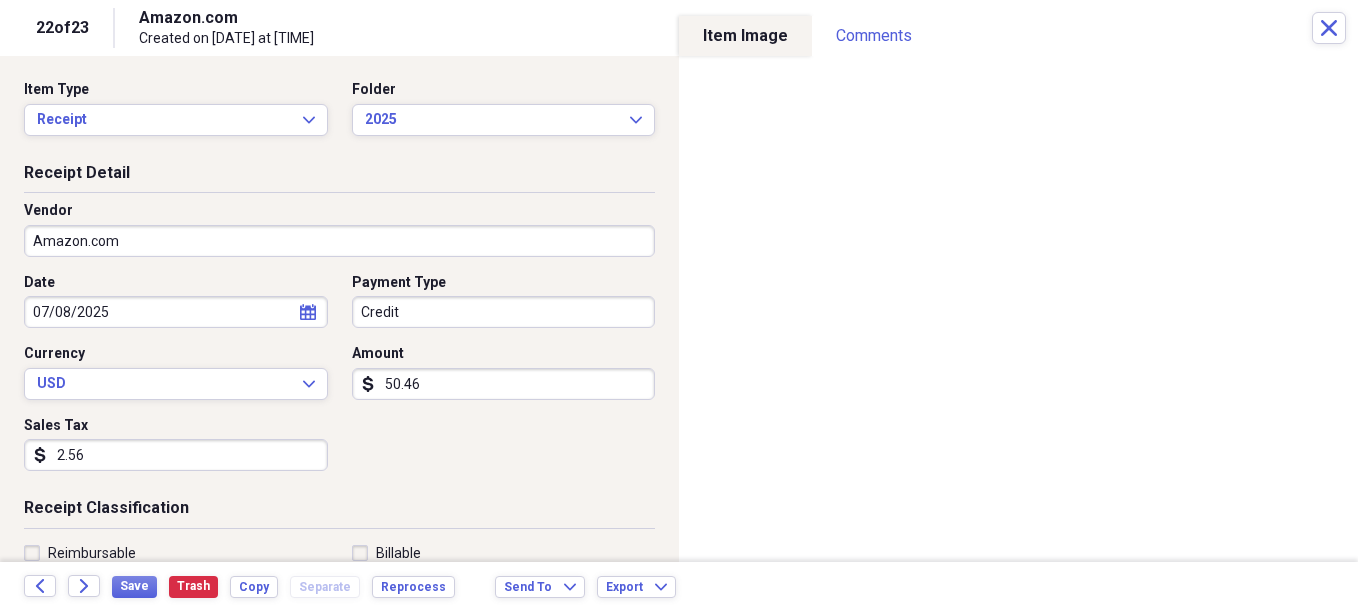 click on "Forward" 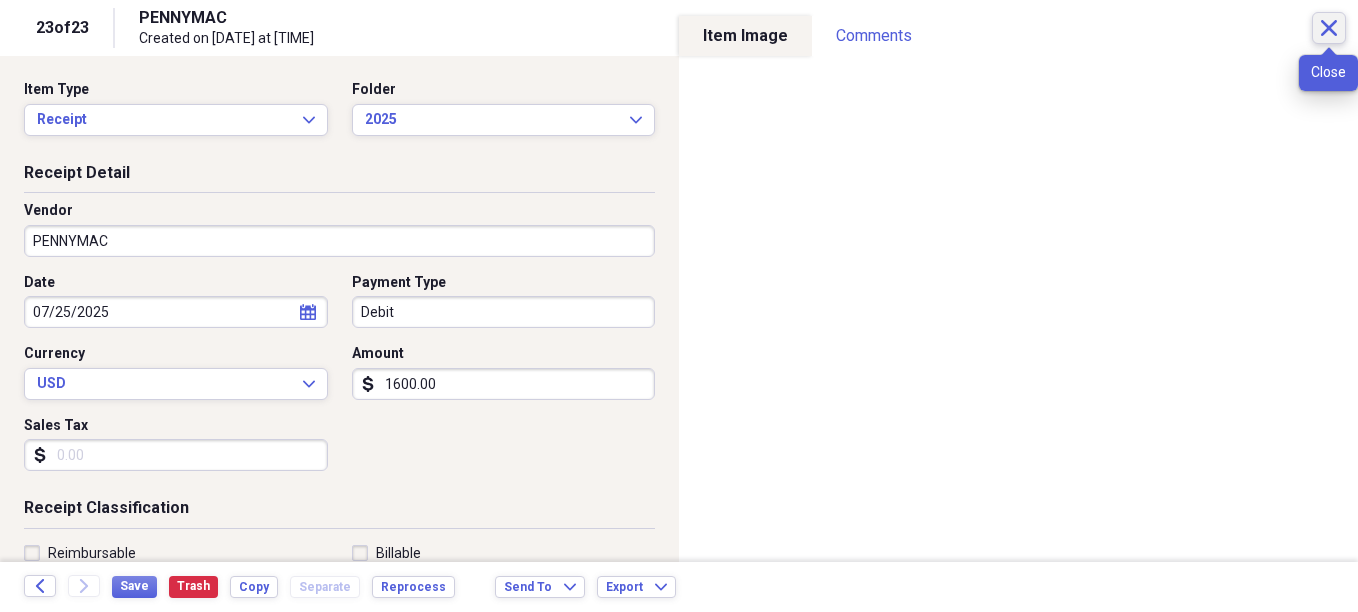 click on "Close" 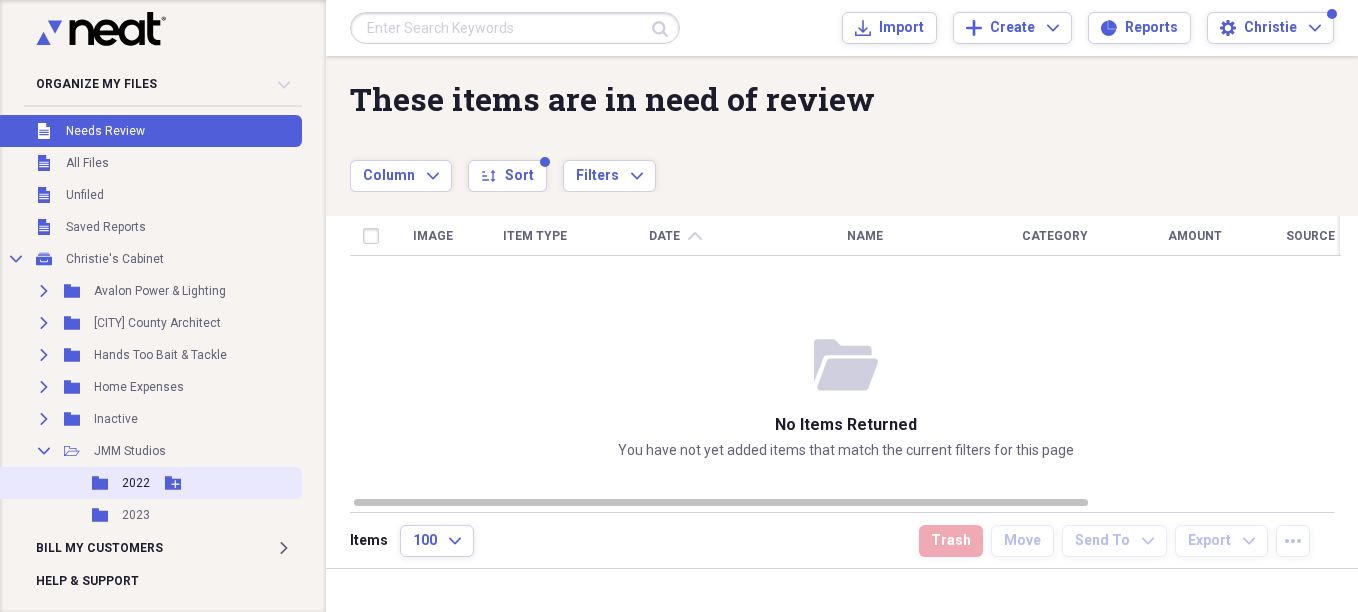 scroll, scrollTop: 100, scrollLeft: 0, axis: vertical 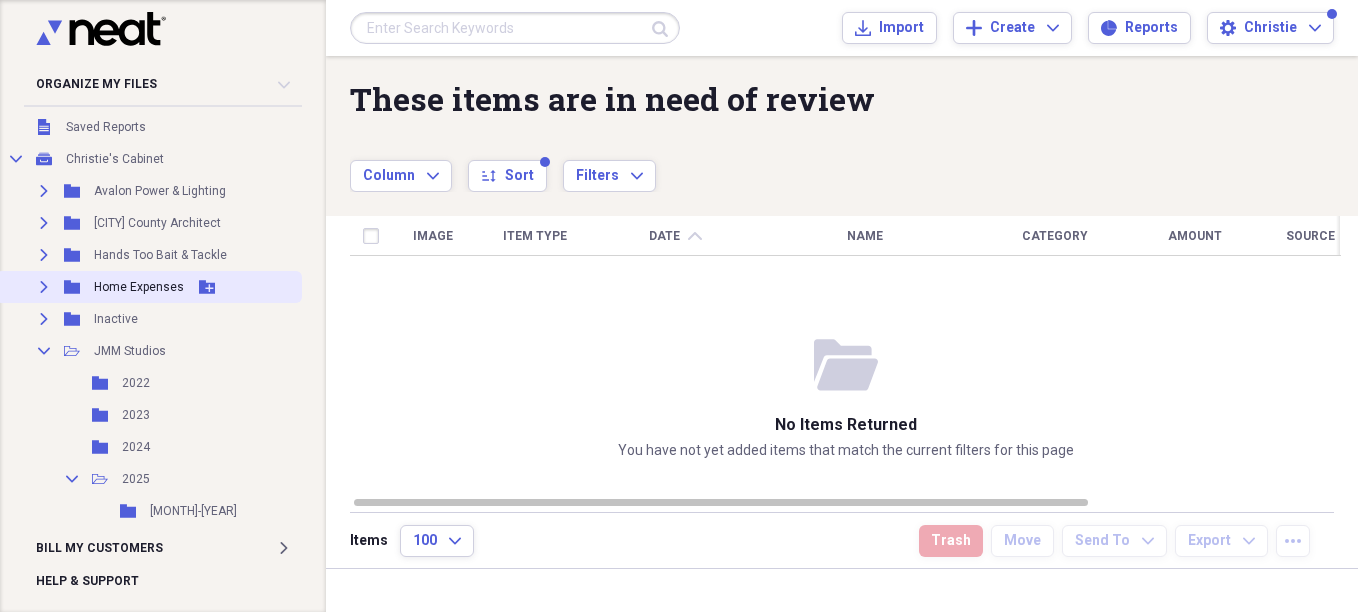 click 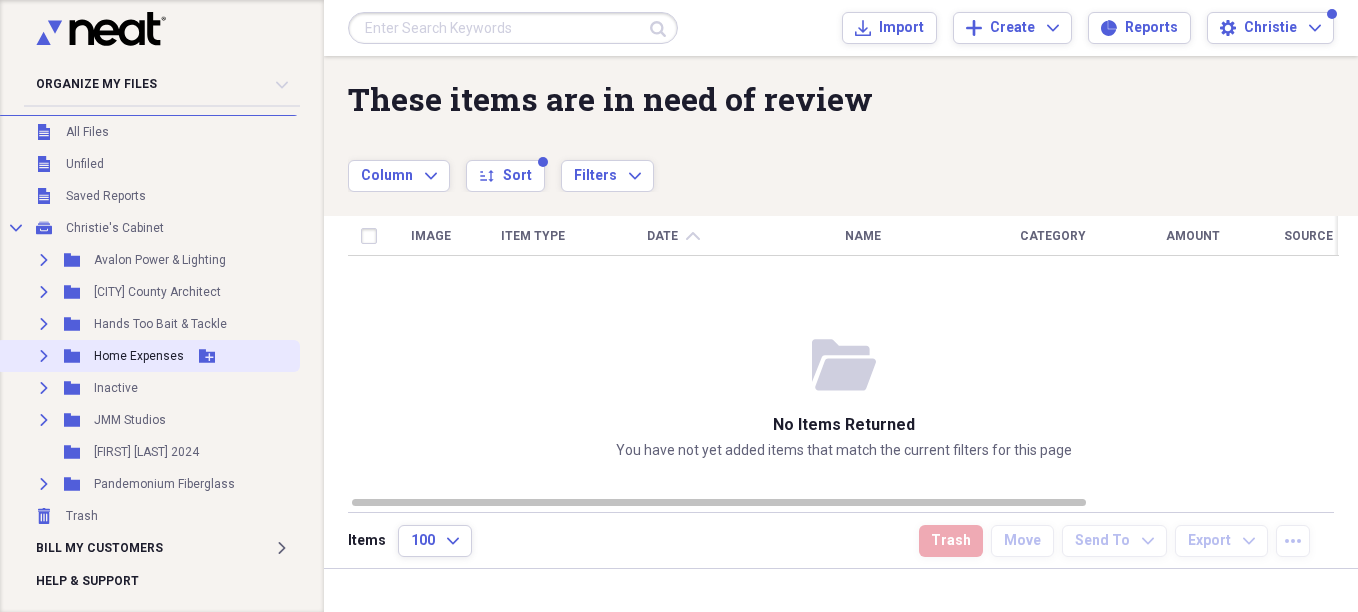 scroll, scrollTop: 31, scrollLeft: 0, axis: vertical 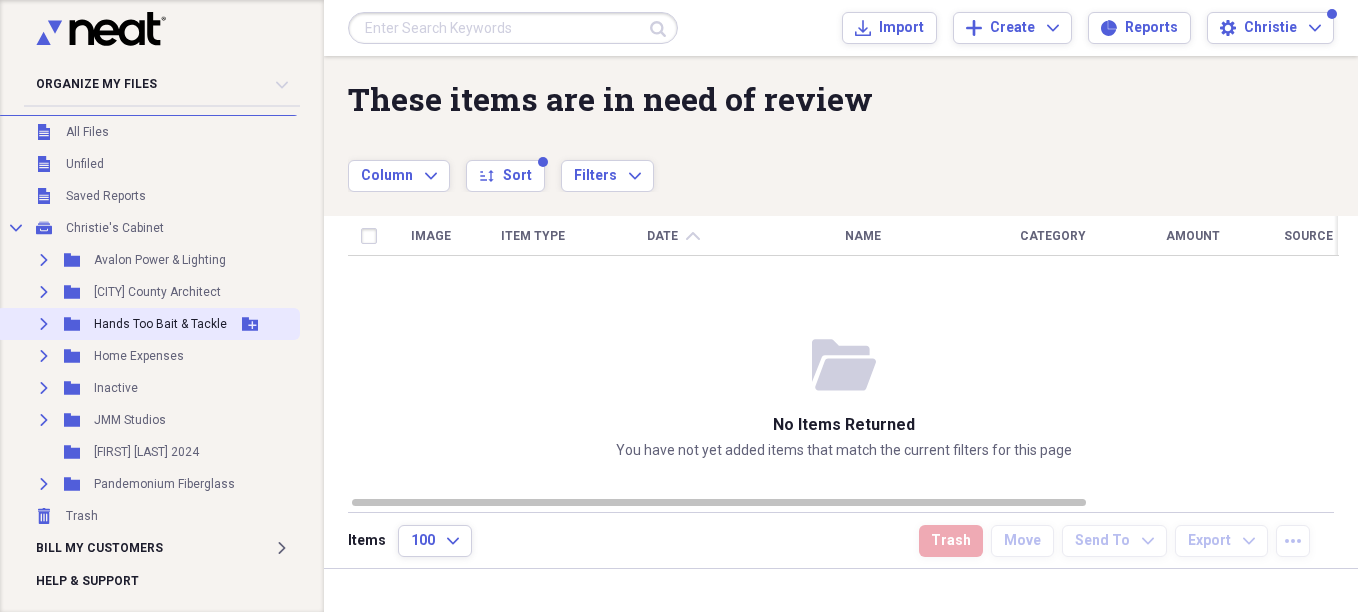 click on "Expand" 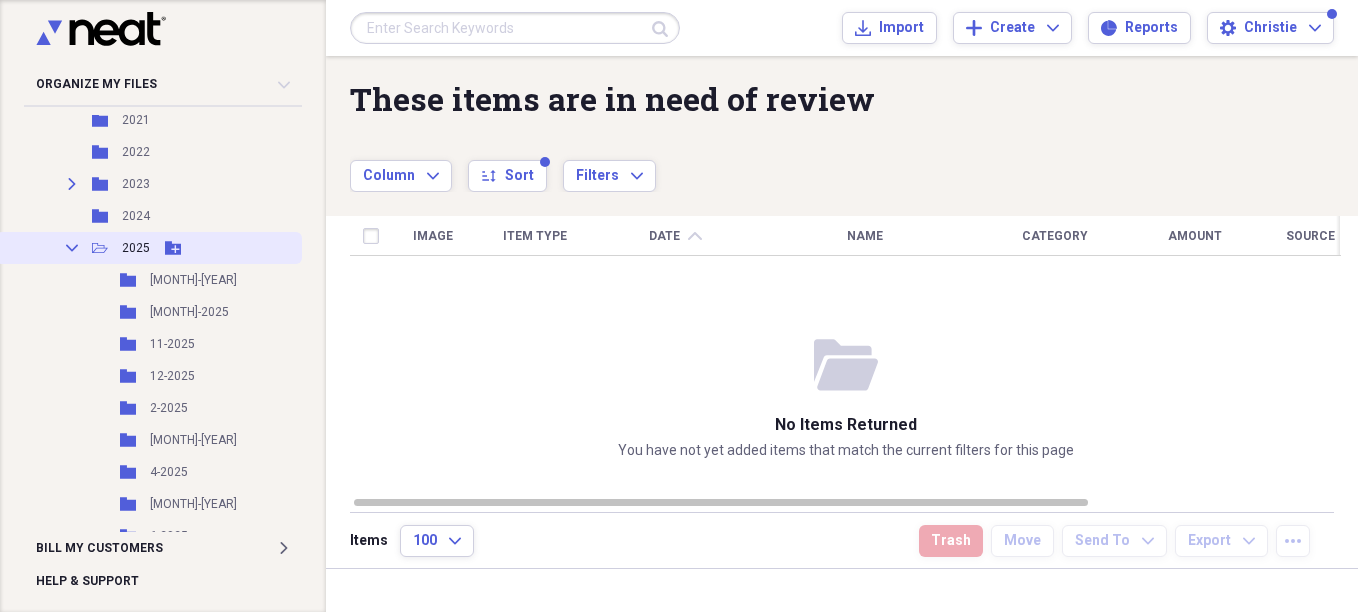 scroll, scrollTop: 331, scrollLeft: 0, axis: vertical 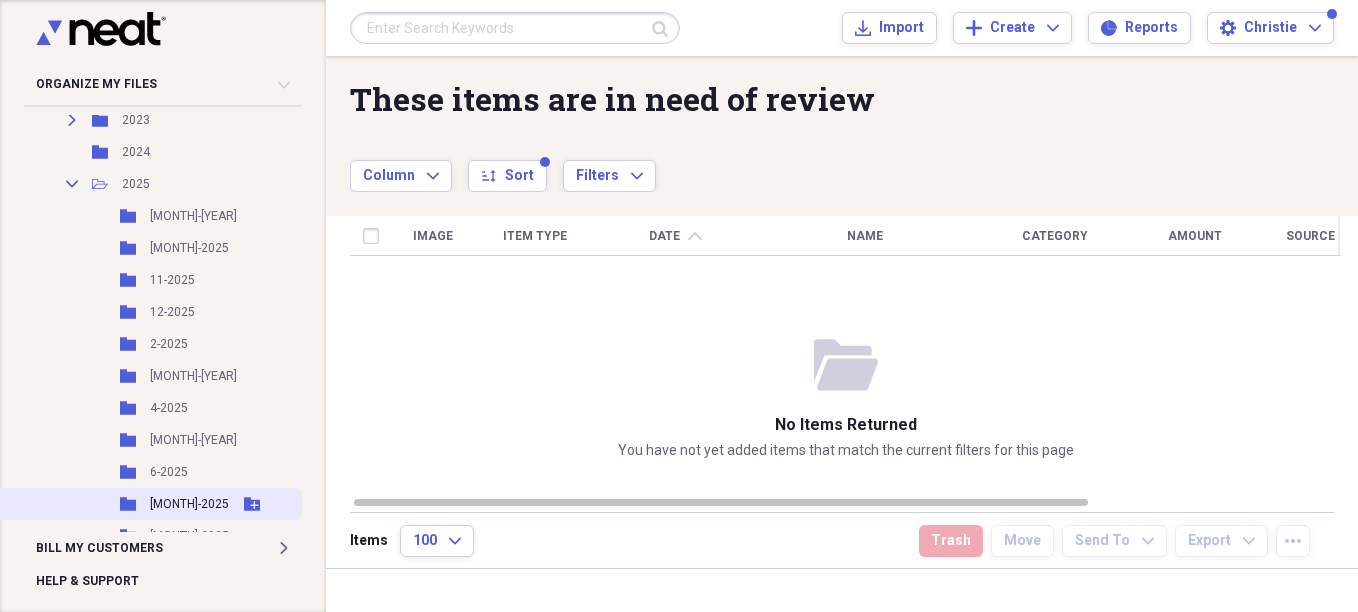 click on "[MONTH]-2025" at bounding box center [189, 504] 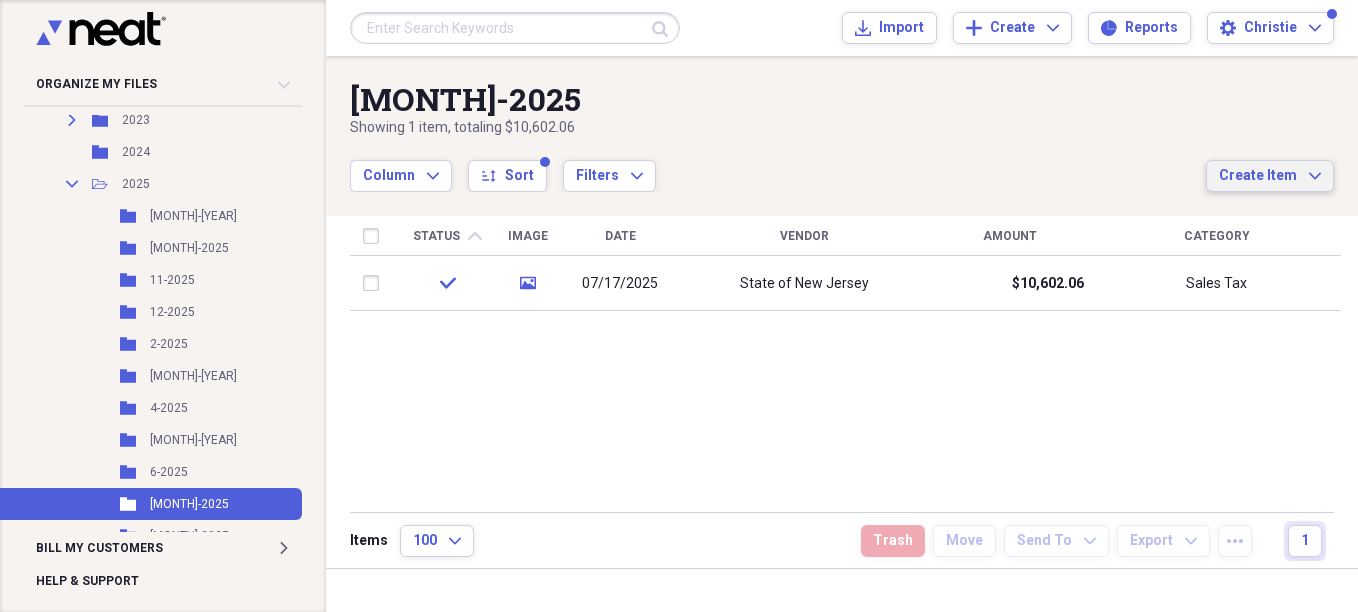 click on "Create Item" at bounding box center [1258, 176] 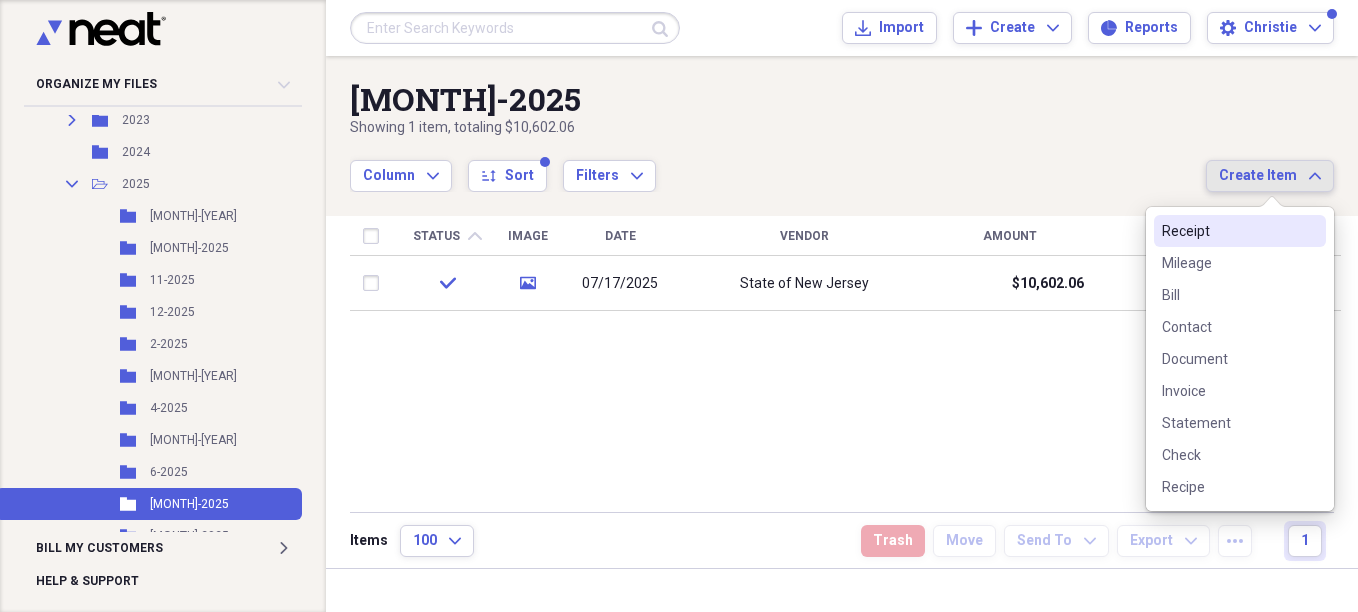 click on "Receipt" at bounding box center [1228, 231] 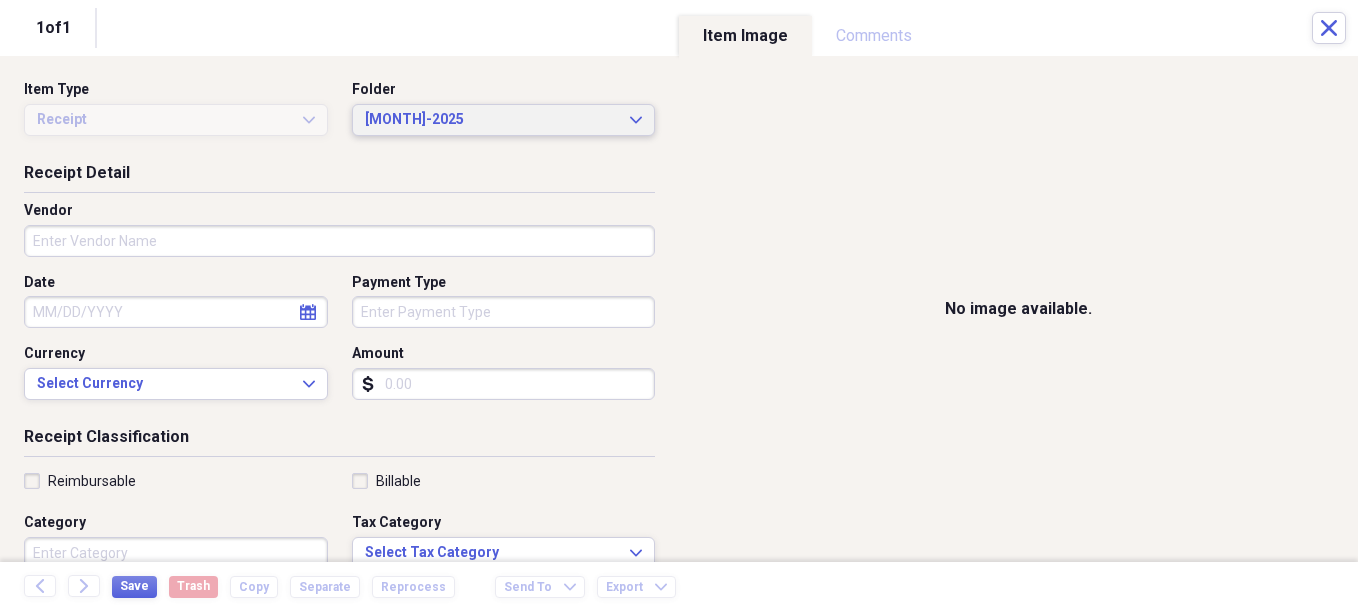 click on "[MONTH]-2025" at bounding box center (492, 120) 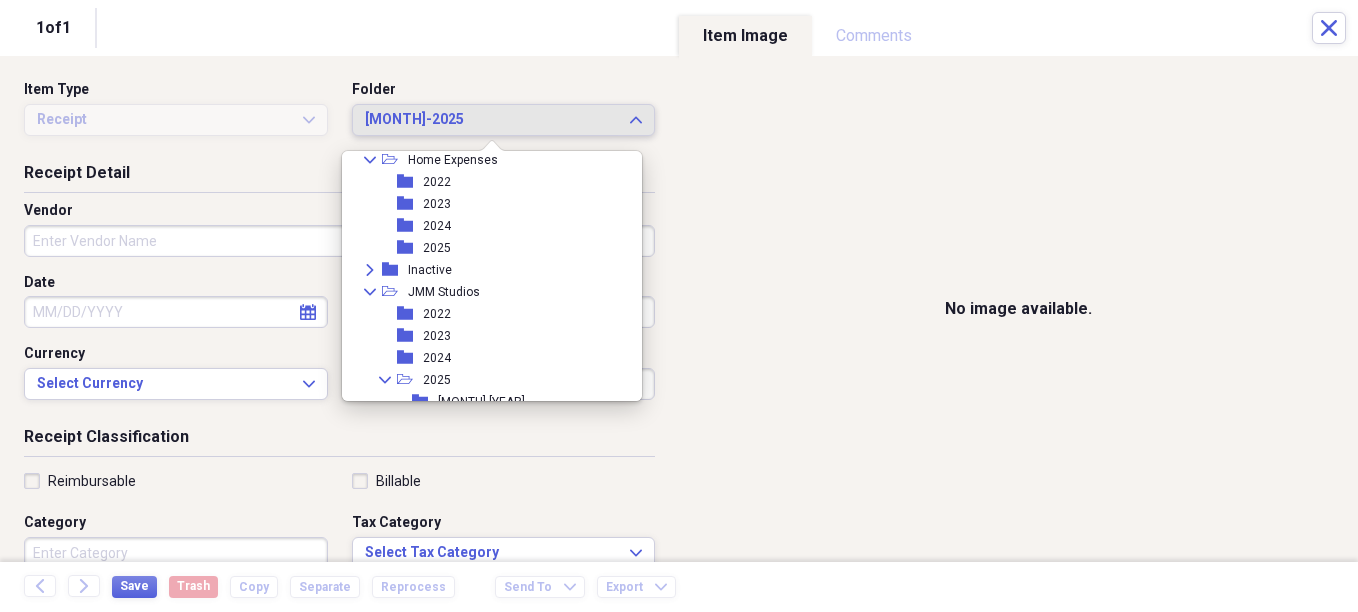 scroll, scrollTop: 873, scrollLeft: 0, axis: vertical 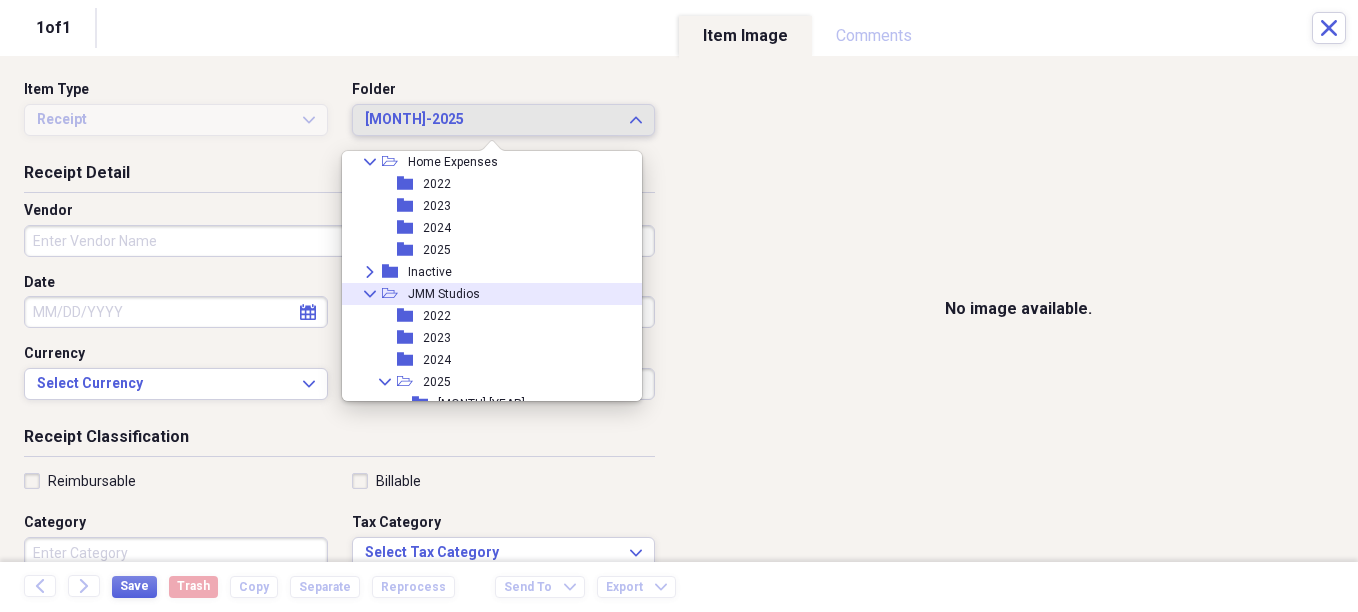 click 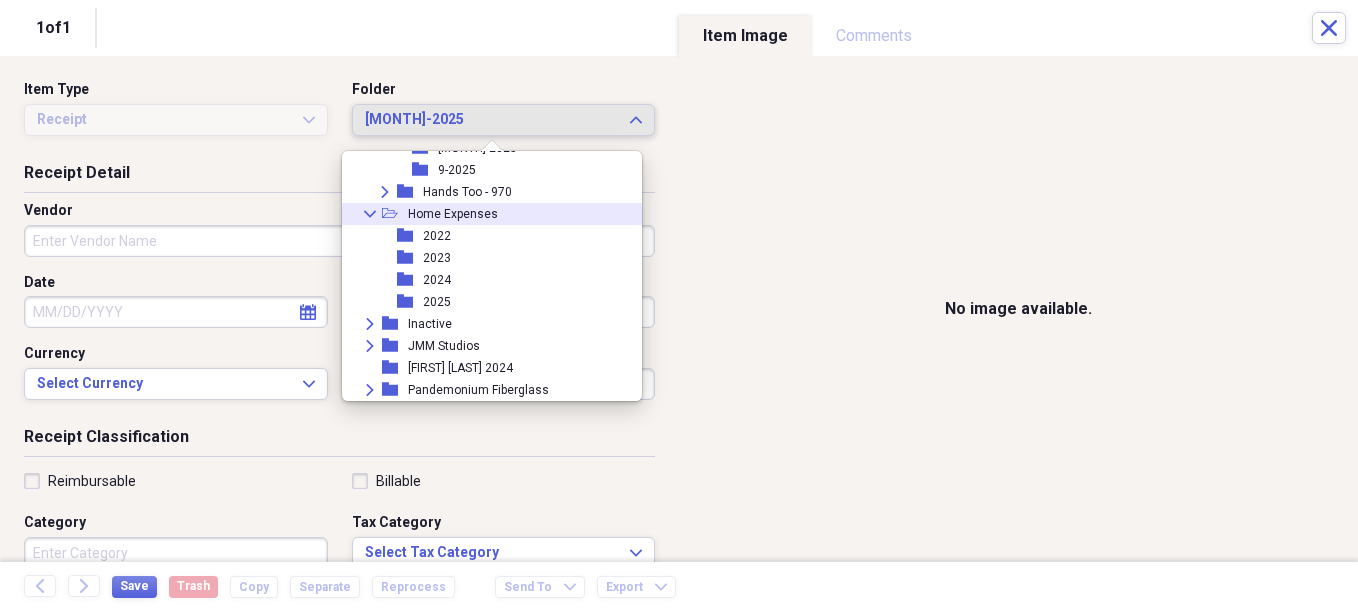 click on "Collapse" 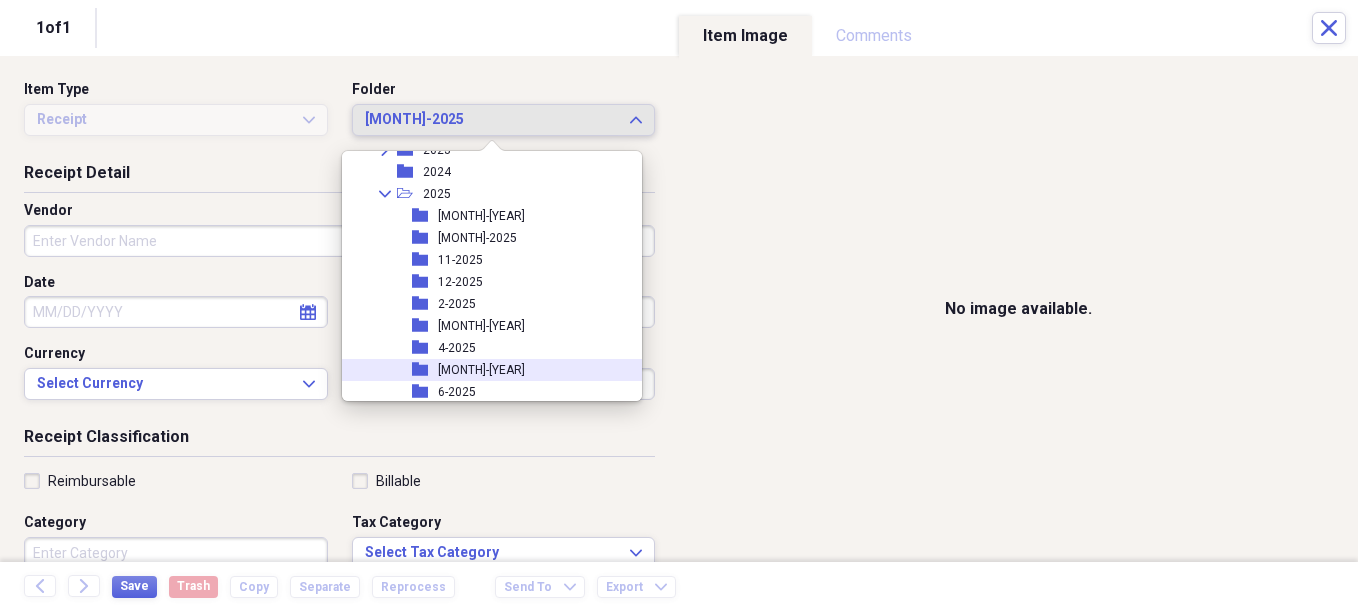scroll, scrollTop: 633, scrollLeft: 0, axis: vertical 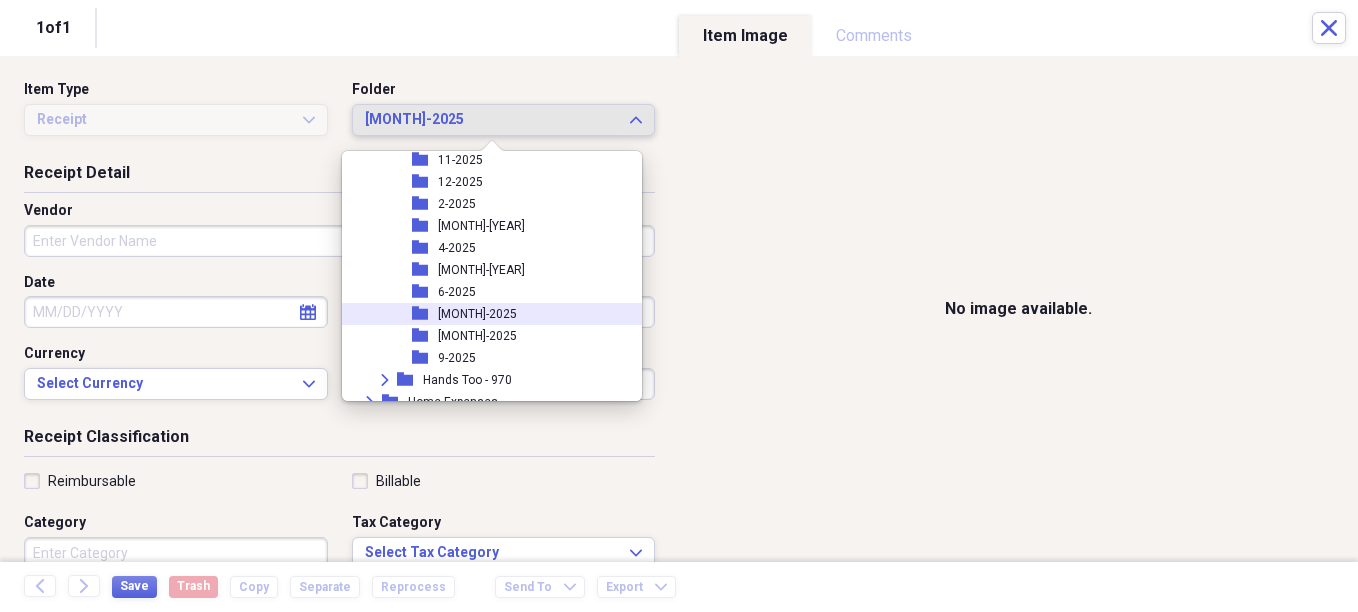 click on "[MONTH]-2025" at bounding box center [477, 314] 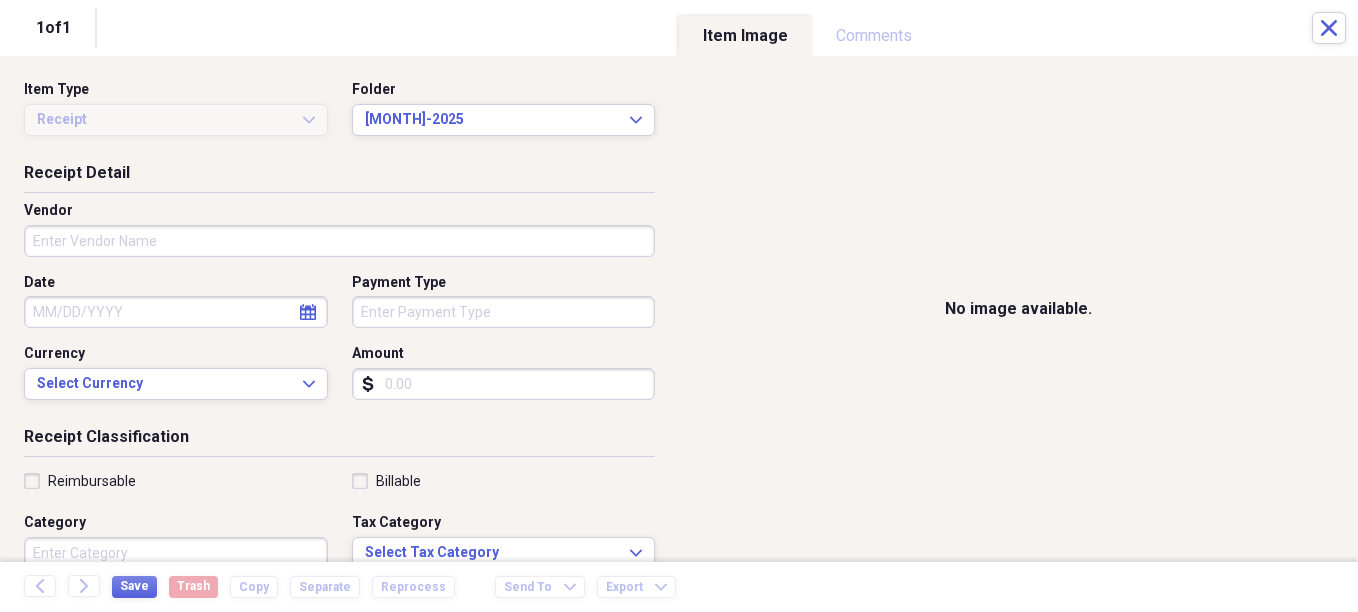 click on "Vendor" at bounding box center [339, 237] 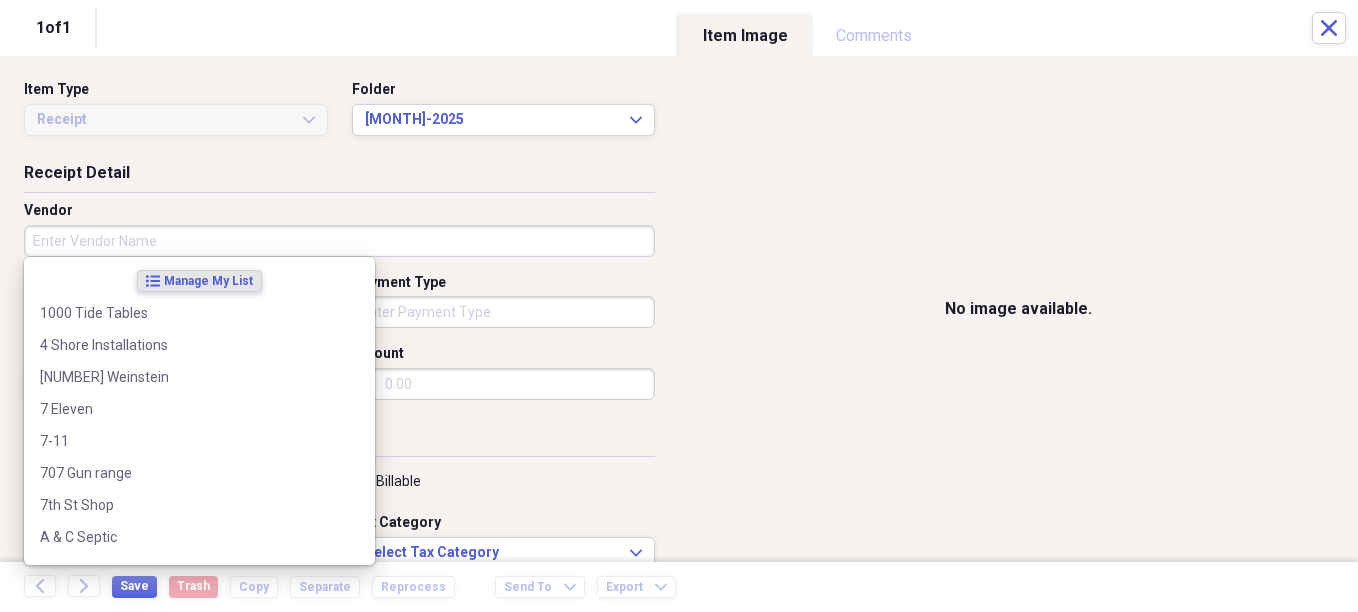 click on "Payment Type" at bounding box center [504, 312] 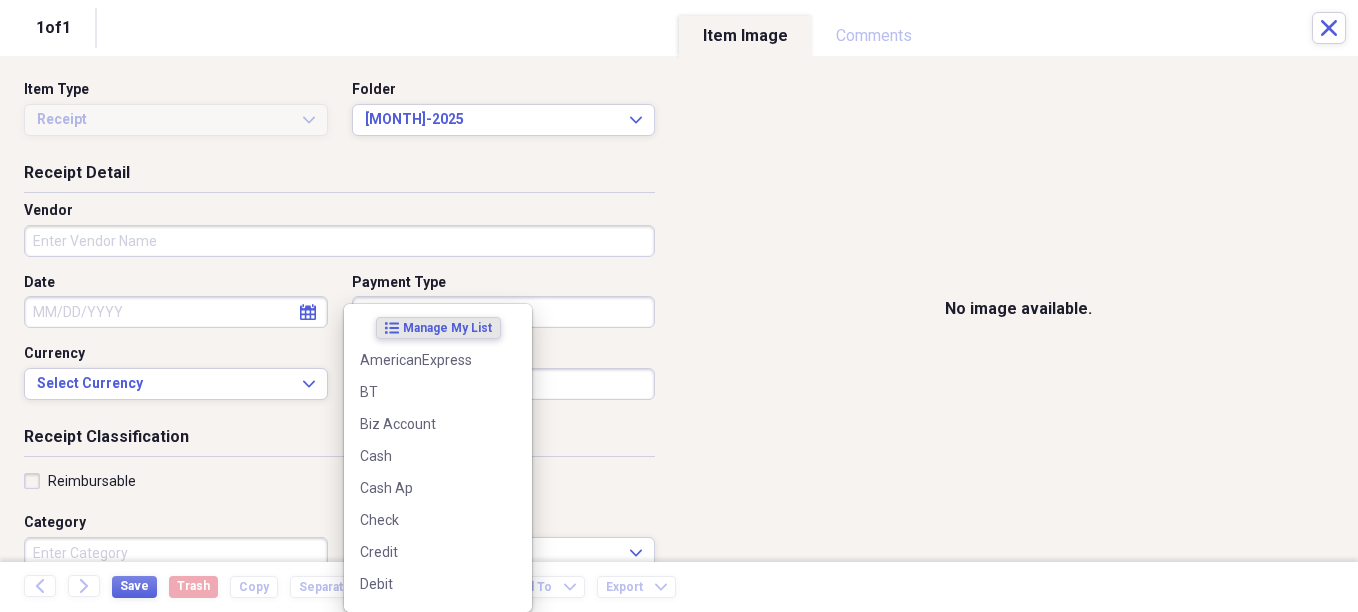 click on "No image available." at bounding box center (1018, 309) 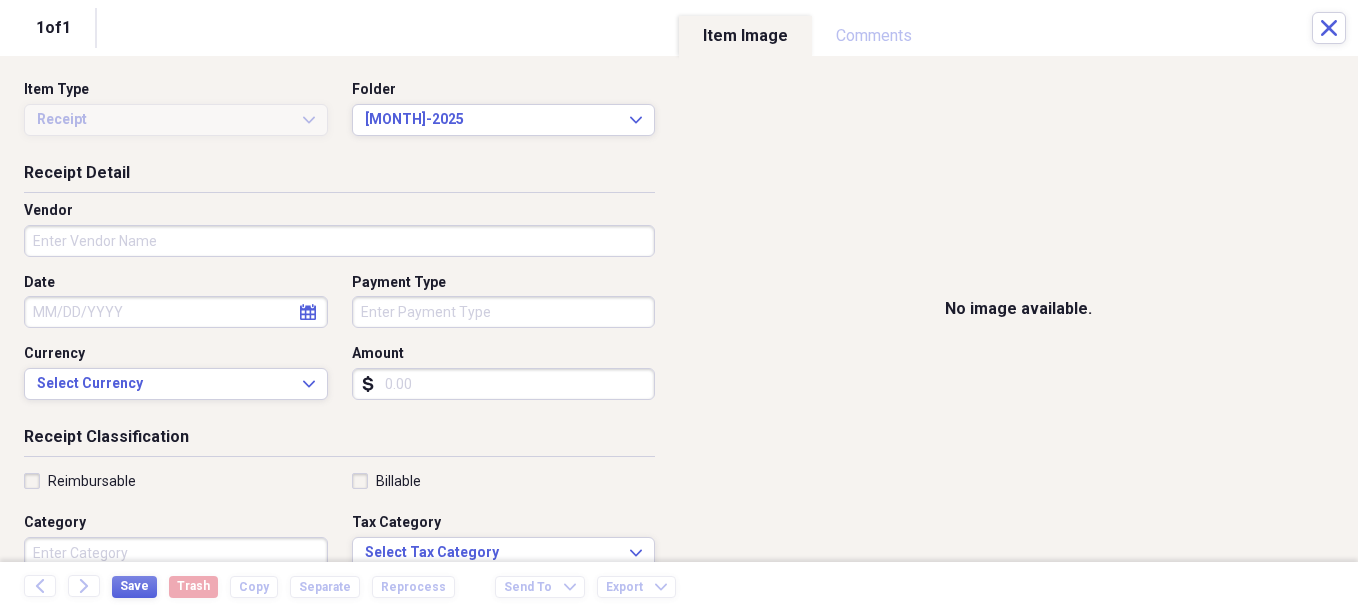 click on "Vendor" at bounding box center (339, 241) 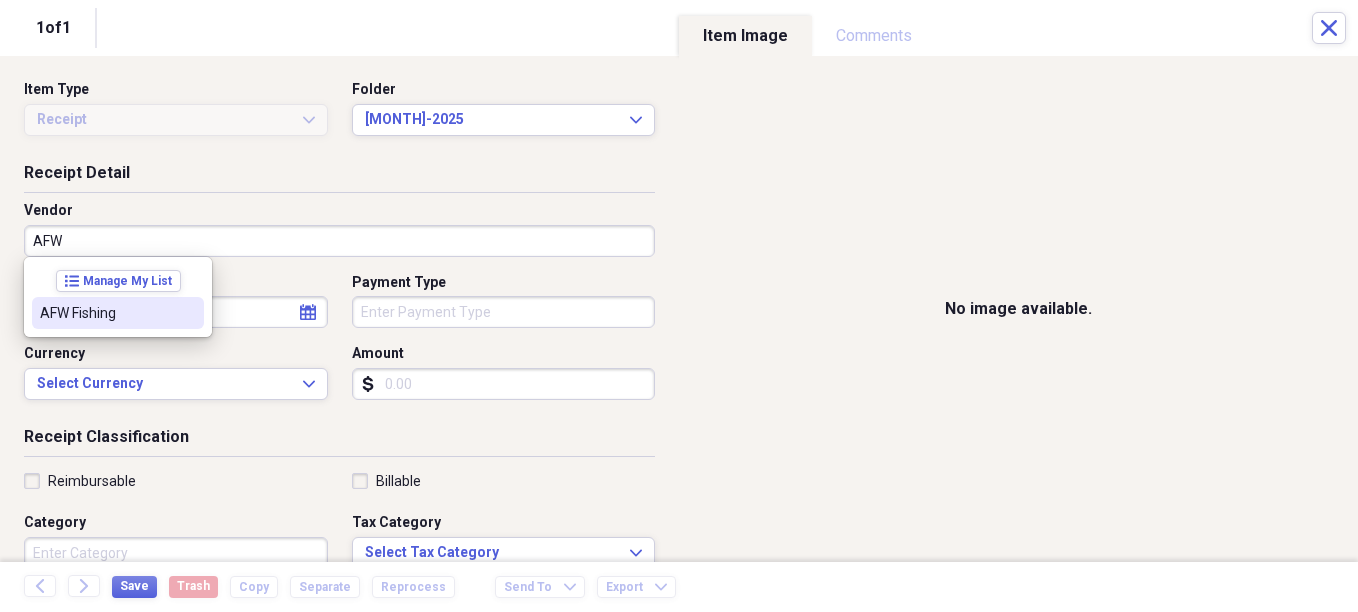 click on "AFW Fishing" at bounding box center (106, 313) 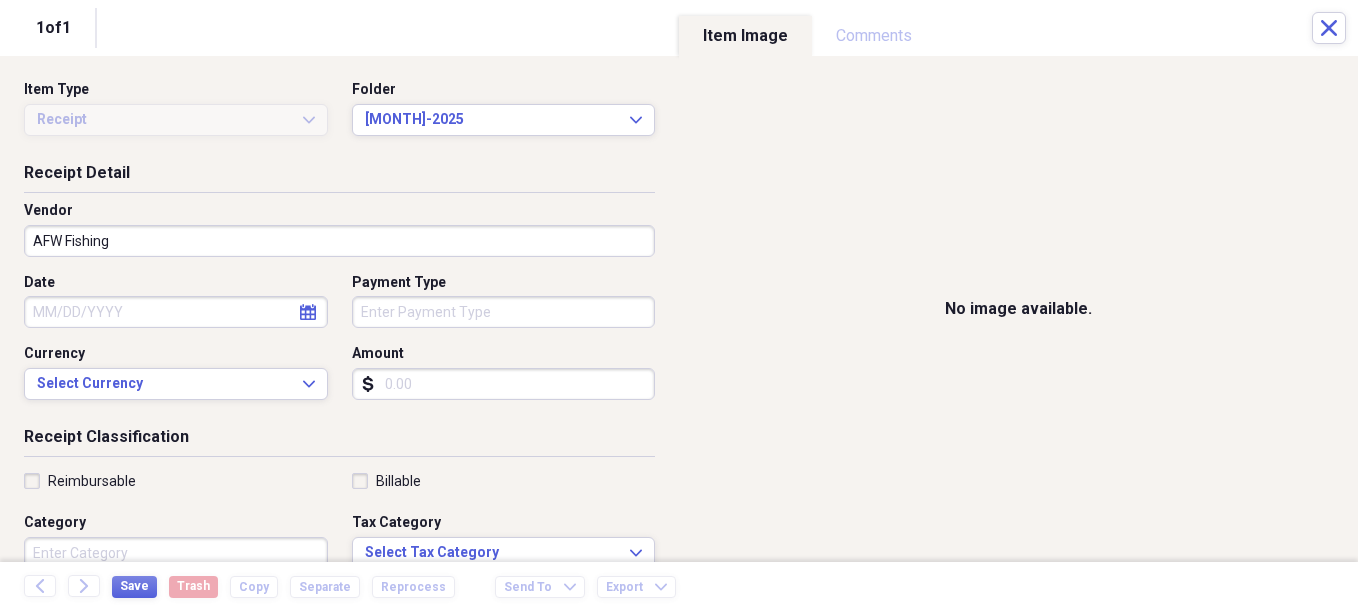 select on "7" 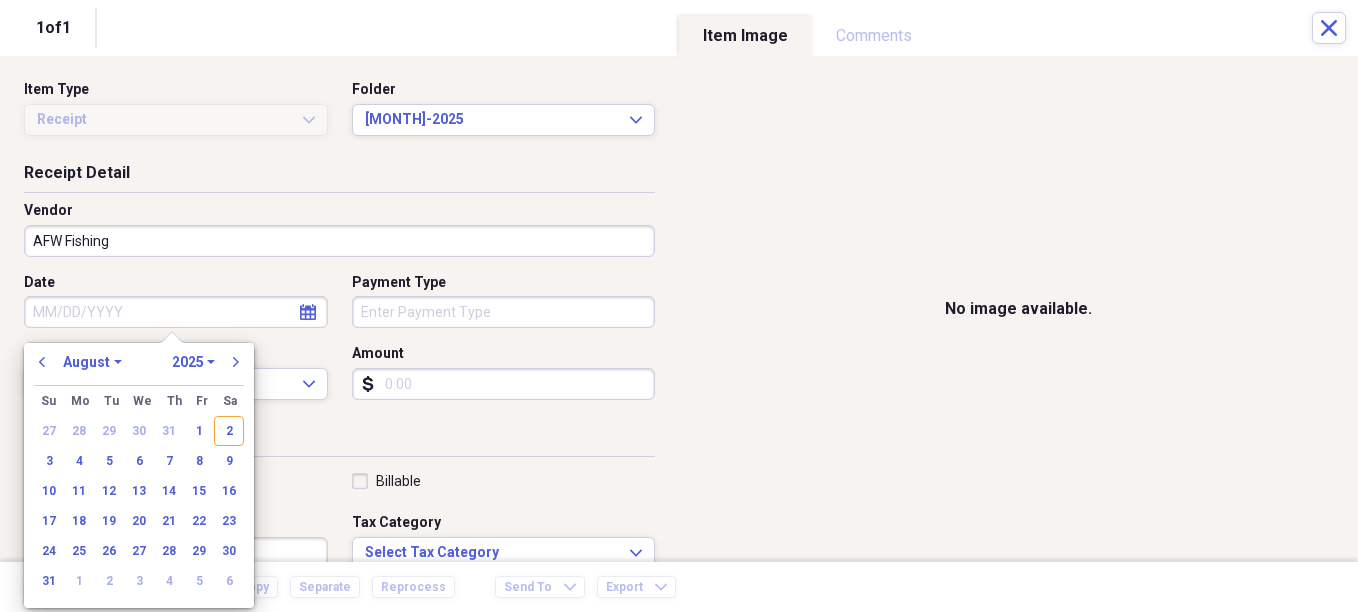 click on "Date" at bounding box center (176, 312) 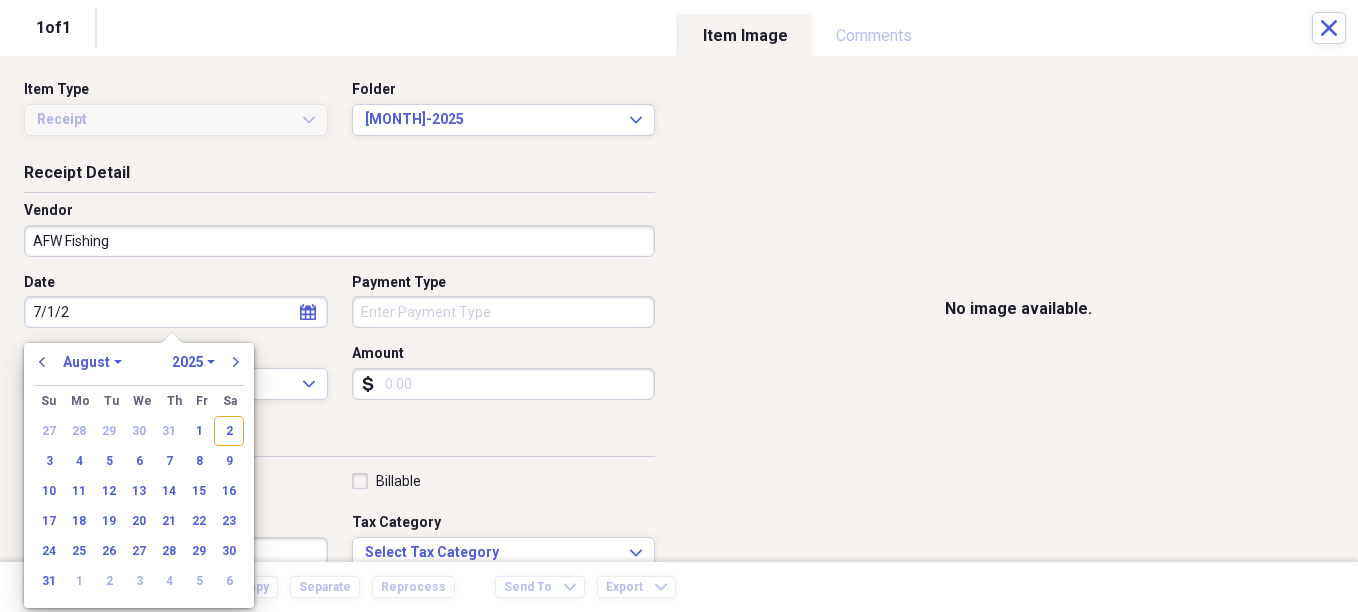 type on "7/1/25" 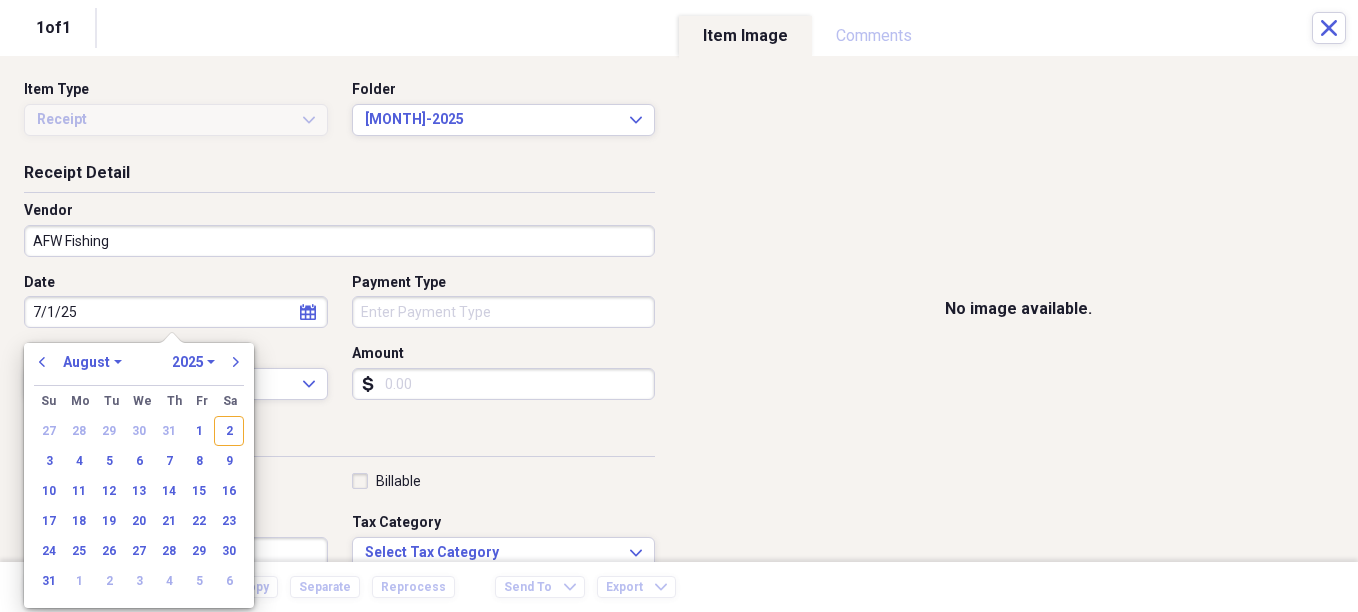 select on "6" 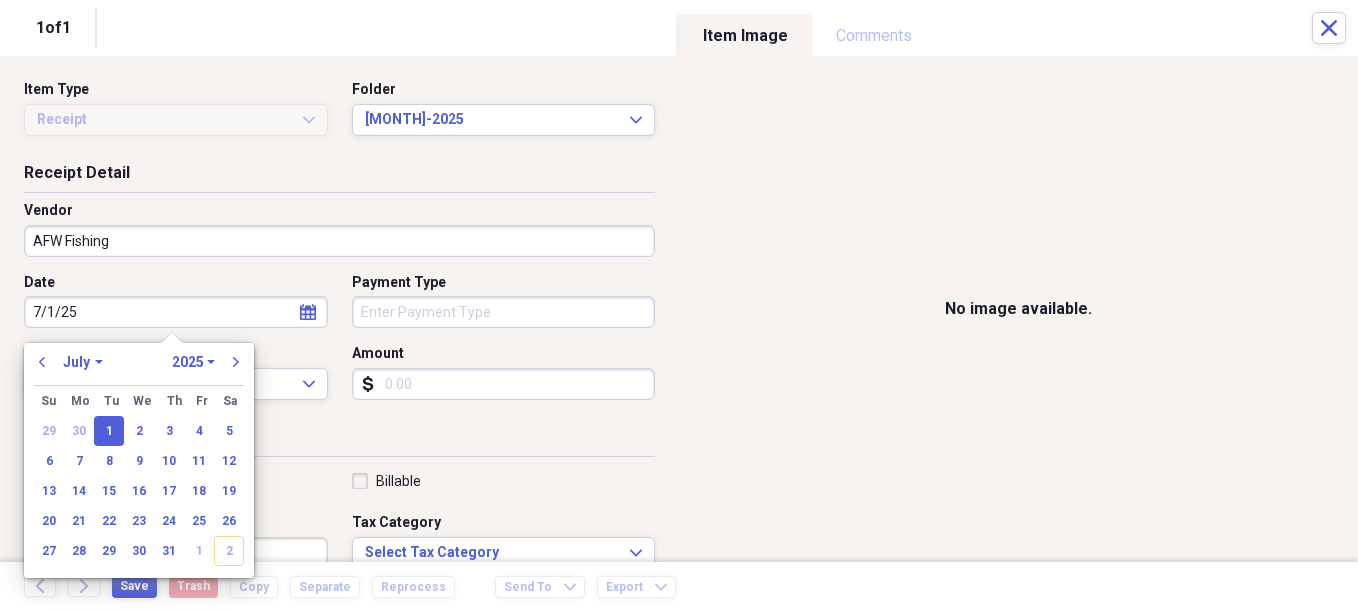 click on "Organize My Files Collapse Unfiled Needs Review Unfiled All Files Unfiled Unfiled Unfiled Saved Reports Collapse My Cabinet Christie's Cabinet Add Folder Expand Folder Avalon Power & Lighting Add Folder Expand Folder Cape May County Architect Add Folder Collapse Open Folder Hands Too Bait & Tackle Add Folder Folder 2021 Add Folder Folder 2022 Add Folder Expand Folder 2023 Add Folder Folder 2024 Add Folder Collapse Open Folder 2025 Add Folder Folder 1-2025 Add Folder Folder 10-2025 Add Folder Folder 11-2025 Add Folder Folder 12-2025 Add Folder Folder 2-2025 Add Folder Folder 3-2025 Add Folder Folder 4-2025 Add Folder Folder 5-2025 Add Folder Folder 6-2025 Add Folder Folder 7-2025 Add Folder Folder 8-2025 Add Folder Folder 9-2025 Add Folder Expand Folder Hands Too - 970 Add Folder Expand Folder Home Expenses Add Folder Expand Folder Inactive Add Folder Expand Folder JMM Studios Add Folder Folder Kevin Clifford 2024 Add Folder Expand Folder Pandemonium Fiberglass Add Folder Trash Trash Bill My Customers Expand 1" at bounding box center (679, 306) 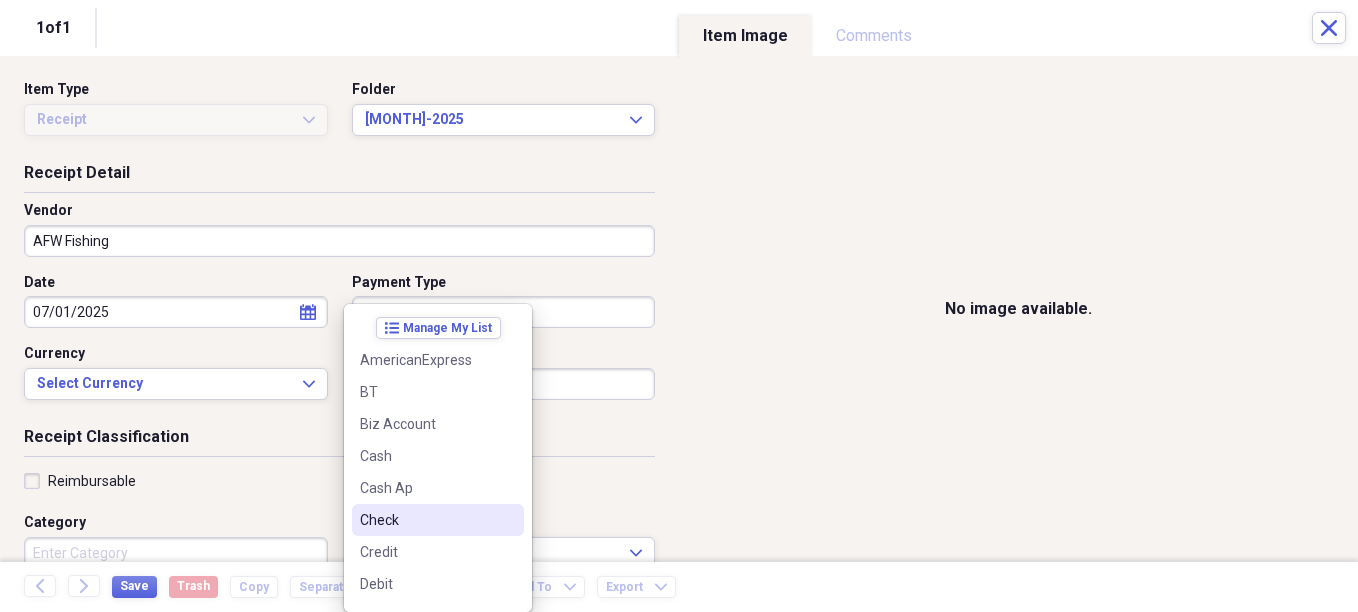 click on "Check" at bounding box center (426, 520) 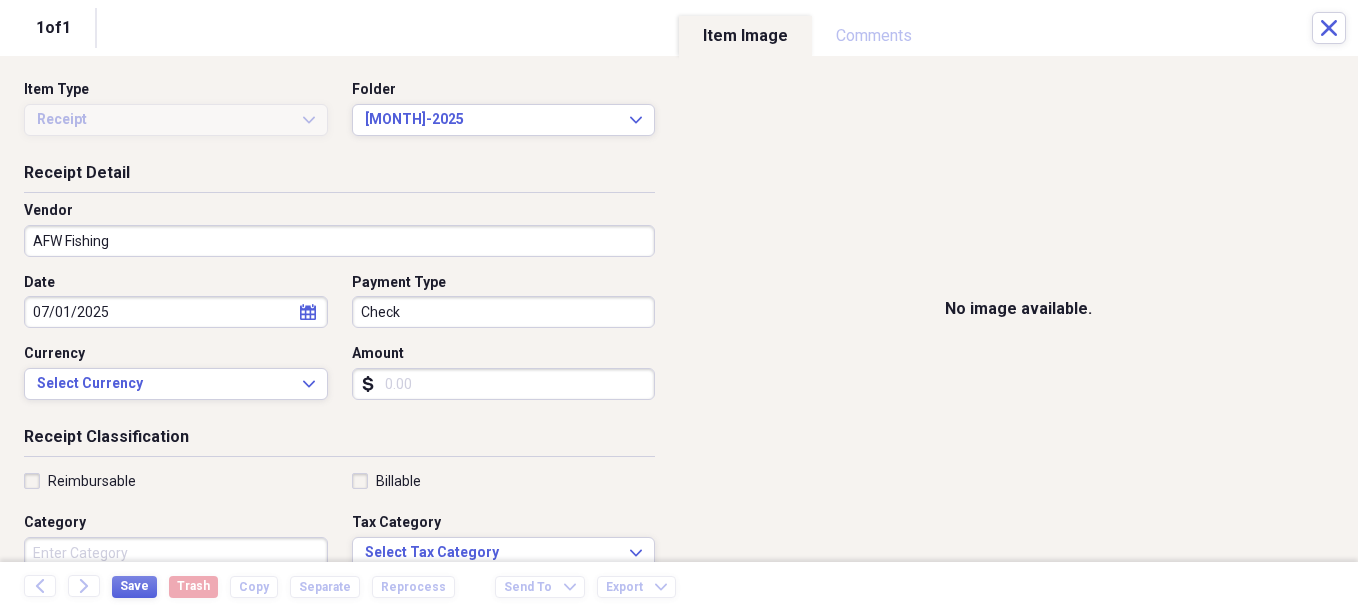 click on "Amount" at bounding box center [504, 384] 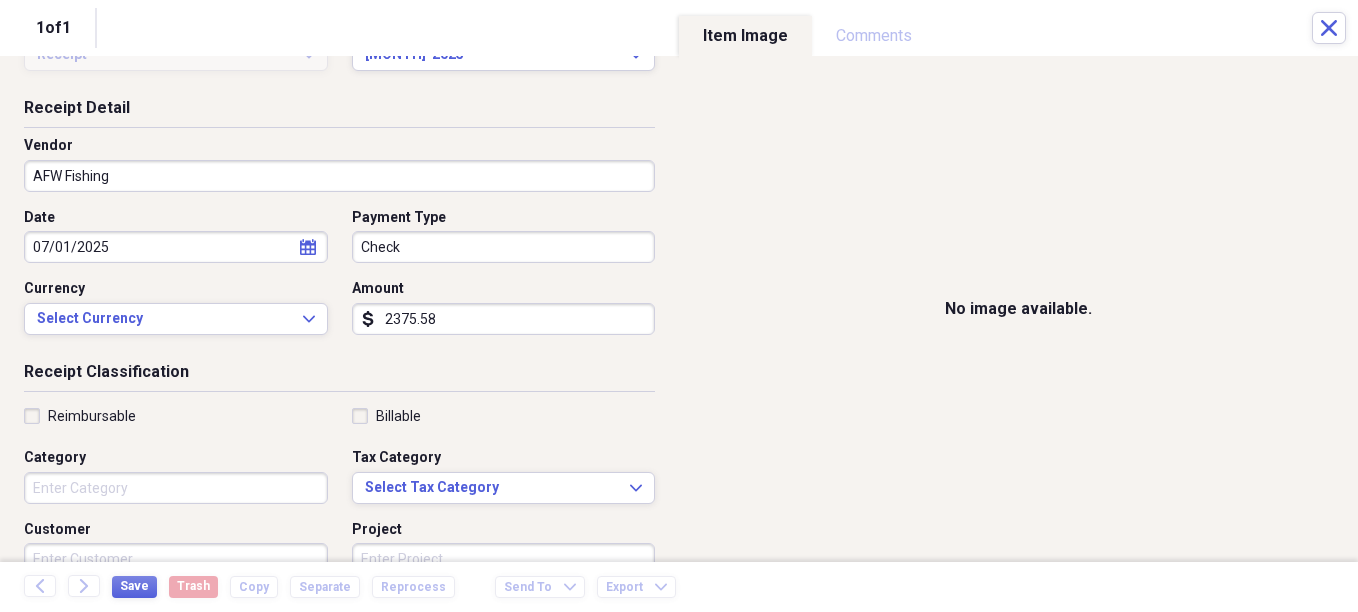 scroll, scrollTop: 100, scrollLeft: 0, axis: vertical 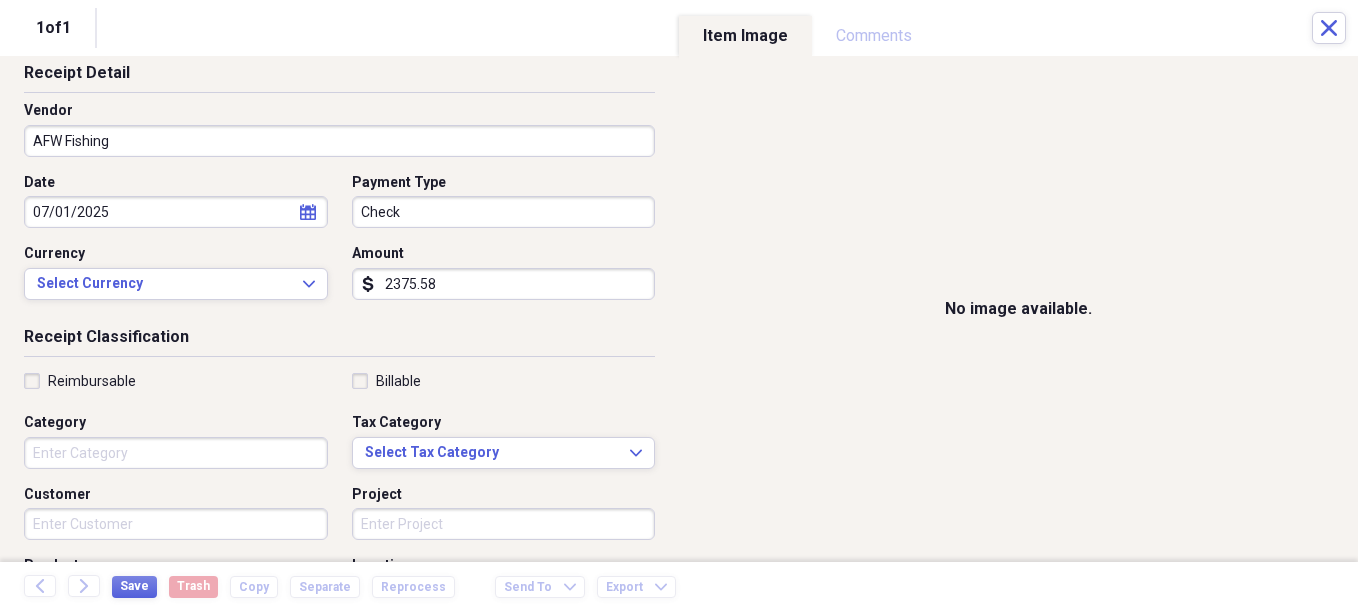 type on "2375.58" 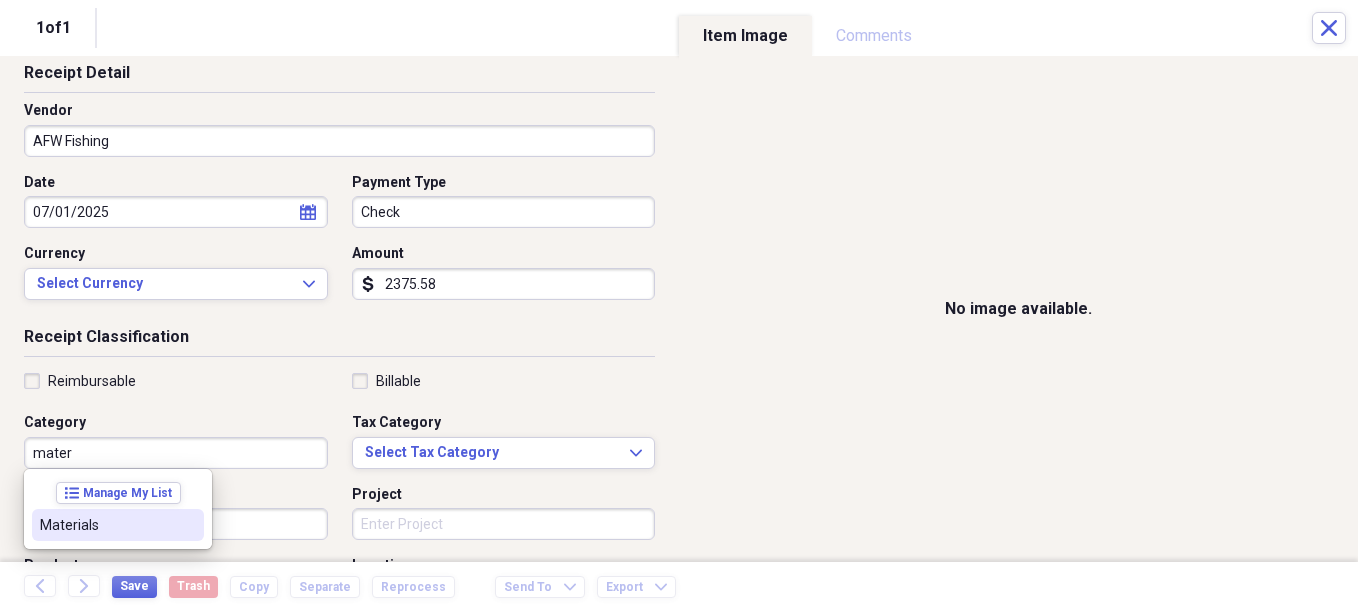 click on "Materials" at bounding box center [106, 525] 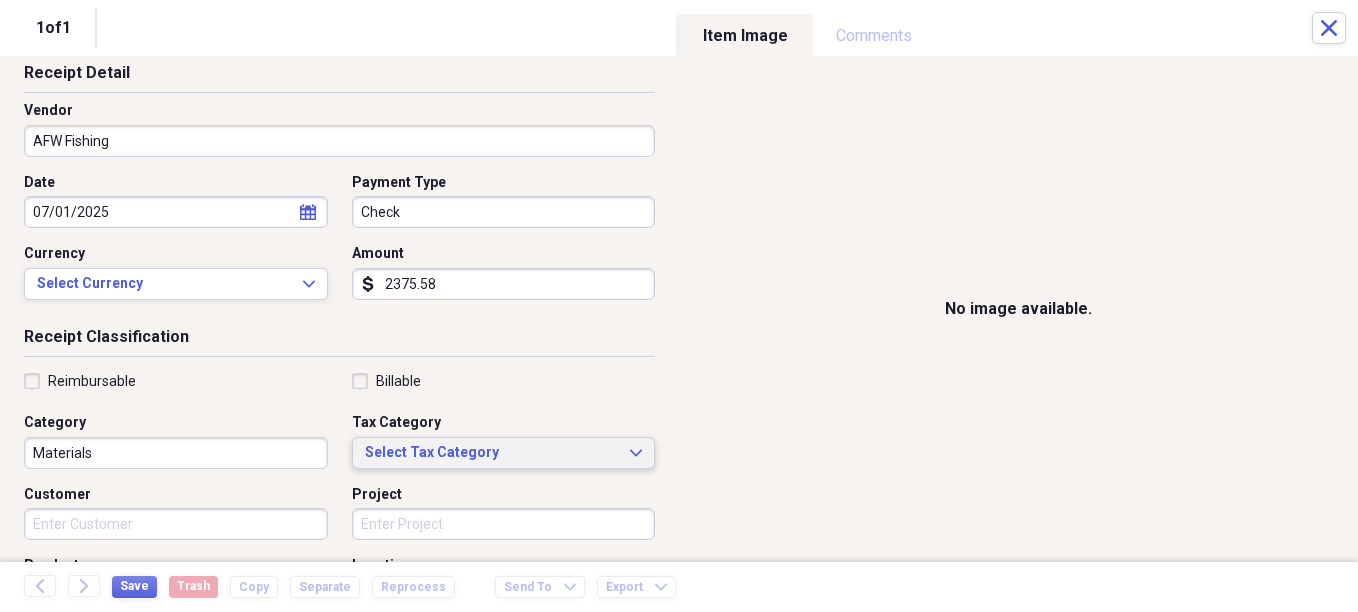 click on "Select Tax Category" at bounding box center [492, 453] 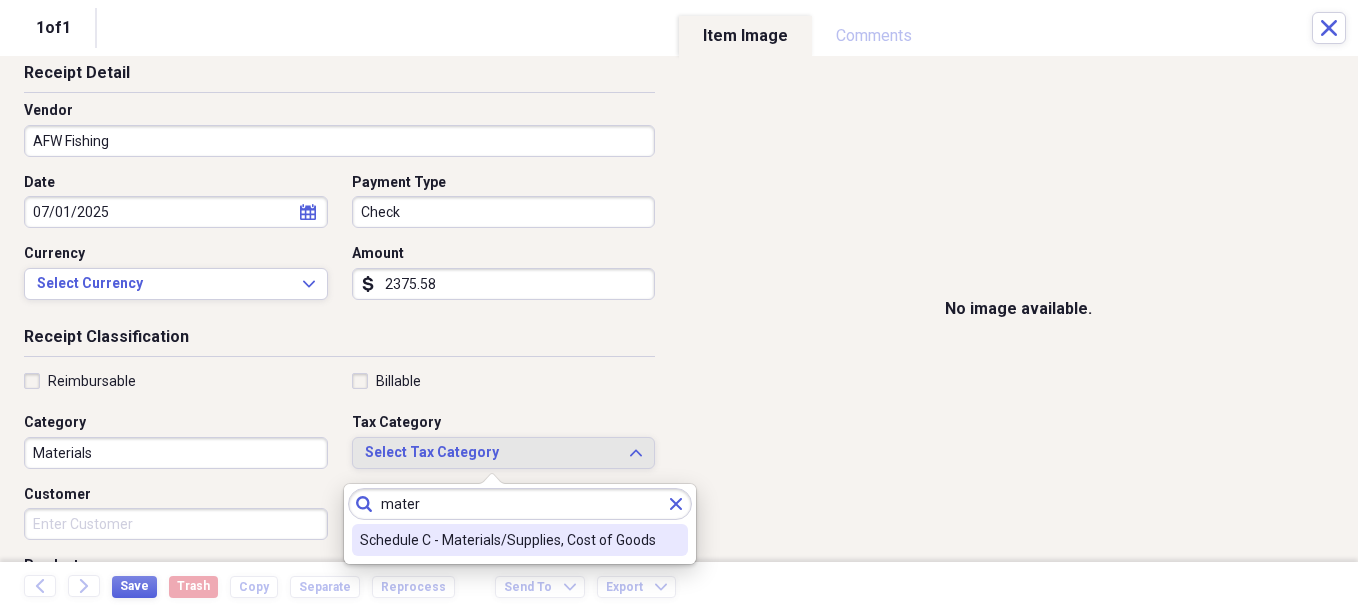 type on "mater" 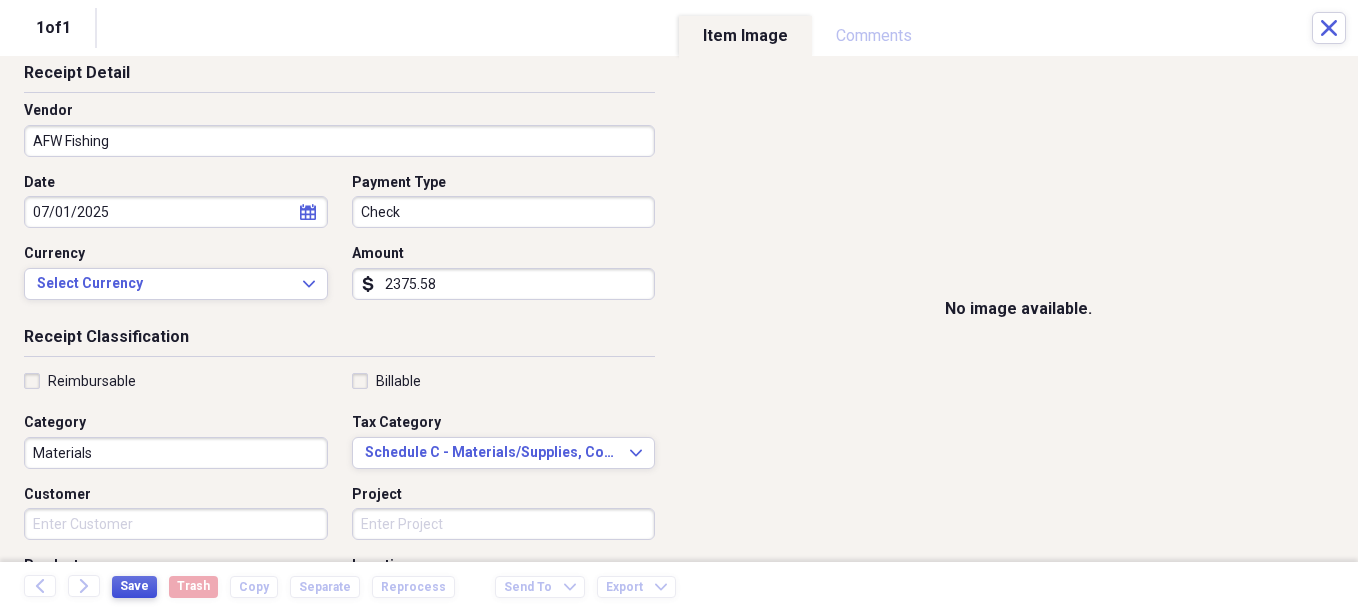 click on "Save" at bounding box center (134, 586) 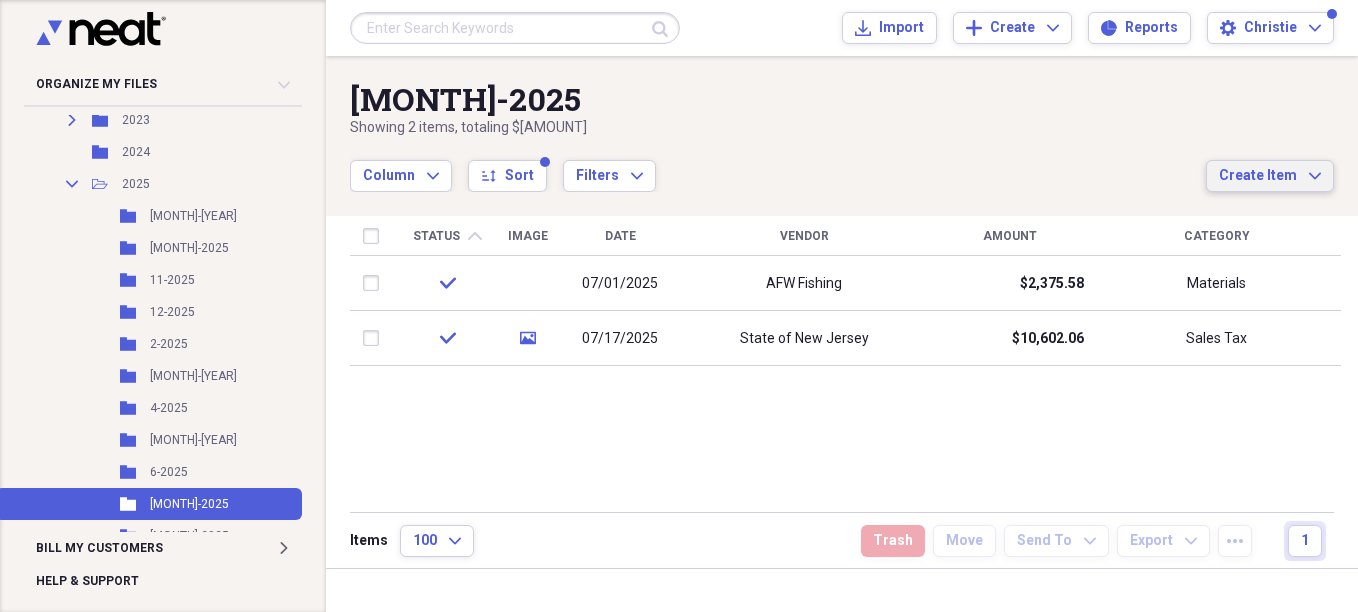 click on "Create Item Expand" at bounding box center [1270, 176] 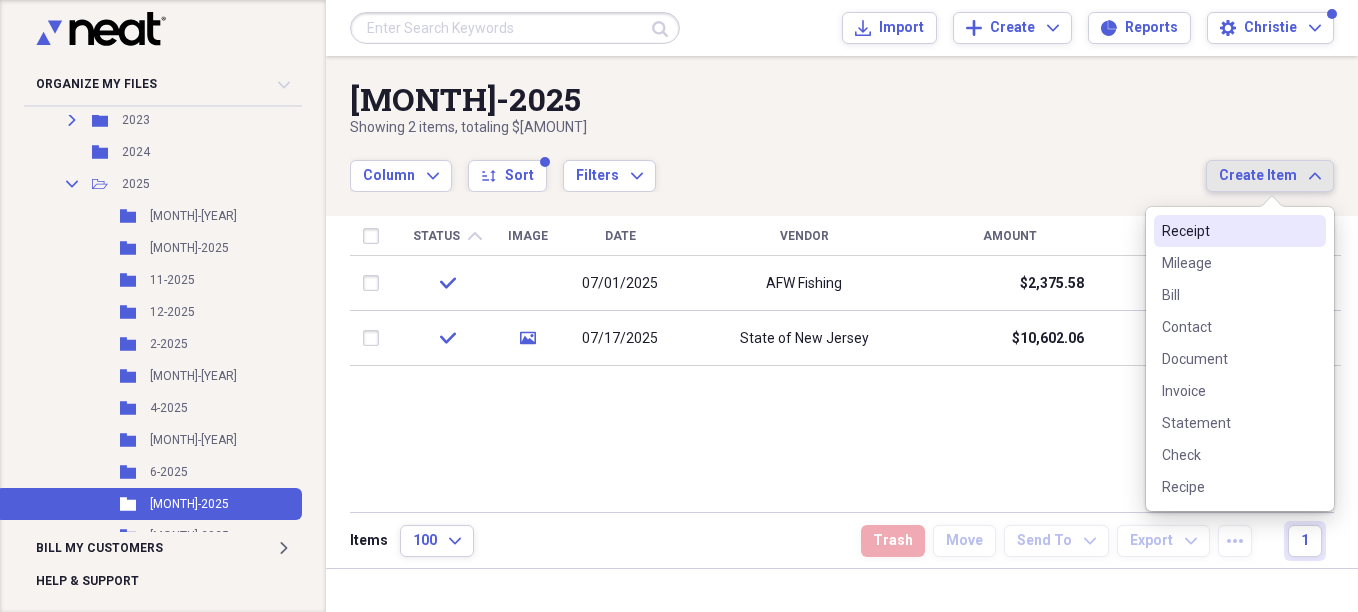 click on "Receipt" at bounding box center (1228, 231) 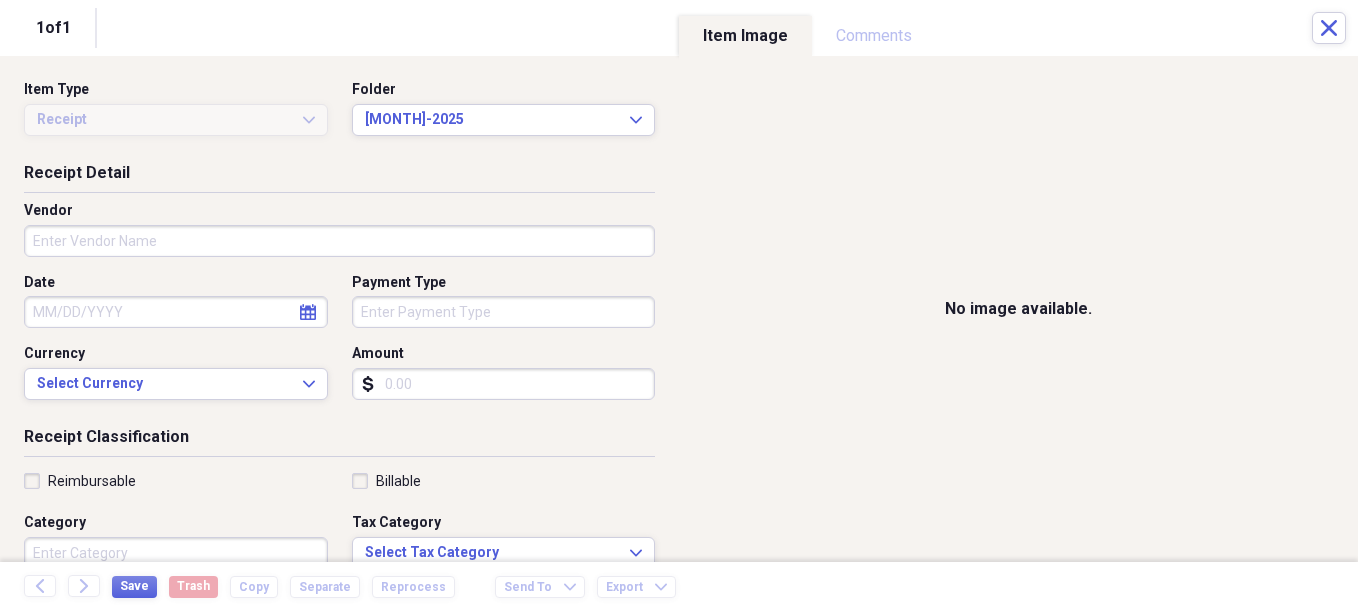 click on "Vendor" at bounding box center (339, 241) 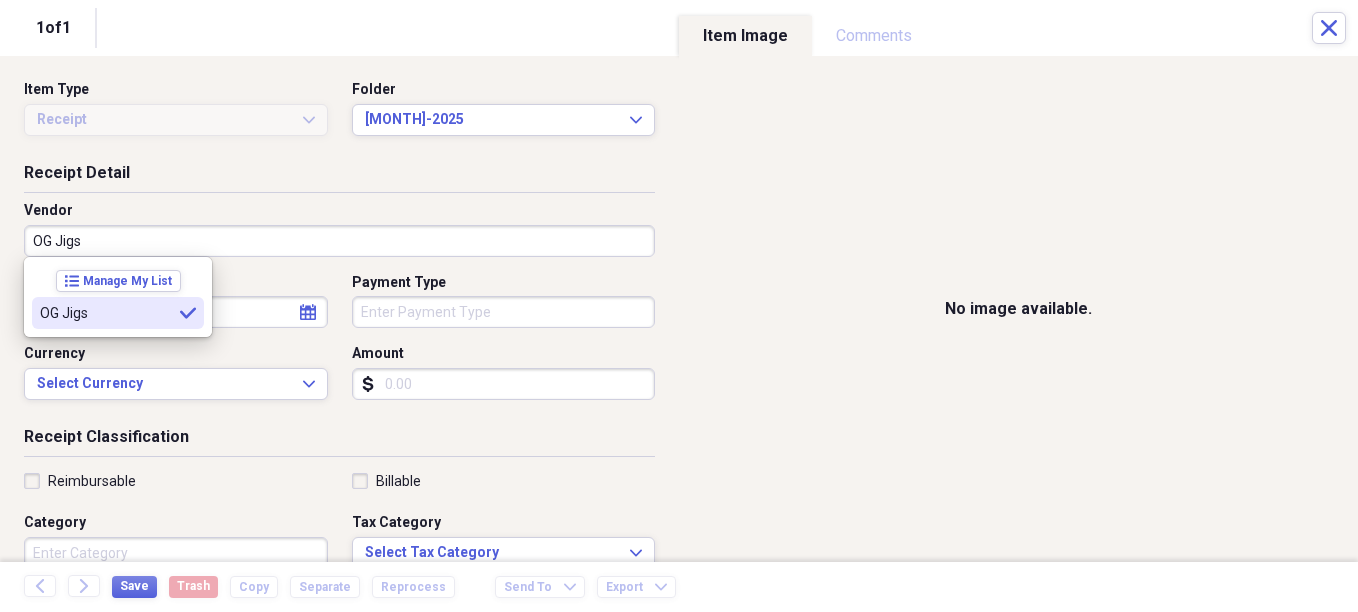 type on "OG Jigs" 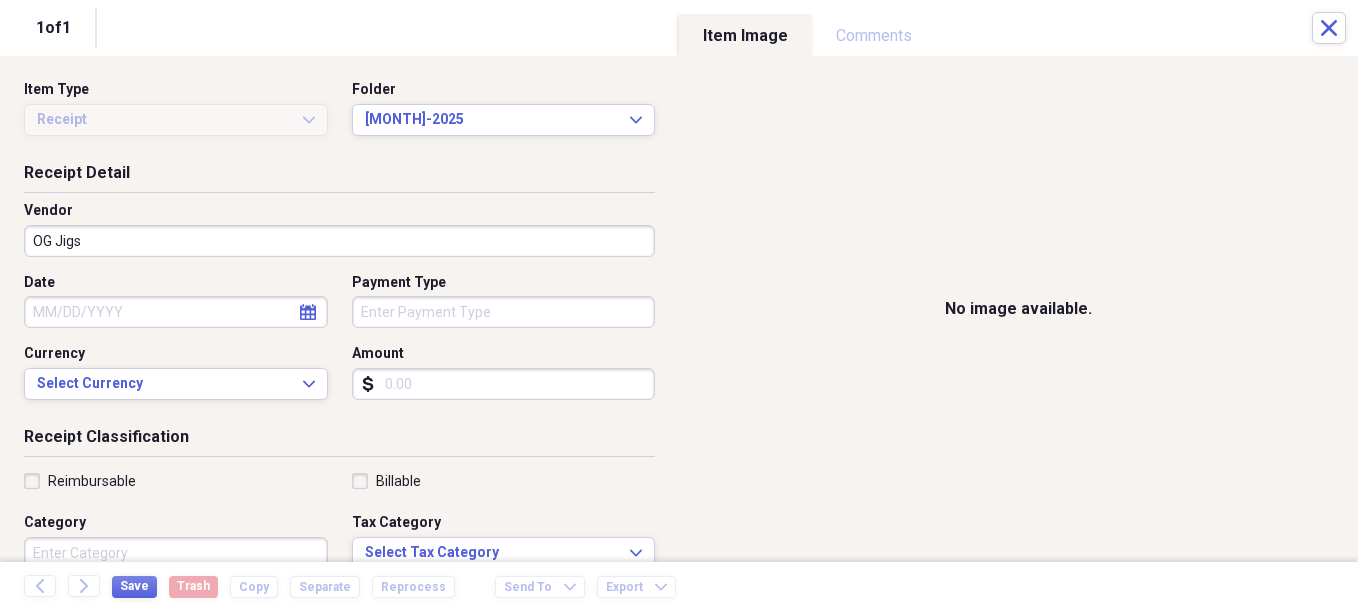 click on "Date" at bounding box center [176, 312] 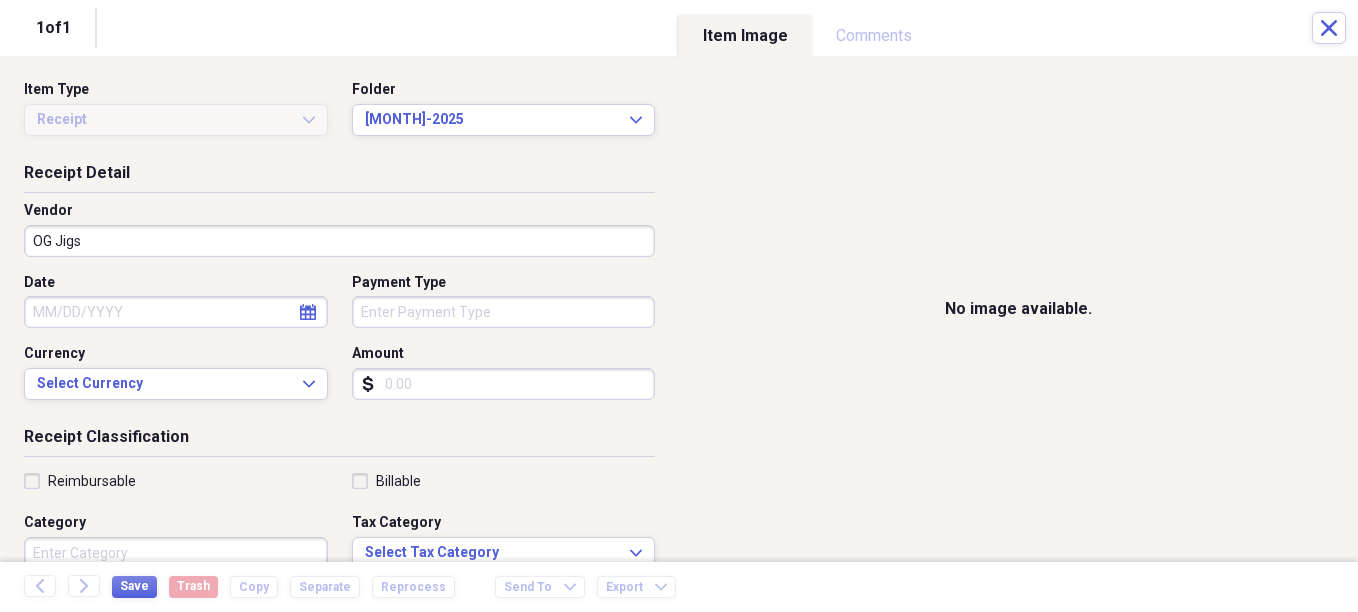 select on "2025" 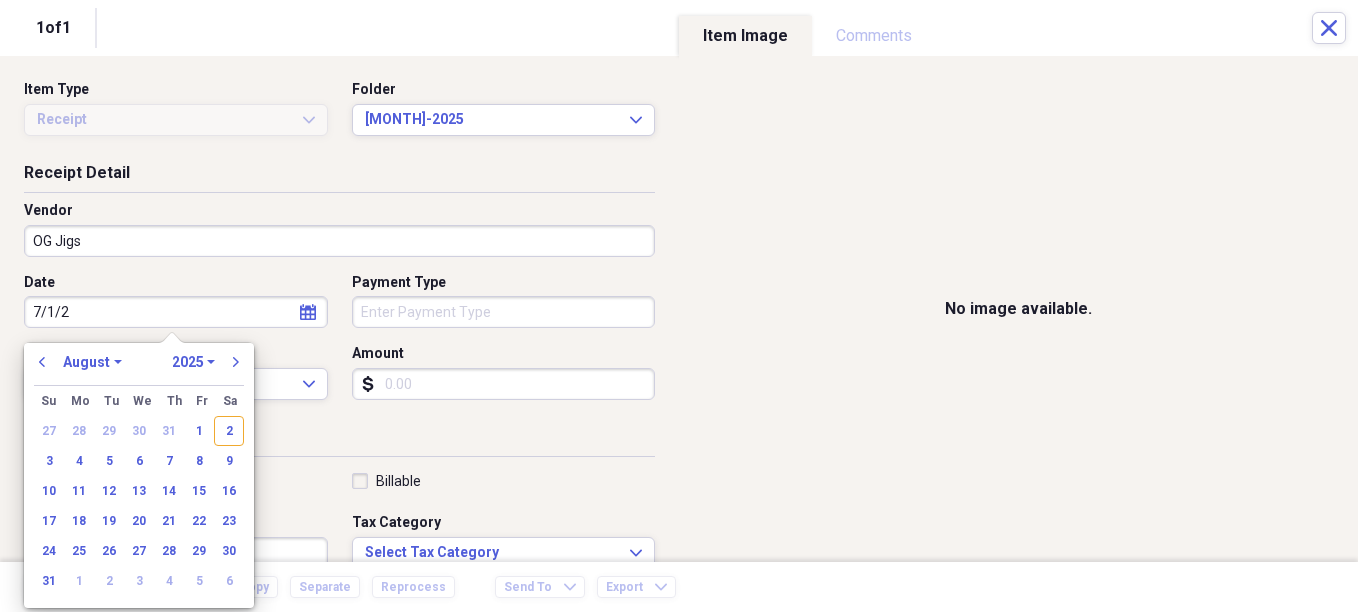 type on "7/1/25" 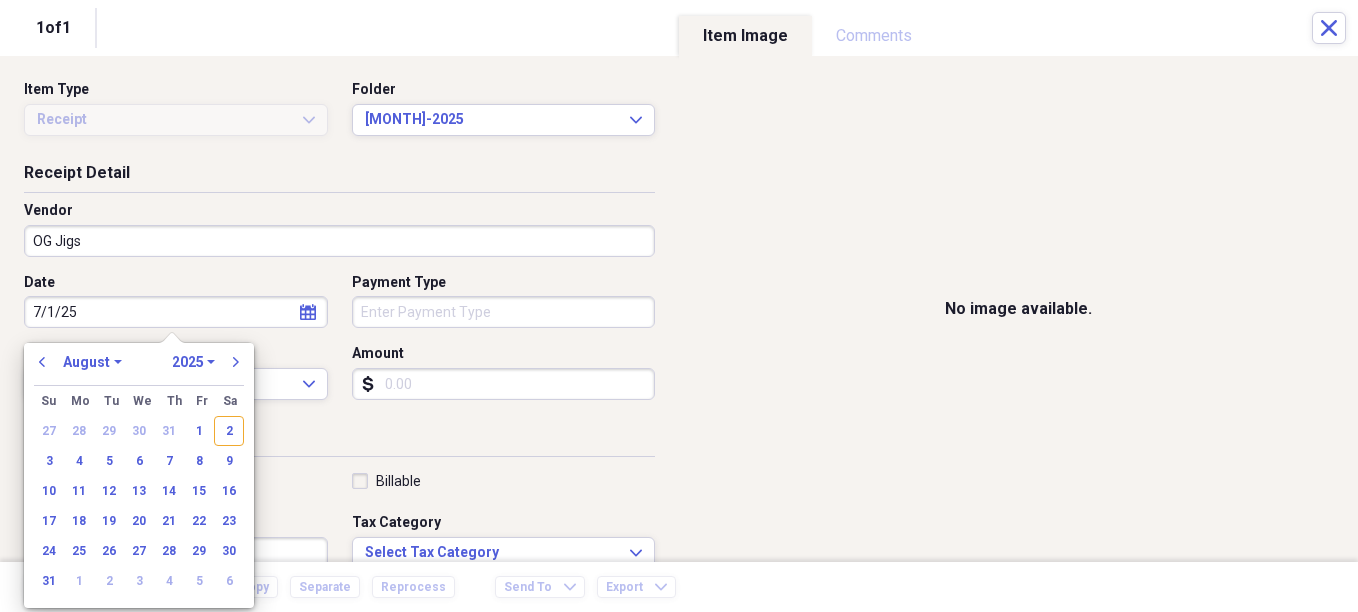 select on "6" 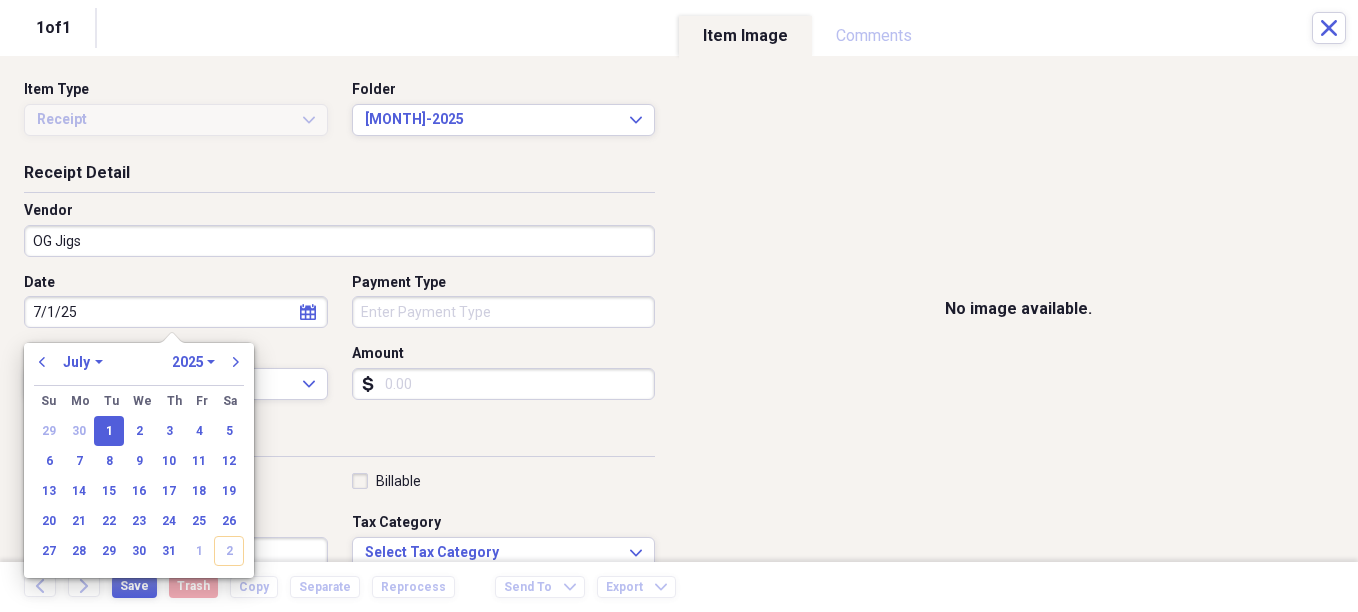 type on "07/01/2025" 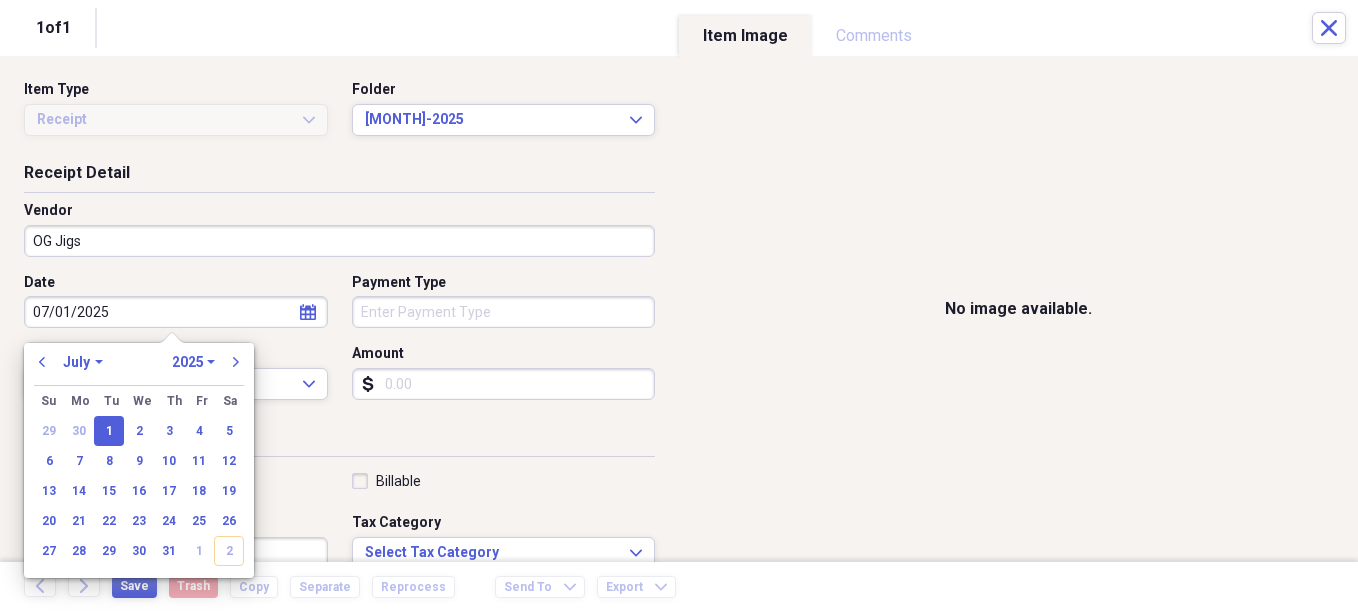 click on "Organize My Files Collapse Unfiled Needs Review Unfiled All Files Unfiled Unfiled Unfiled Saved Reports Collapse My Cabinet Christie's Cabinet Add Folder Expand Folder Avalon Power & Lighting Add Folder Expand Folder Cape May County Architect Add Folder Collapse Open Folder Hands Too Bait & Tackle Add Folder Folder 2021 Add Folder Folder 2022 Add Folder Expand Folder 2023 Add Folder Folder 2024 Add Folder Collapse Open Folder 2025 Add Folder Folder 1-2025 Add Folder Folder 10-2025 Add Folder Folder 11-2025 Add Folder Folder 12-2025 Add Folder Folder 2-2025 Add Folder Folder 3-2025 Add Folder Folder 4-2025 Add Folder Folder 5-2025 Add Folder Folder 6-2025 Add Folder Folder 7-2025 Add Folder Folder 8-2025 Add Folder Folder 9-2025 Add Folder Expand Folder Hands Too - 970 Add Folder Expand Folder Home Expenses Add Folder Expand Folder Inactive Add Folder Expand Folder JMM Studios Add Folder Folder Kevin Clifford 2024 Add Folder Expand Folder Pandemonium Fiberglass Add Folder Trash Trash Bill My Customers Expand 1" at bounding box center (679, 306) 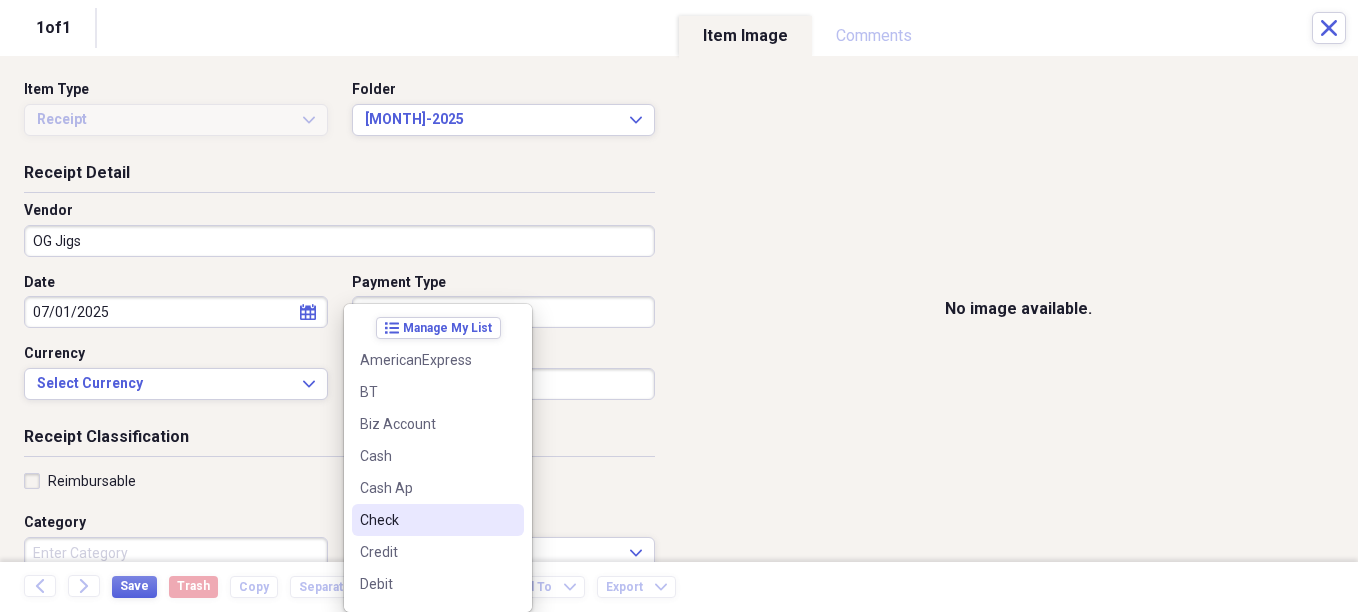 click on "Check" at bounding box center [426, 520] 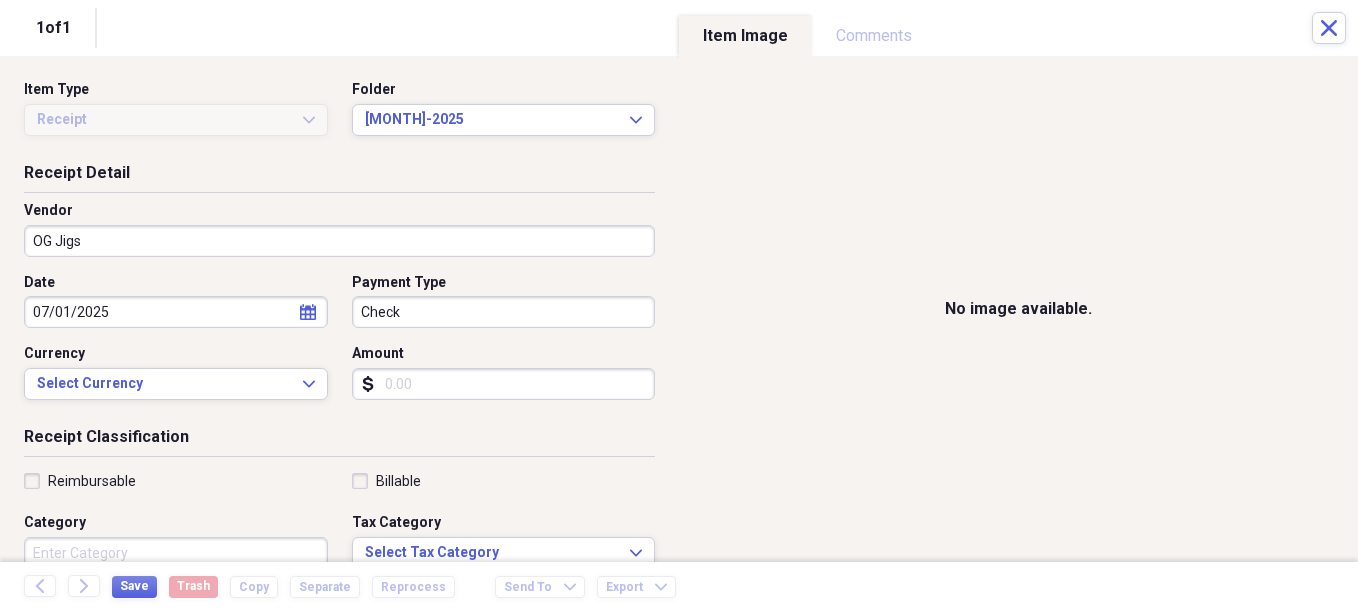 click on "Amount" at bounding box center (504, 384) 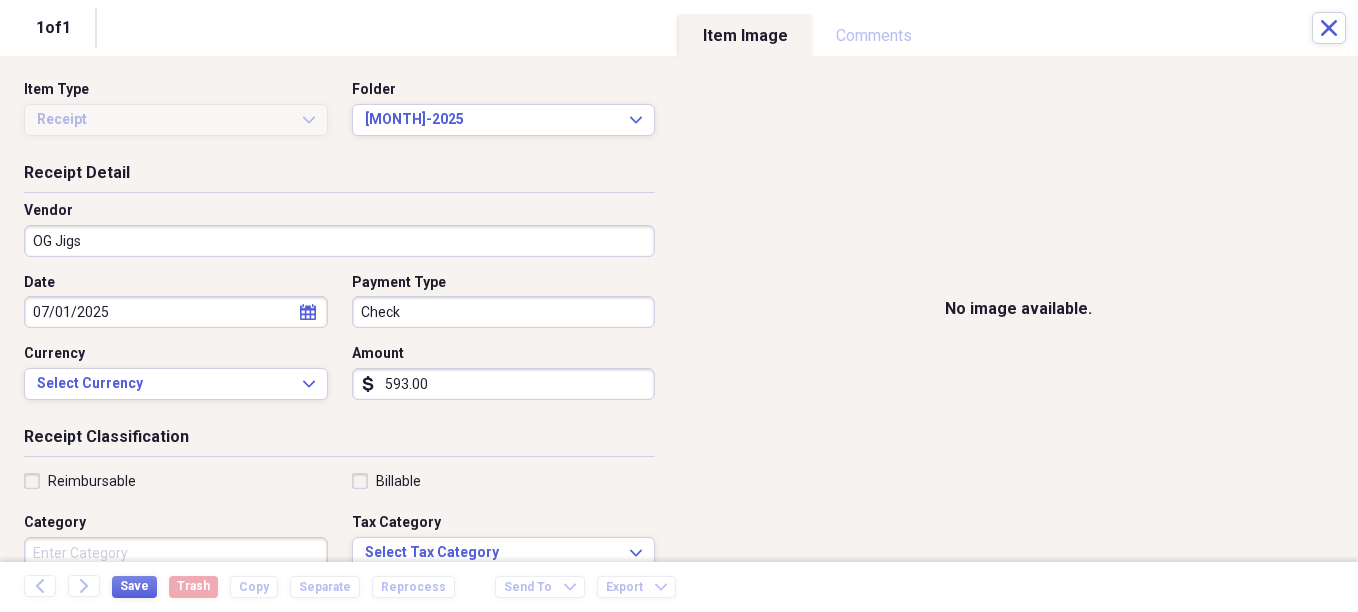 type on "593.00" 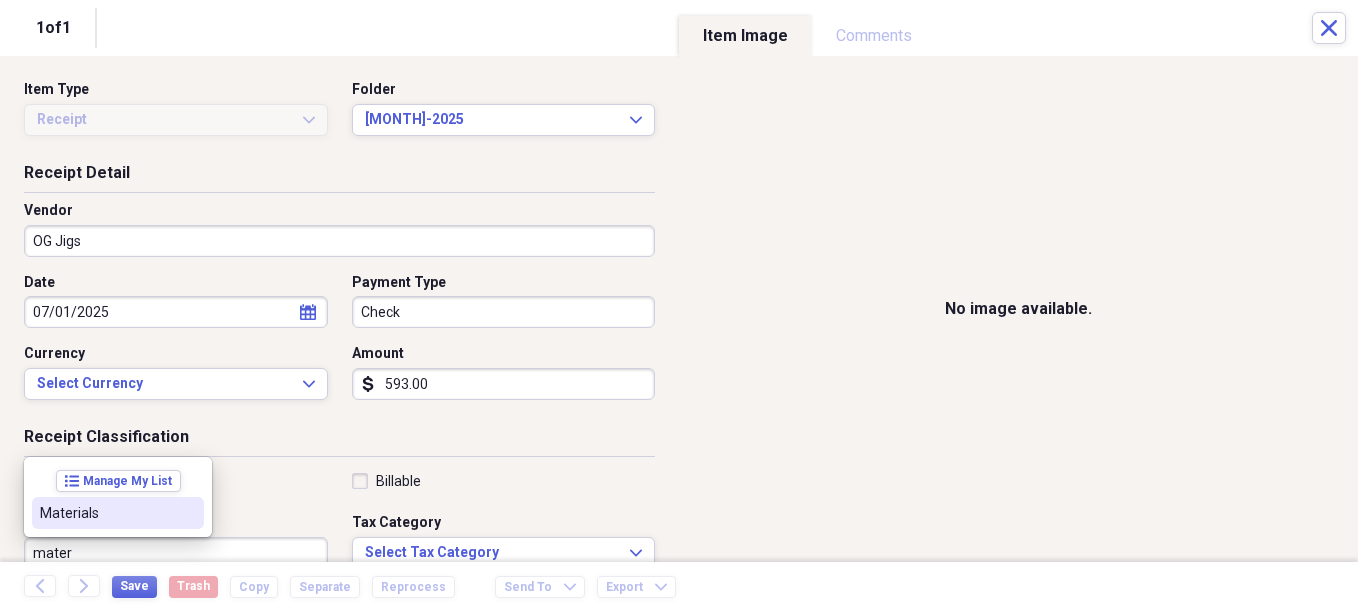 click on "Materials" at bounding box center [106, 513] 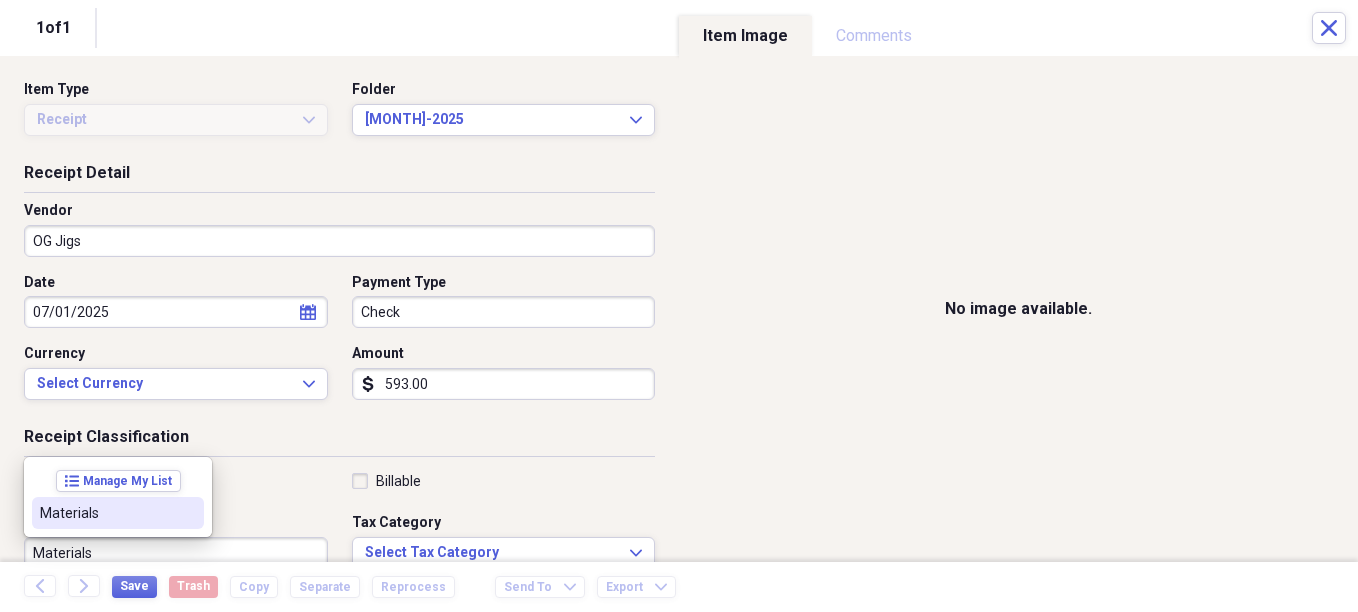 scroll, scrollTop: 7, scrollLeft: 0, axis: vertical 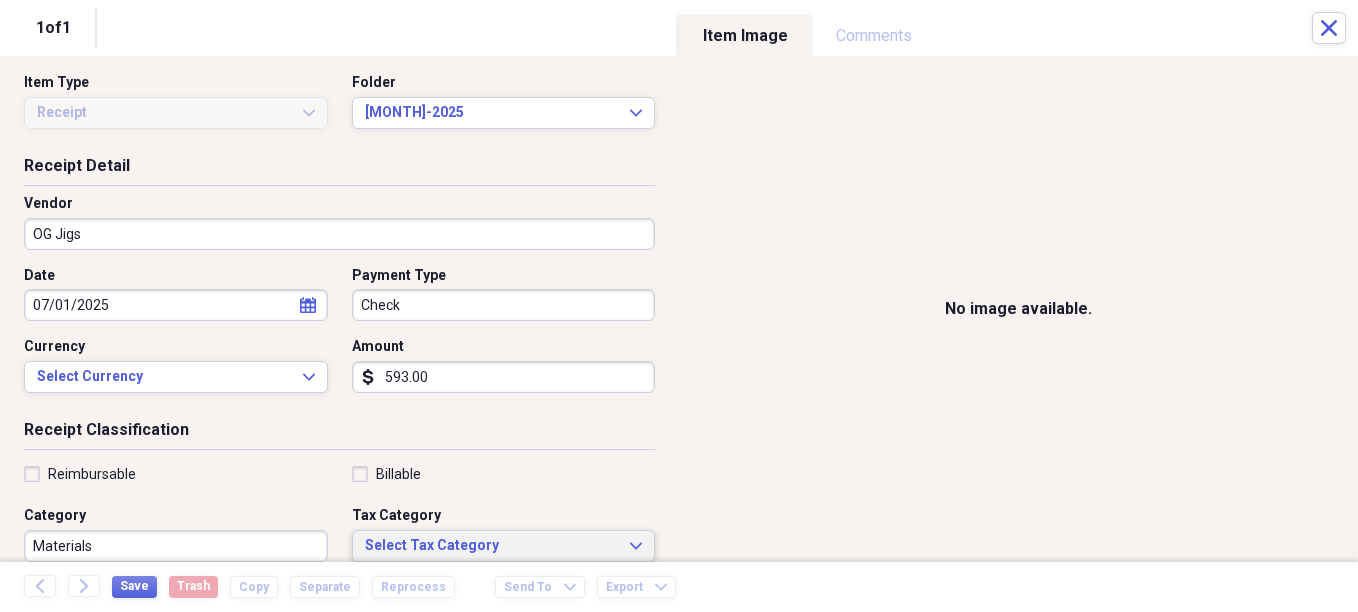 click on "Select Tax Category Expand" at bounding box center [504, 546] 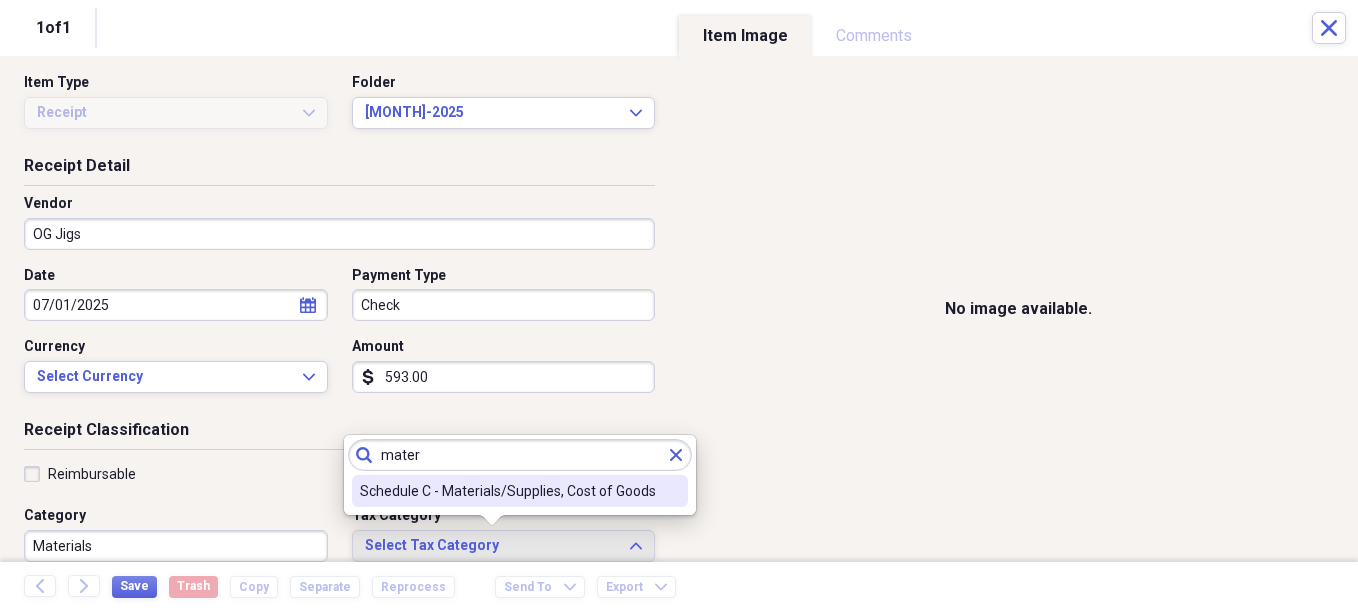 type on "mater" 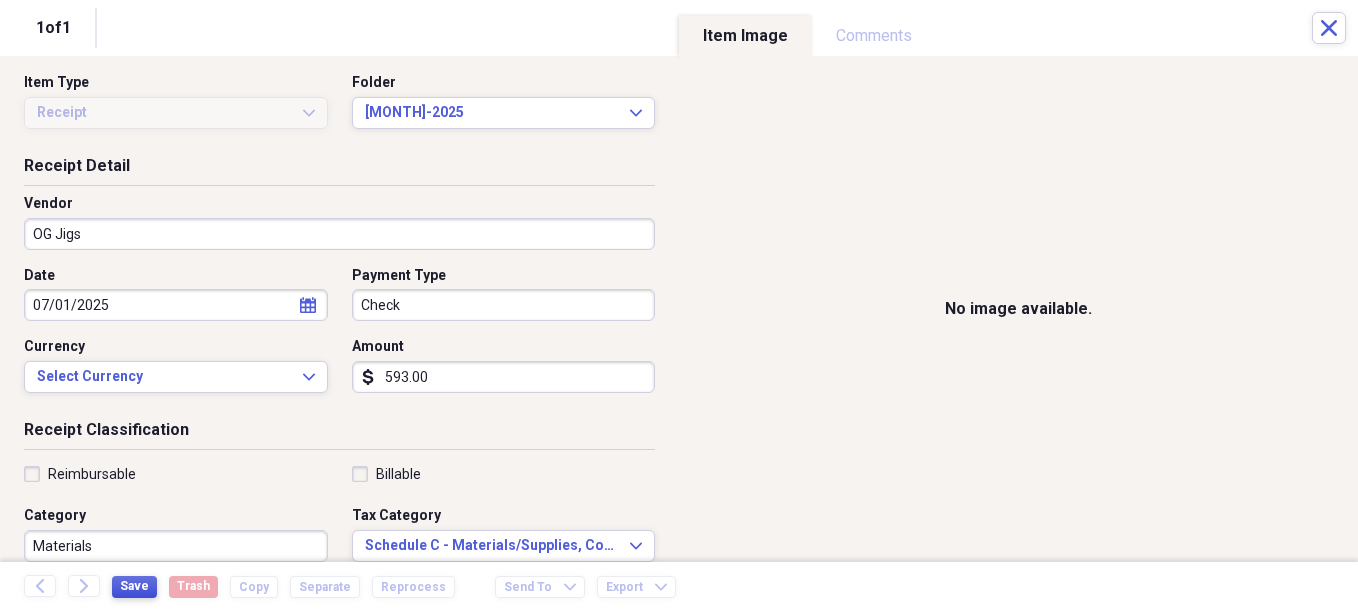 click on "Save" at bounding box center [134, 586] 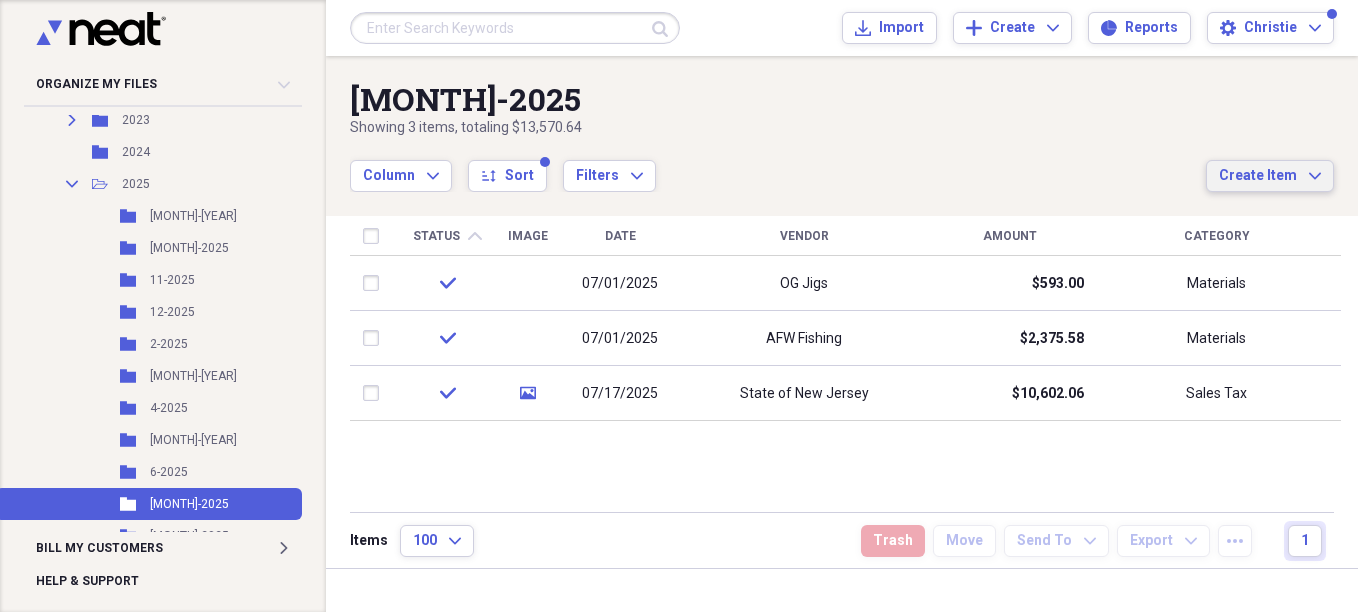 click on "Create Item" at bounding box center [1258, 176] 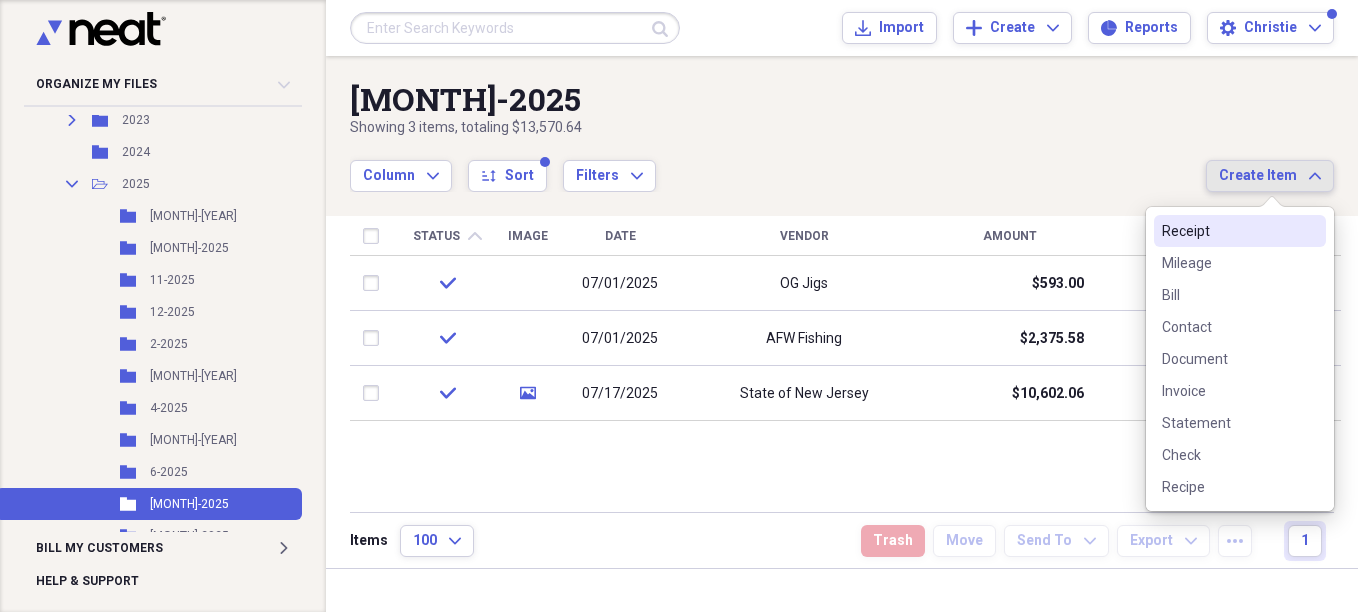 click on "Receipt" at bounding box center [1228, 231] 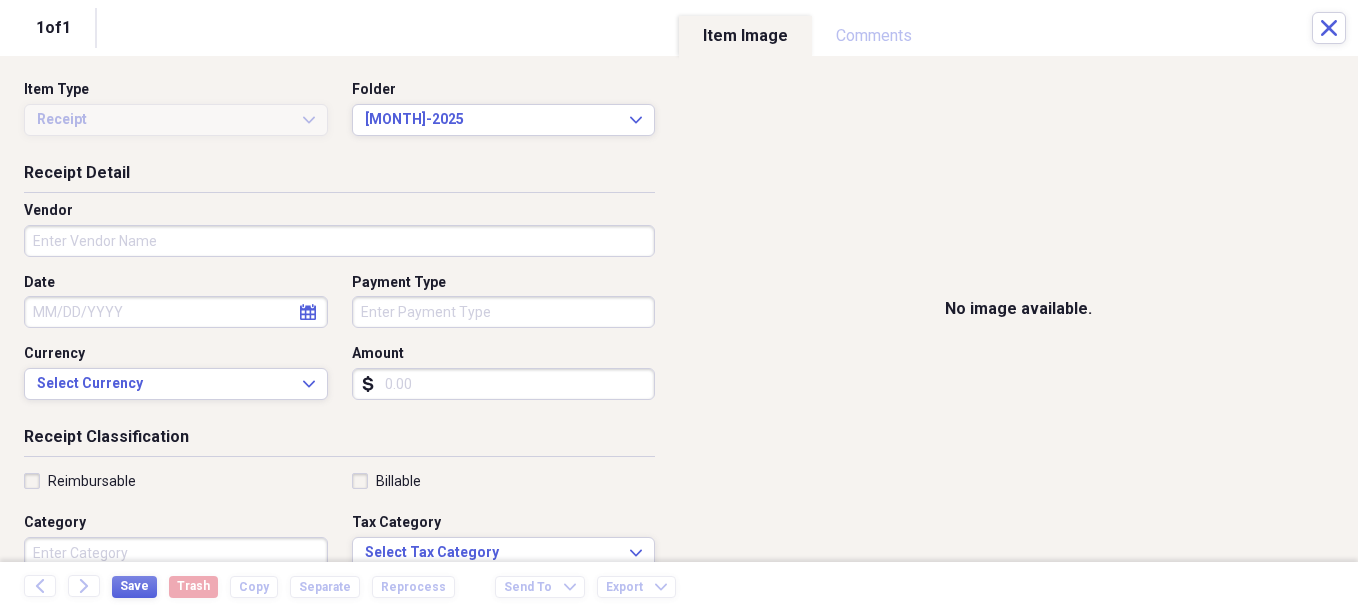 click on "Vendor" at bounding box center (339, 241) 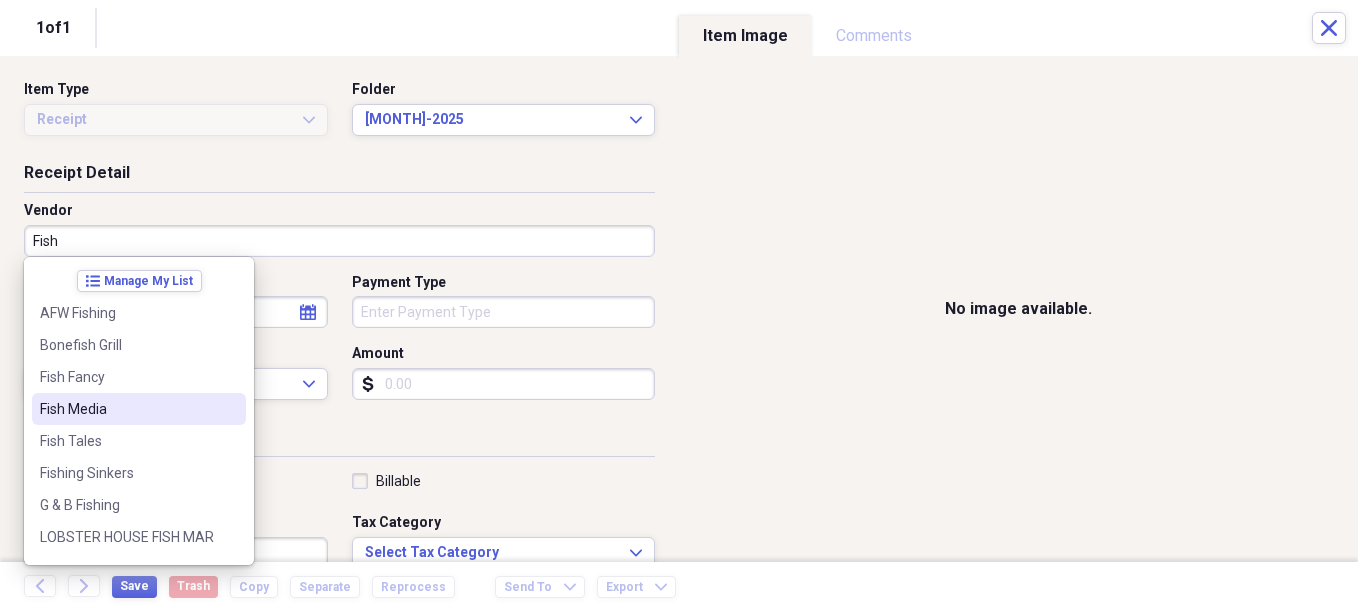 click on "Fish Media" at bounding box center [139, 409] 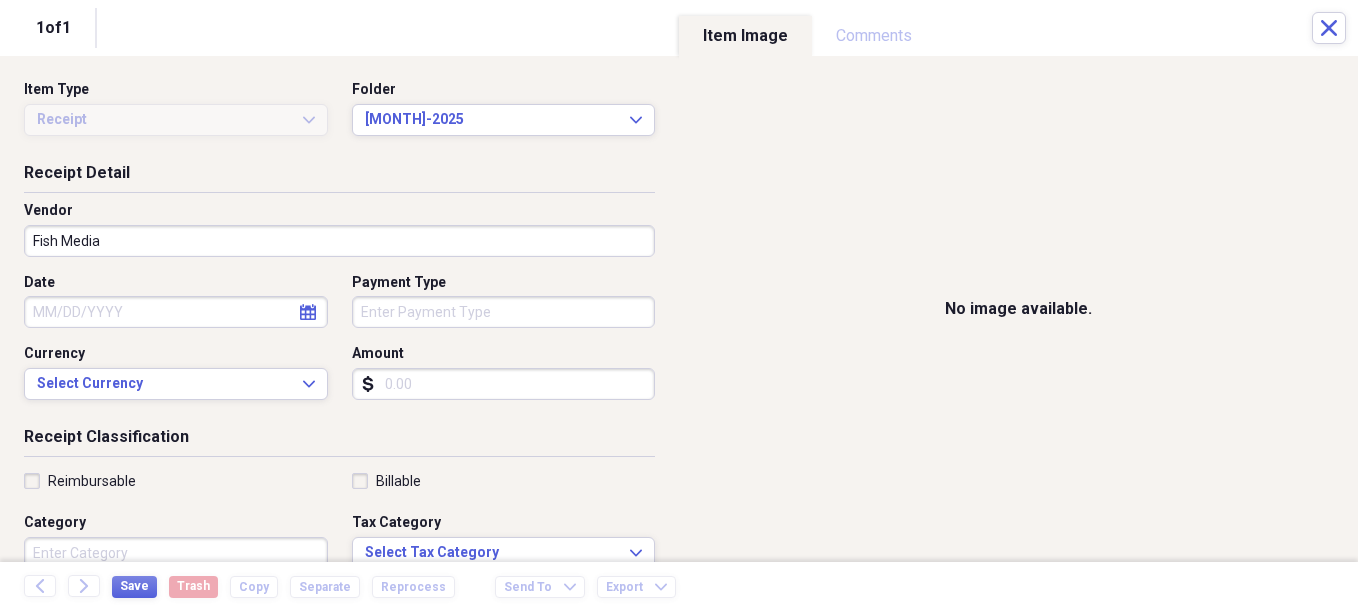 click on "Date" at bounding box center [176, 312] 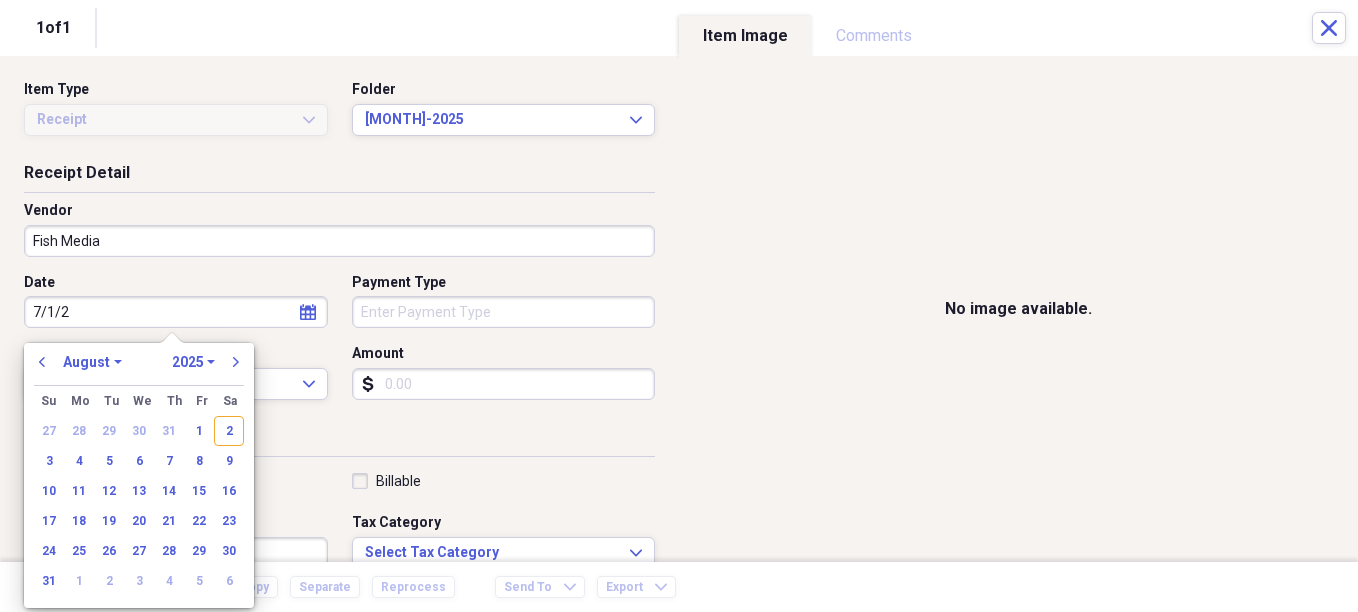 type on "7/1/25" 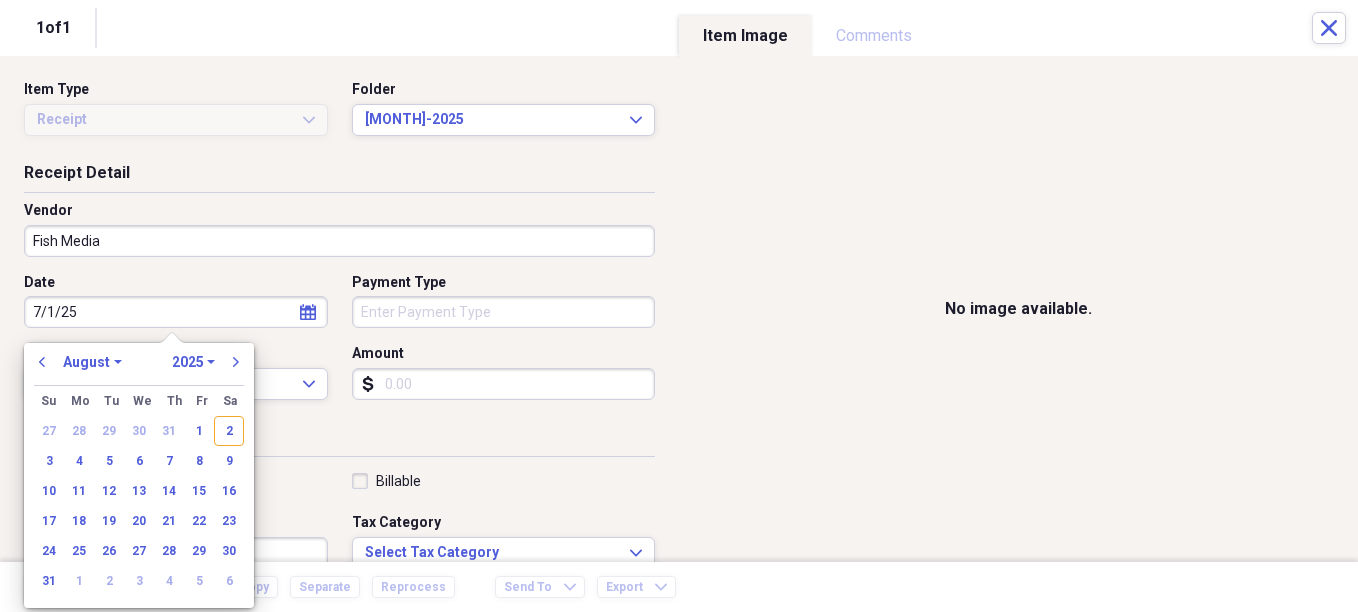 select on "6" 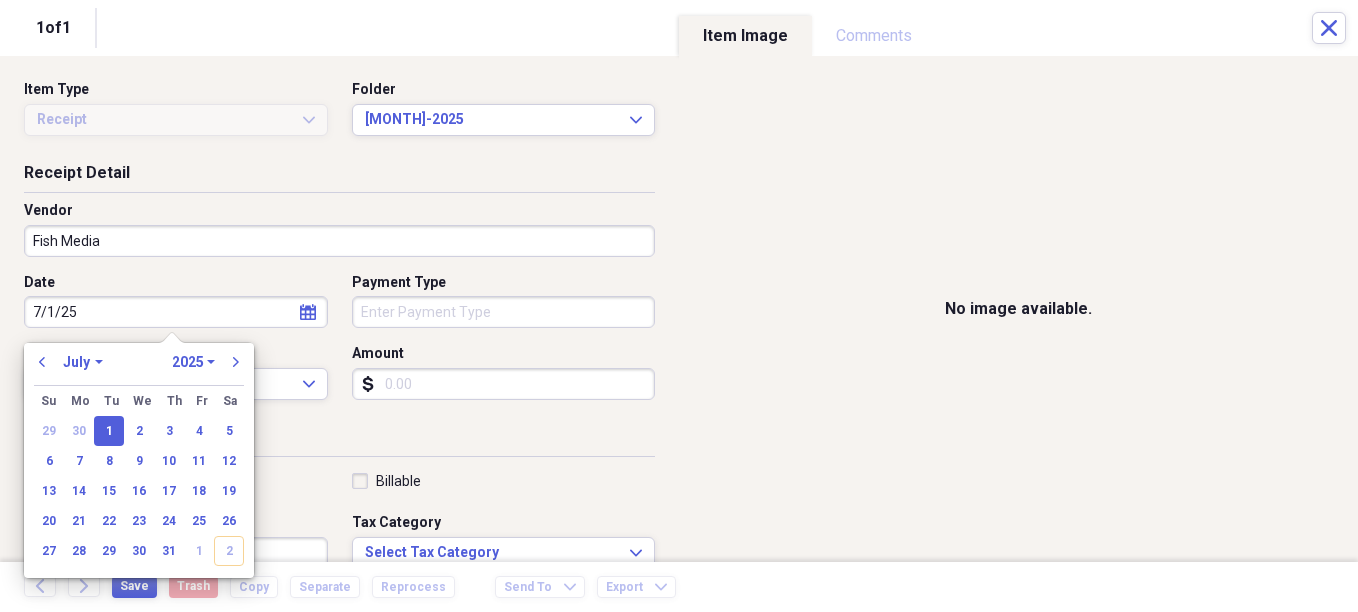type on "07/01/2025" 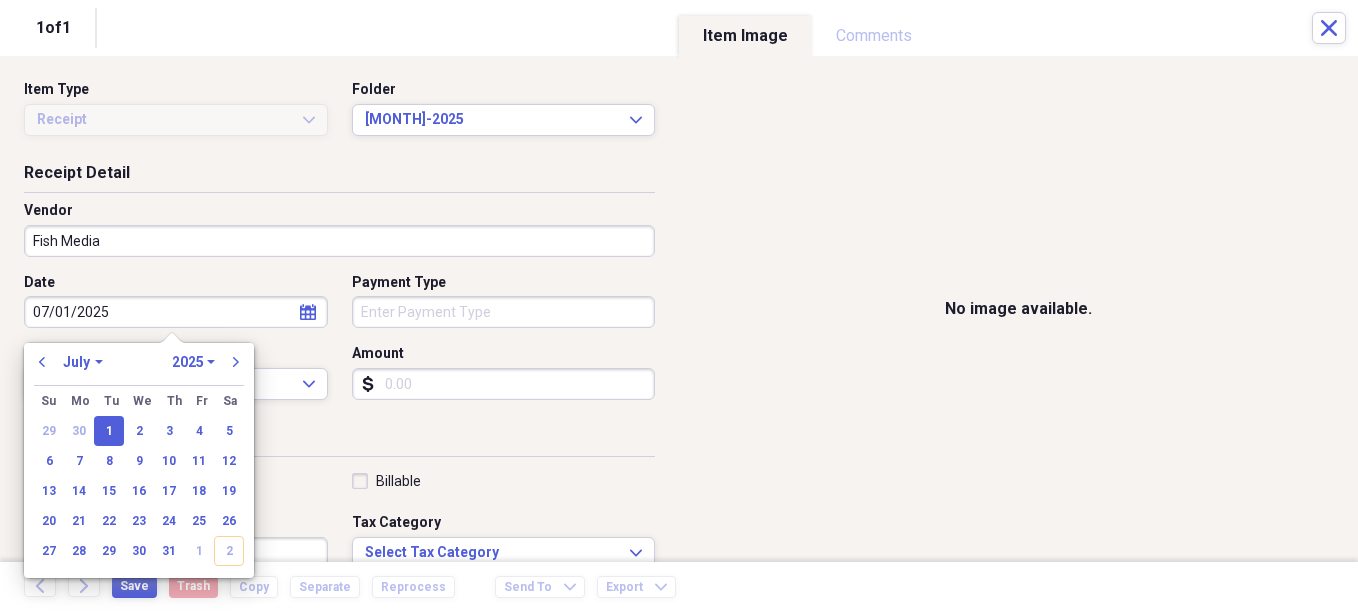 click on "Organize My Files Collapse Unfiled Needs Review Unfiled All Files Unfiled Unfiled Unfiled Saved Reports Collapse My Cabinet Christie's Cabinet Add Folder Expand Folder Avalon Power & Lighting Add Folder Expand Folder Cape May County Architect Add Folder Collapse Open Folder Hands Too Bait & Tackle Add Folder Folder 2021 Add Folder Folder 2022 Add Folder Expand Folder 2023 Add Folder Folder 2024 Add Folder Collapse Open Folder 2025 Add Folder Folder 1-2025 Add Folder Folder 10-2025 Add Folder Folder 11-2025 Add Folder Folder 12-2025 Add Folder Folder 2-2025 Add Folder Folder 3-2025 Add Folder Folder 4-2025 Add Folder Folder 5-2025 Add Folder Folder 6-2025 Add Folder Folder 7-2025 Add Folder Folder 8-2025 Add Folder Folder 9-2025 Add Folder Expand Folder Hands Too - 970 Add Folder Expand Folder Home Expenses Add Folder Expand Folder Inactive Add Folder Expand Folder JMM Studios Add Folder Folder Kevin Clifford 2024 Add Folder Expand Folder Pandemonium Fiberglass Add Folder Trash Trash Bill My Customers Expand 1" at bounding box center (679, 306) 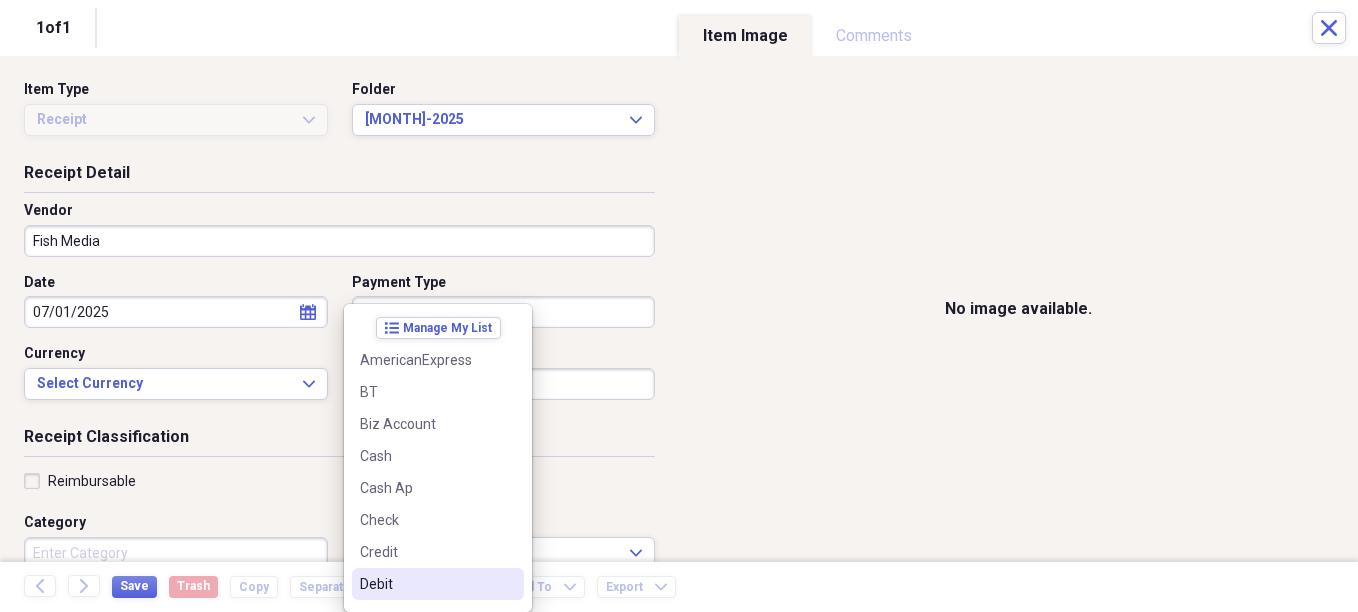 click on "Debit" at bounding box center (426, 584) 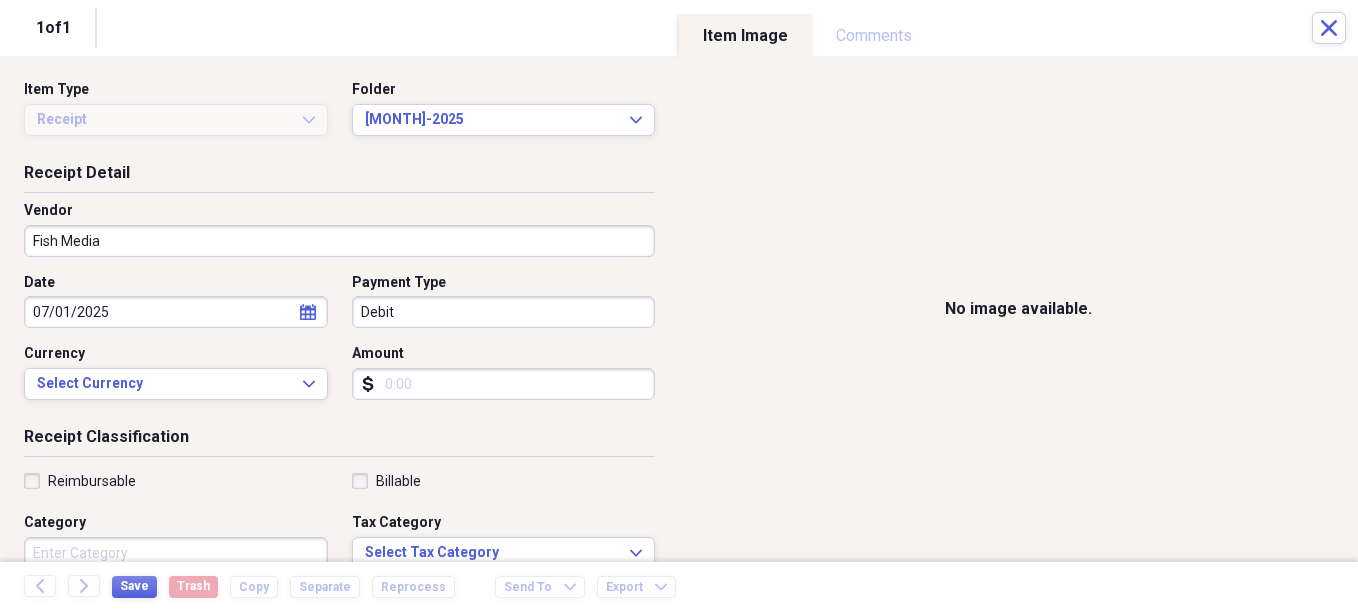 click on "Amount" at bounding box center [504, 384] 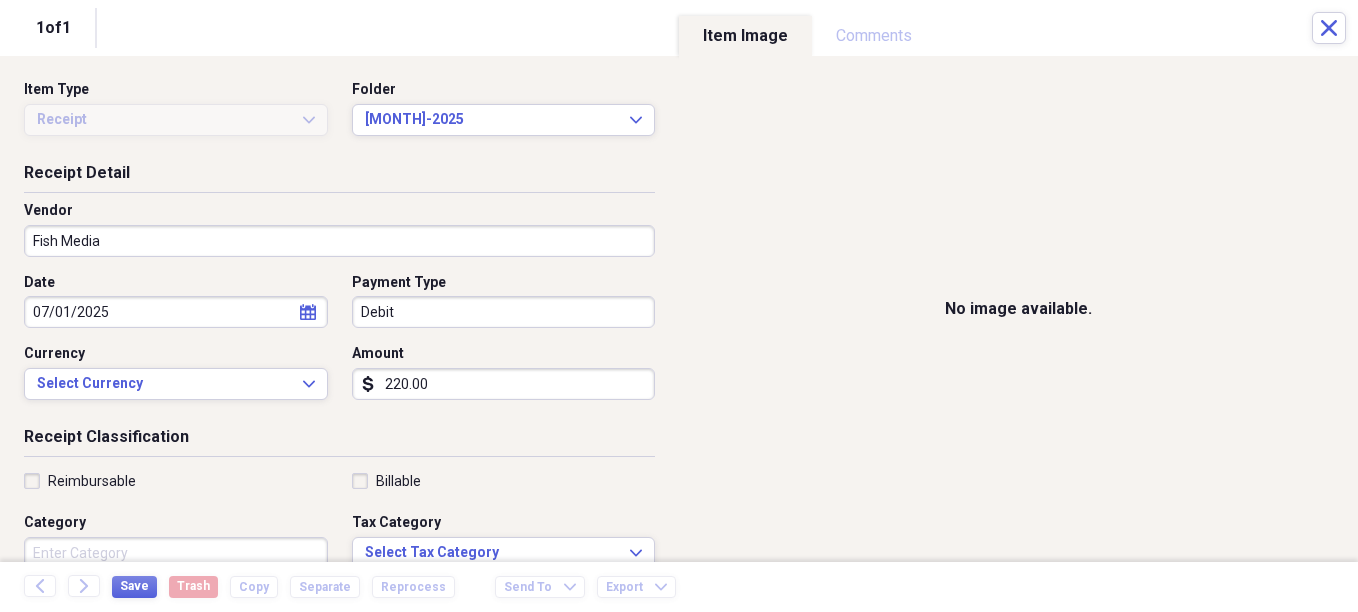 type on "220.00" 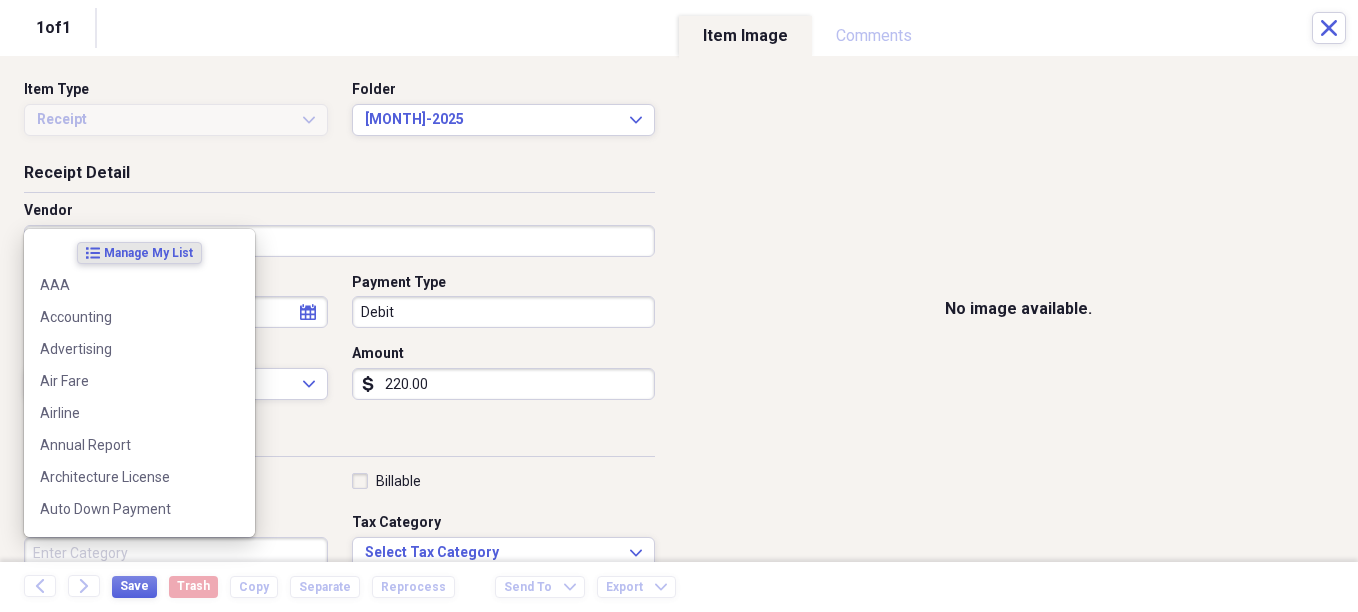 click on "Category" at bounding box center (176, 553) 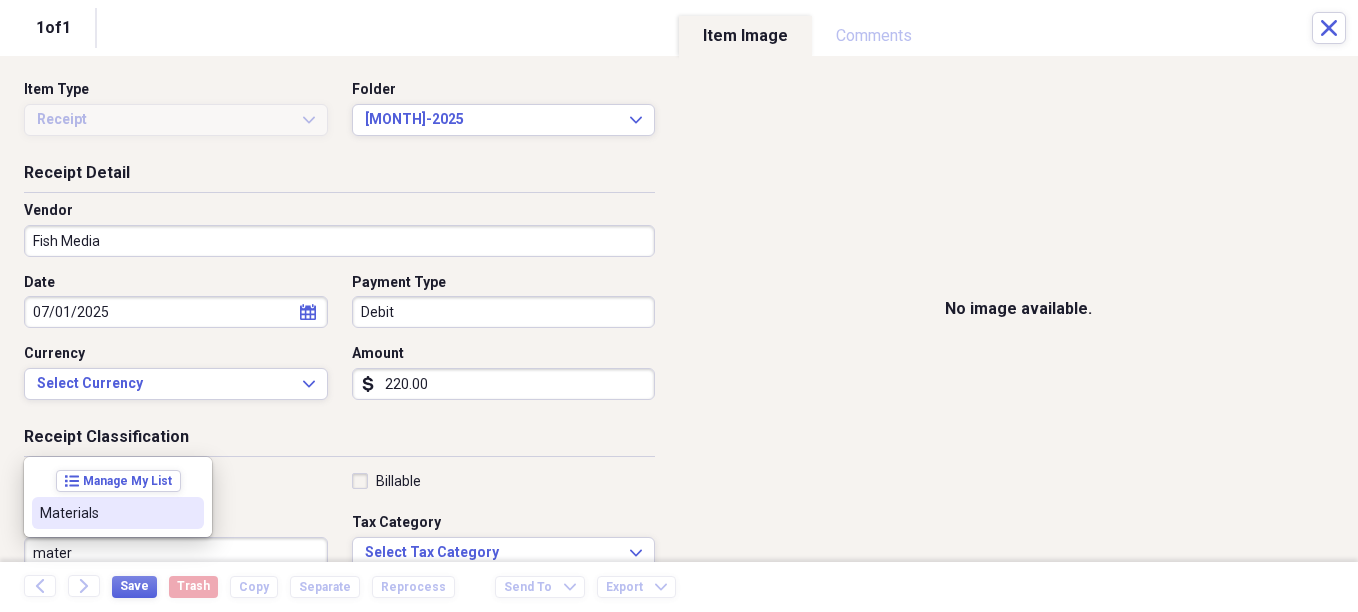 click on "Materials" at bounding box center [106, 513] 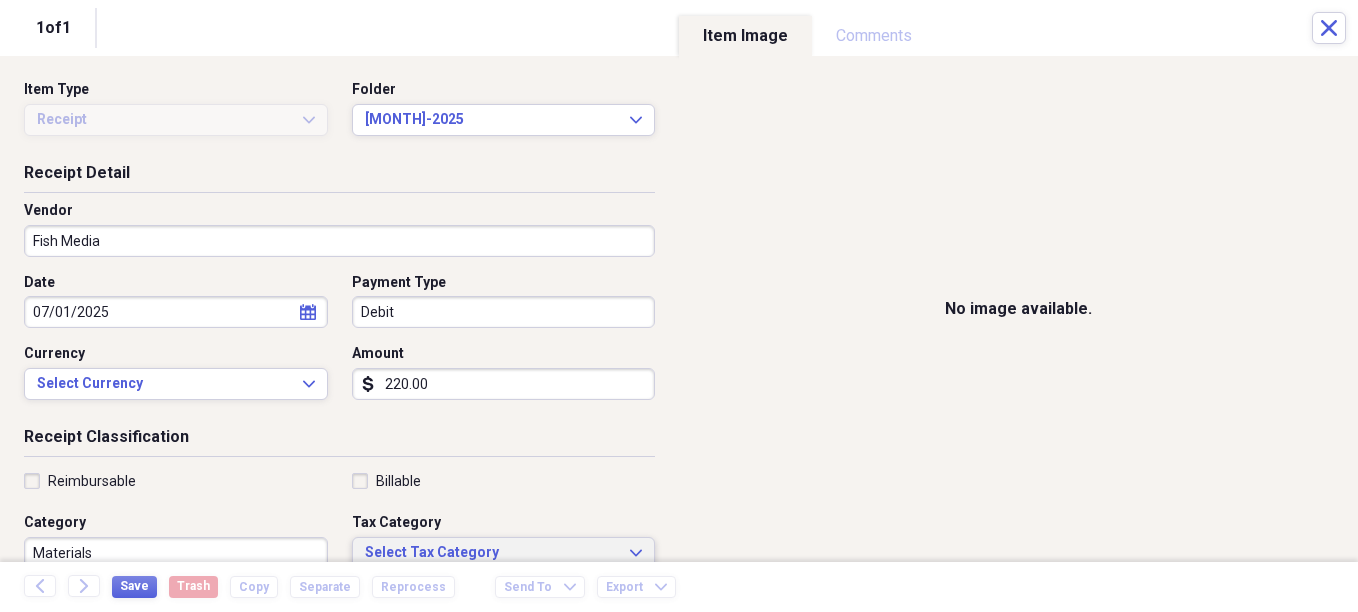 scroll, scrollTop: 7, scrollLeft: 0, axis: vertical 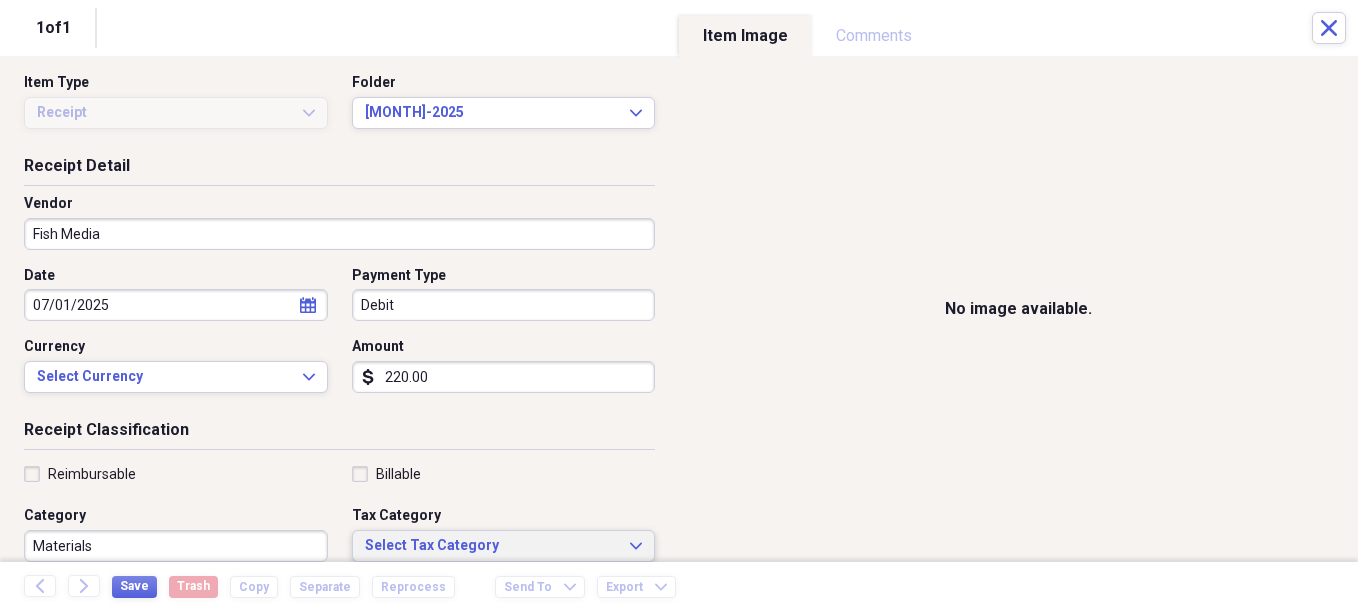 click on "Select Tax Category" at bounding box center (492, 546) 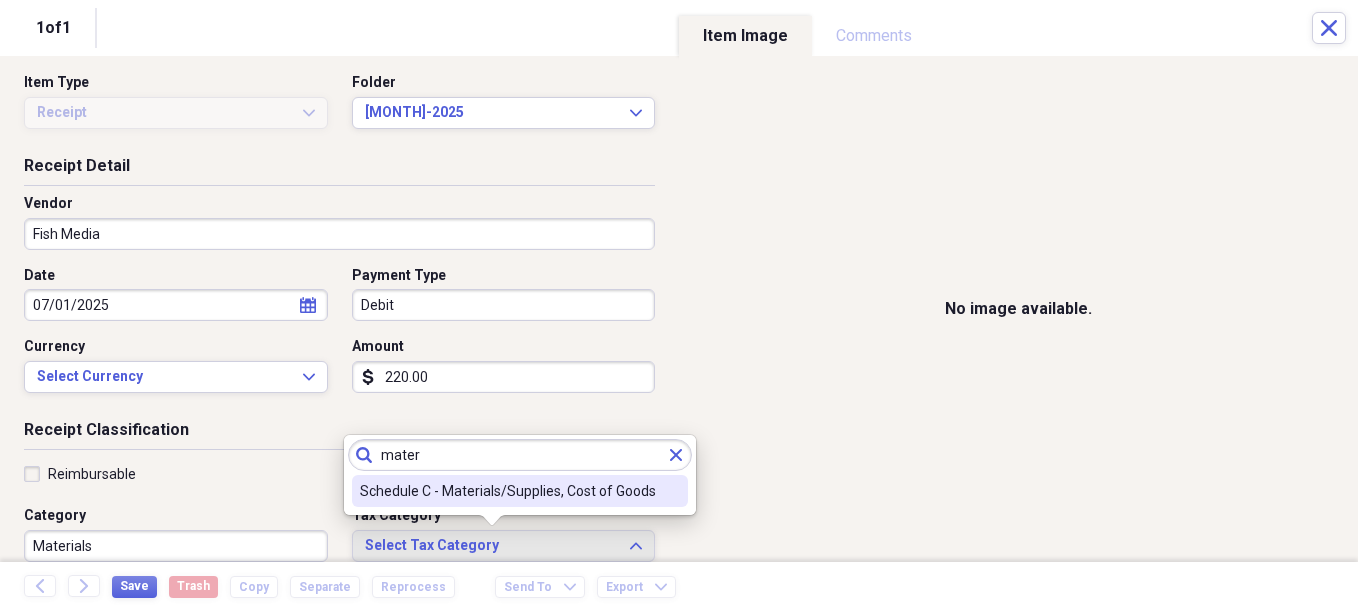 type on "mater" 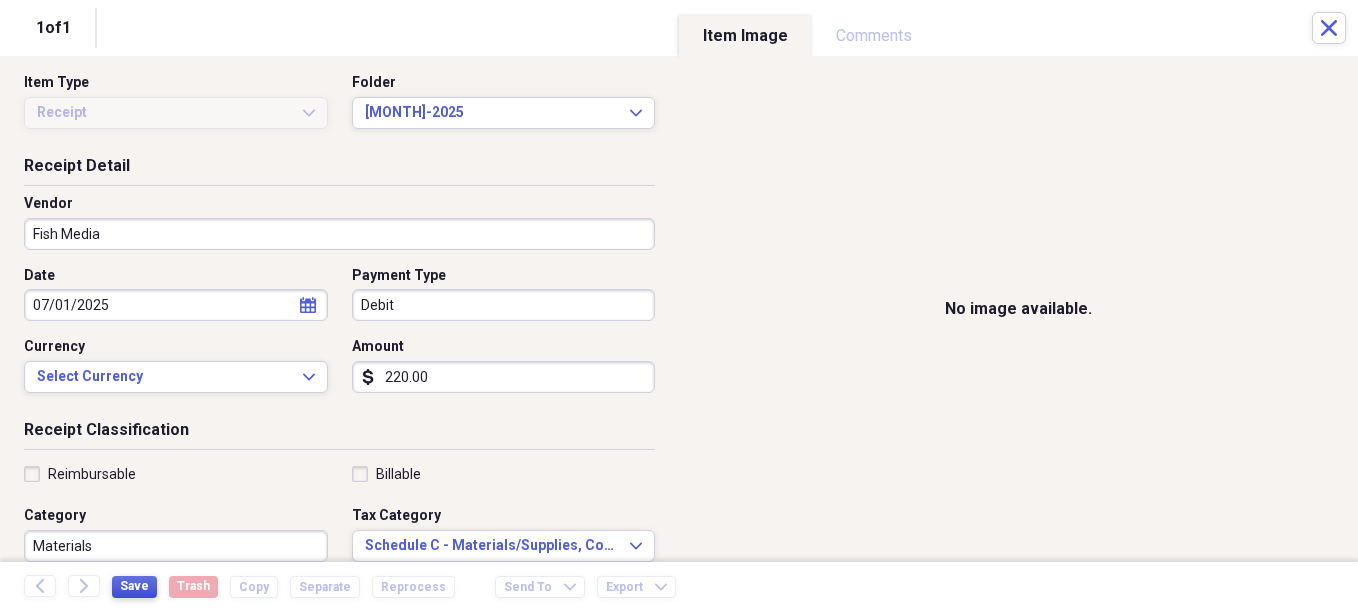 click on "Save" at bounding box center (134, 586) 